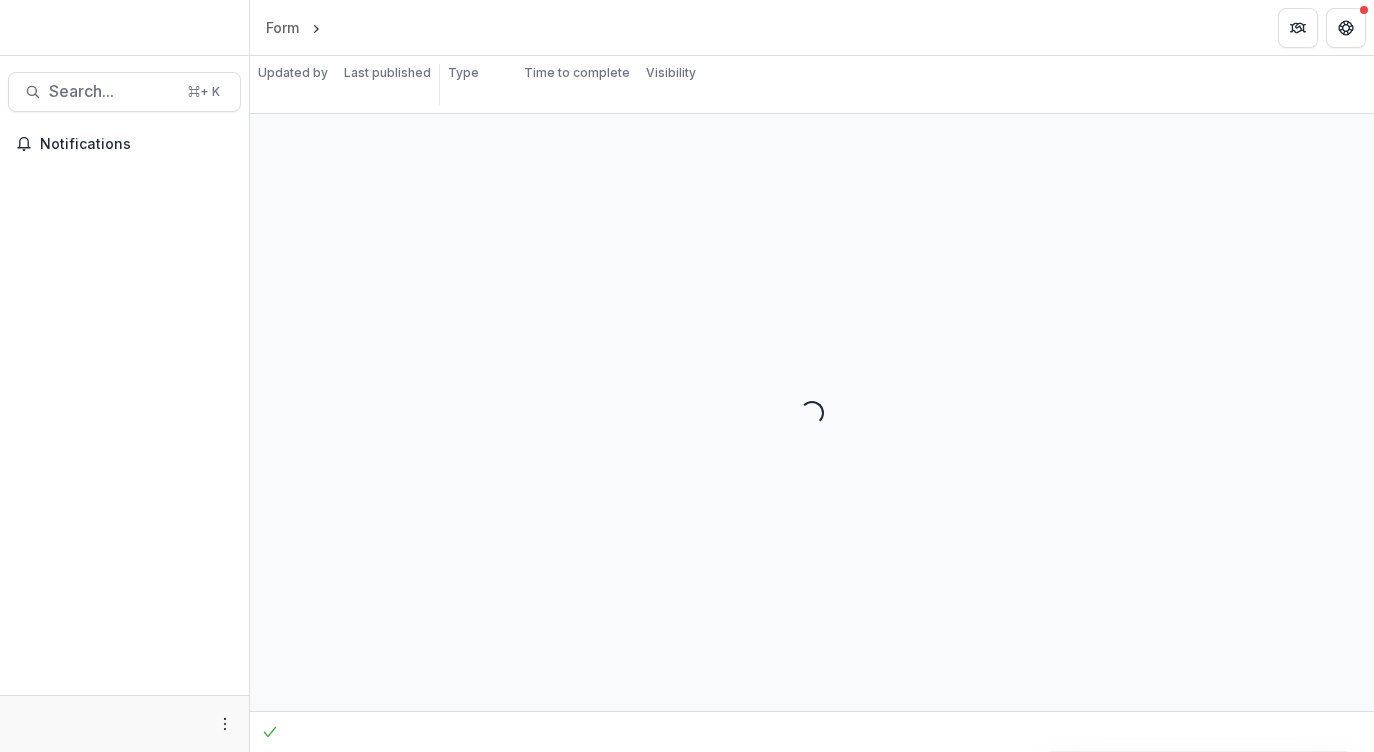 scroll, scrollTop: 0, scrollLeft: 0, axis: both 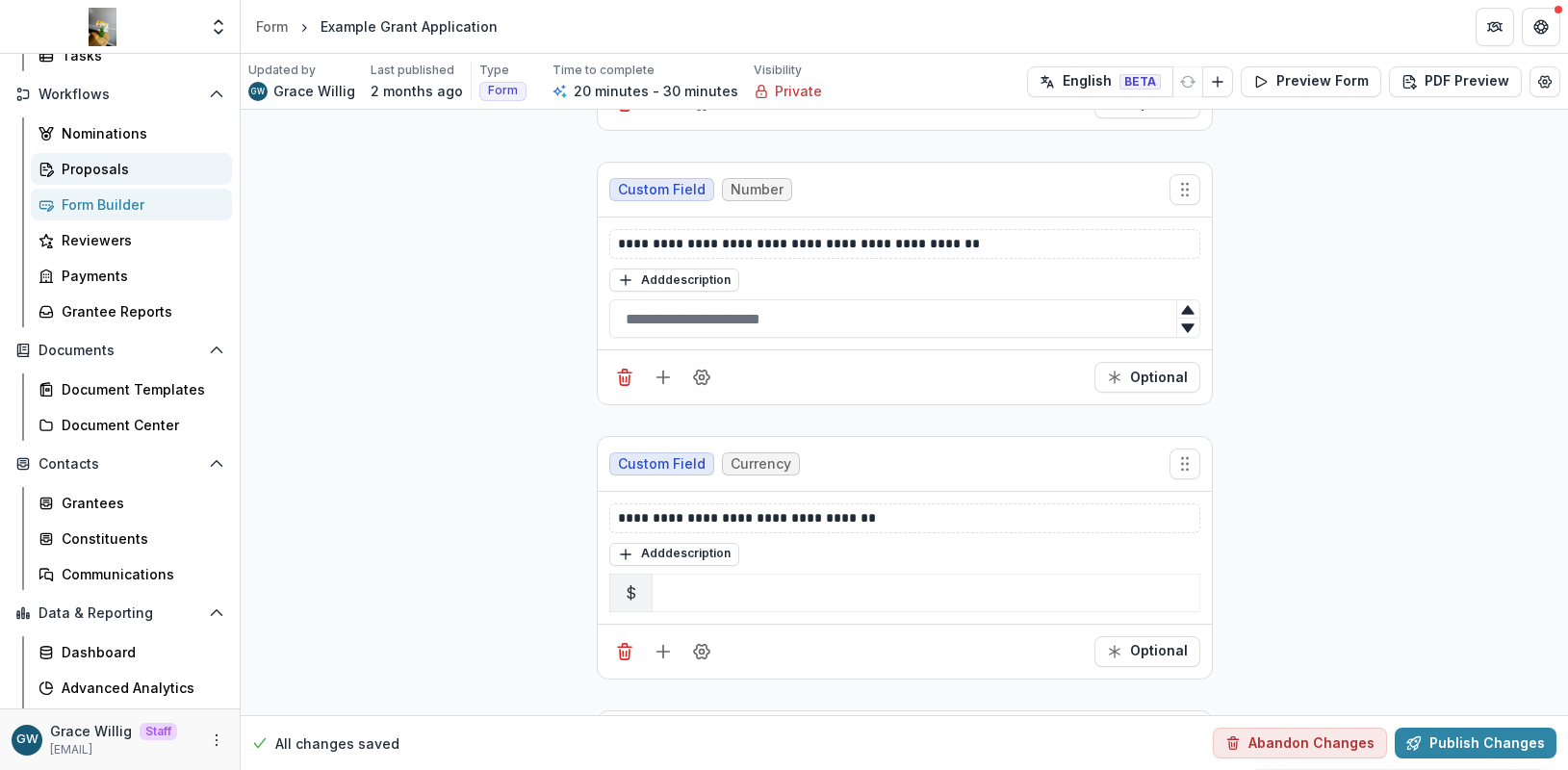 click on "Proposals" at bounding box center [131, 168] 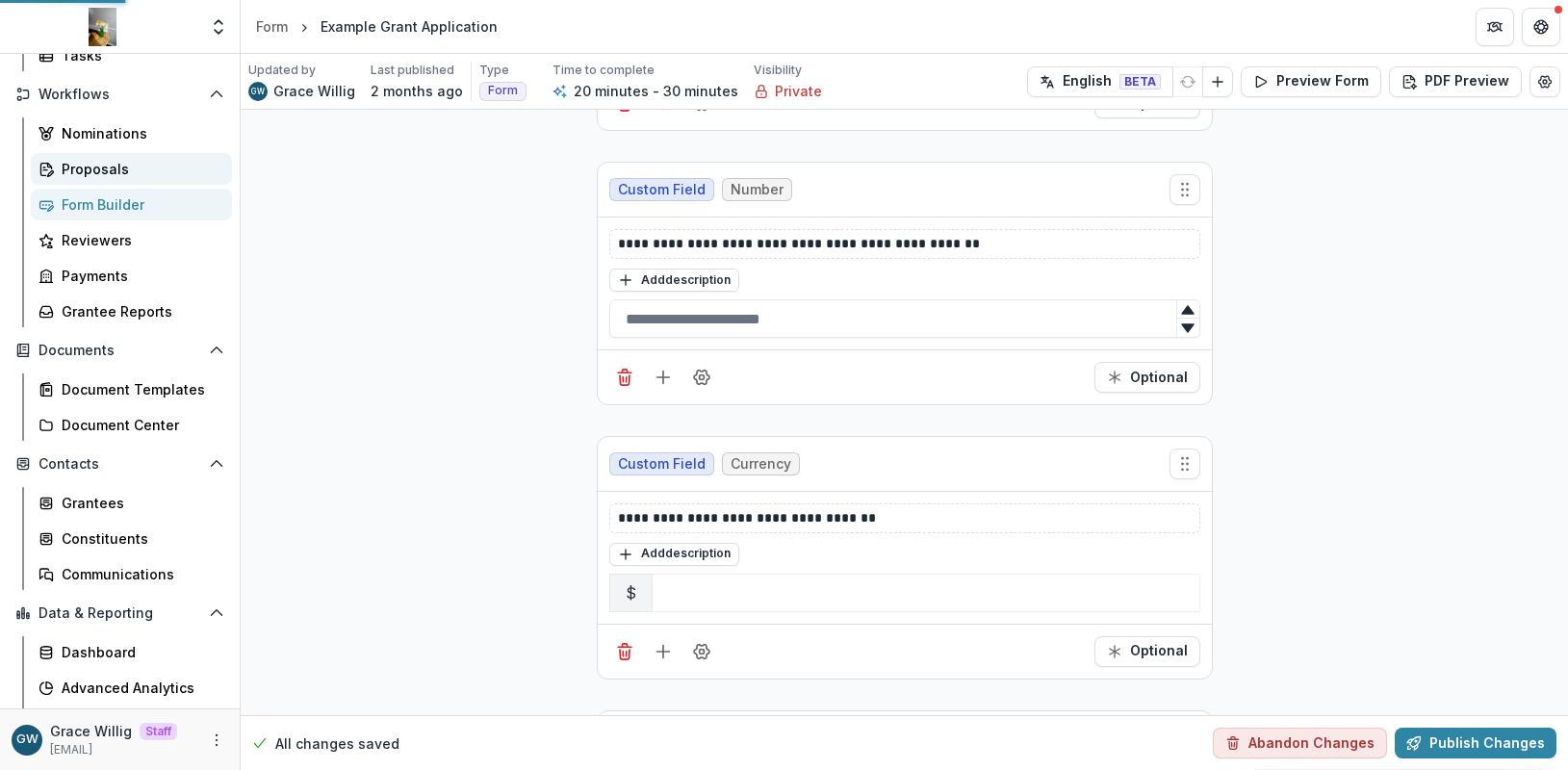 scroll, scrollTop: 0, scrollLeft: 0, axis: both 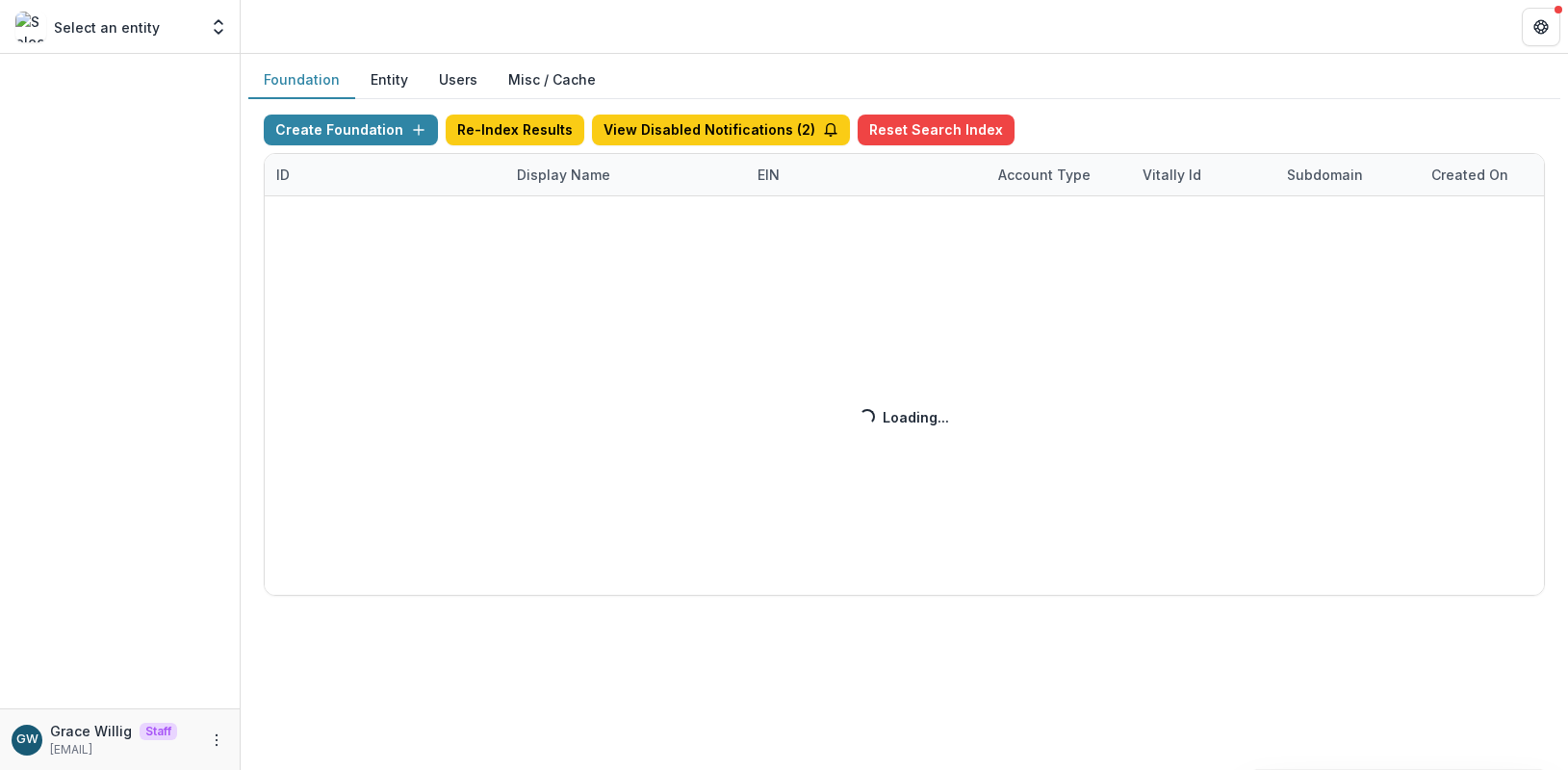 click on "Create Foundation Re-Index Results View Disabled Notifications ( 2 ) Reset Search Index ID Display Name EIN Account Type Vitally Id Subdomain Created on Actions Feature Flags Loading... Loading..." at bounding box center [904, 355] 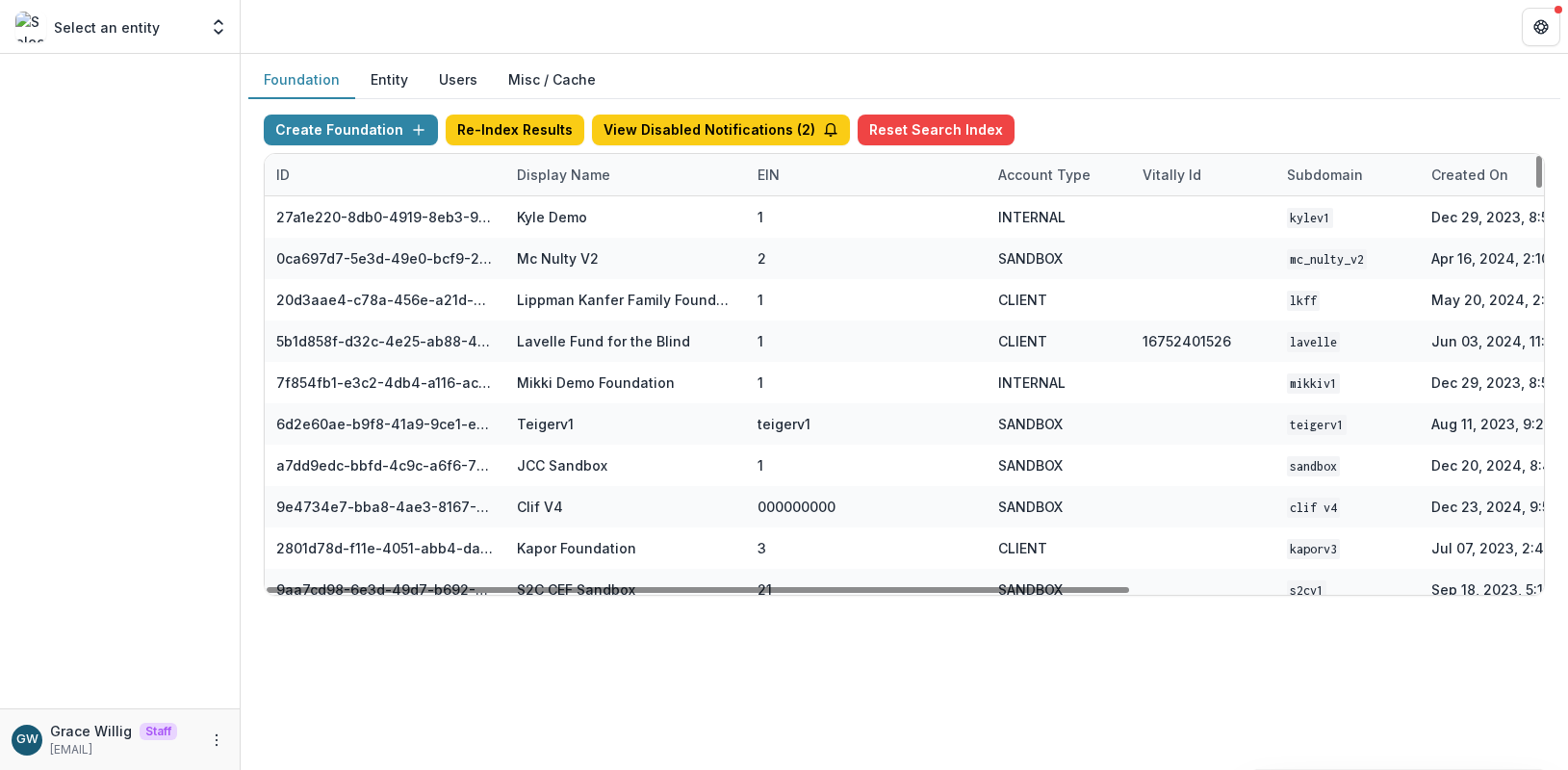 click on "Display Name" at bounding box center (563, 174) 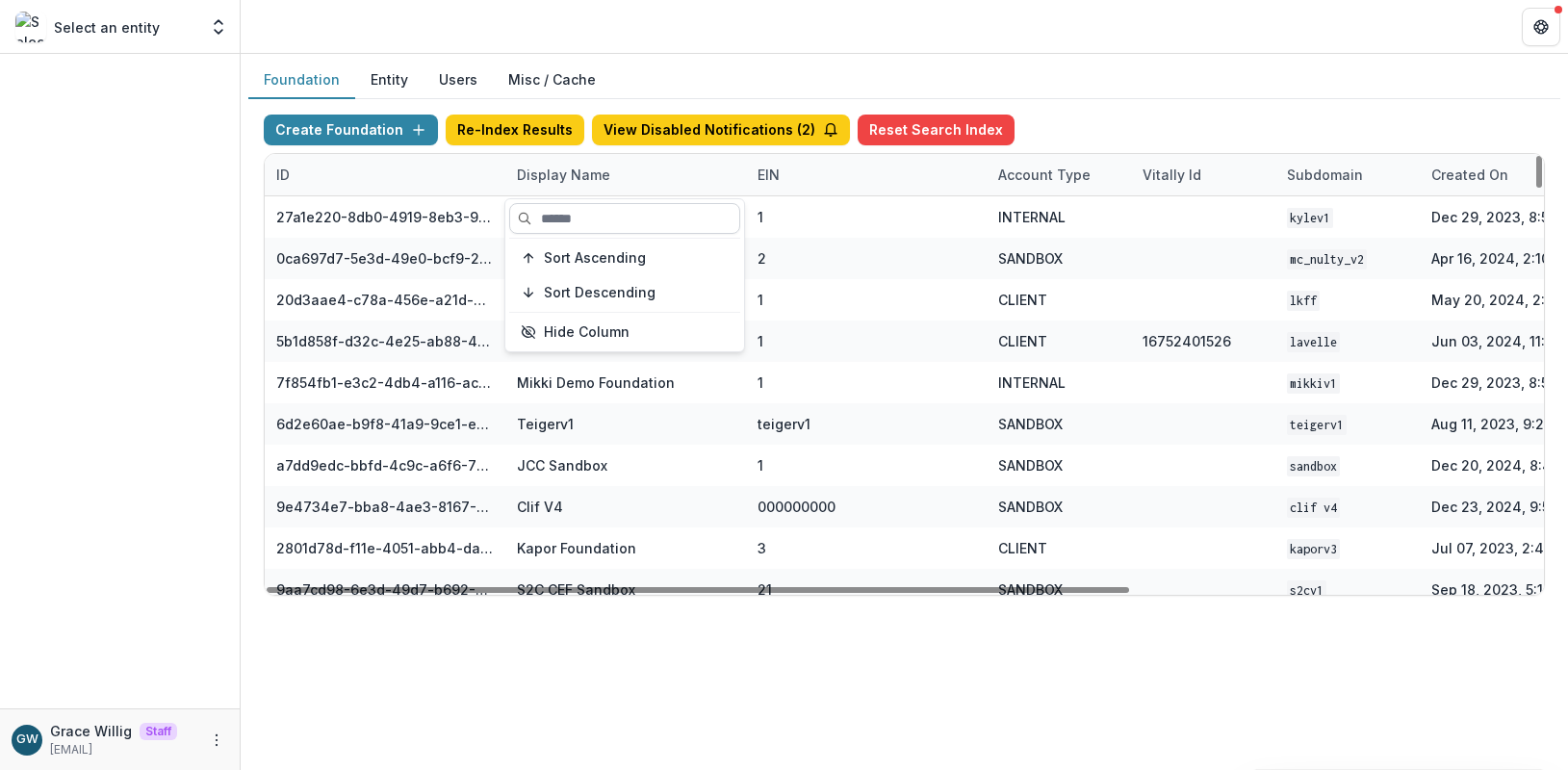 click at bounding box center [625, 218] 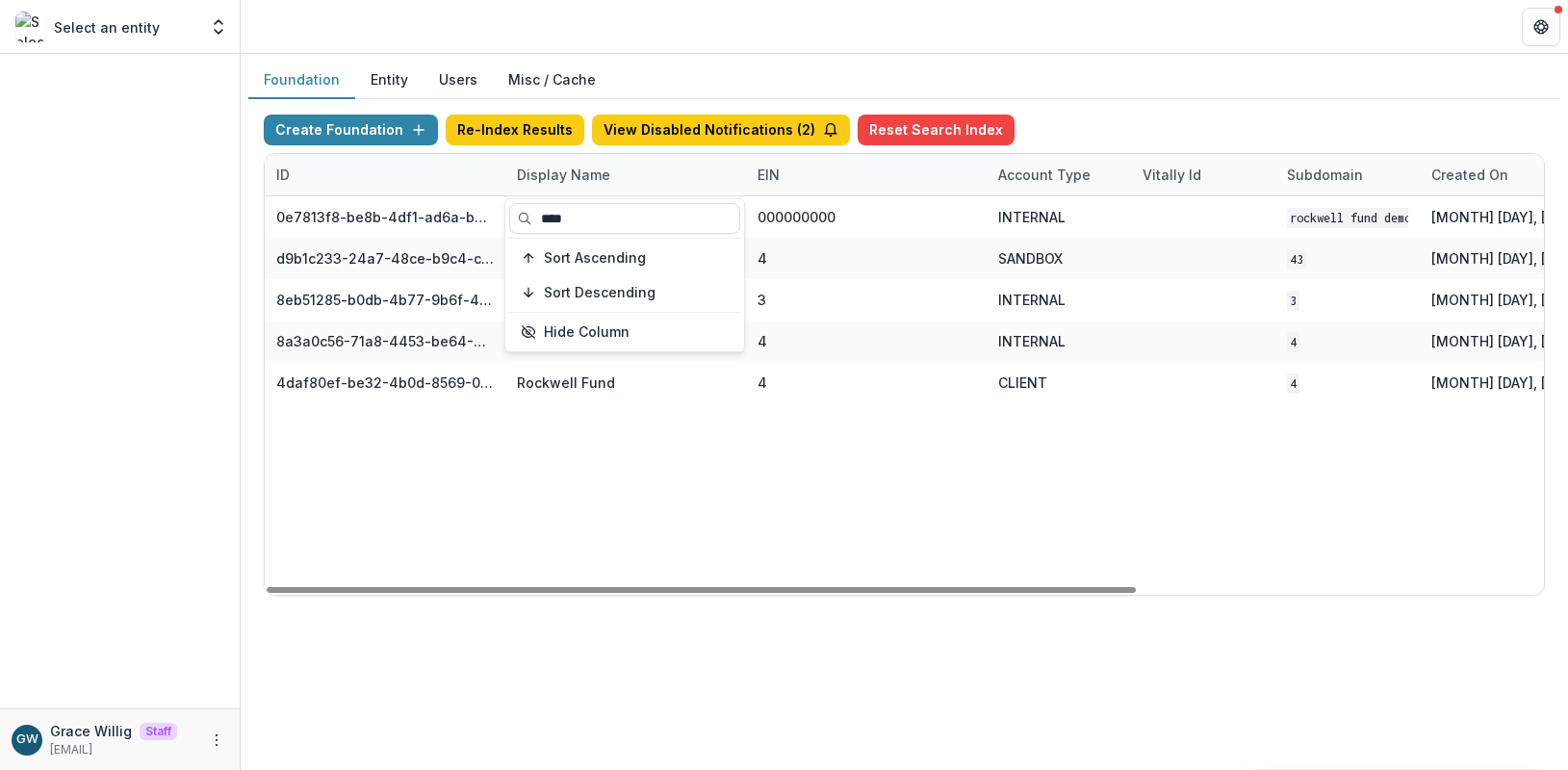 type on "****" 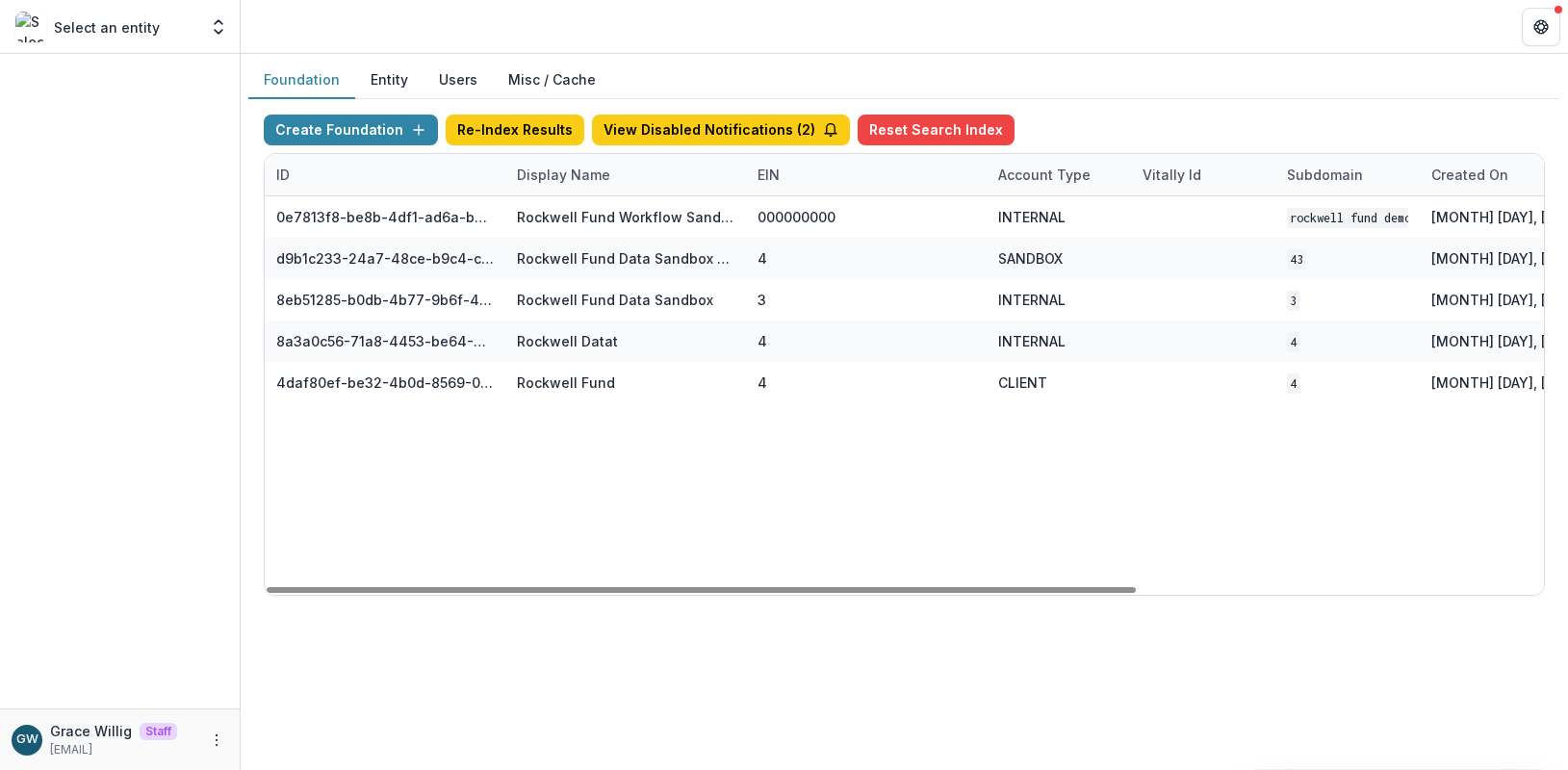 click on "Foundation Entity Users Misc / Cache" at bounding box center [904, 80] 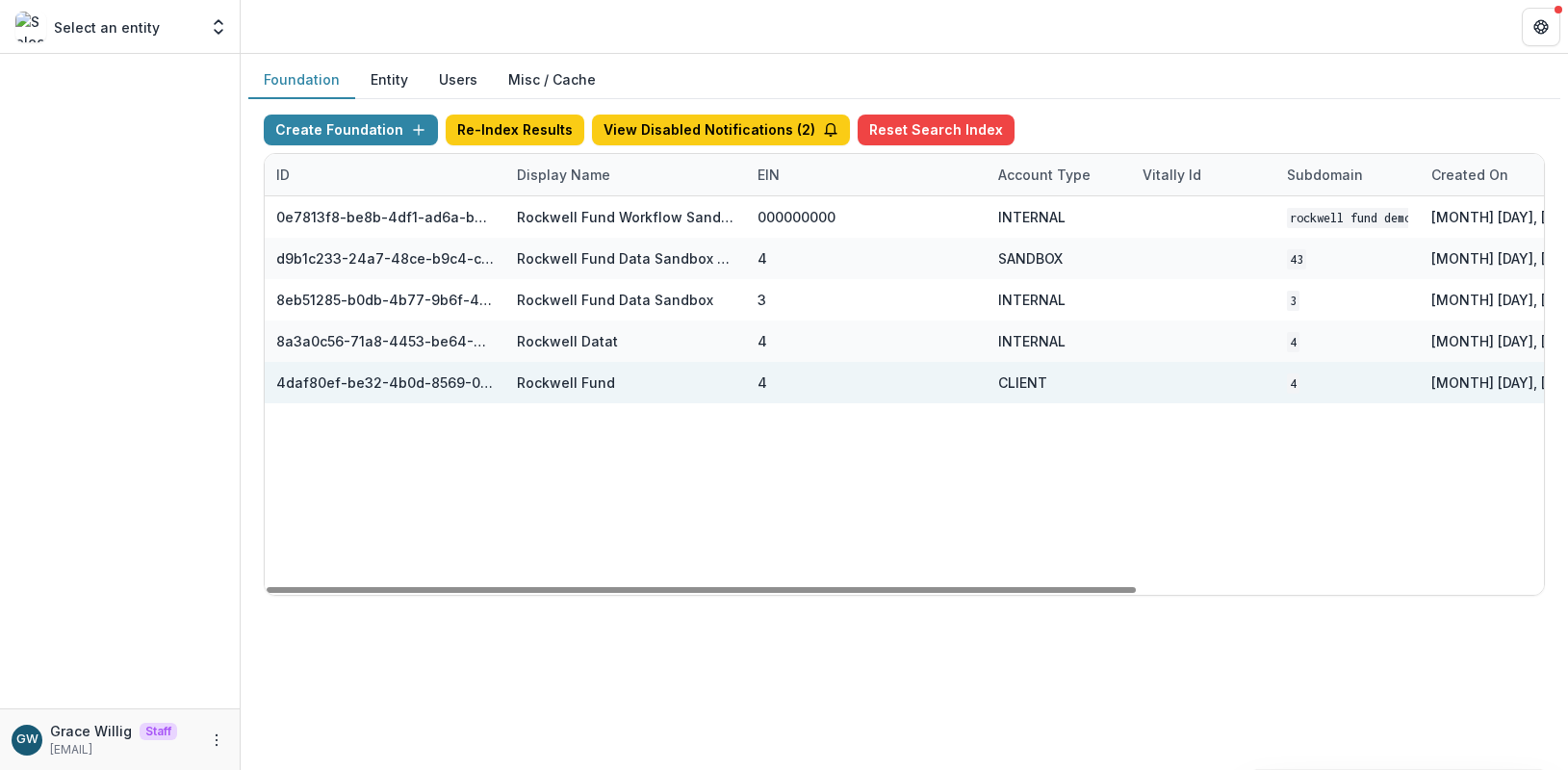 scroll, scrollTop: 0, scrollLeft: 598, axis: horizontal 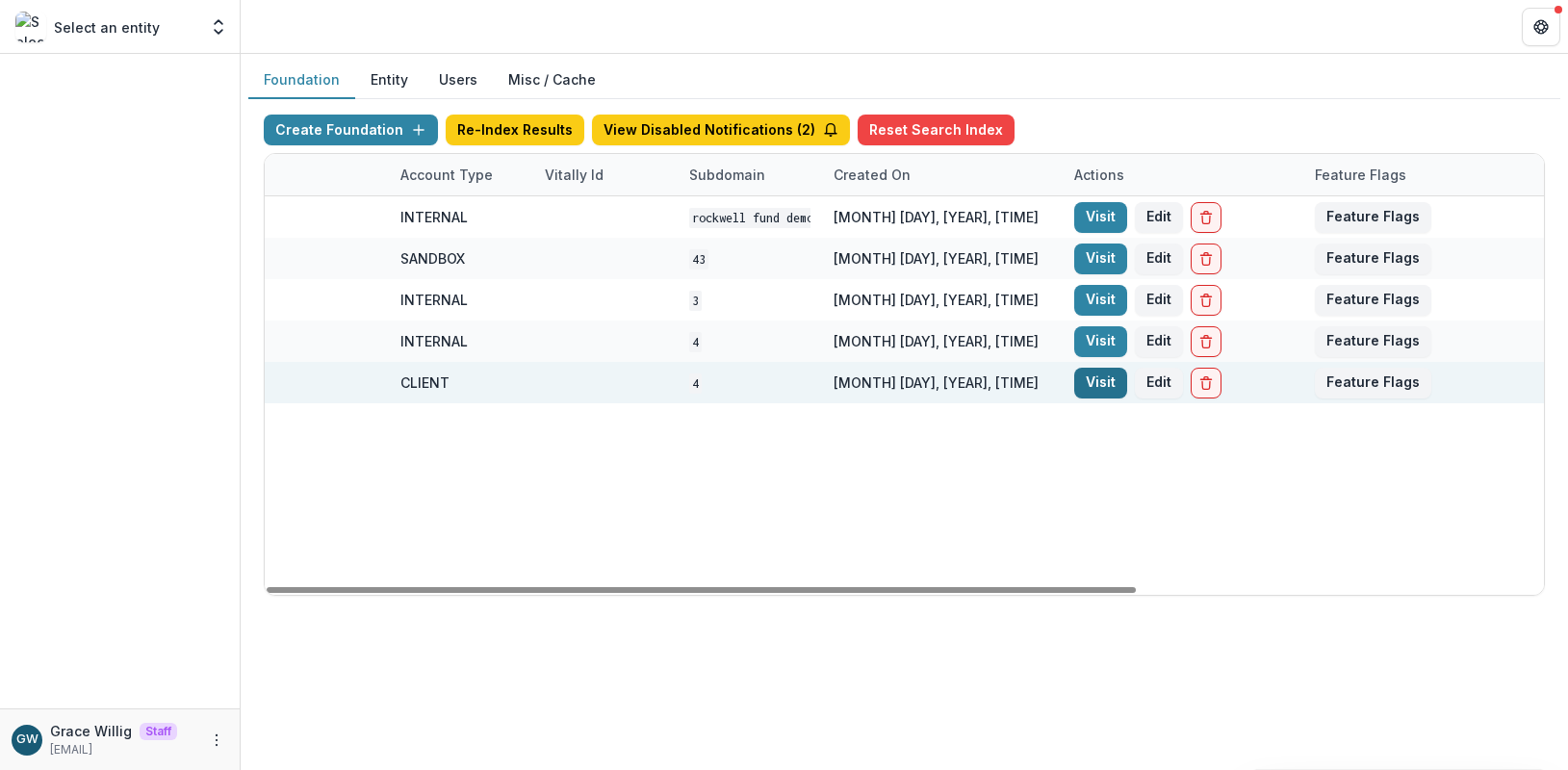 click on "Visit" at bounding box center [1100, 383] 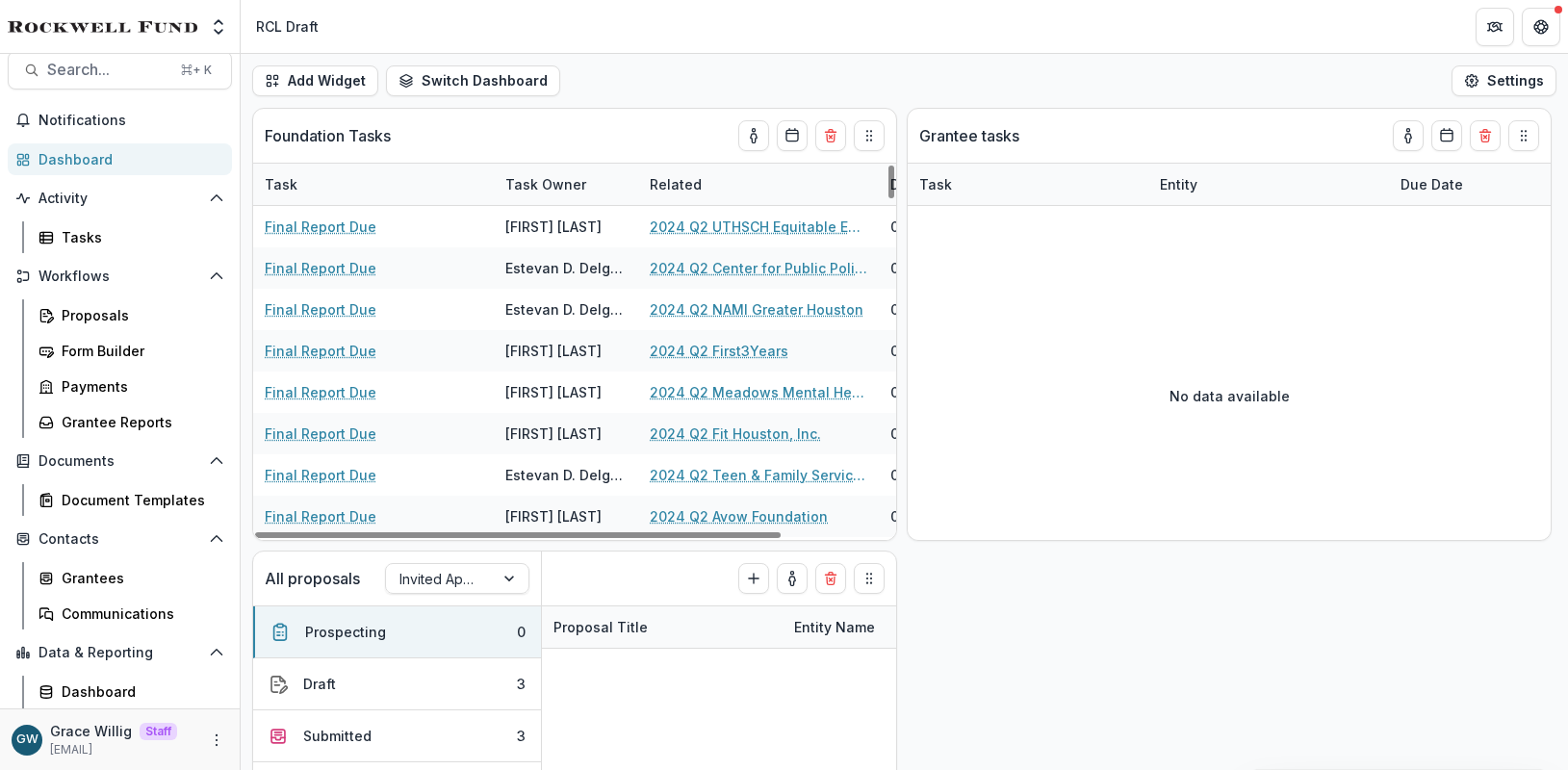 scroll, scrollTop: 20, scrollLeft: 0, axis: vertical 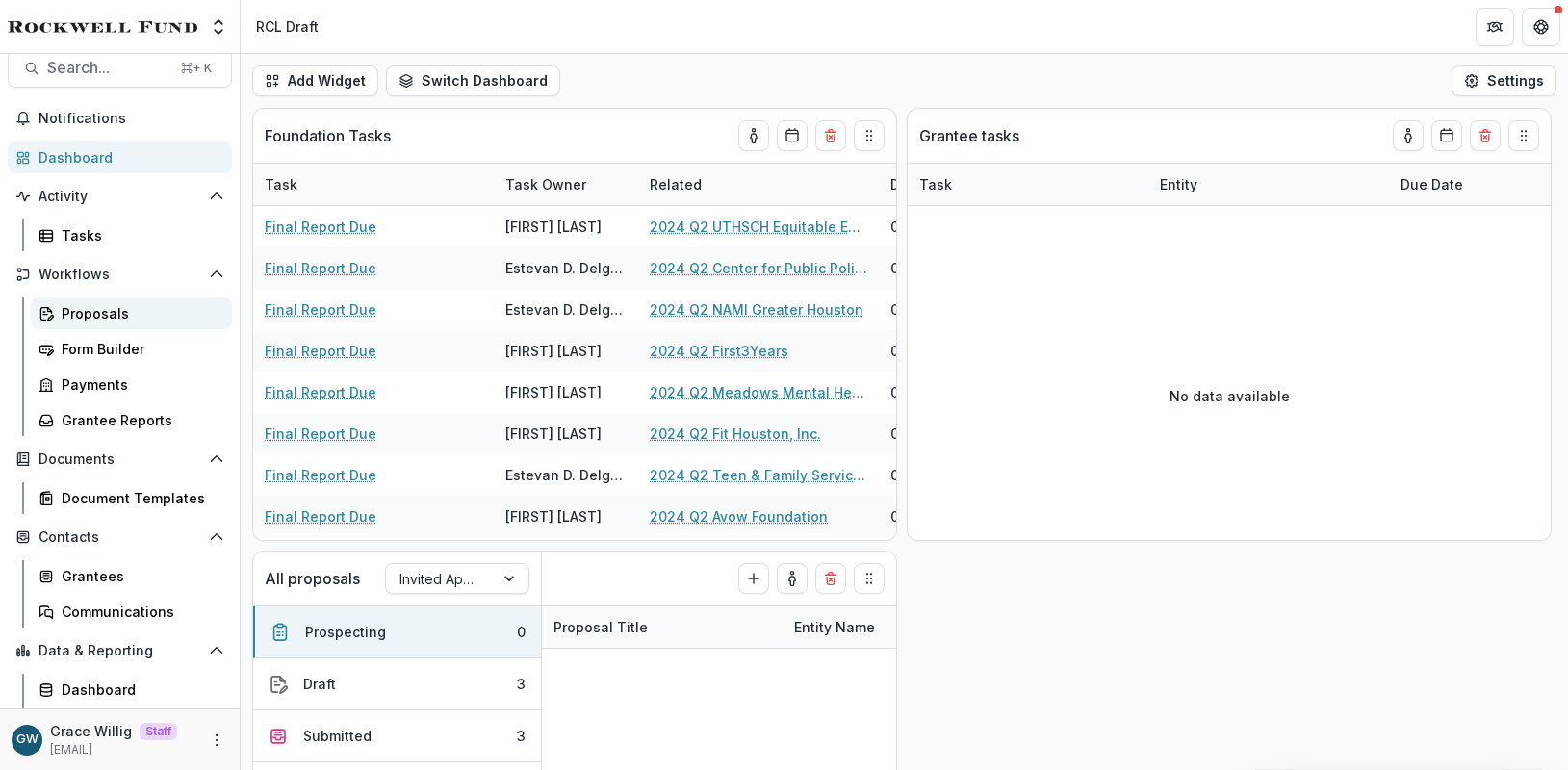 click on "Proposals" at bounding box center (139, 313) 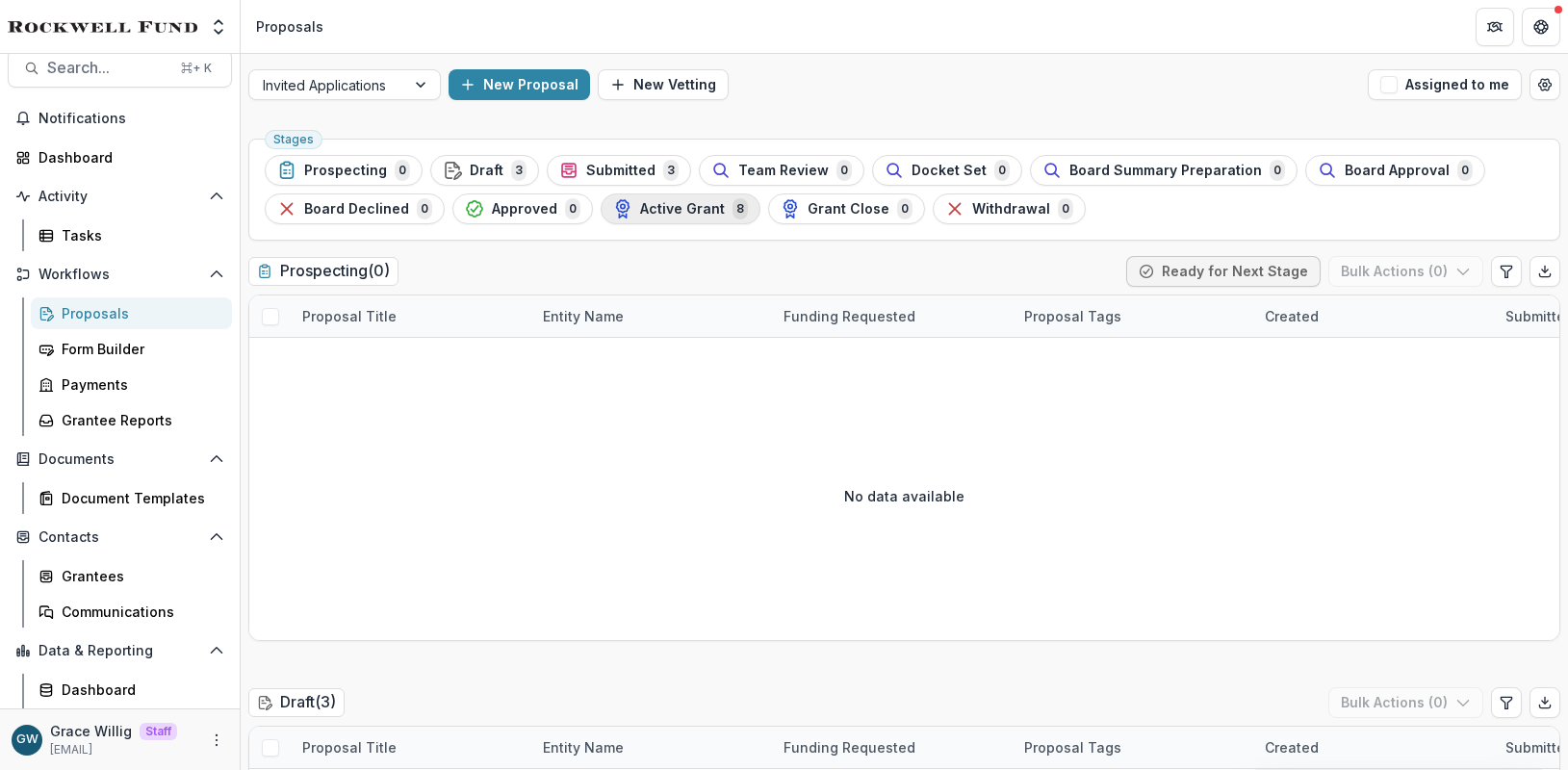 click on "Active Grant" at bounding box center (682, 209) 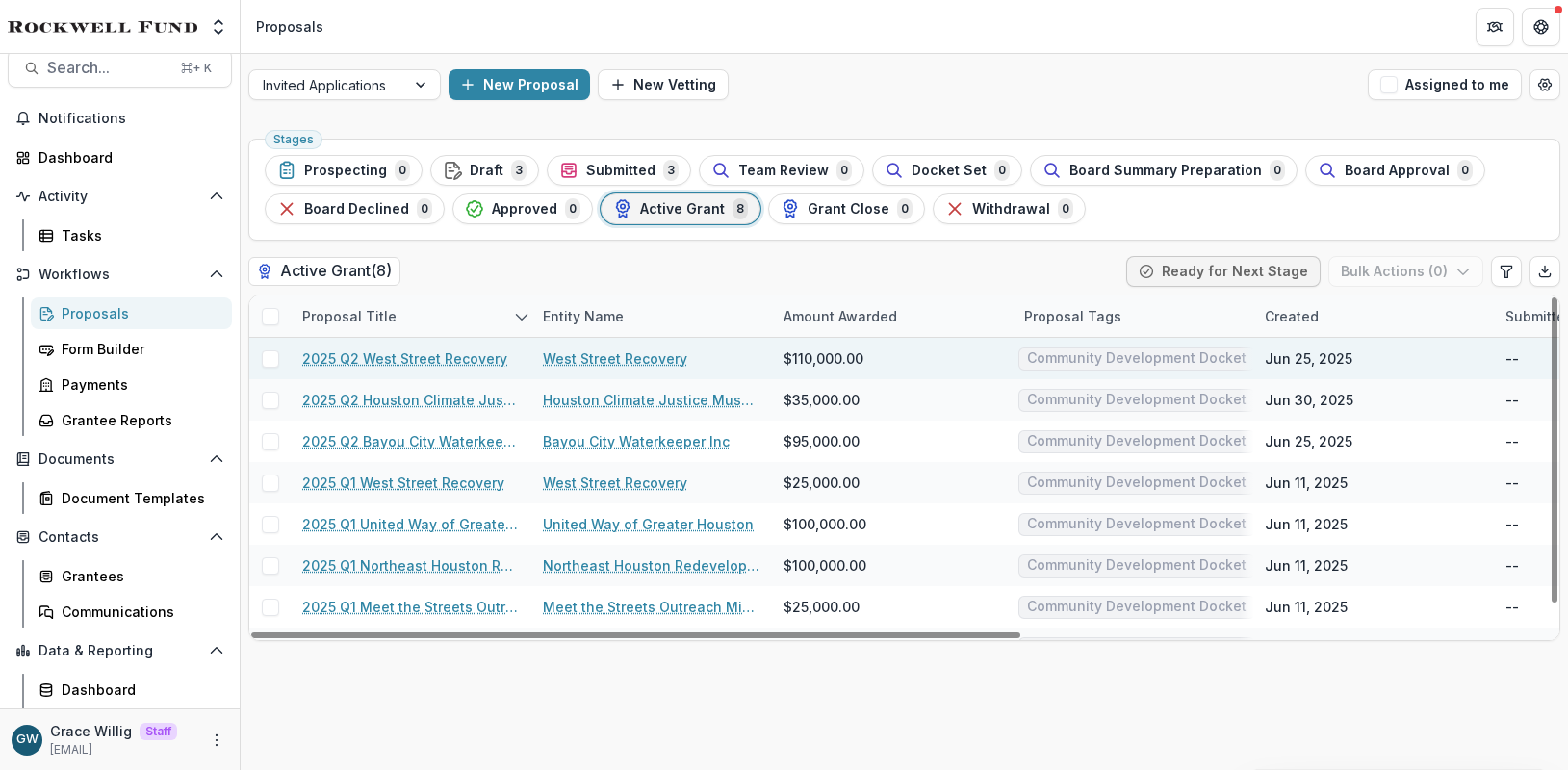 click on "2025 Q2 West Street Recovery" at bounding box center [404, 358] 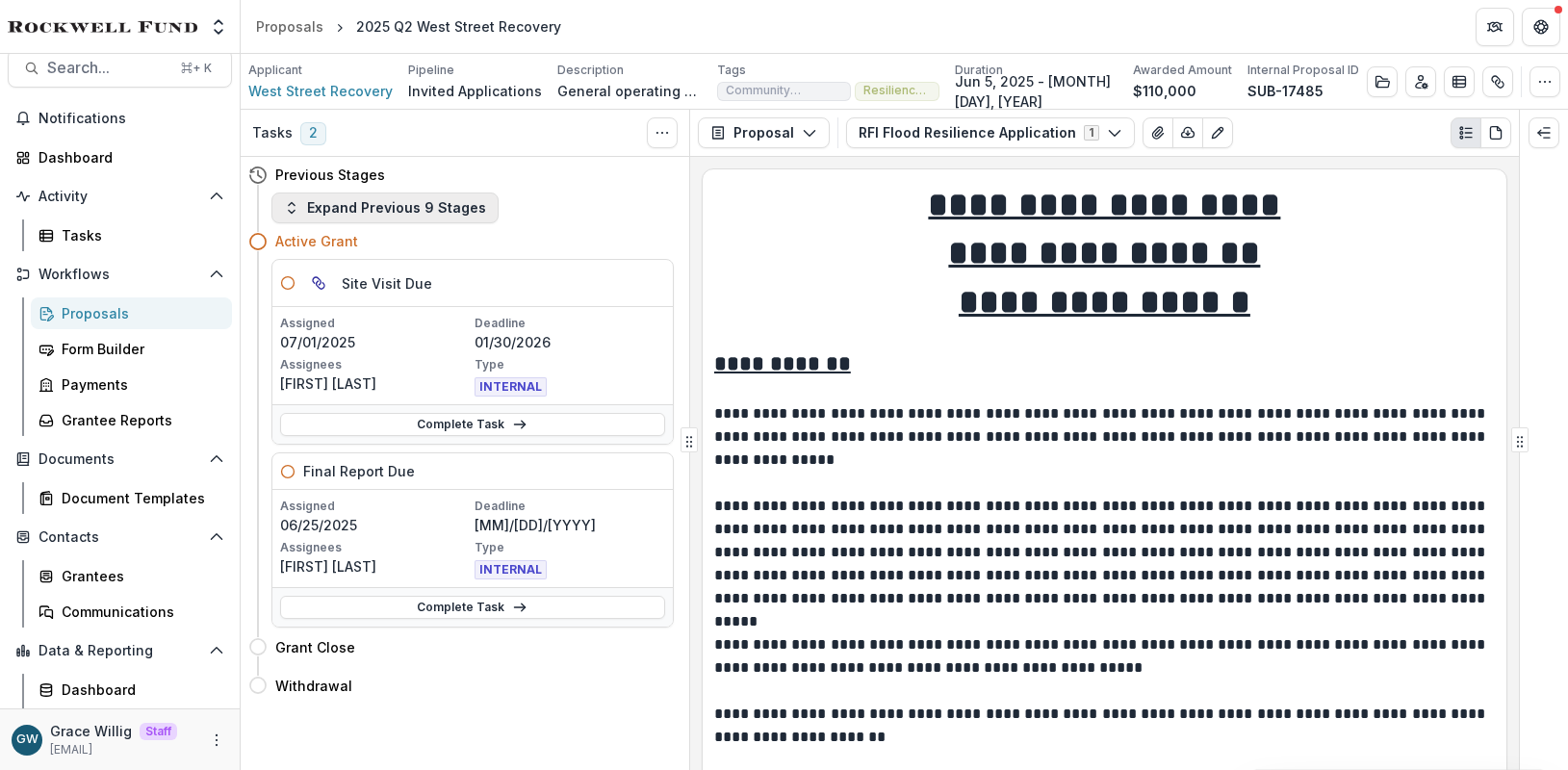 click on "Expand Previous 9 Stages" at bounding box center [385, 208] 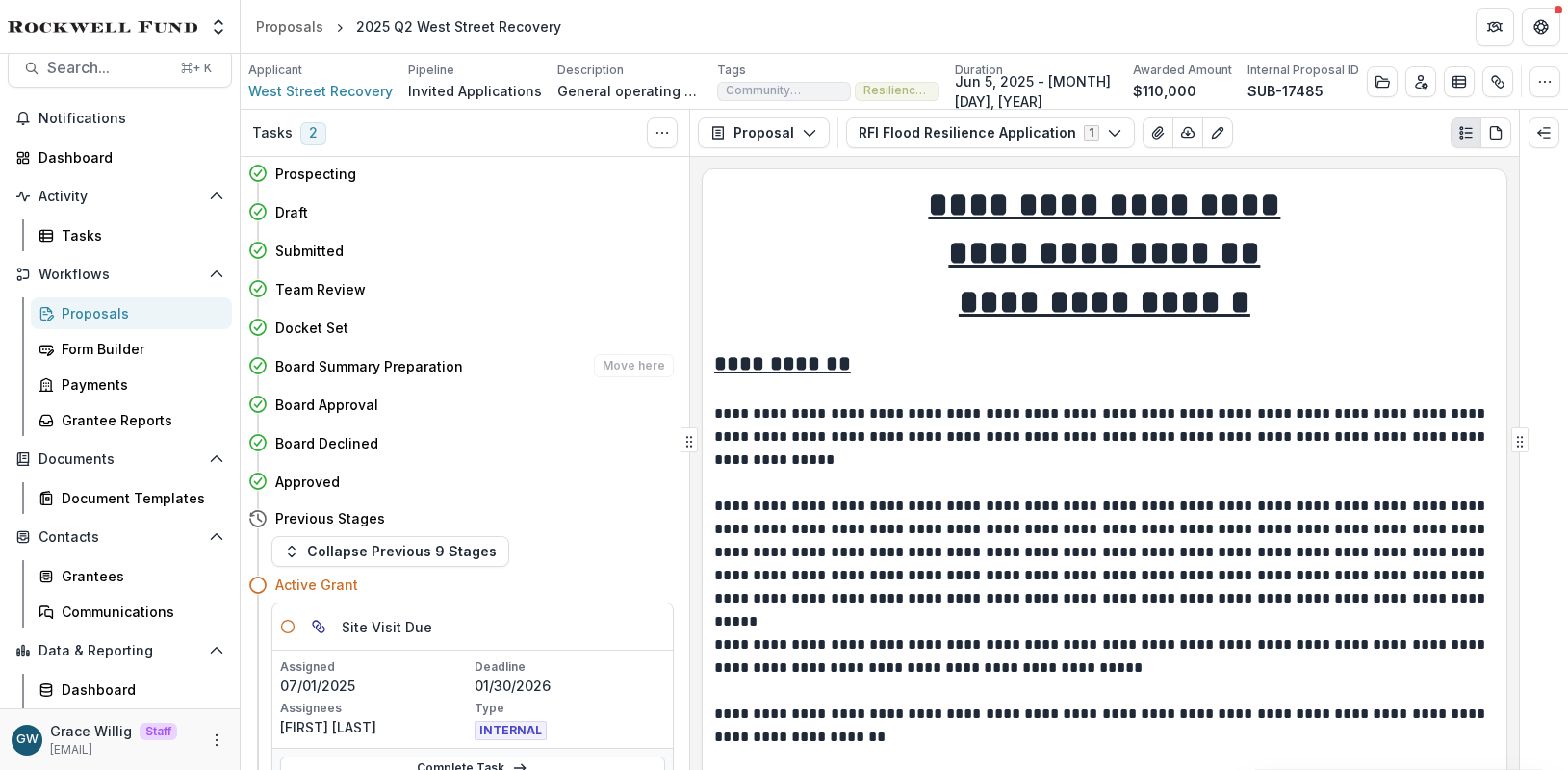 scroll, scrollTop: 4, scrollLeft: 0, axis: vertical 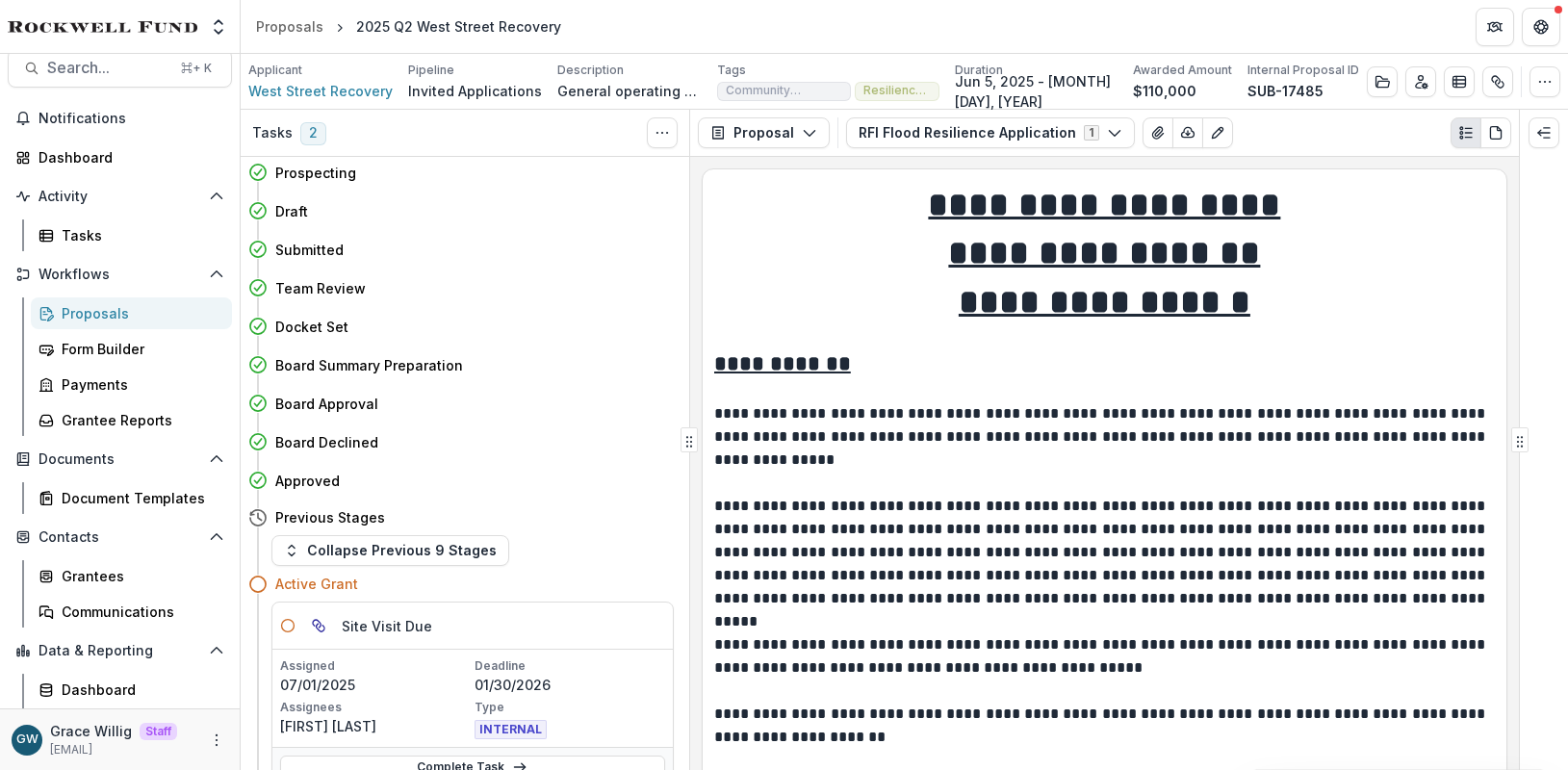 click on "Proposals" at bounding box center [131, 313] 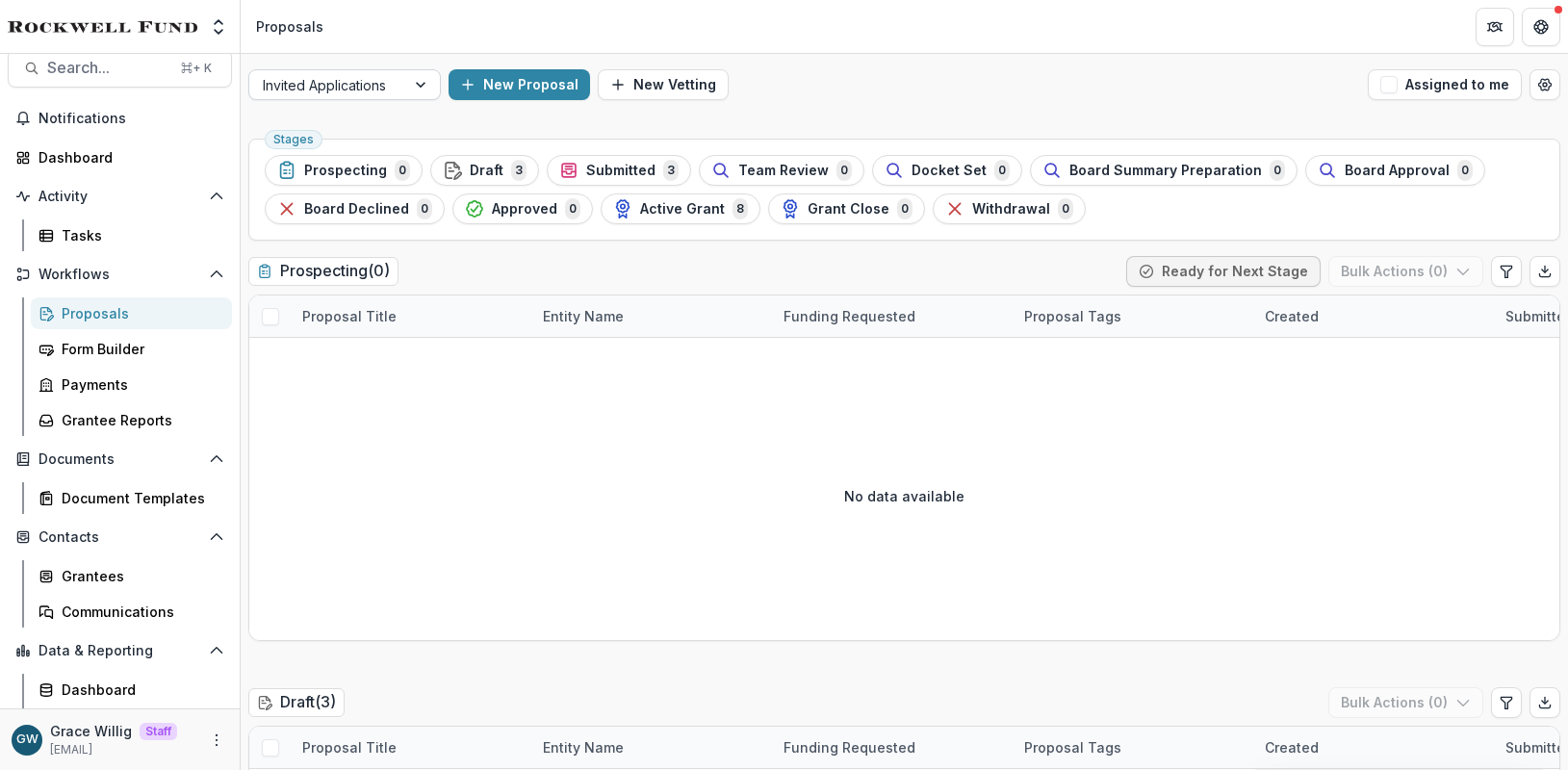 click at bounding box center (423, 85) 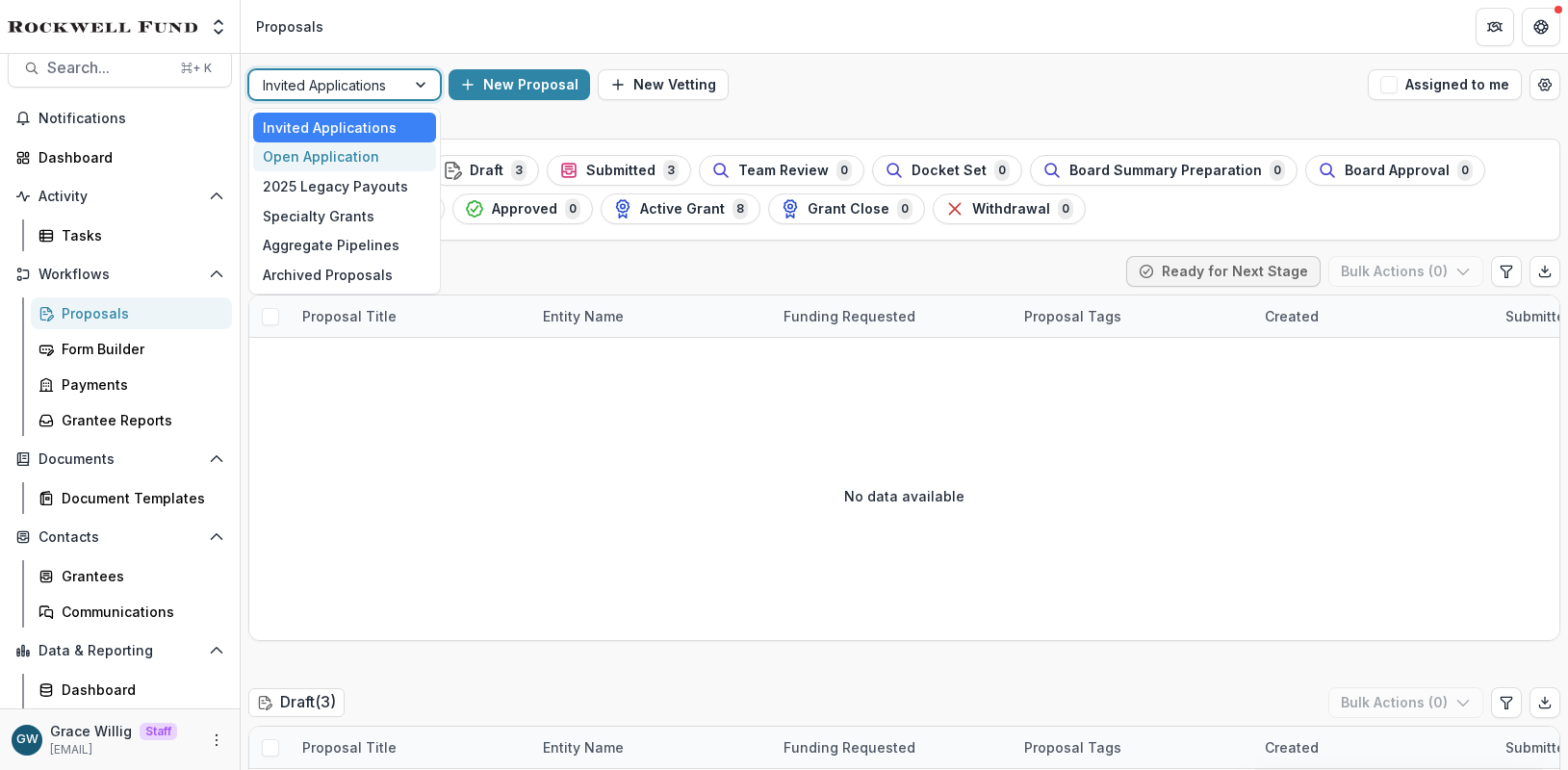 click on "Open Application" at bounding box center [345, 157] 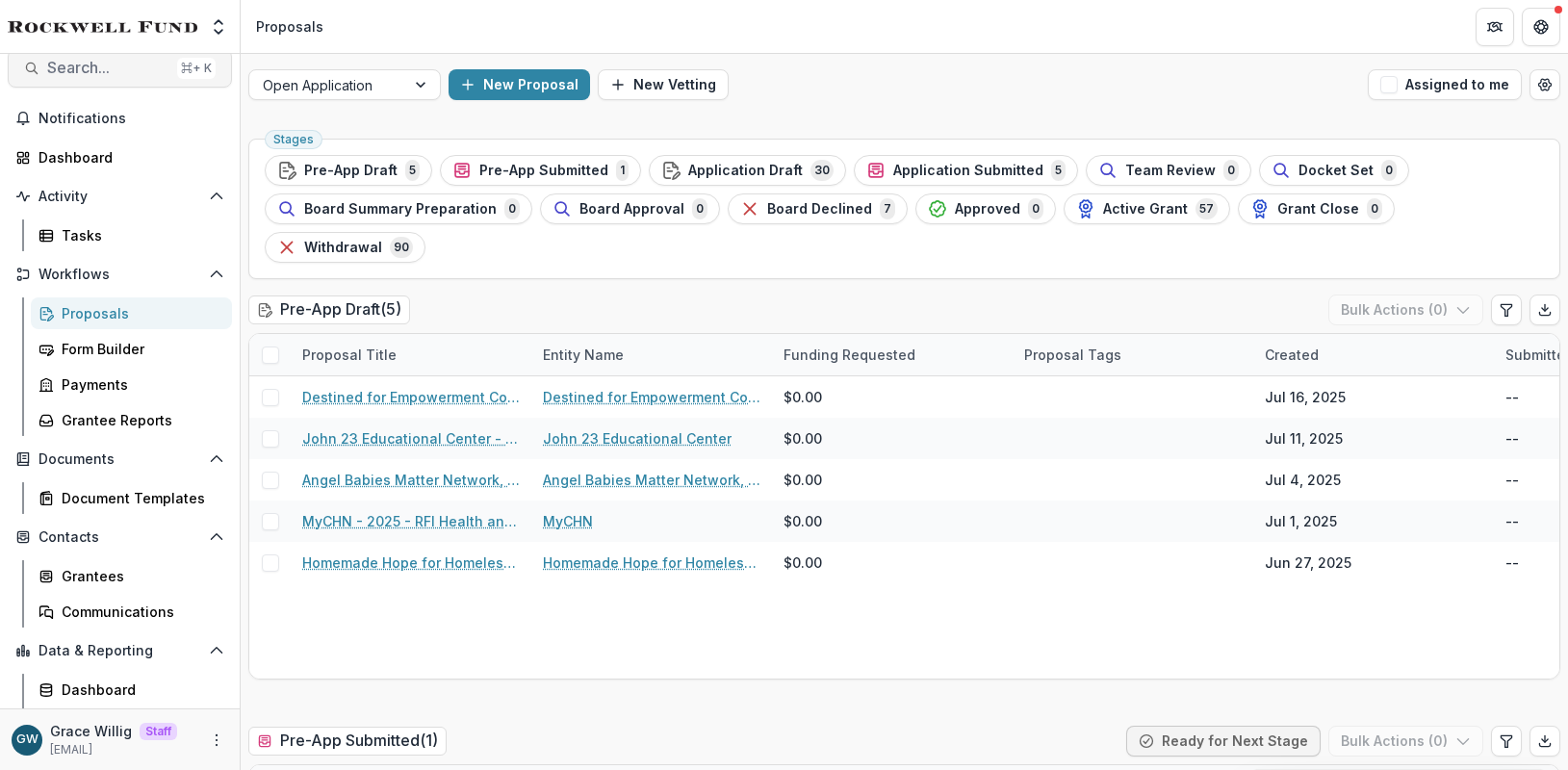 click on "Search..." at bounding box center (108, 67) 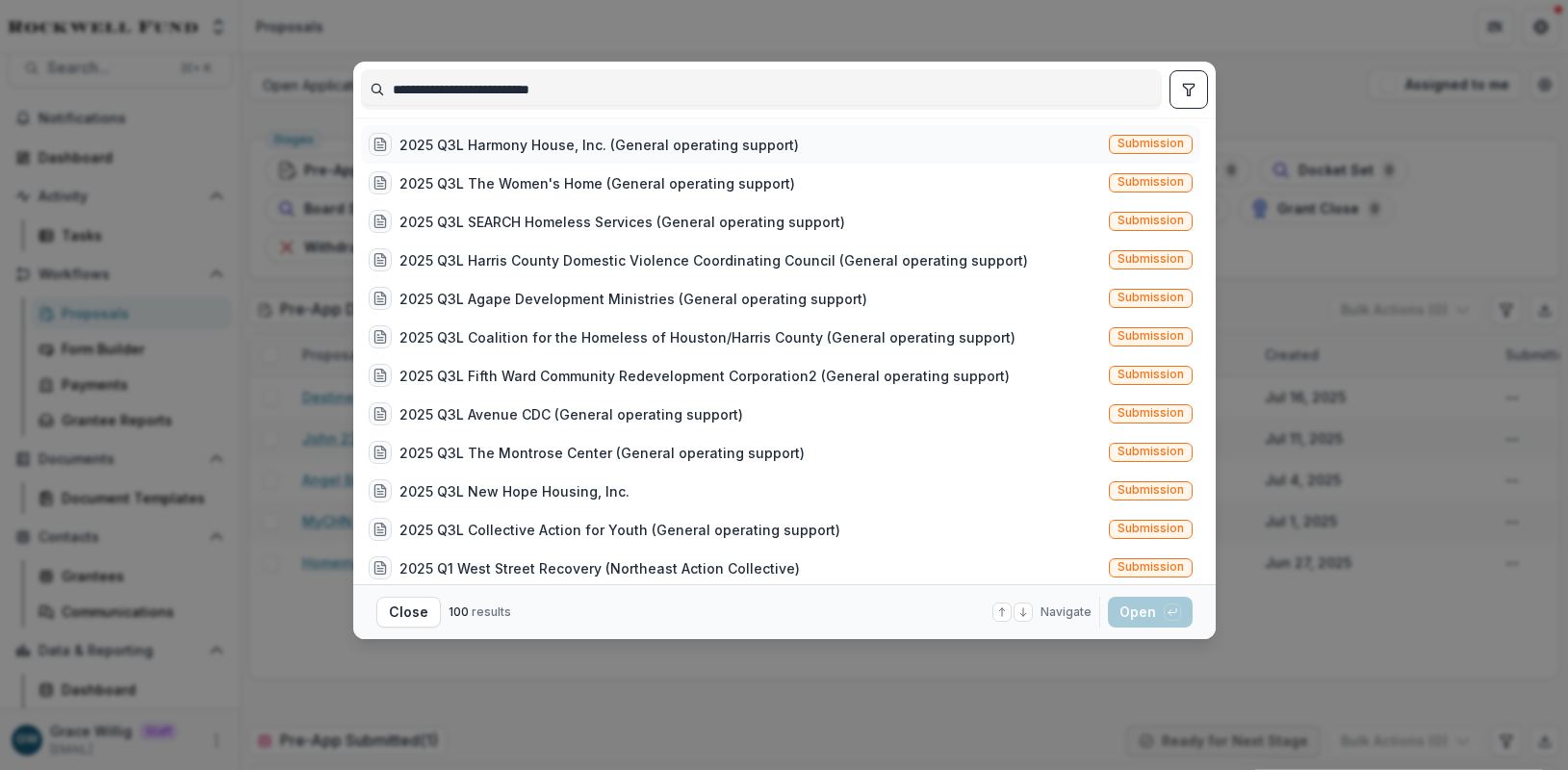 type on "**********" 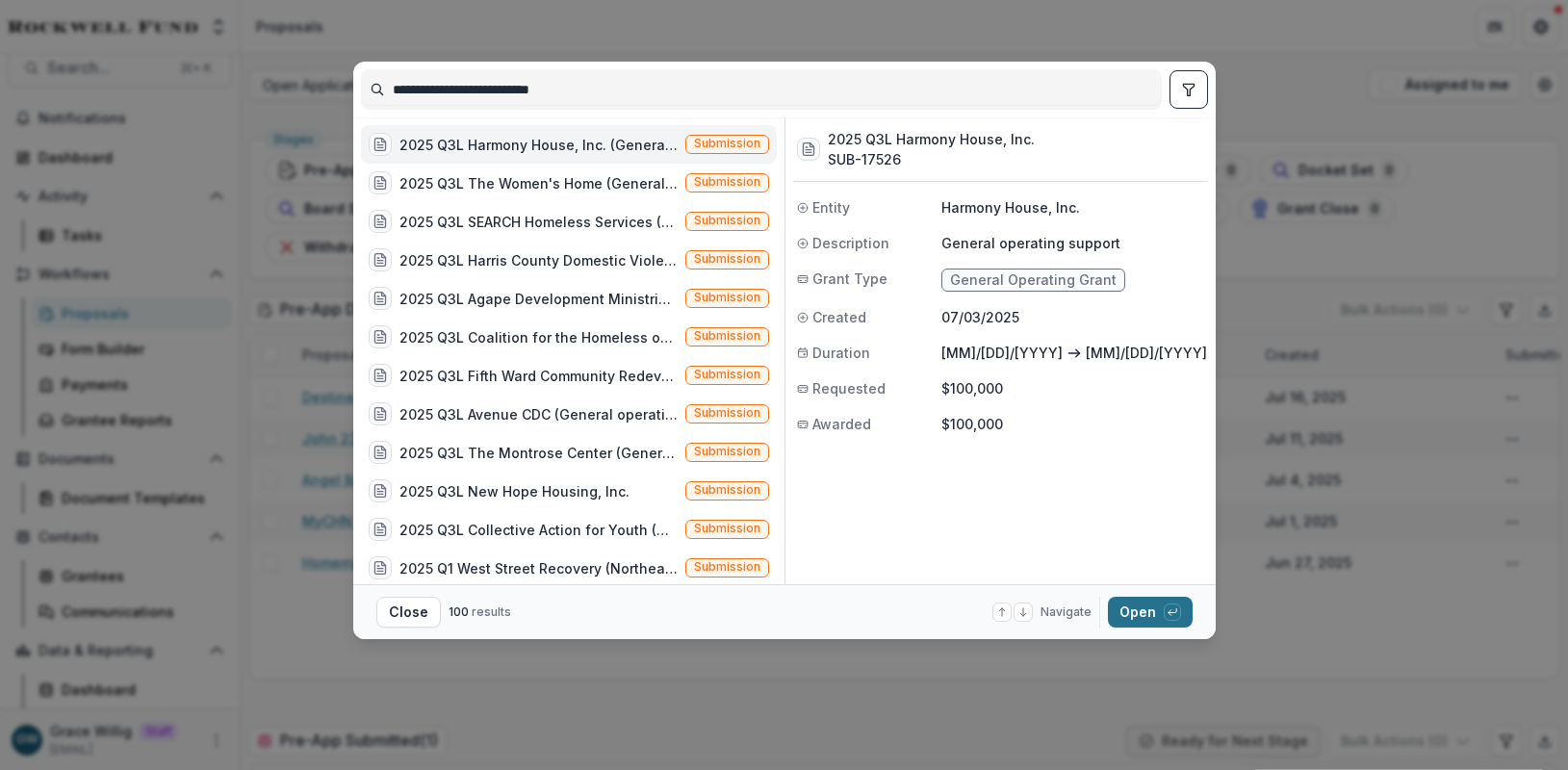 click on "Open with enter key" at bounding box center [1150, 612] 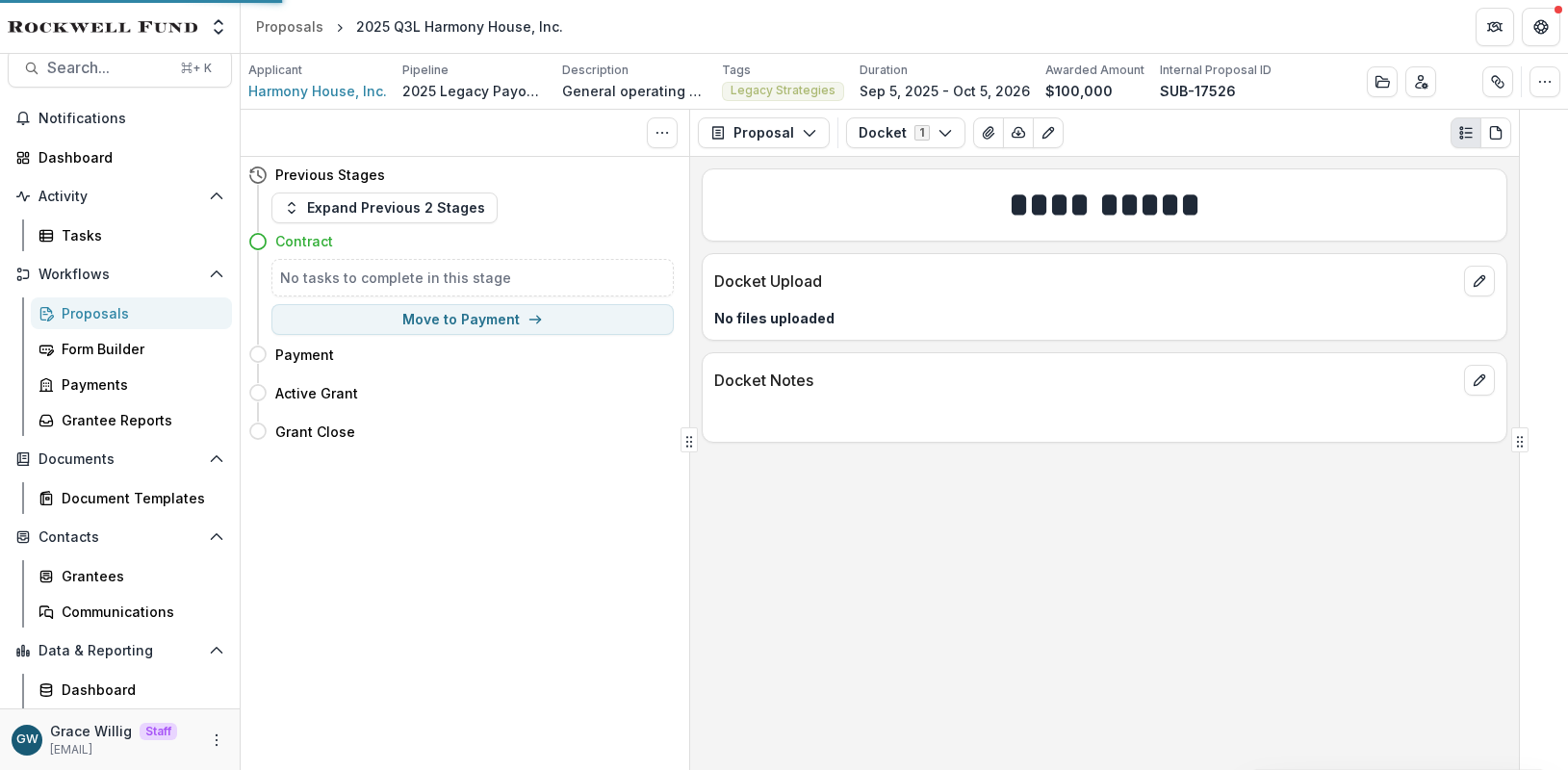 scroll, scrollTop: 15, scrollLeft: 0, axis: vertical 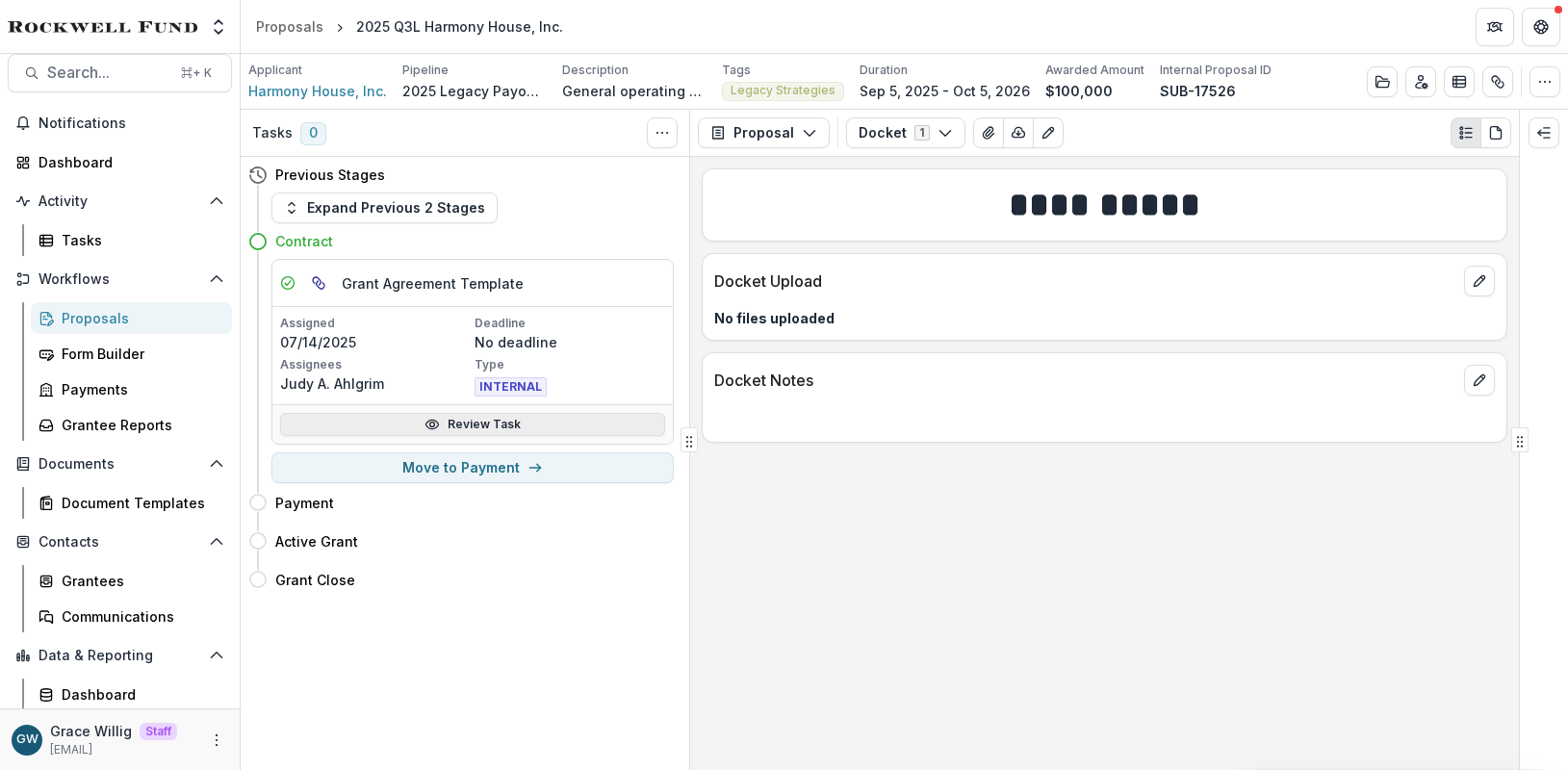 click on "Review Task" at bounding box center (473, 424) 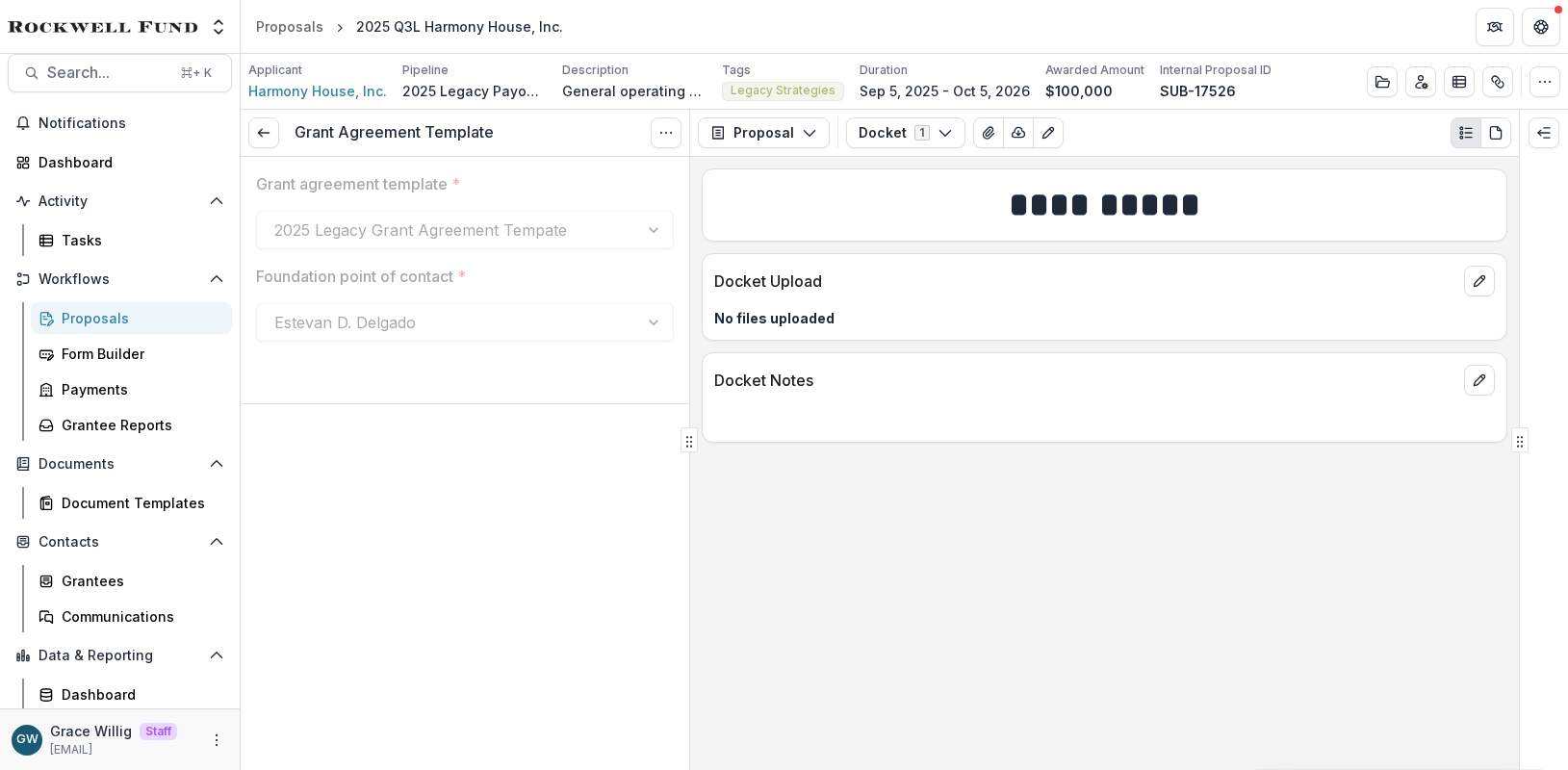 click on "Proposals" at bounding box center (139, 318) 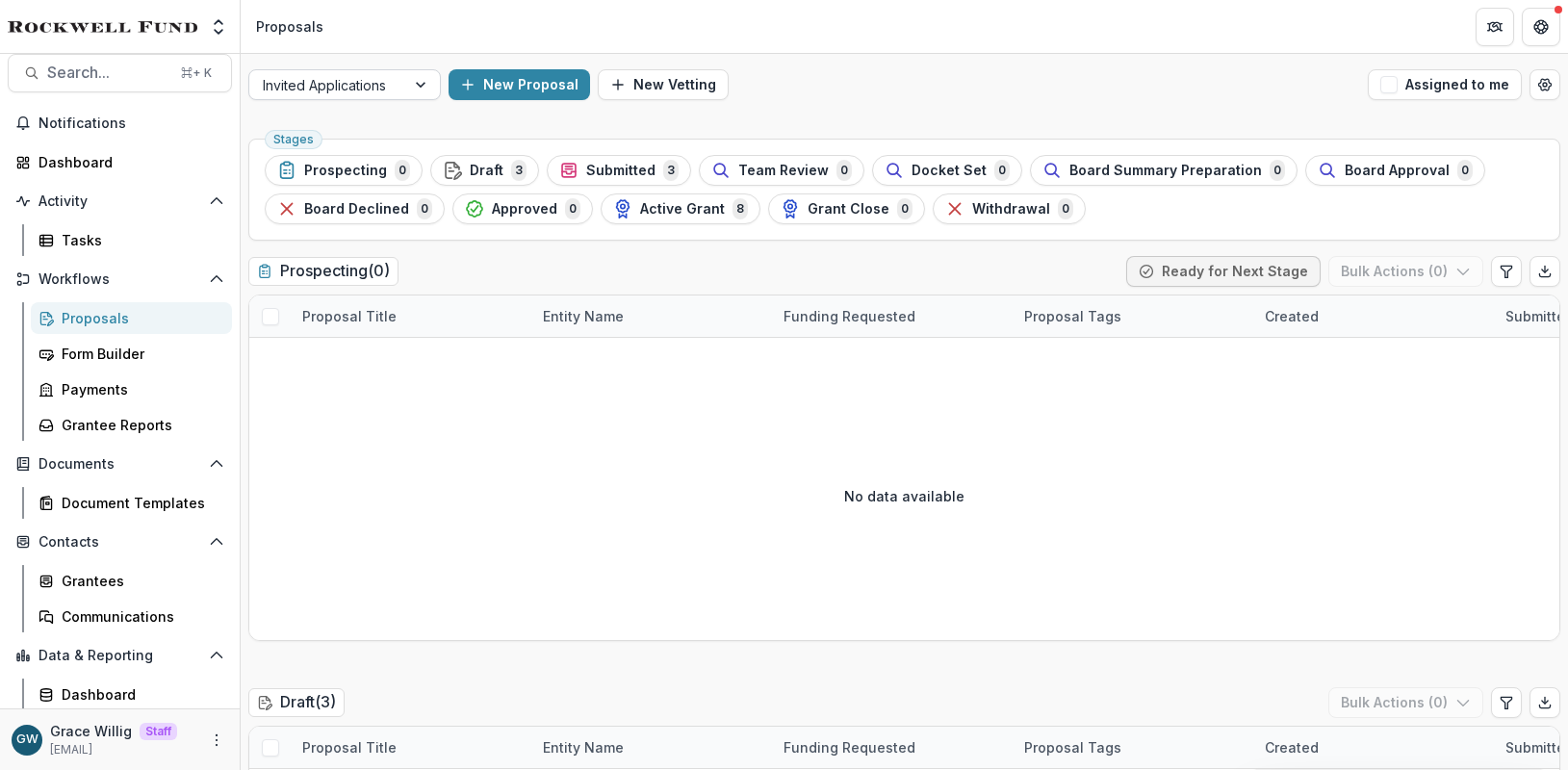 click on "Invited Applications" at bounding box center (327, 85) 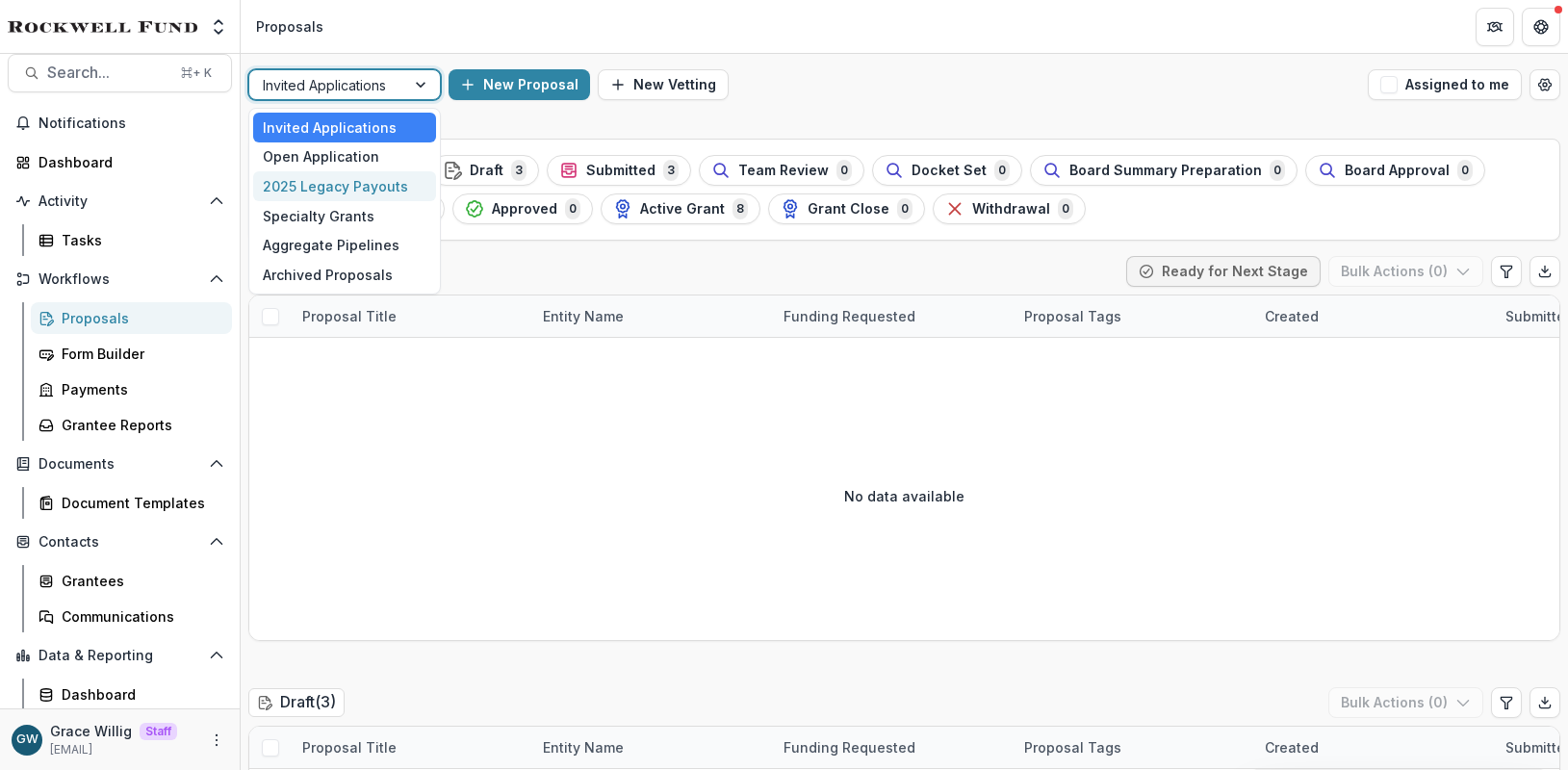 click on "2025 Legacy Payouts" at bounding box center (345, 186) 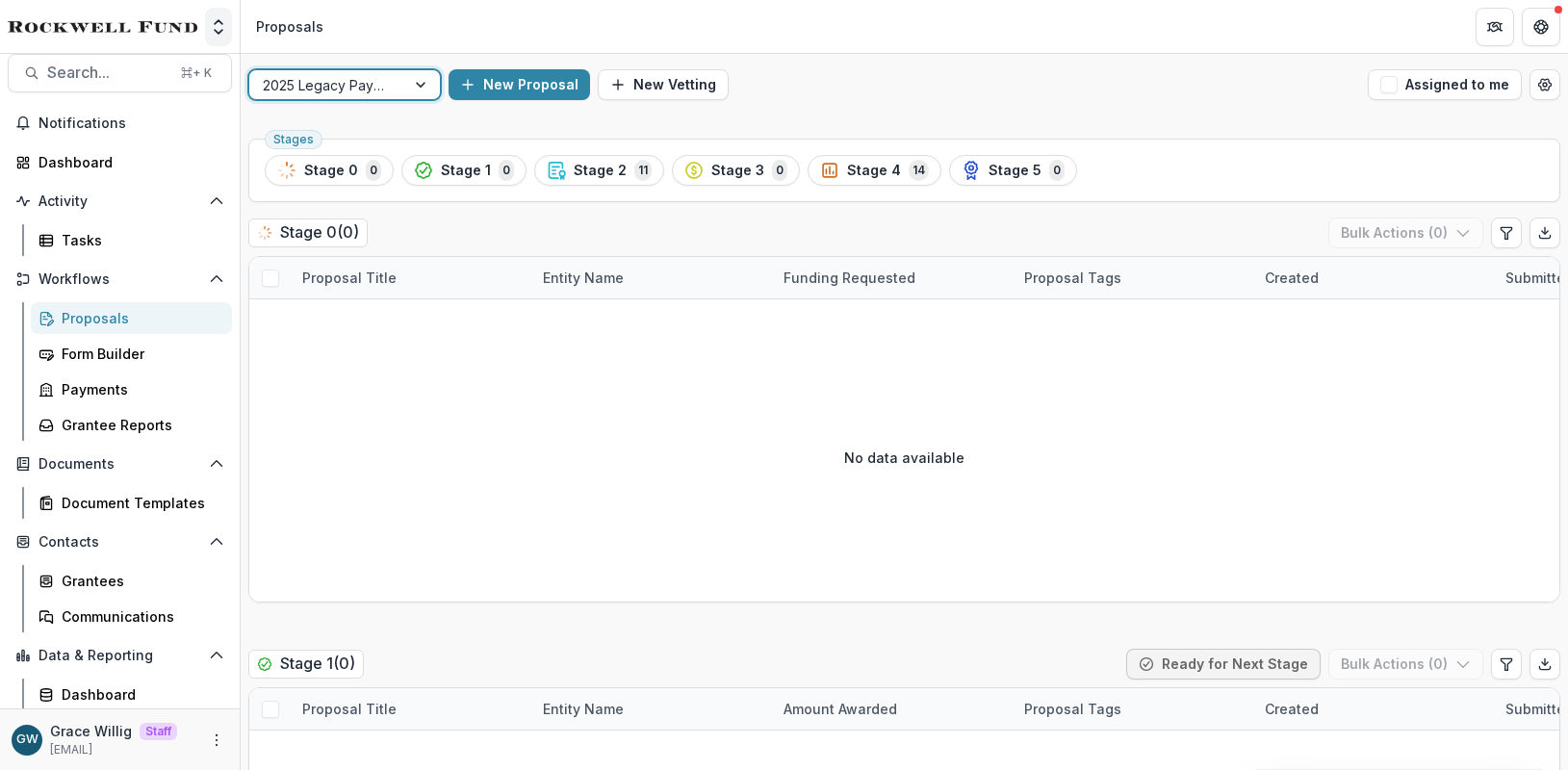 click 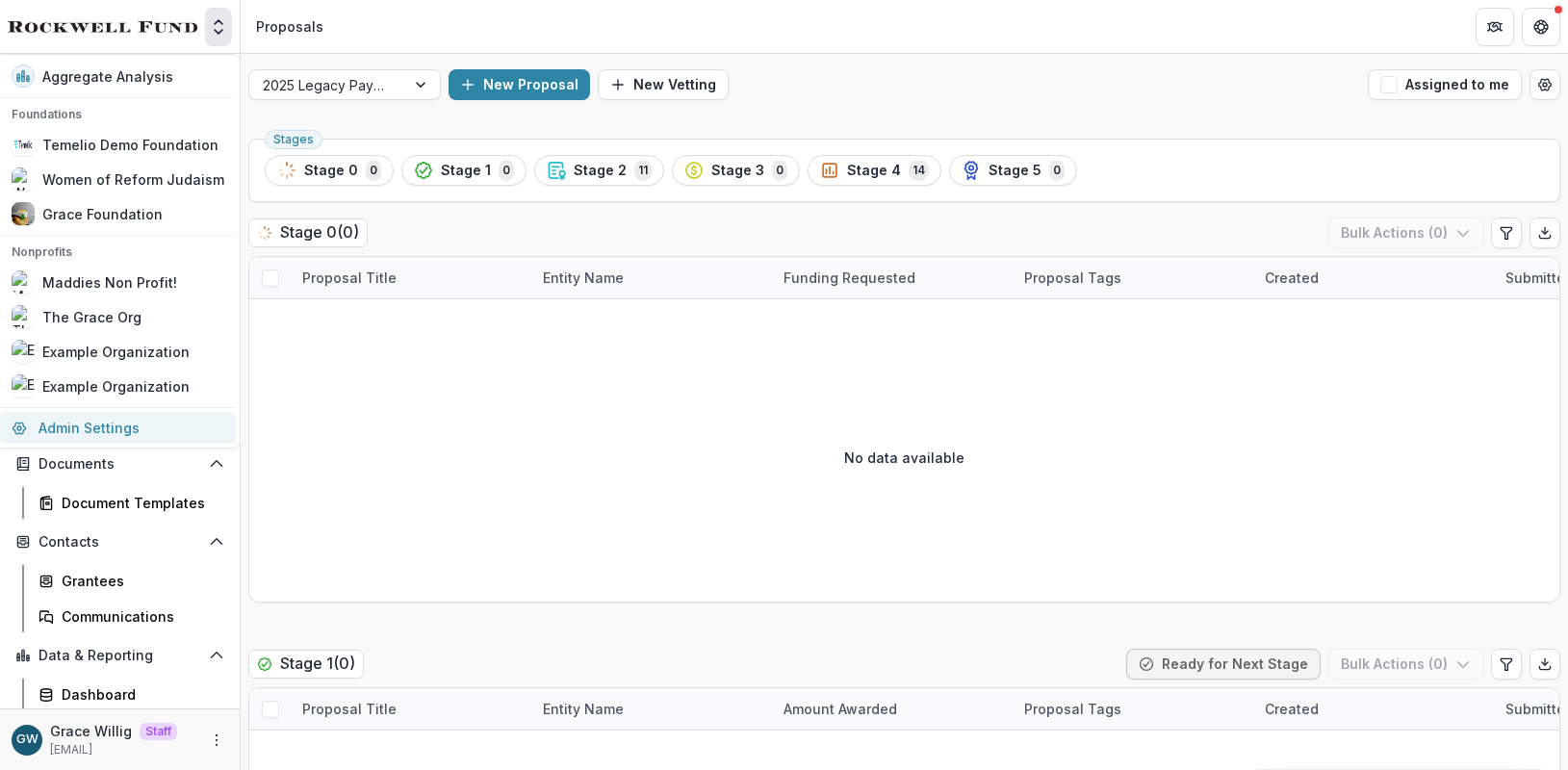 click on "Admin Settings" at bounding box center (117, 427) 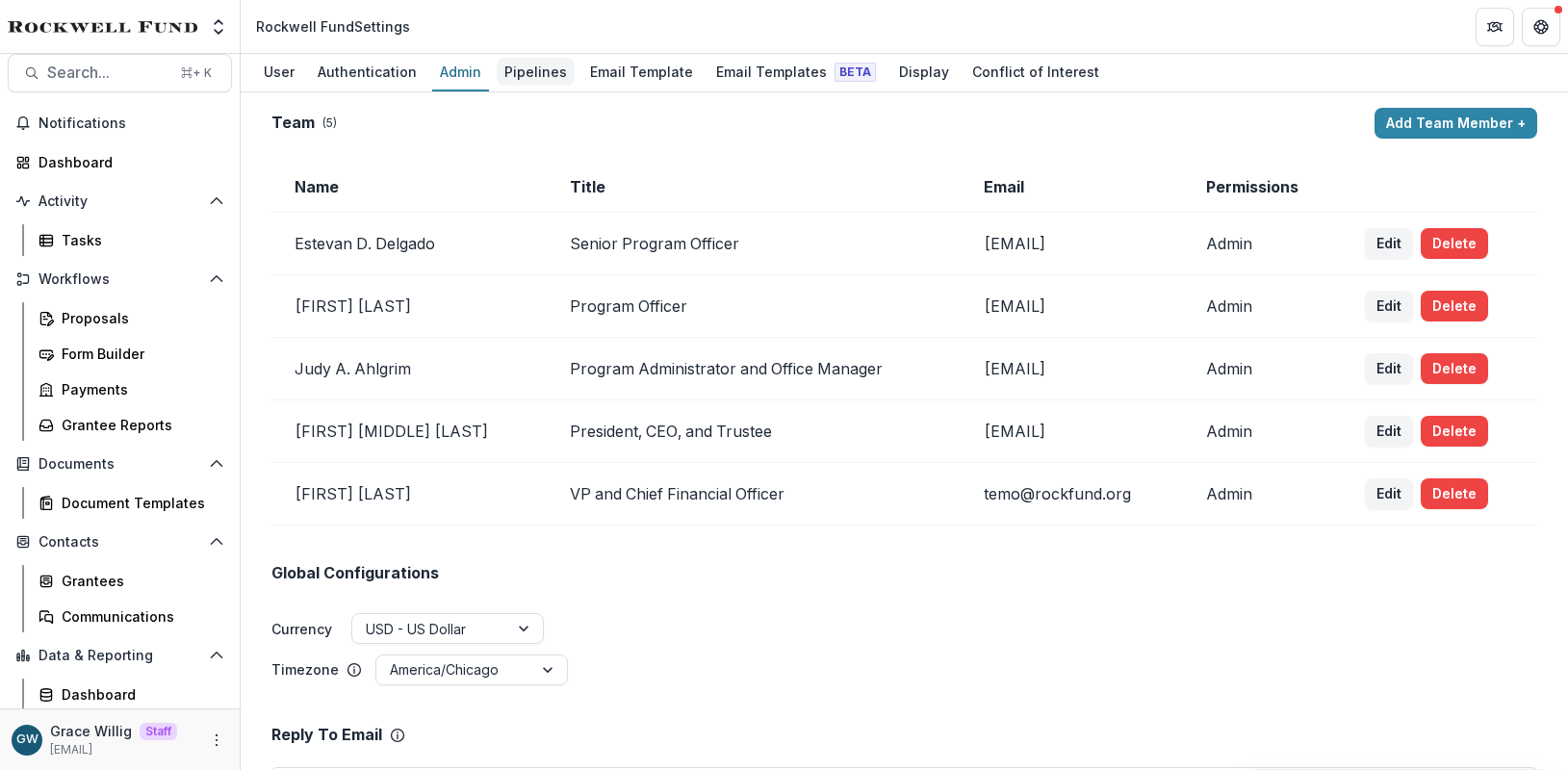 click on "Pipelines" at bounding box center [535, 71] 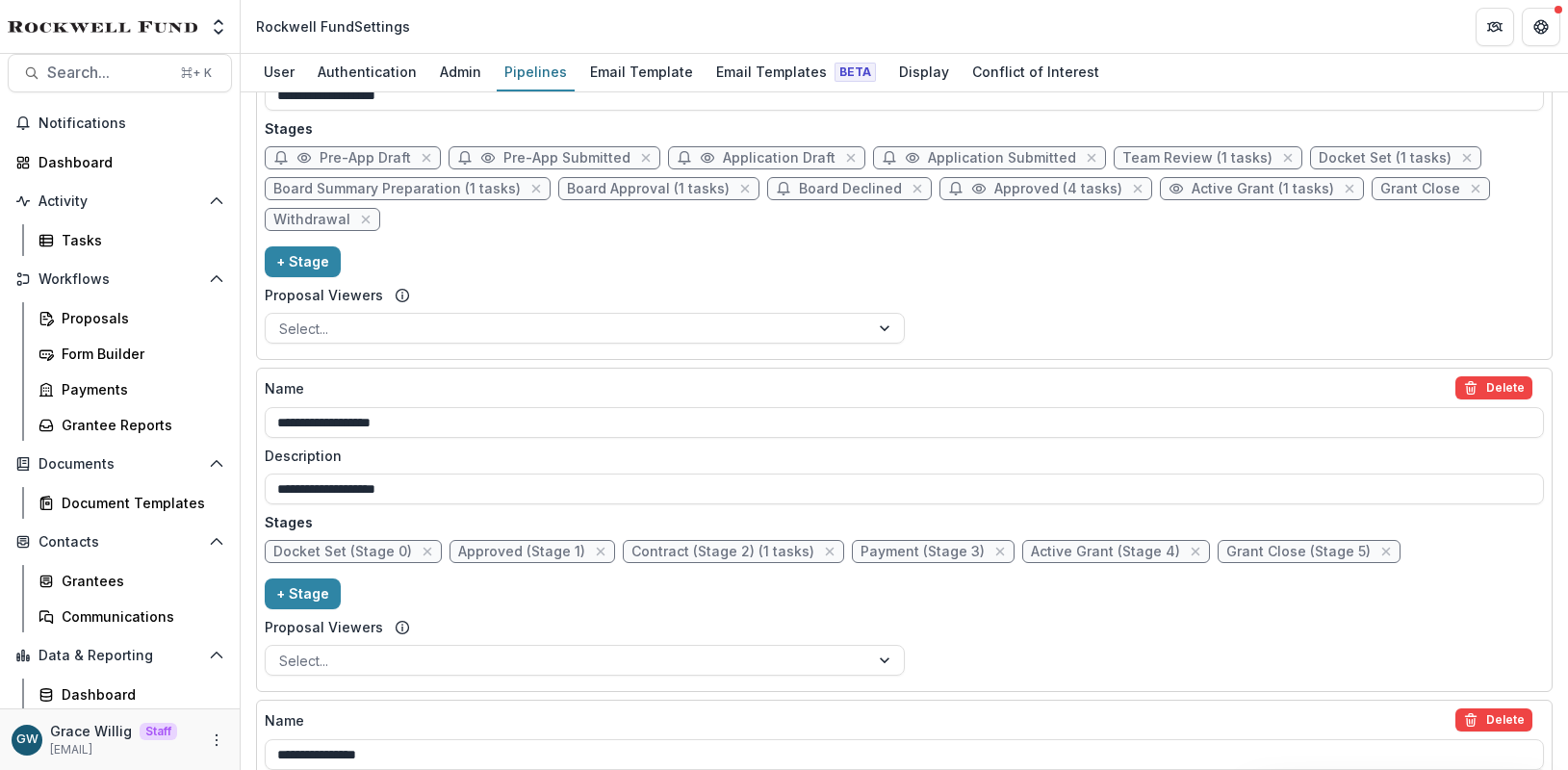 scroll, scrollTop: 481, scrollLeft: 0, axis: vertical 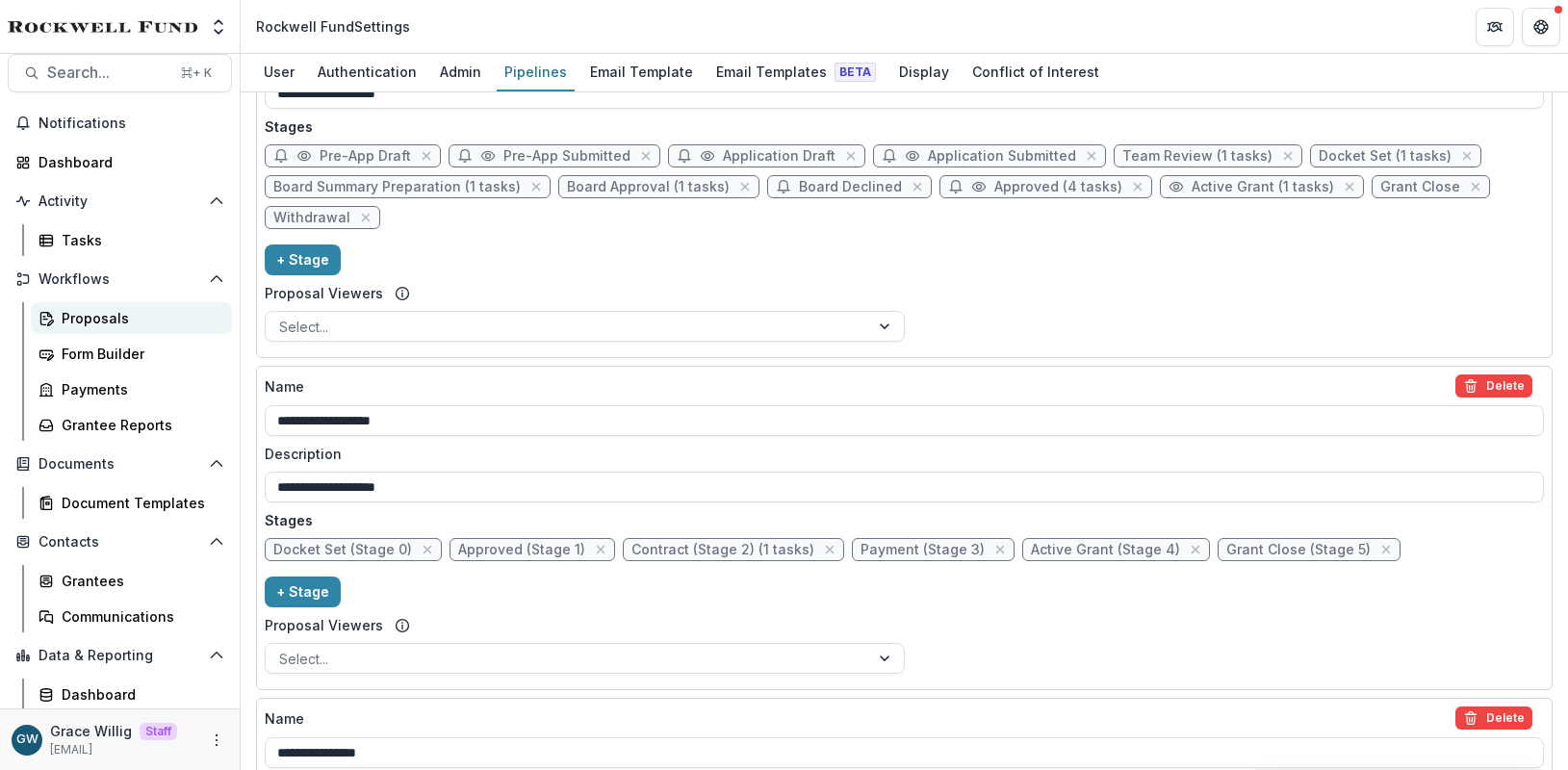 click on "Proposals" at bounding box center (139, 318) 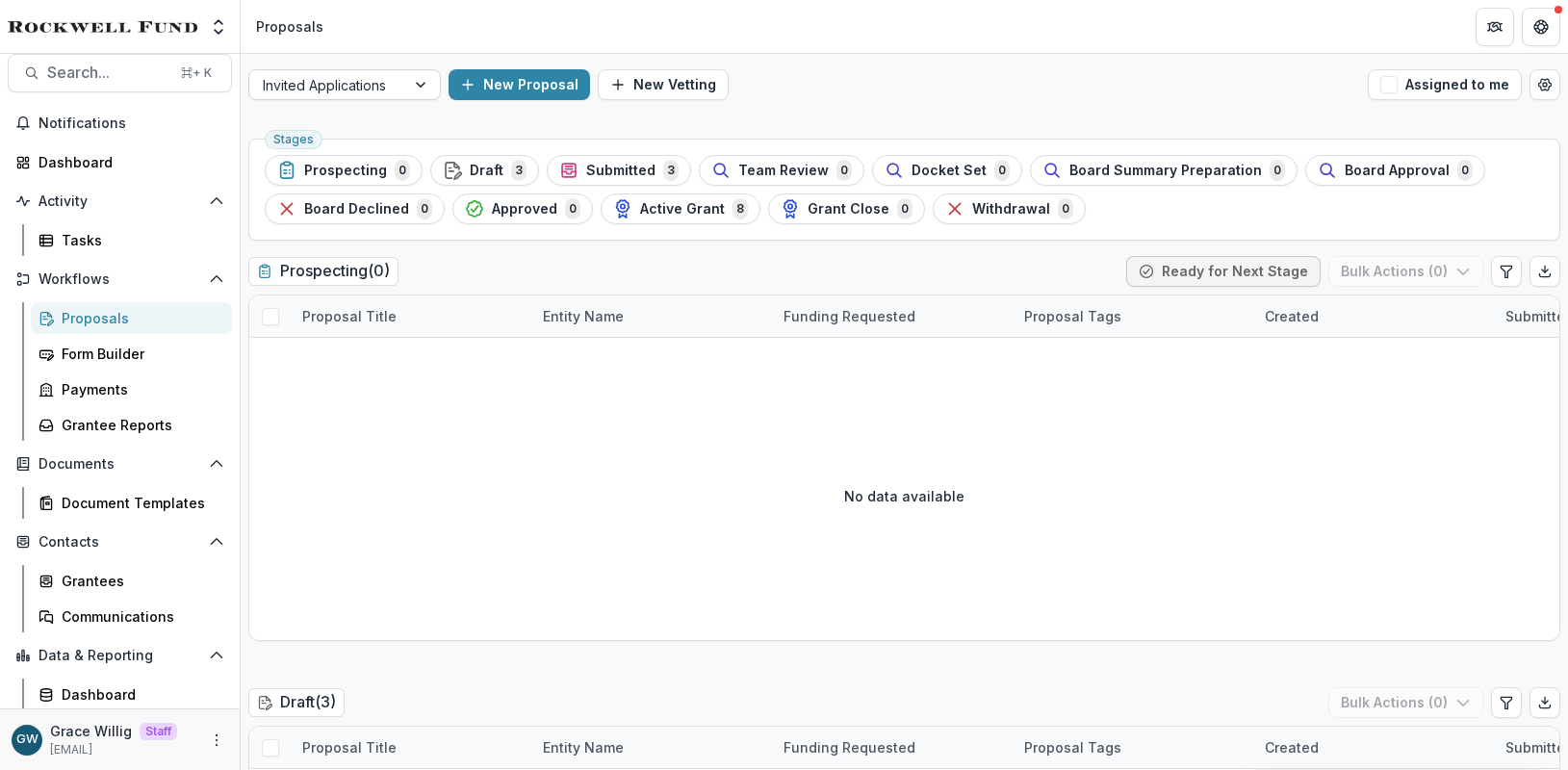 click at bounding box center (327, 85) 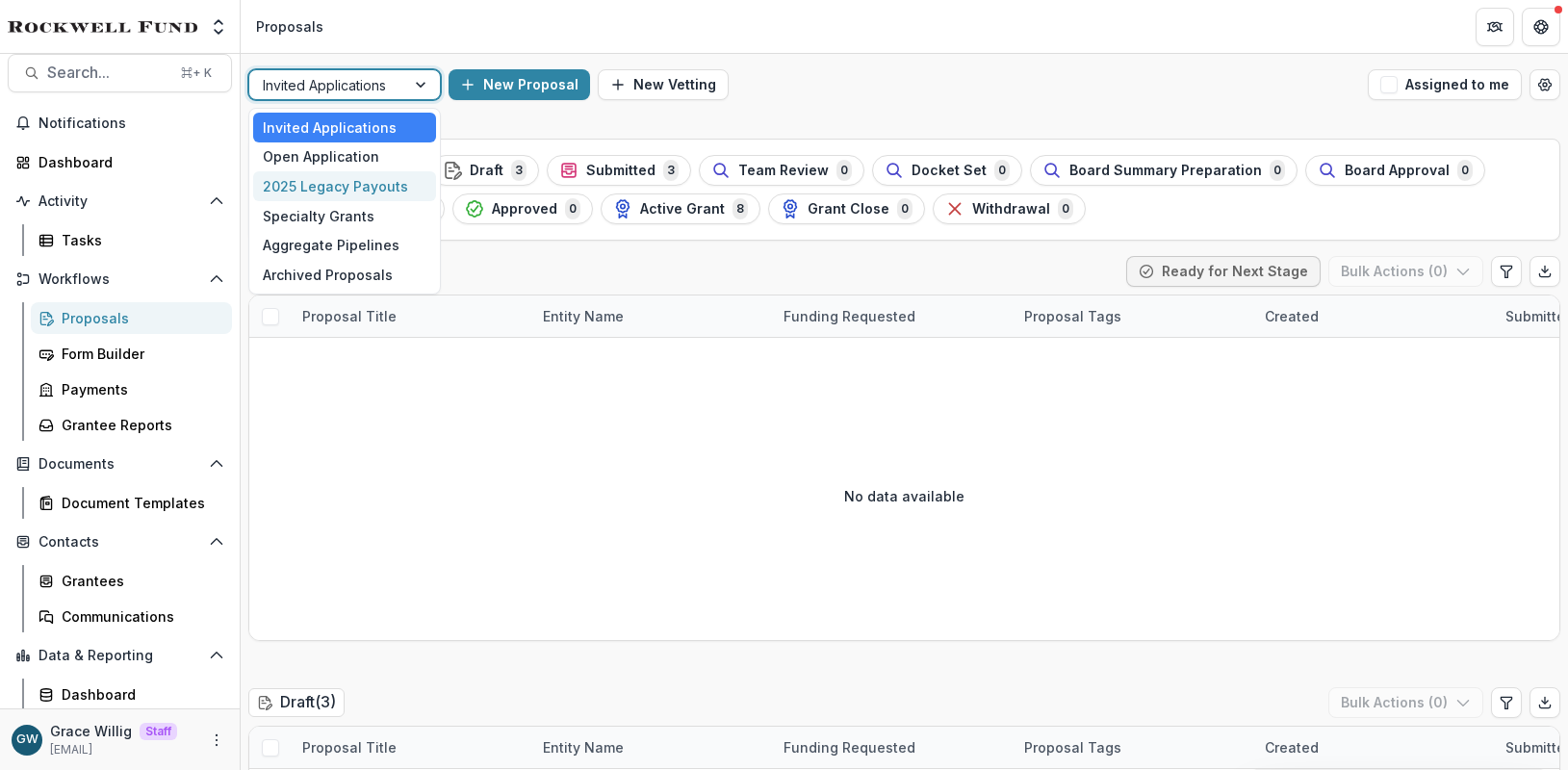 click on "2025 Legacy Payouts" at bounding box center [345, 186] 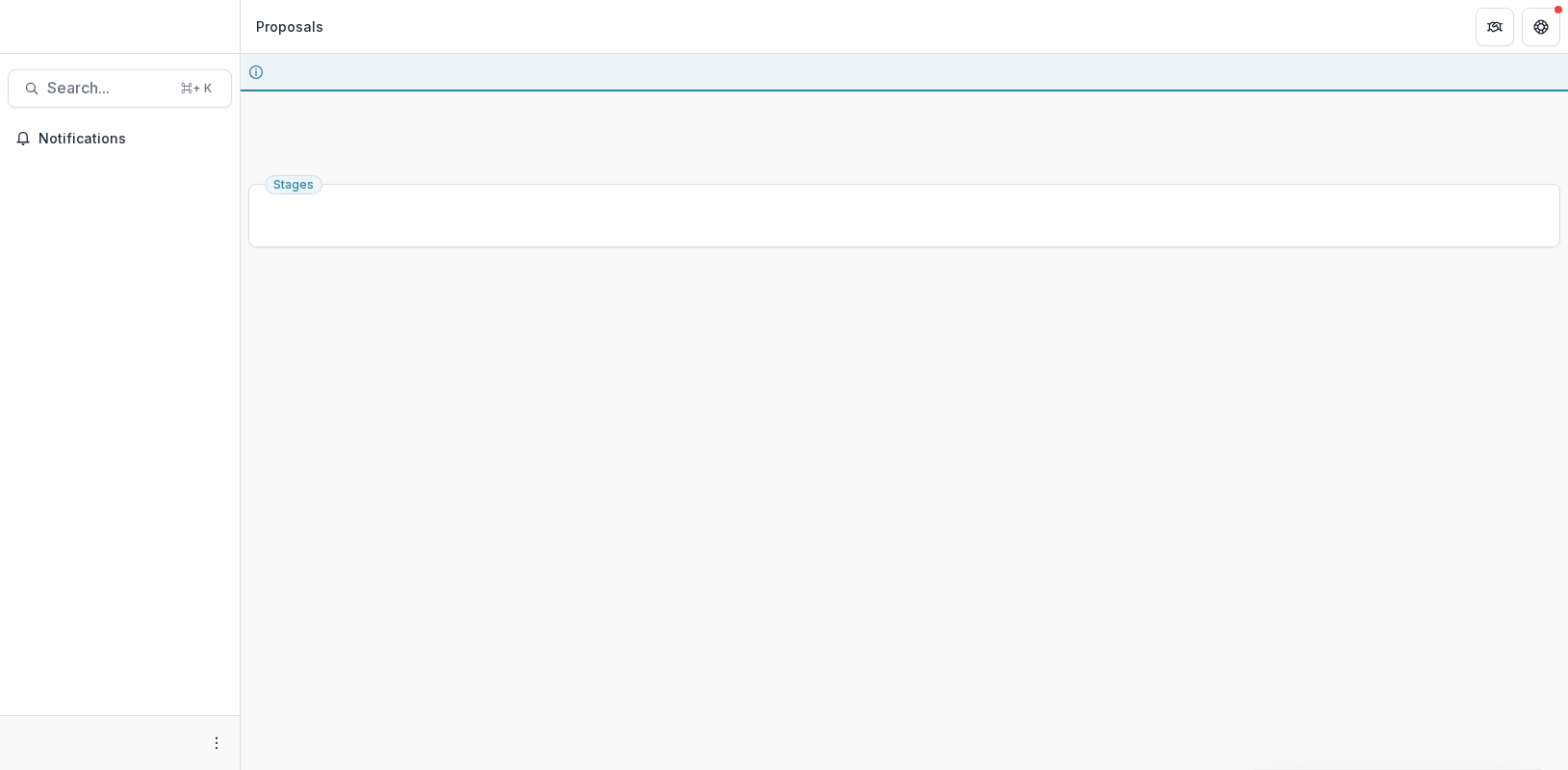 scroll, scrollTop: 0, scrollLeft: 0, axis: both 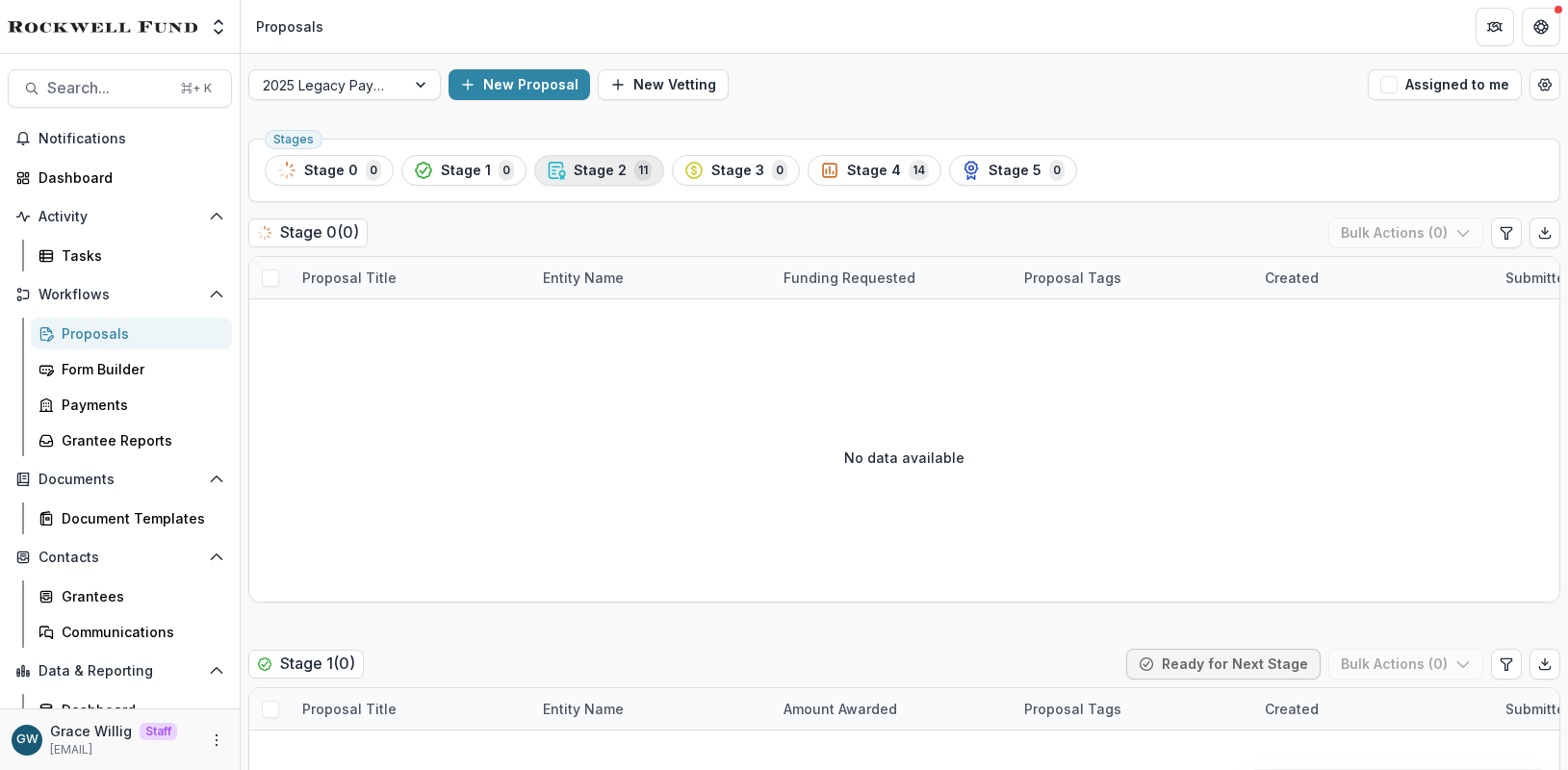 click on "Stage 2" at bounding box center (600, 170) 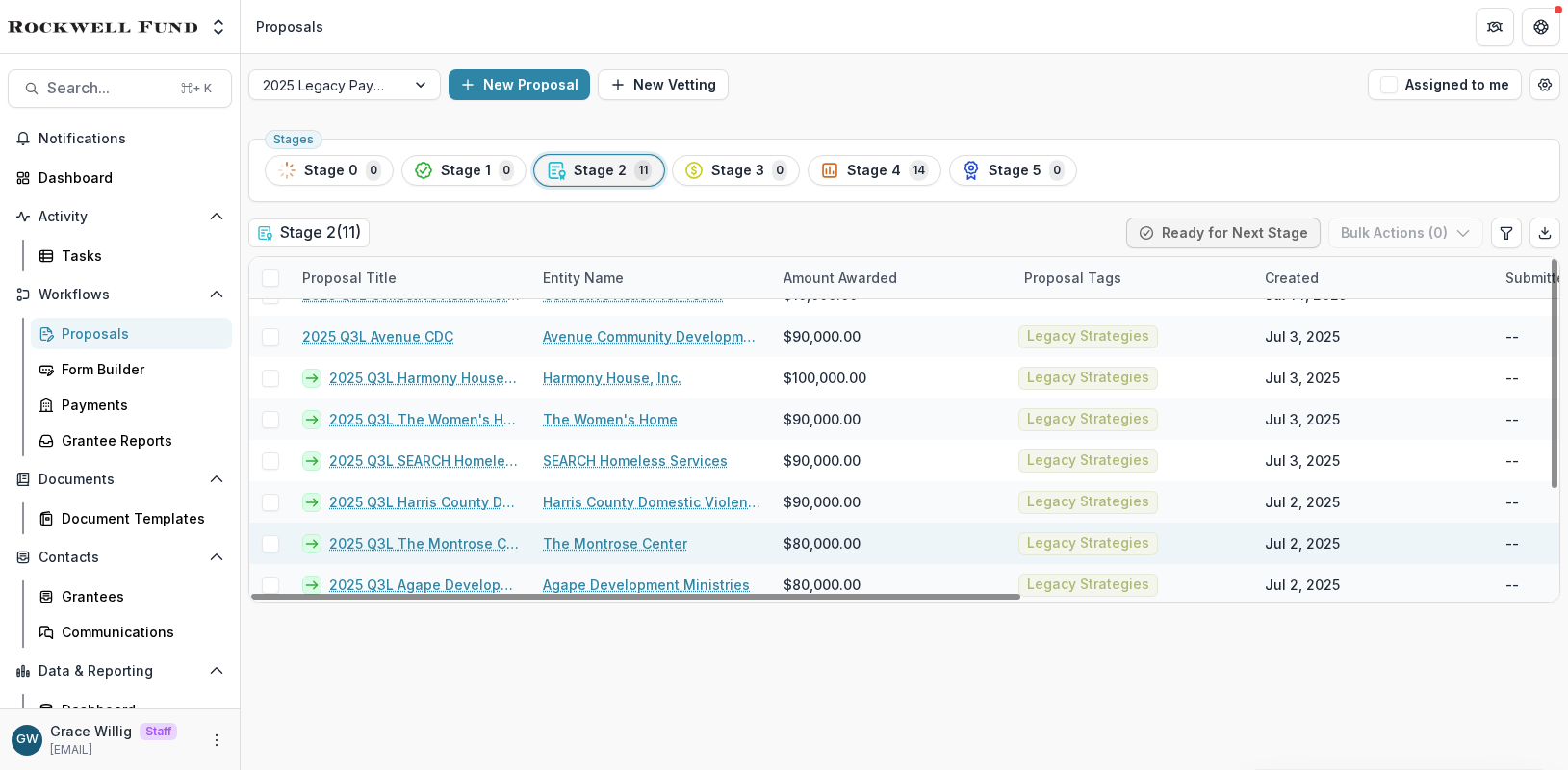 scroll, scrollTop: 0, scrollLeft: 0, axis: both 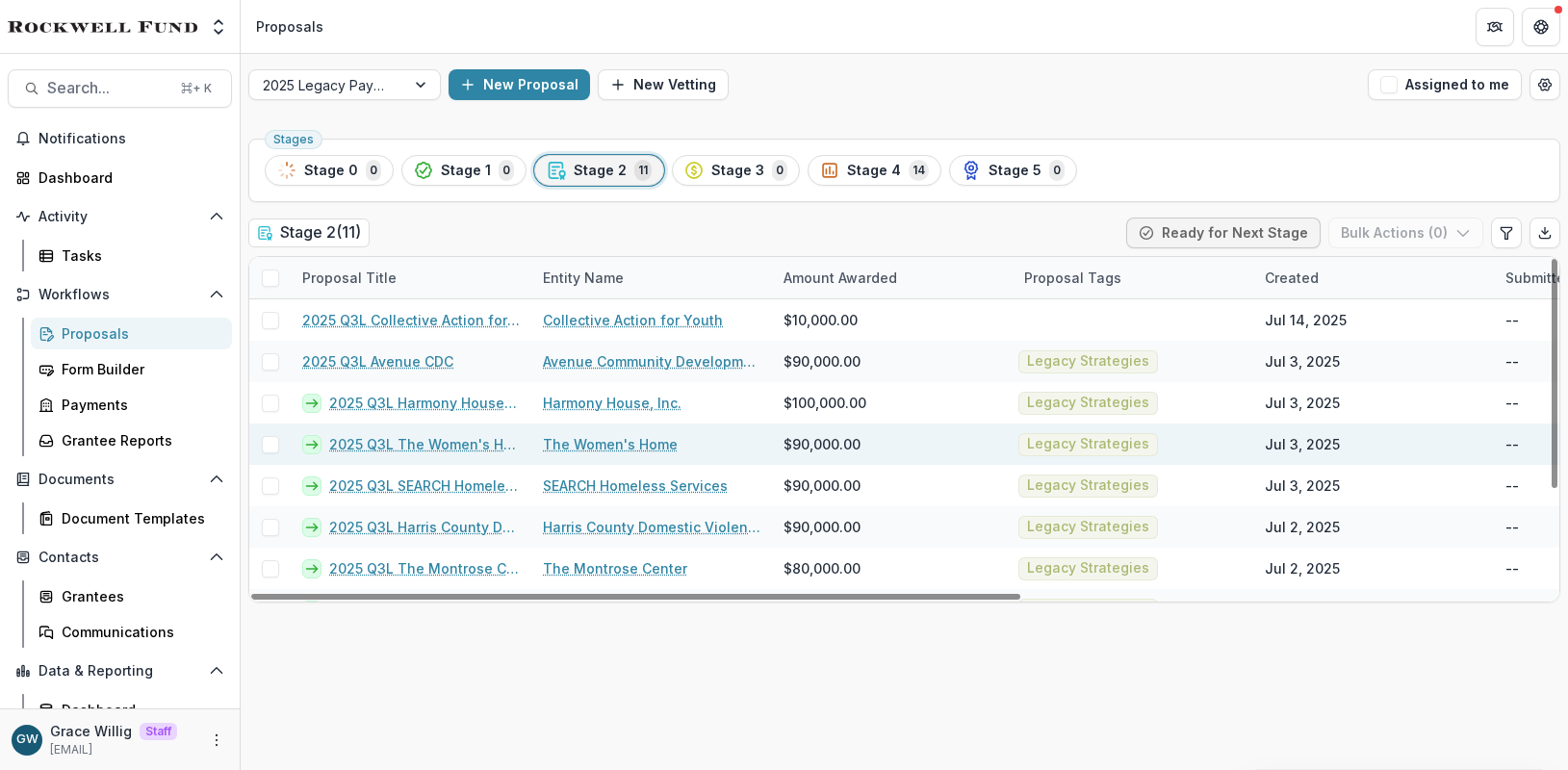 click on "2025 Q3L The Women's Home" at bounding box center [424, 444] 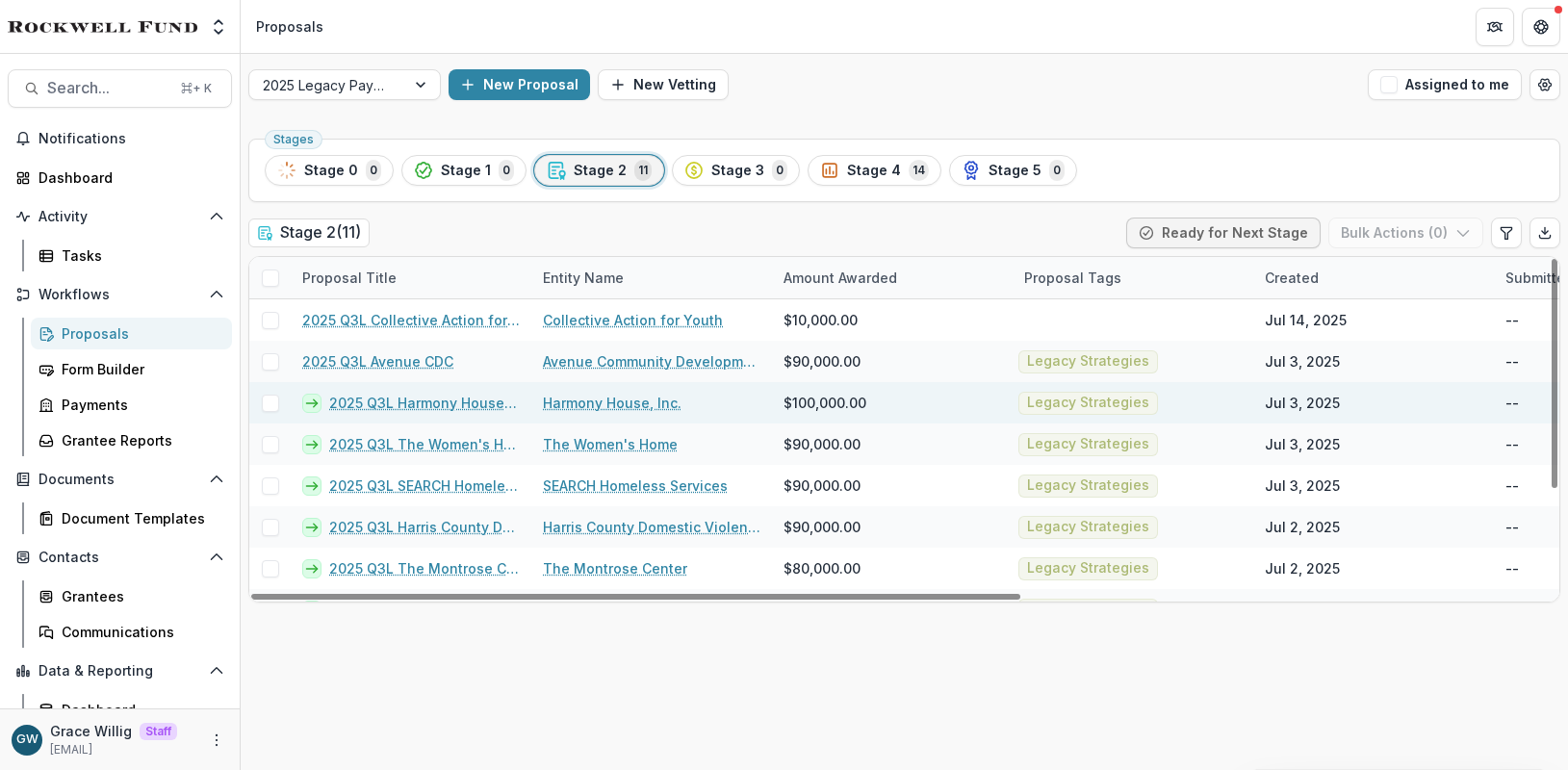 click on "2025 Q3L Harmony House, Inc." at bounding box center [424, 402] 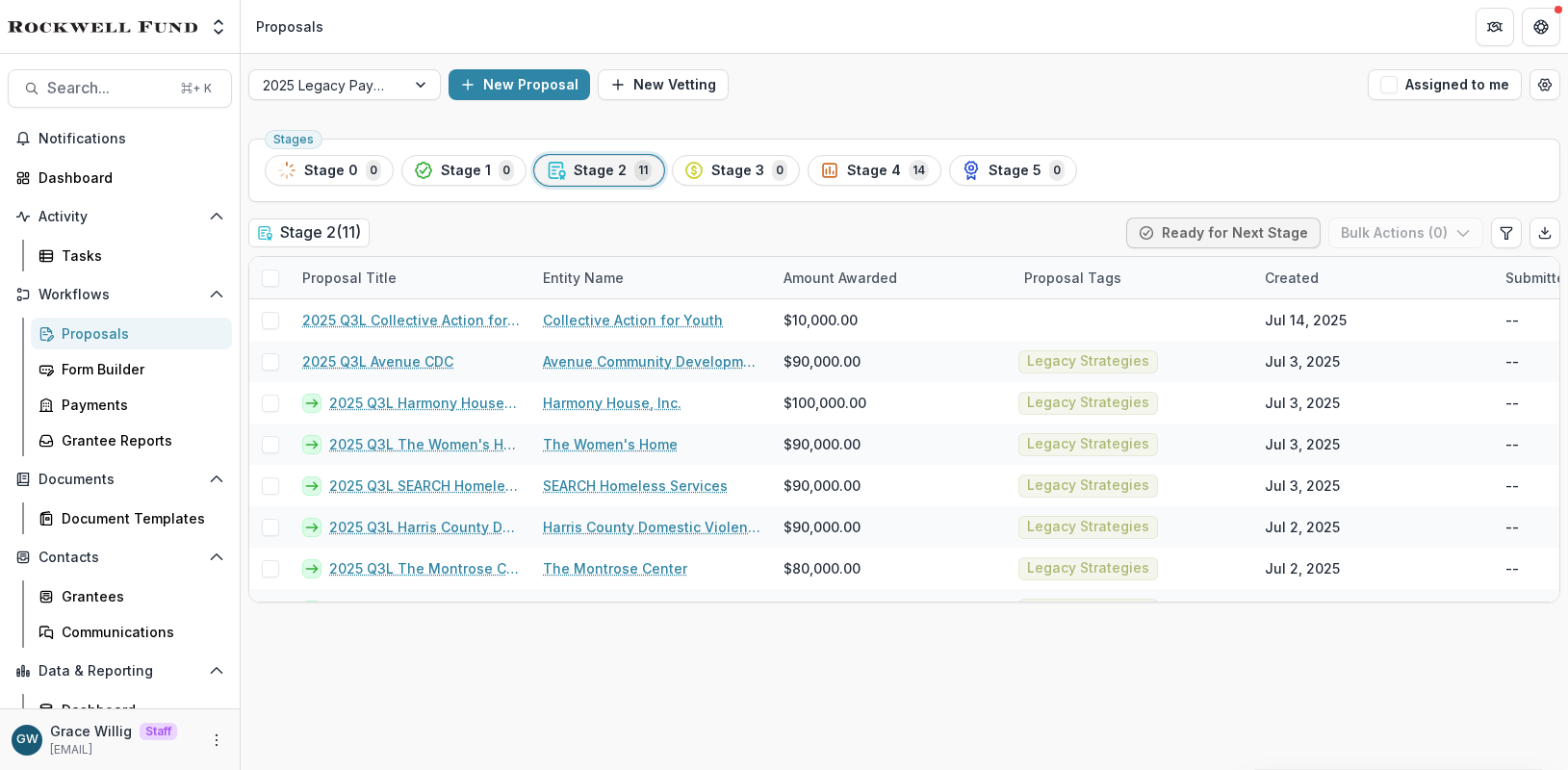 click on "Stage 2" at bounding box center (600, 170) 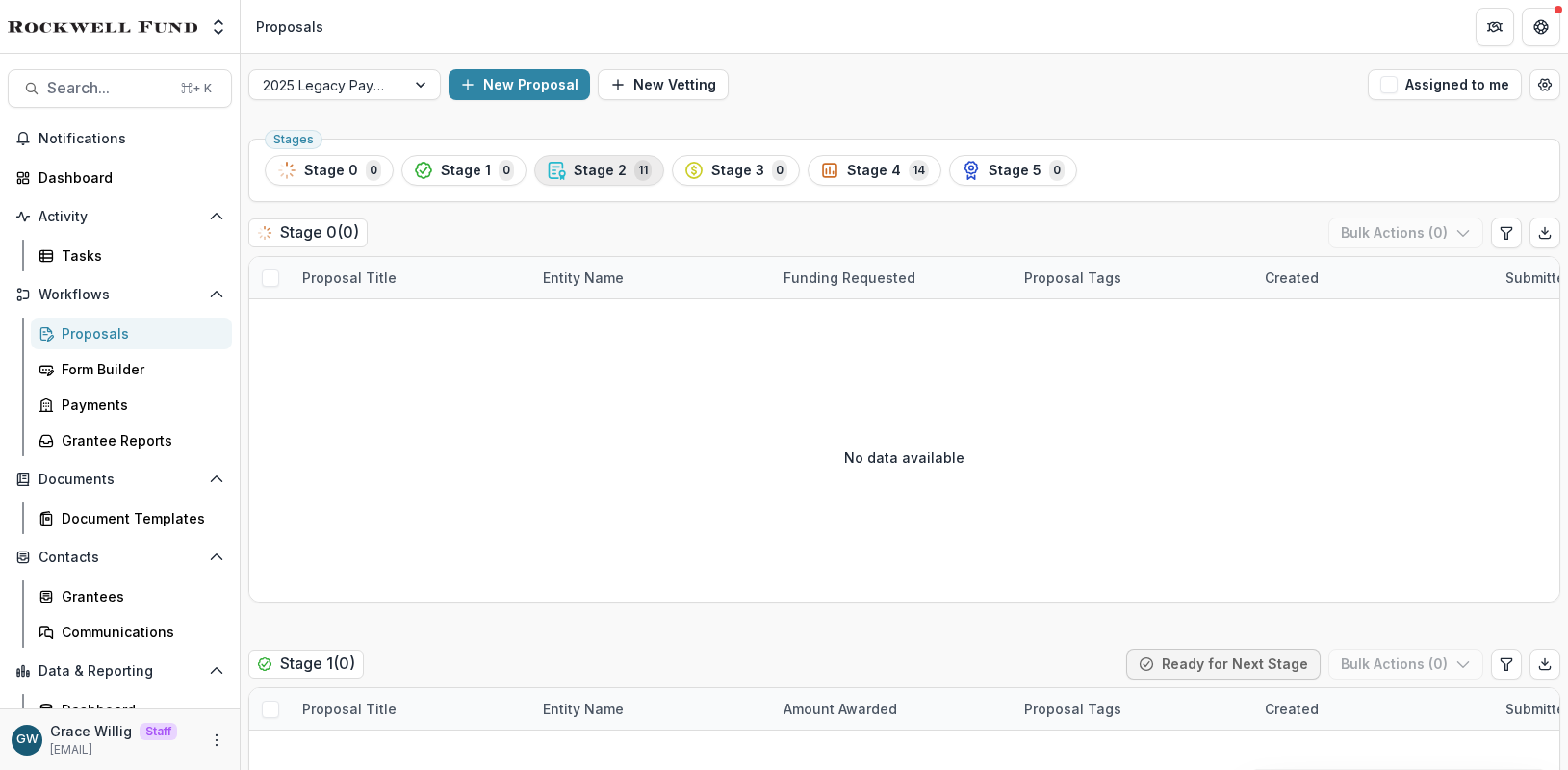 click on "Stage 2" at bounding box center [600, 170] 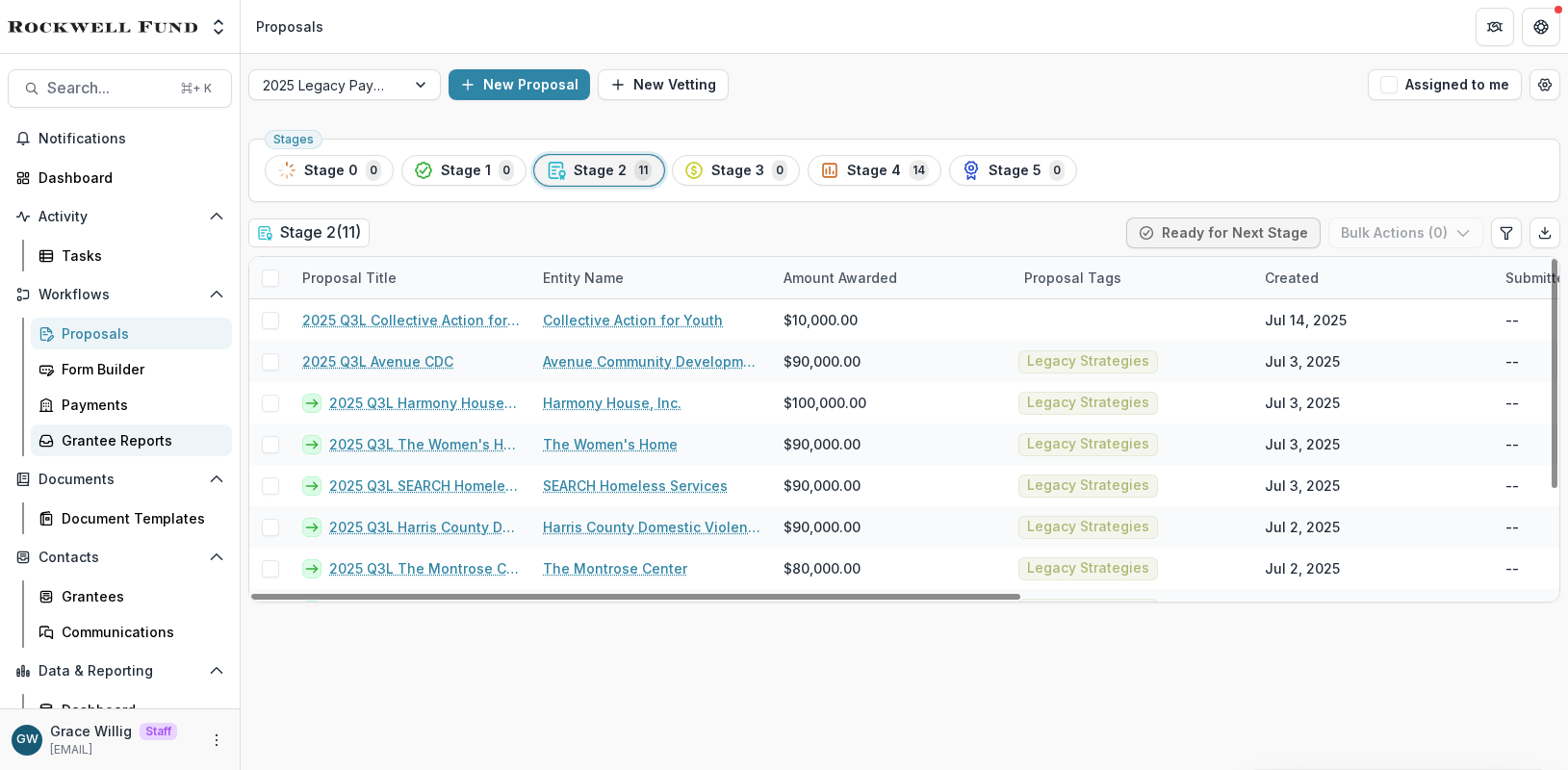click on "Grantee Reports" at bounding box center [139, 440] 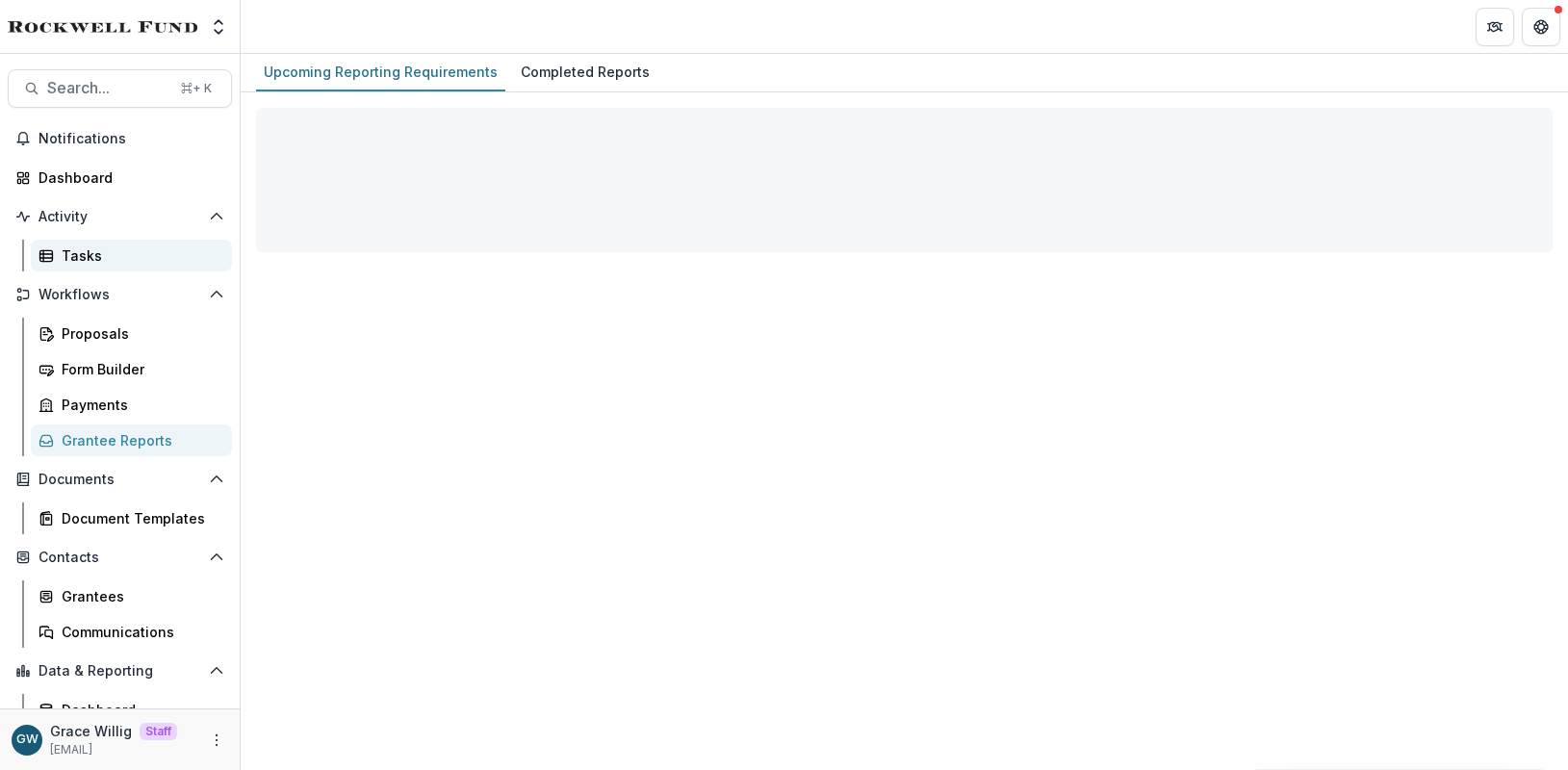 click on "Tasks" at bounding box center (139, 255) 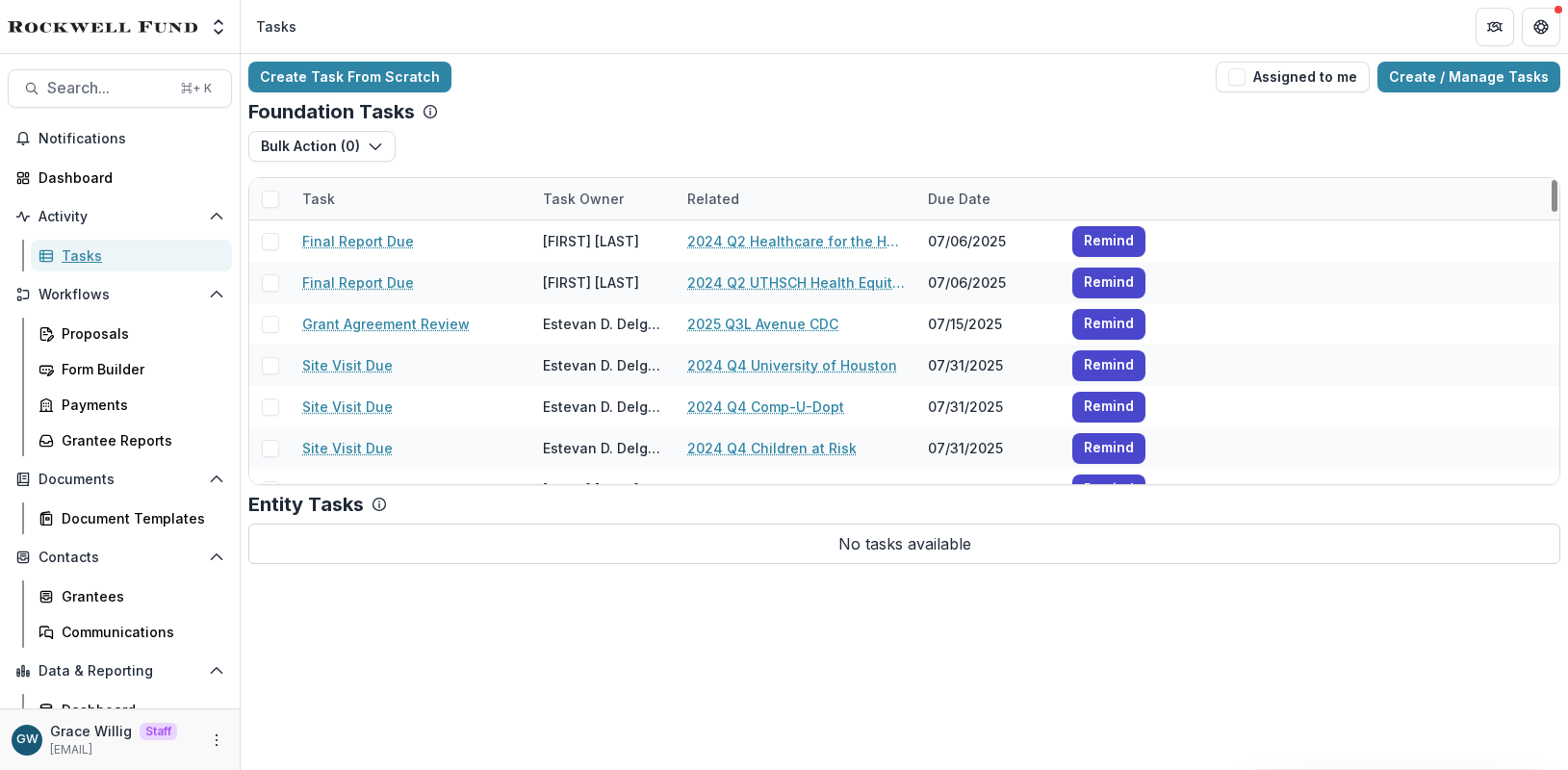 scroll, scrollTop: 665, scrollLeft: 0, axis: vertical 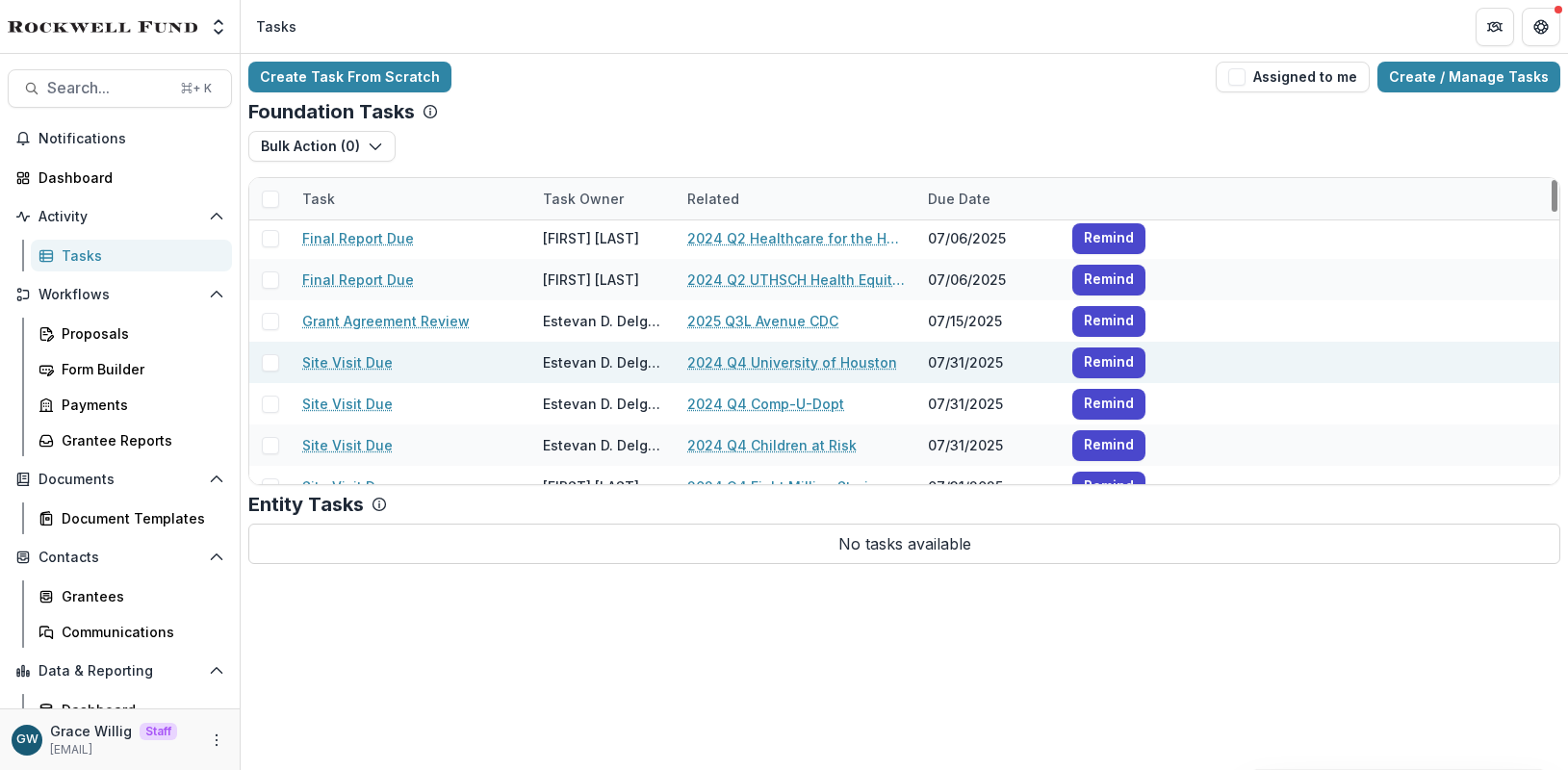 click at bounding box center [270, 363] 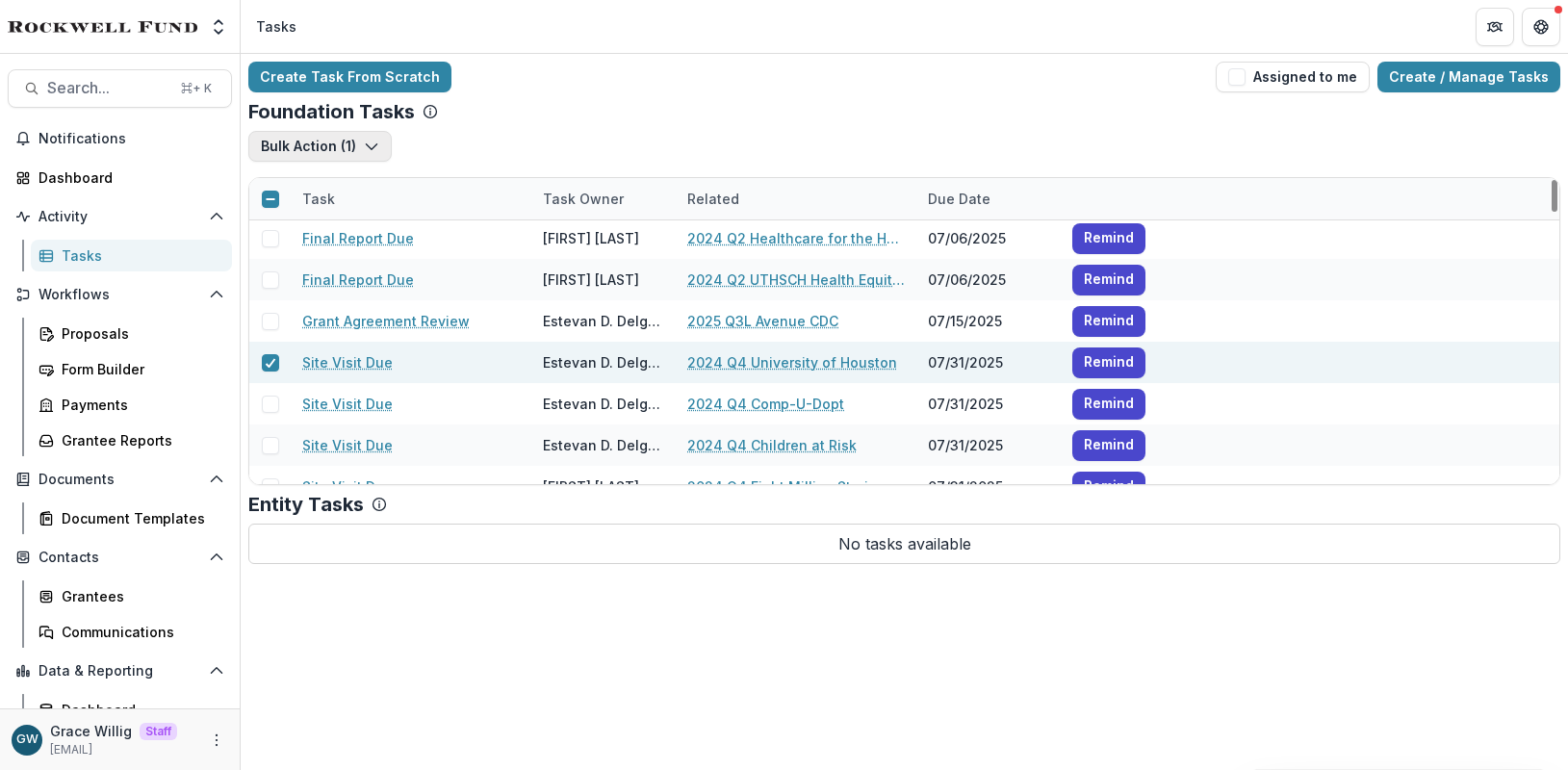 click 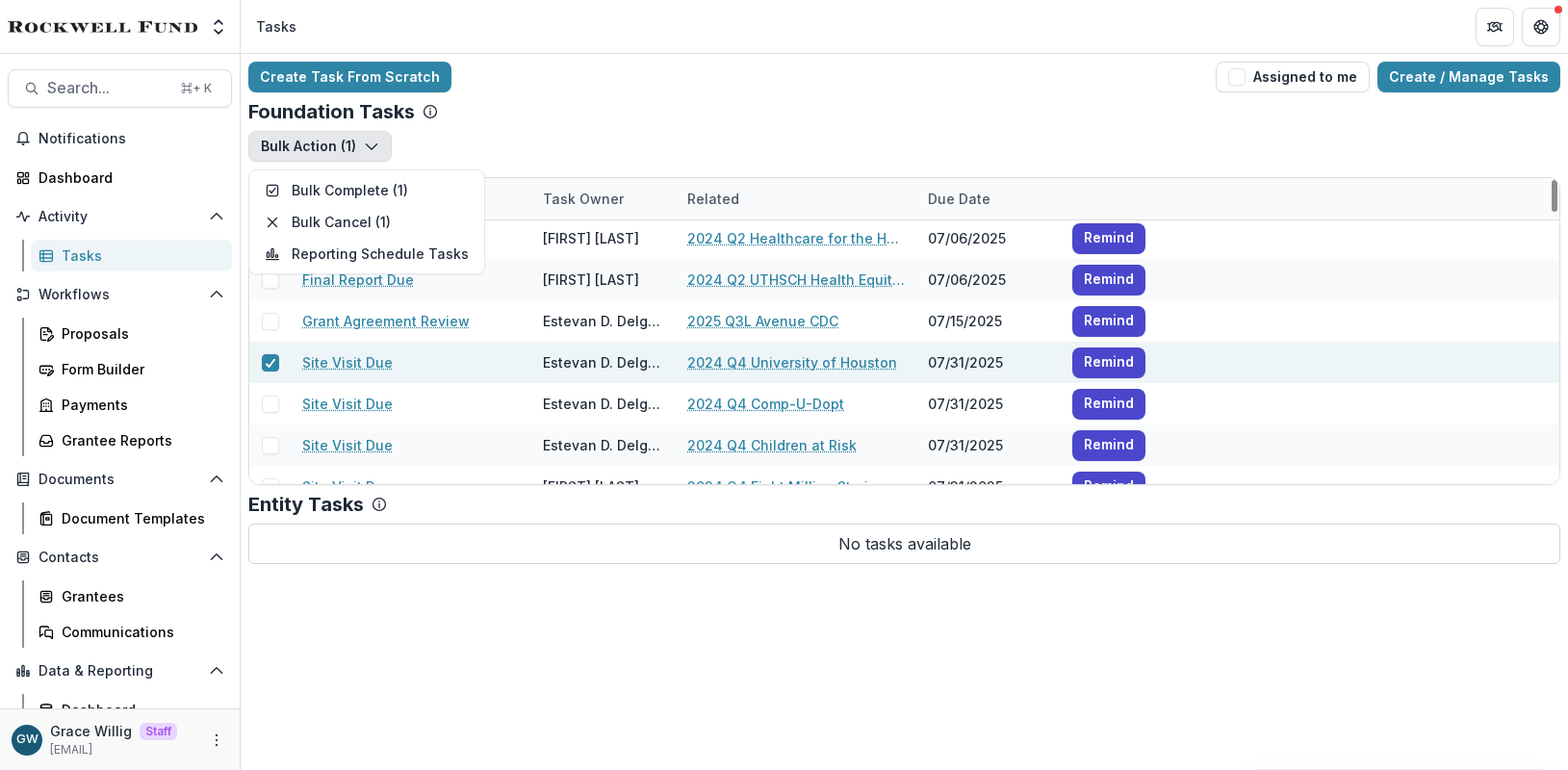 click on "Bulk Action ( 1 ) Bulk Complete ( 1 ) Bulk Cancel ( 1 ) Reporting Schedule Tasks" at bounding box center (904, 154) 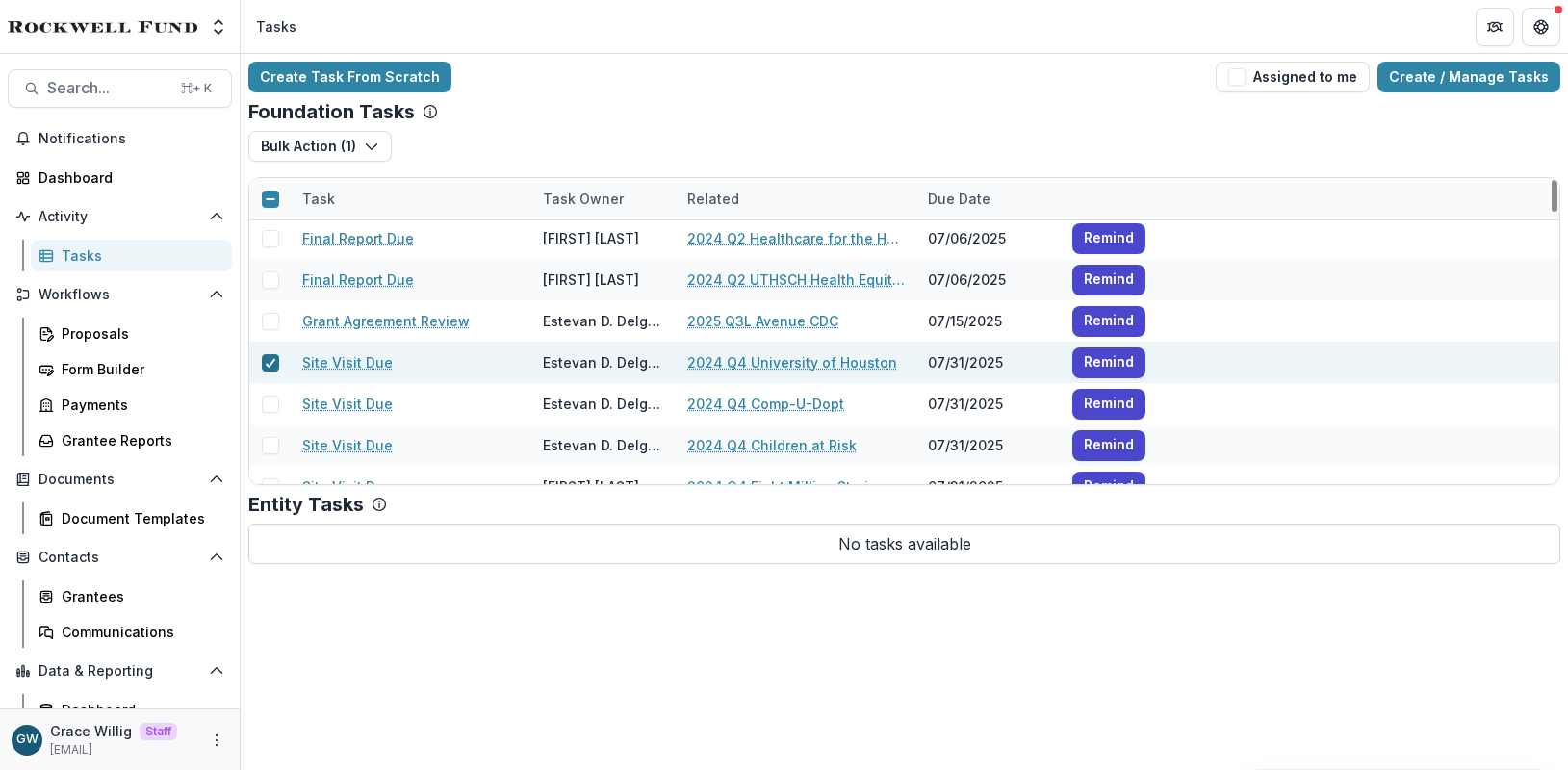 click 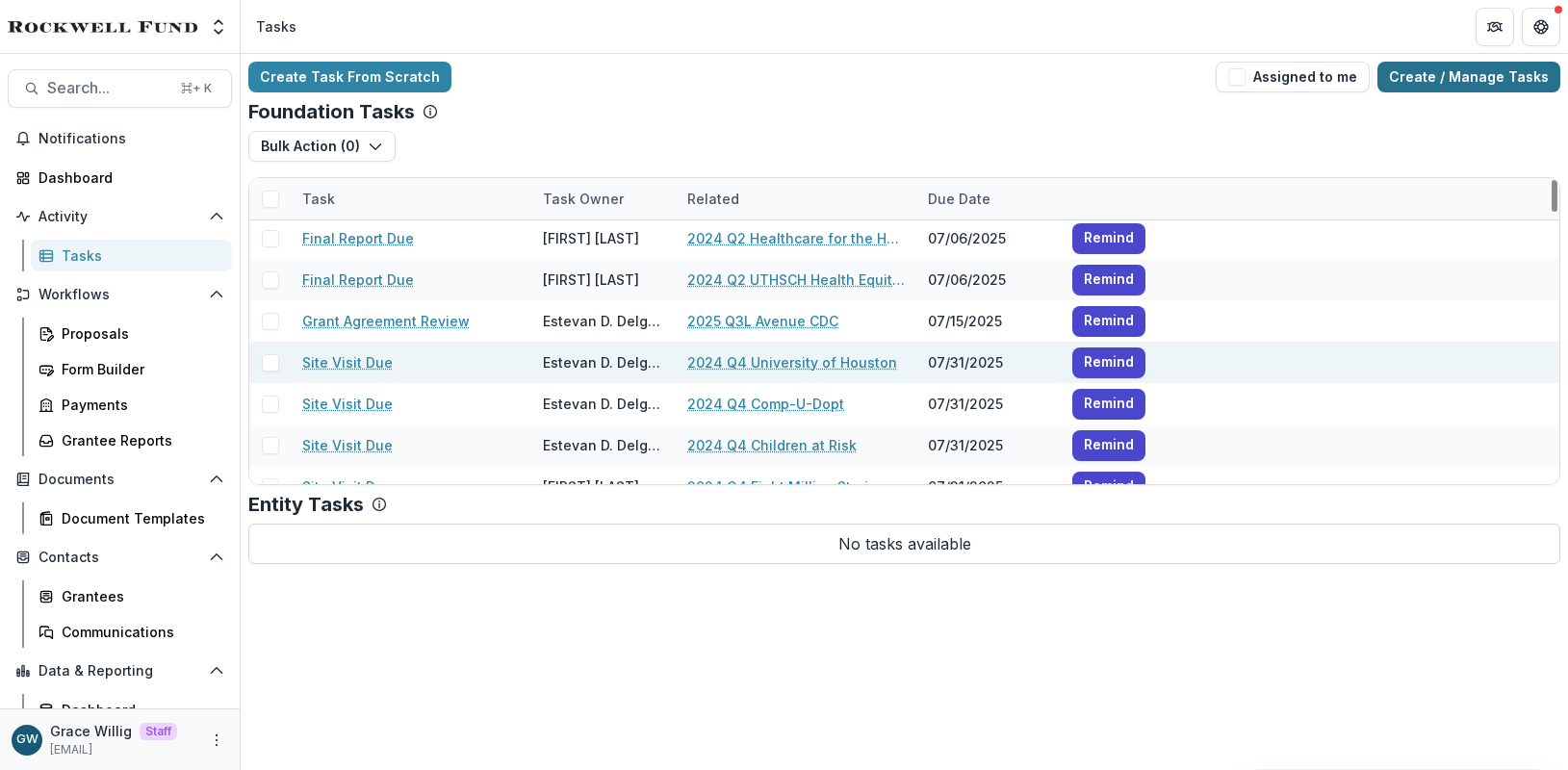 click on "Create / Manage Tasks" at bounding box center [1469, 77] 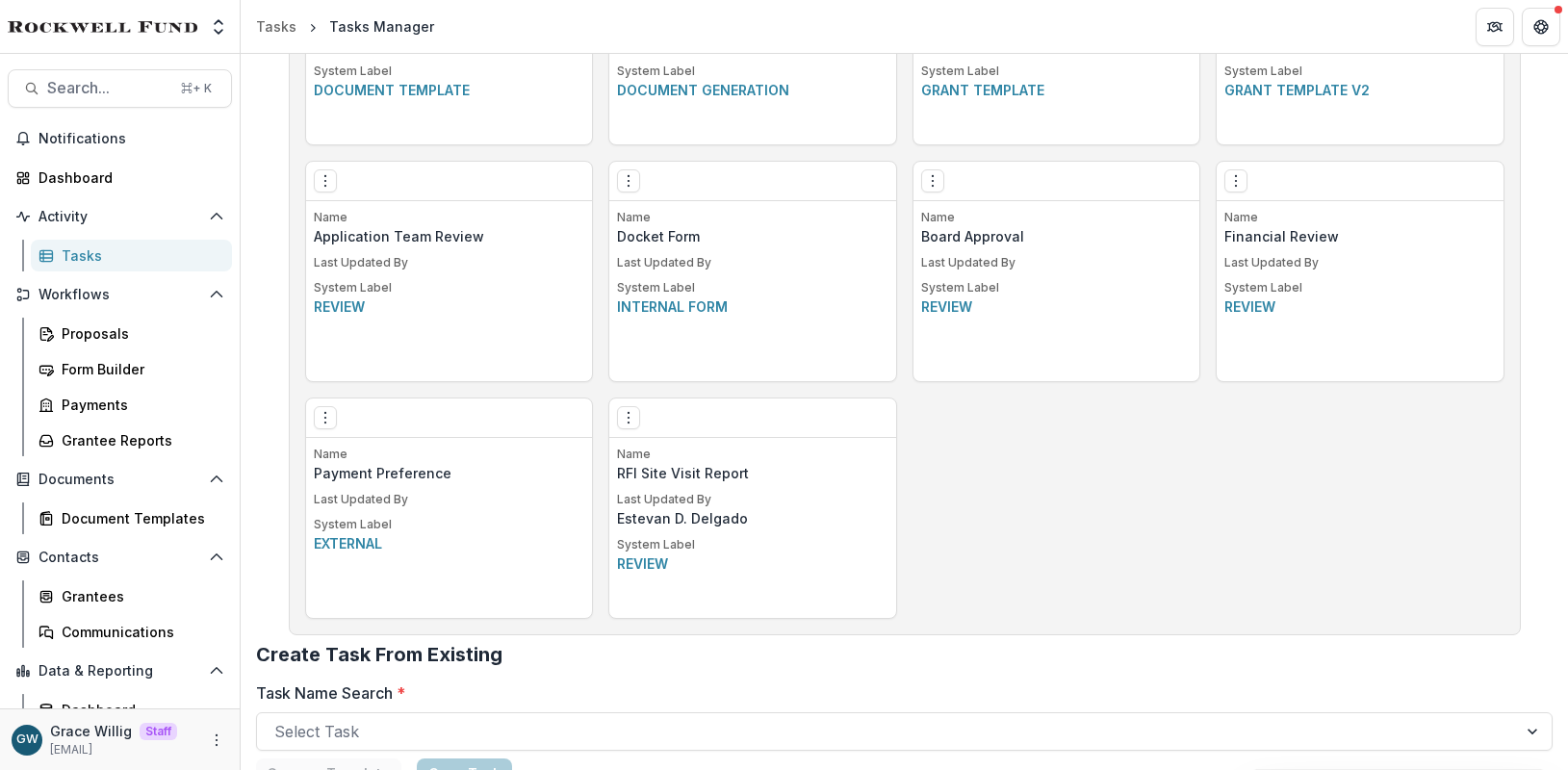 scroll, scrollTop: 1164, scrollLeft: 0, axis: vertical 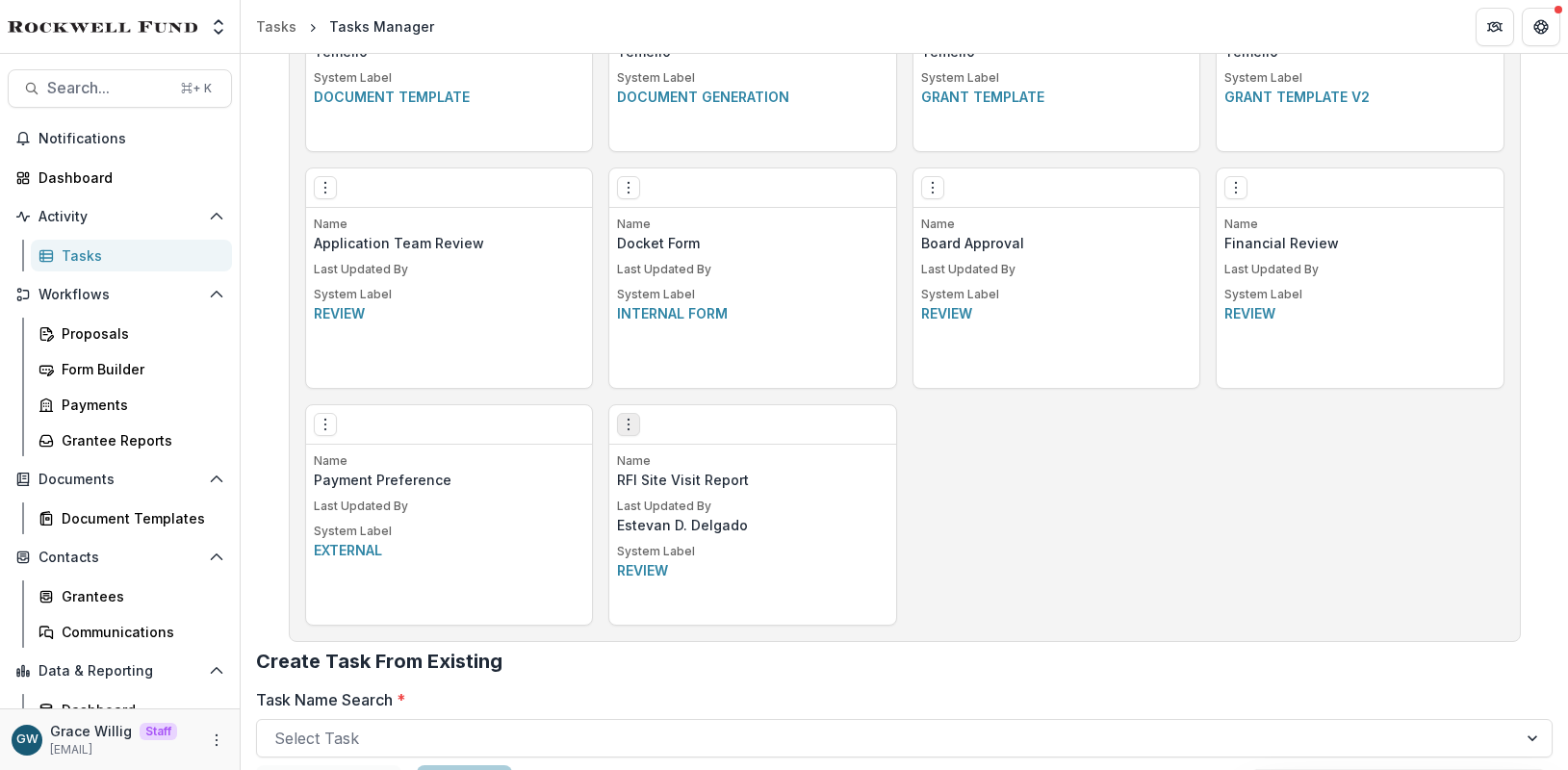 click 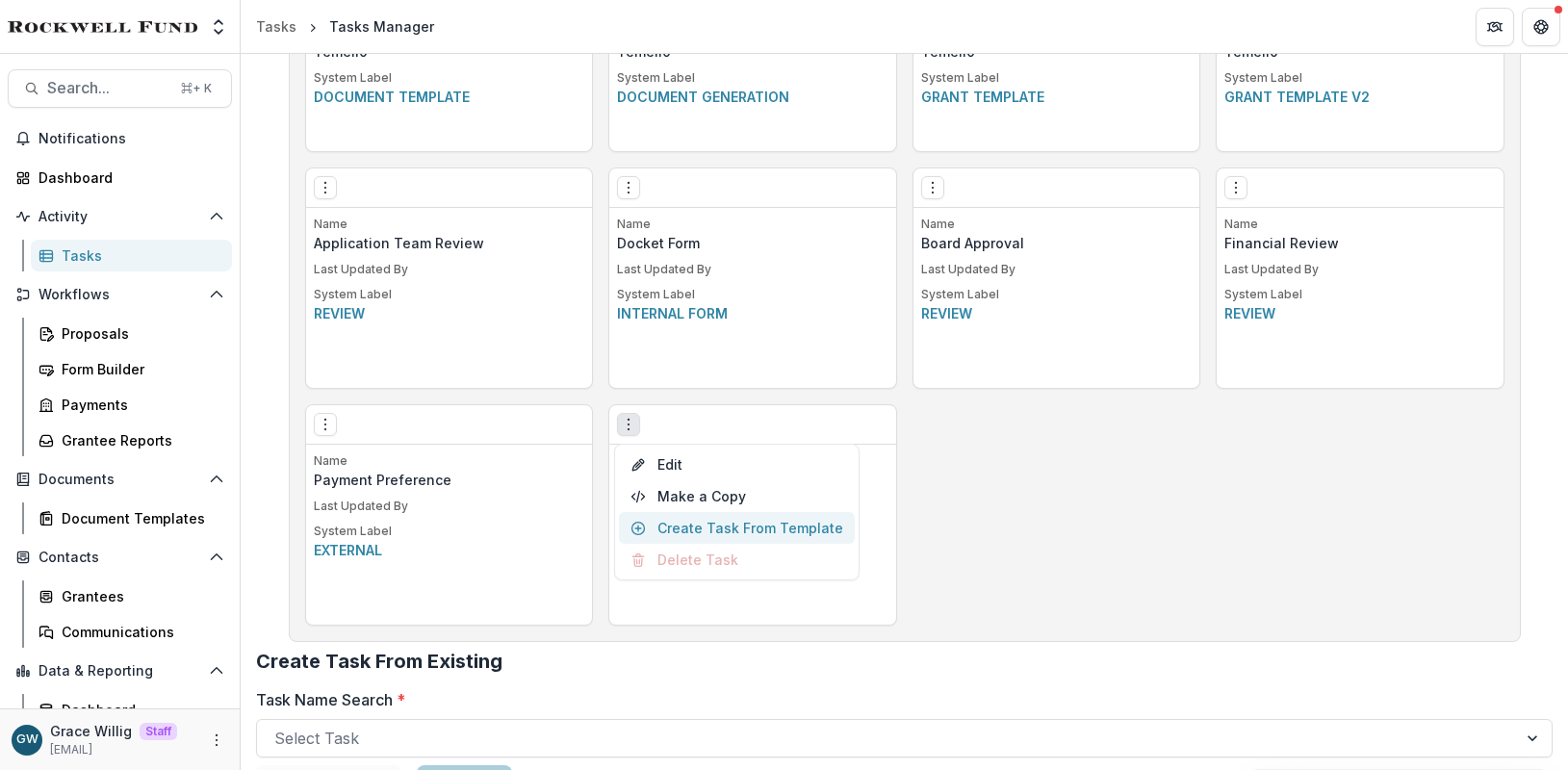 click on "Create Task From Template" at bounding box center [736, 527] 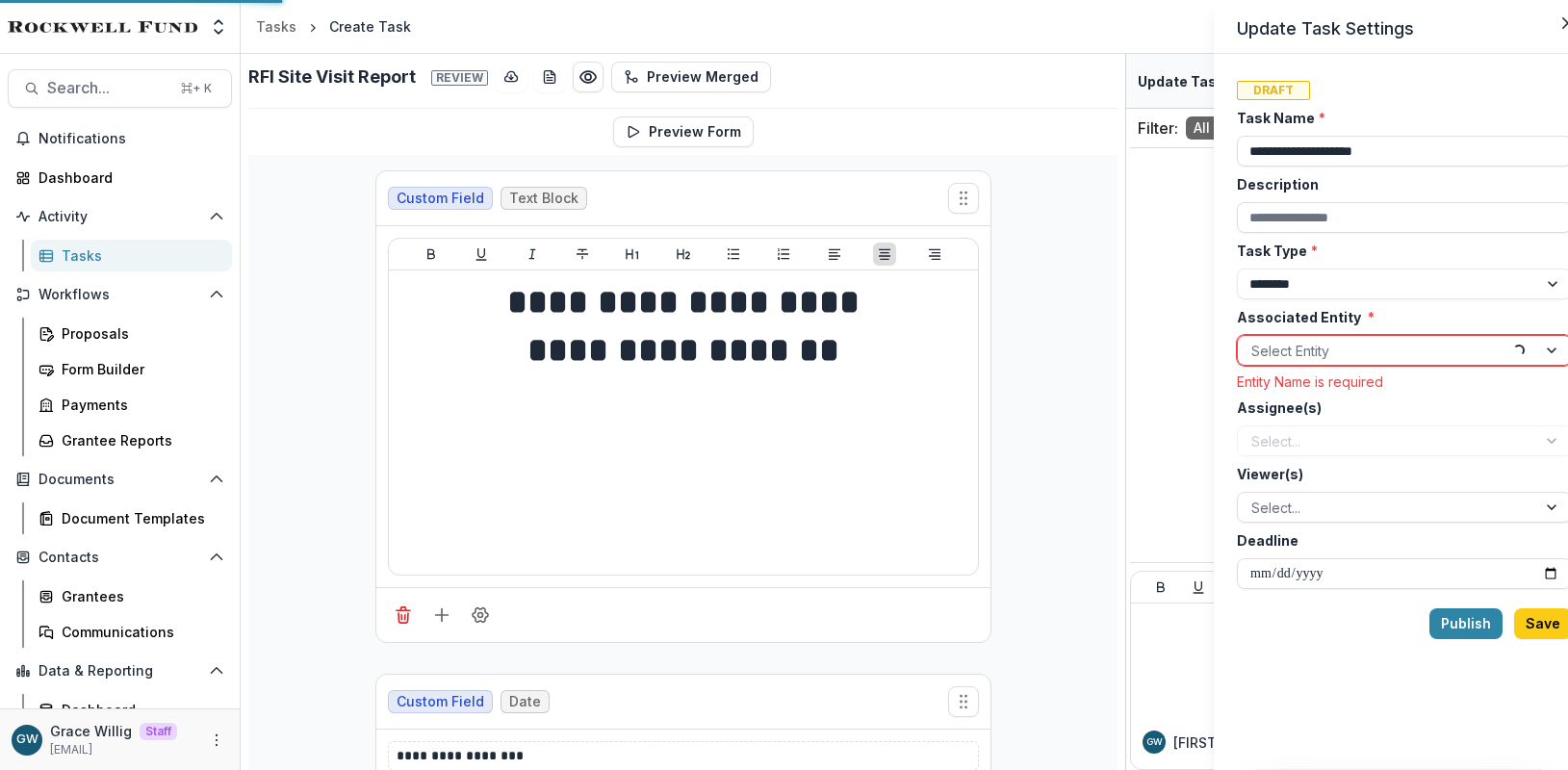 scroll, scrollTop: 0, scrollLeft: 0, axis: both 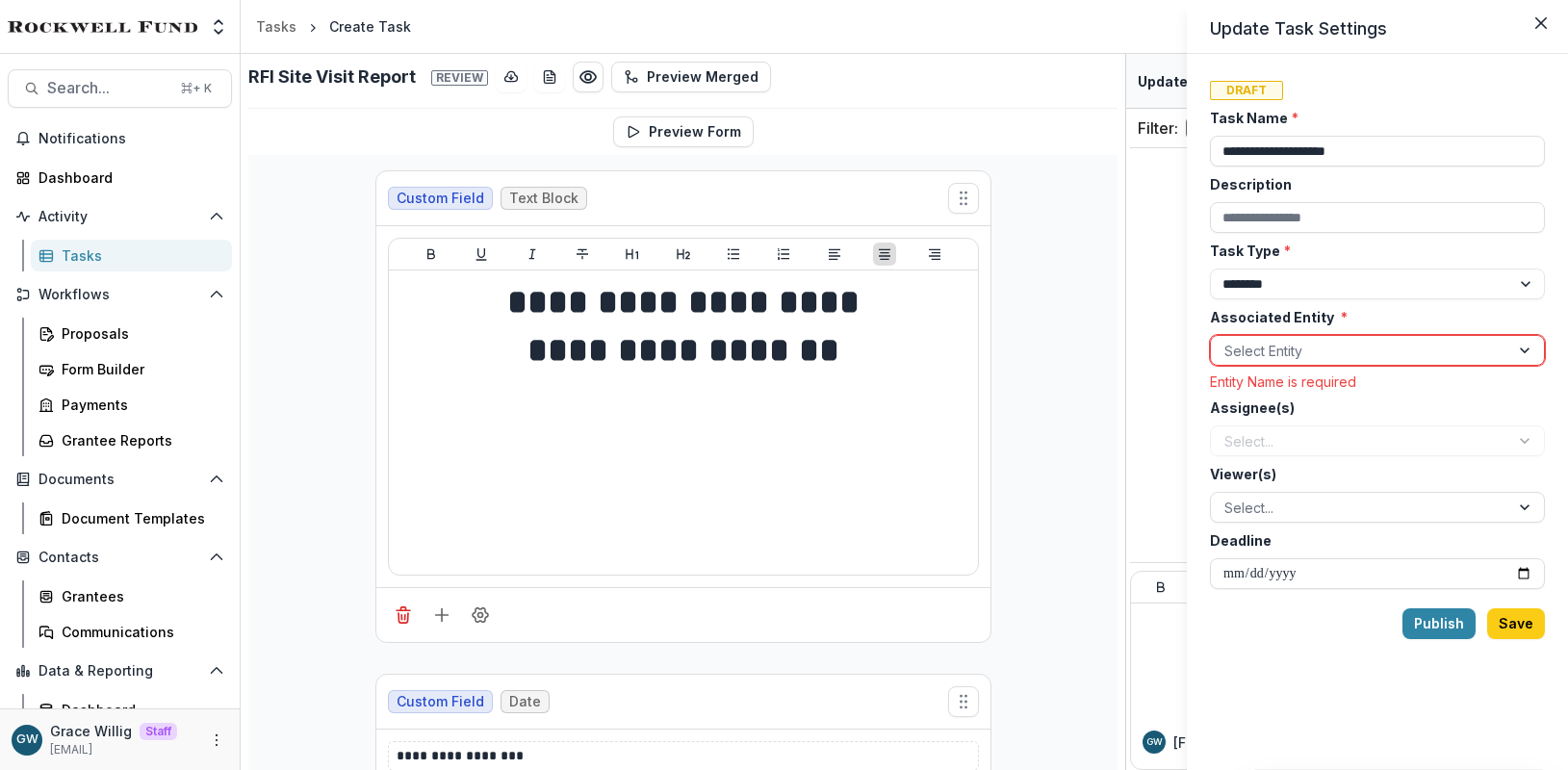click at bounding box center [1360, 350] 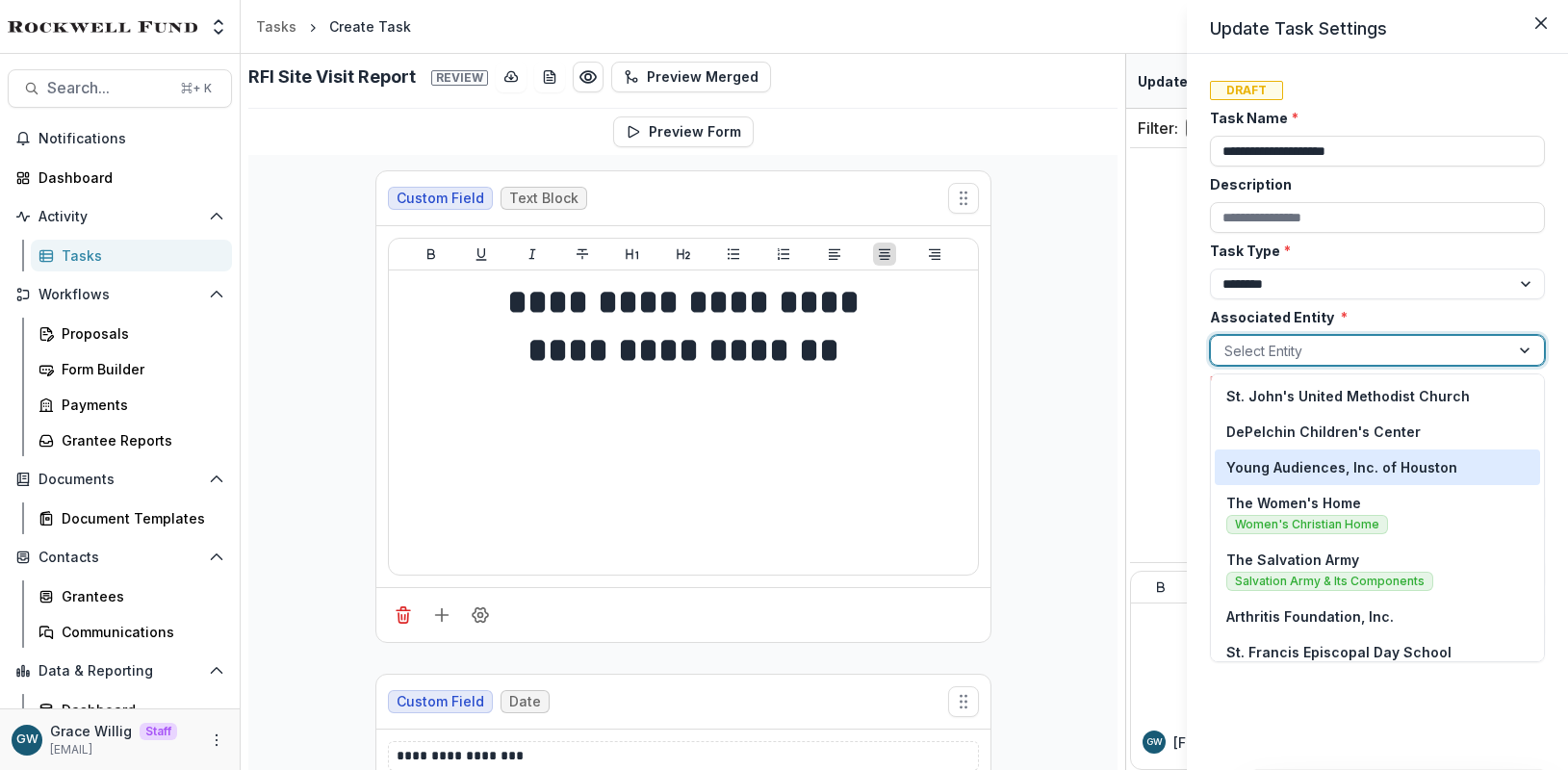click on "Young Audiences, Inc. of Houston" at bounding box center (1342, 467) 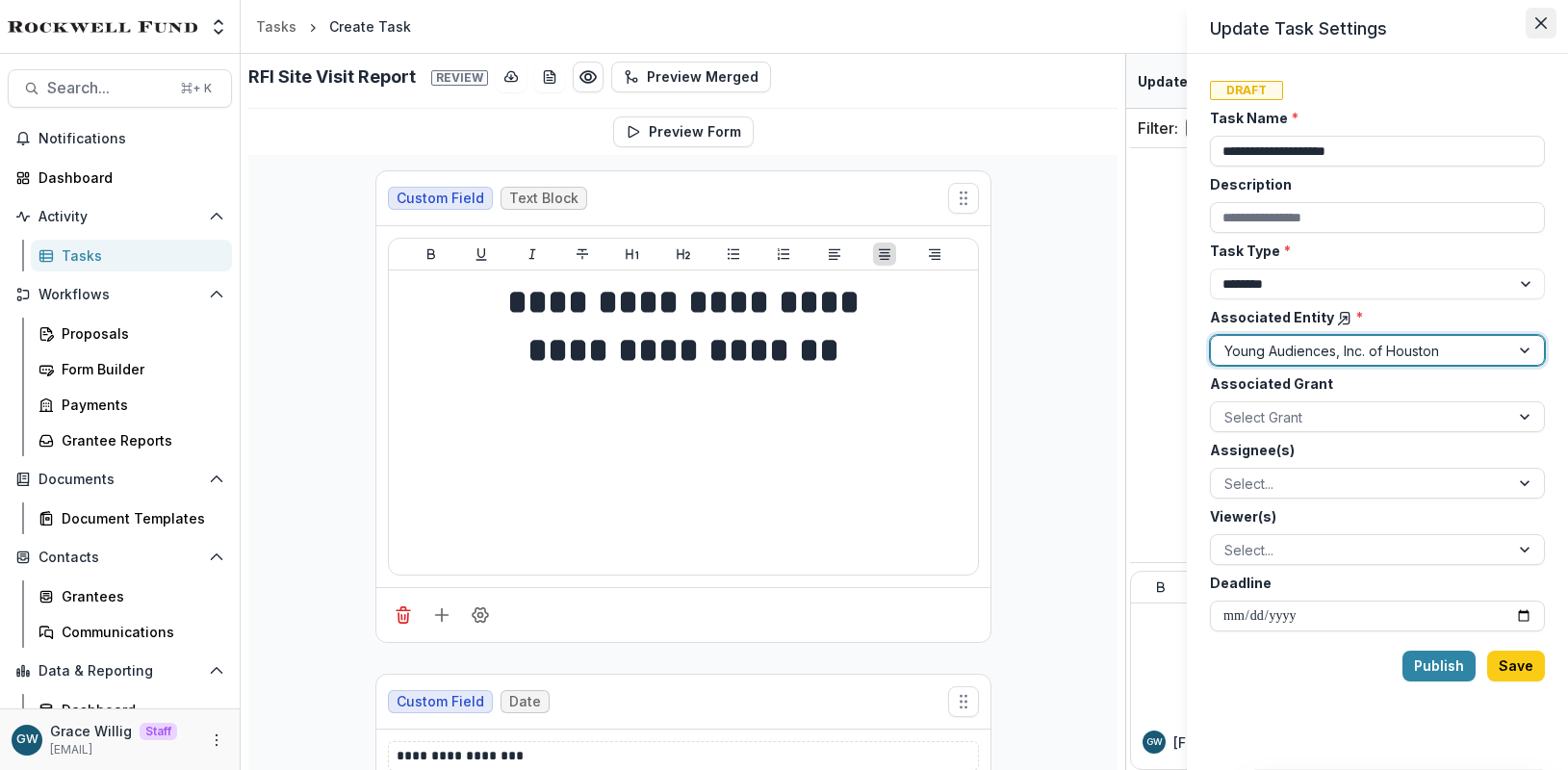 click 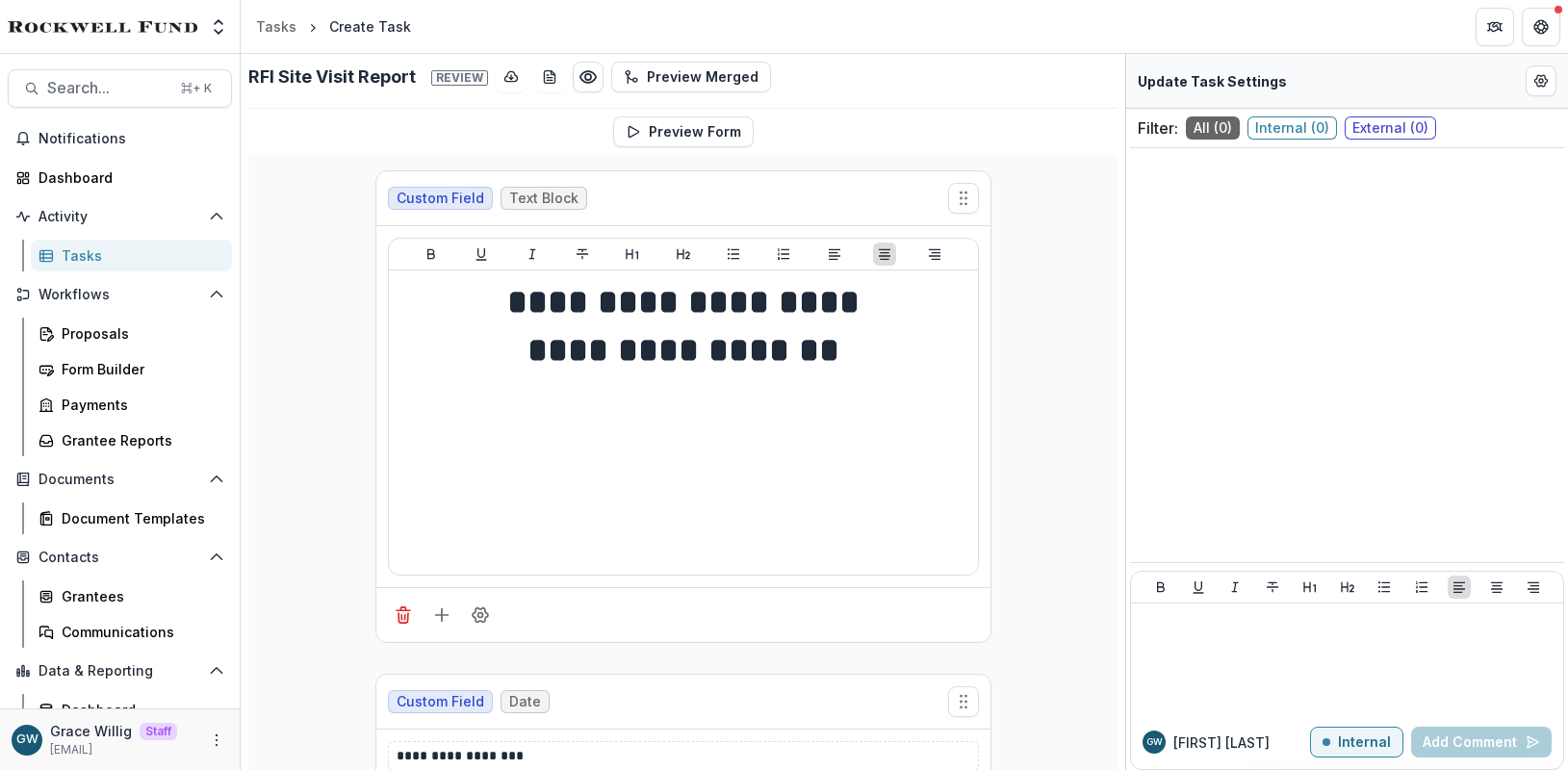 click on "Tasks" at bounding box center (139, 255) 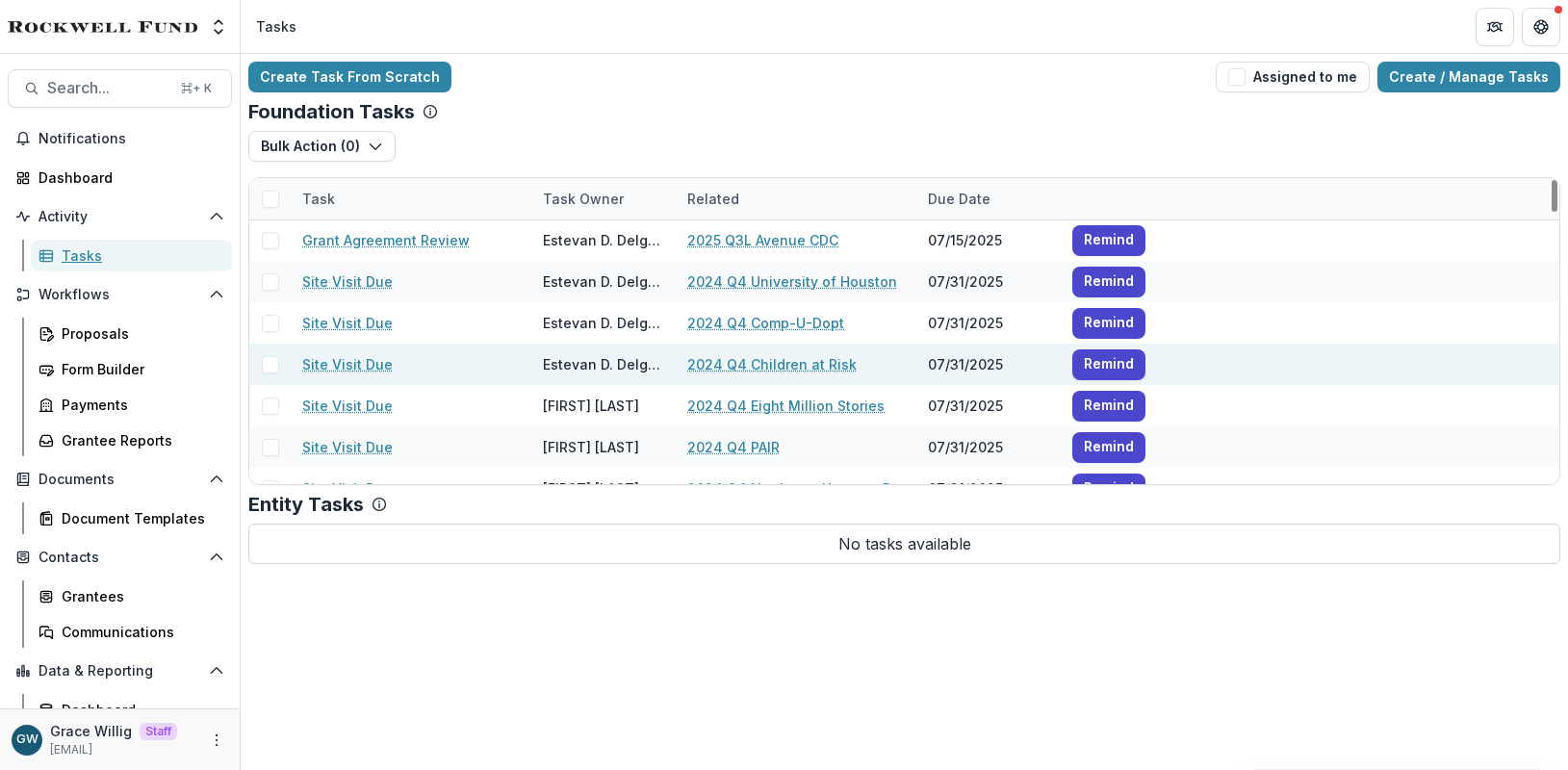 scroll, scrollTop: 744, scrollLeft: 0, axis: vertical 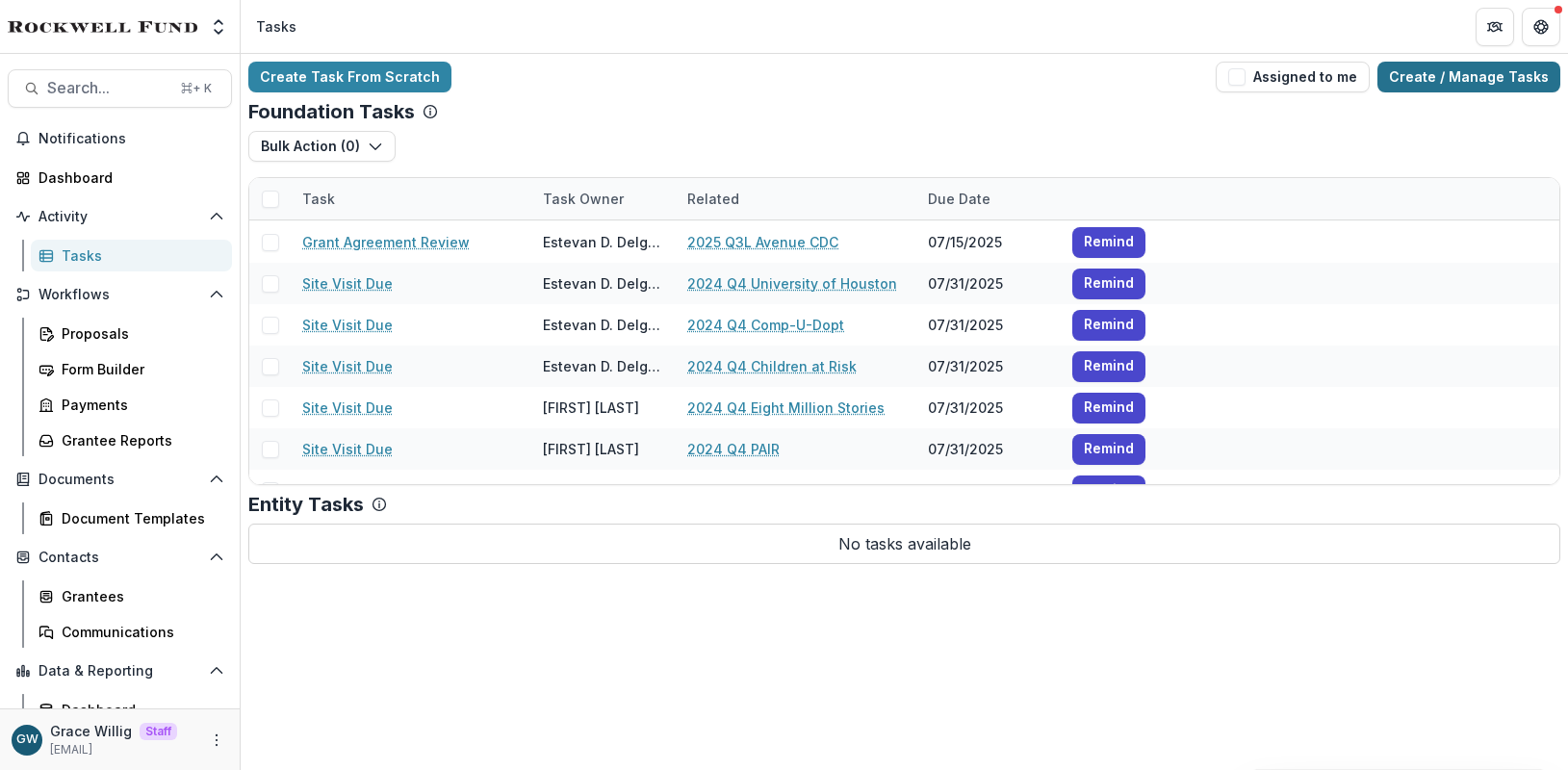 click on "Create / Manage Tasks" at bounding box center (1469, 77) 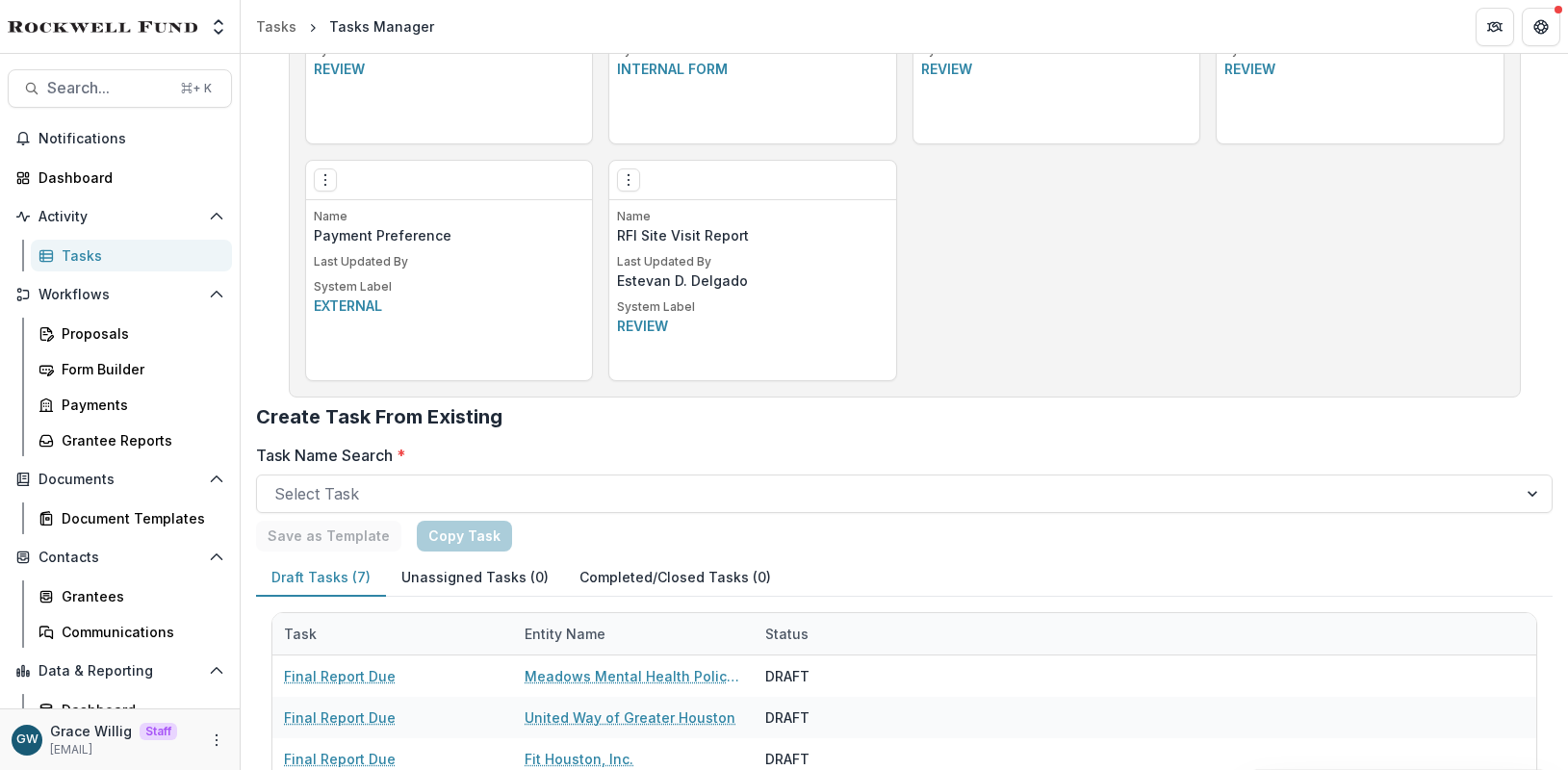 scroll, scrollTop: 1389, scrollLeft: 0, axis: vertical 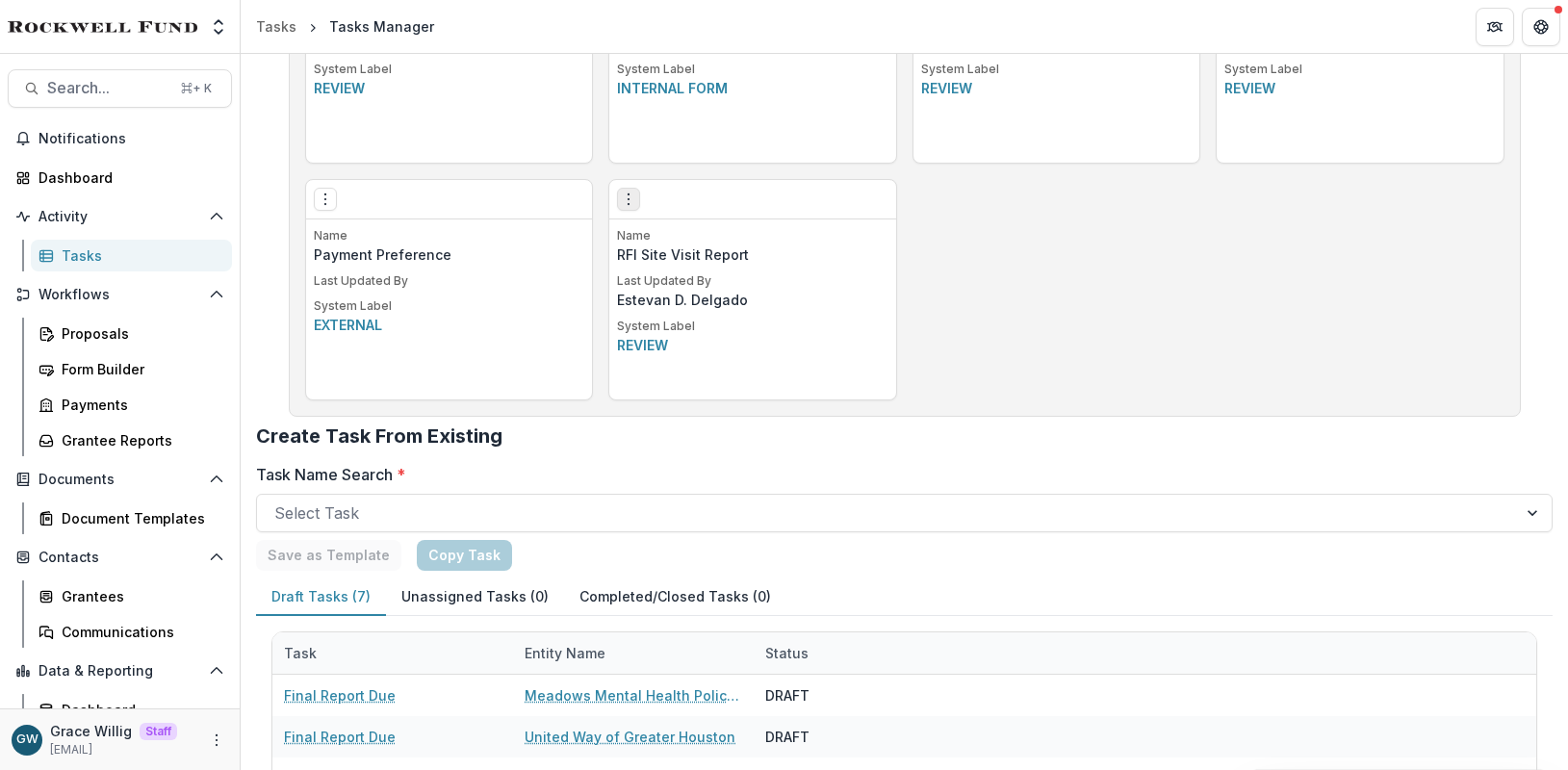 click 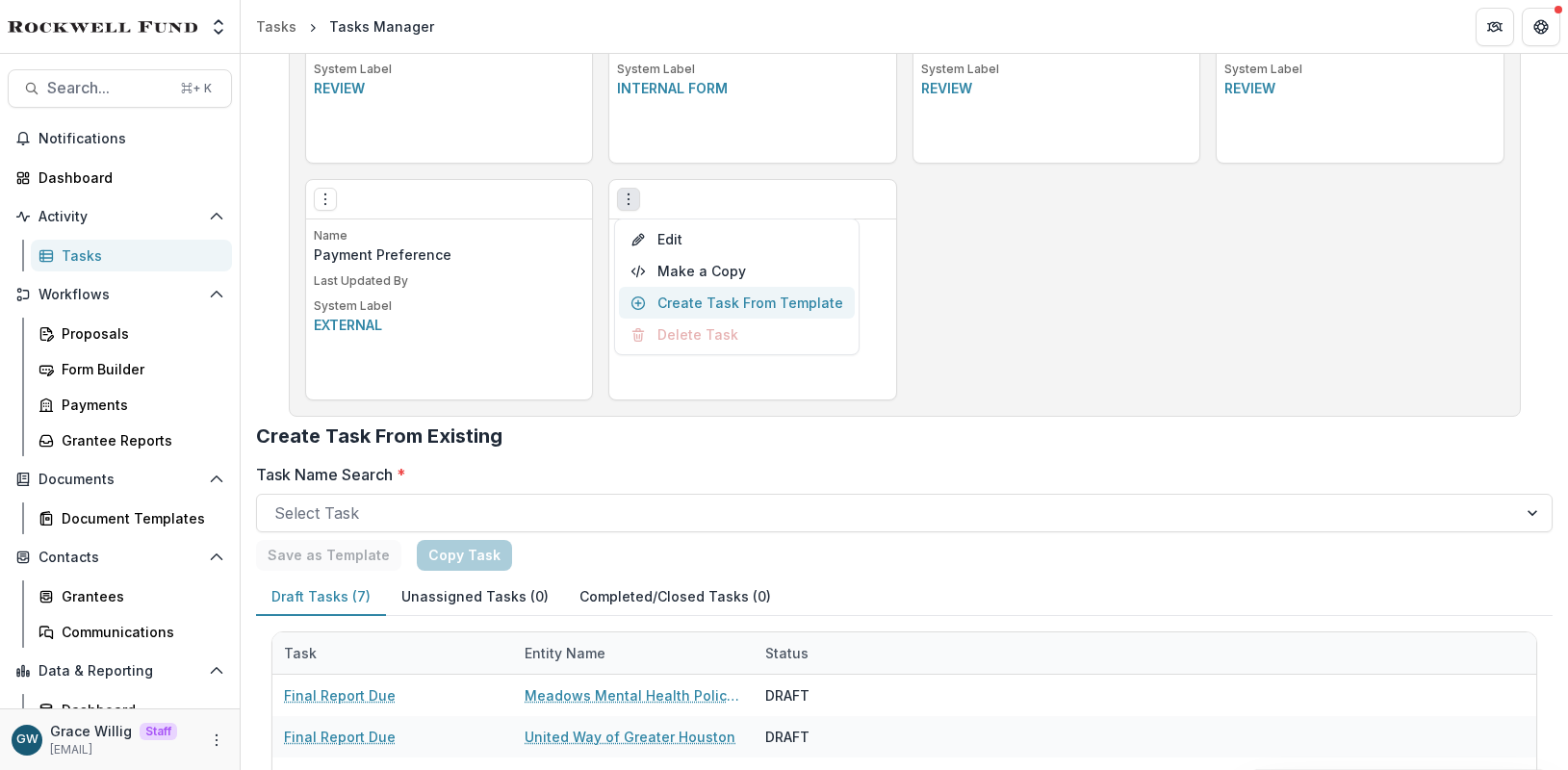 click on "Create Task From Template" at bounding box center [736, 302] 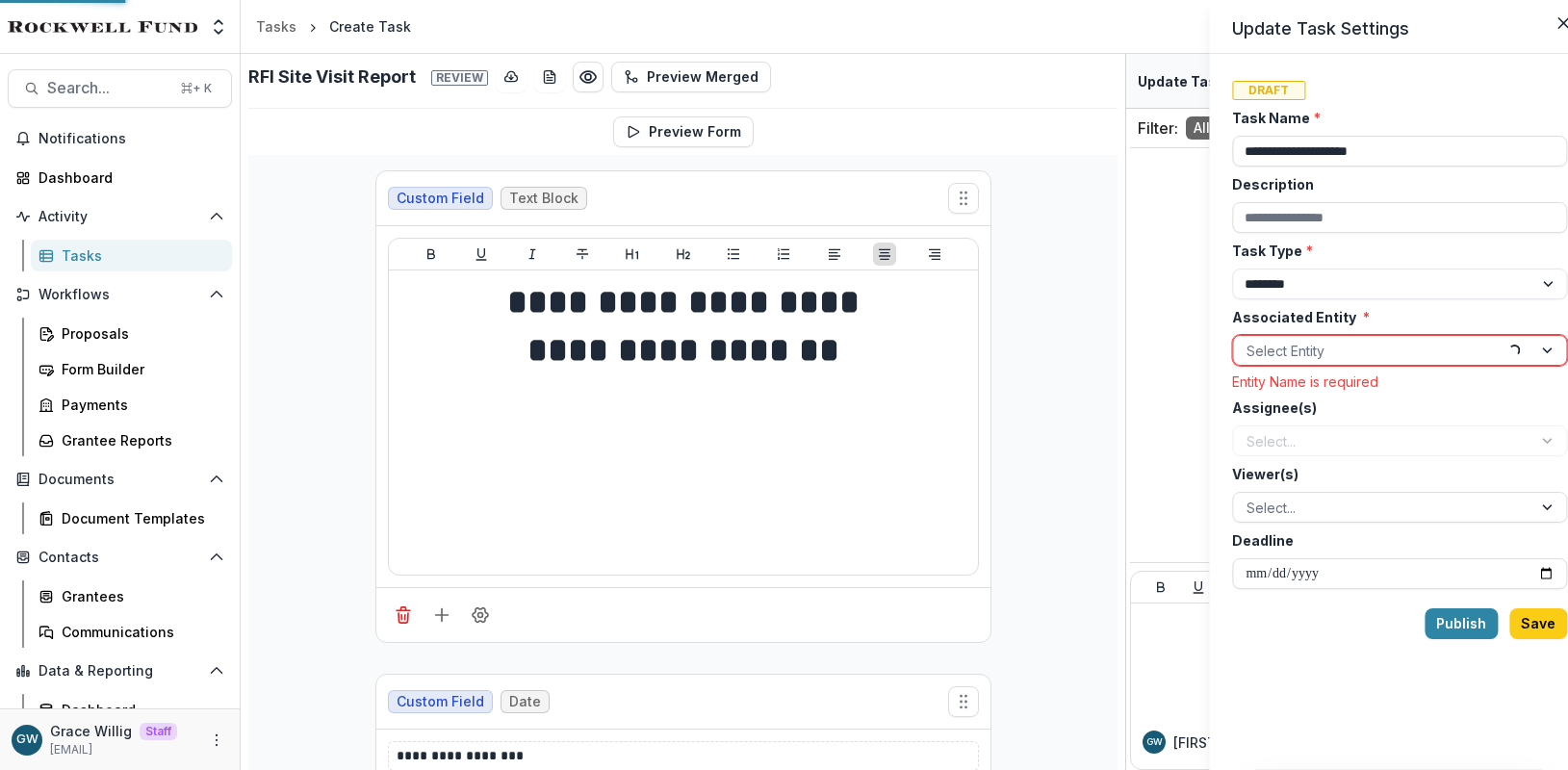 scroll, scrollTop: 0, scrollLeft: 0, axis: both 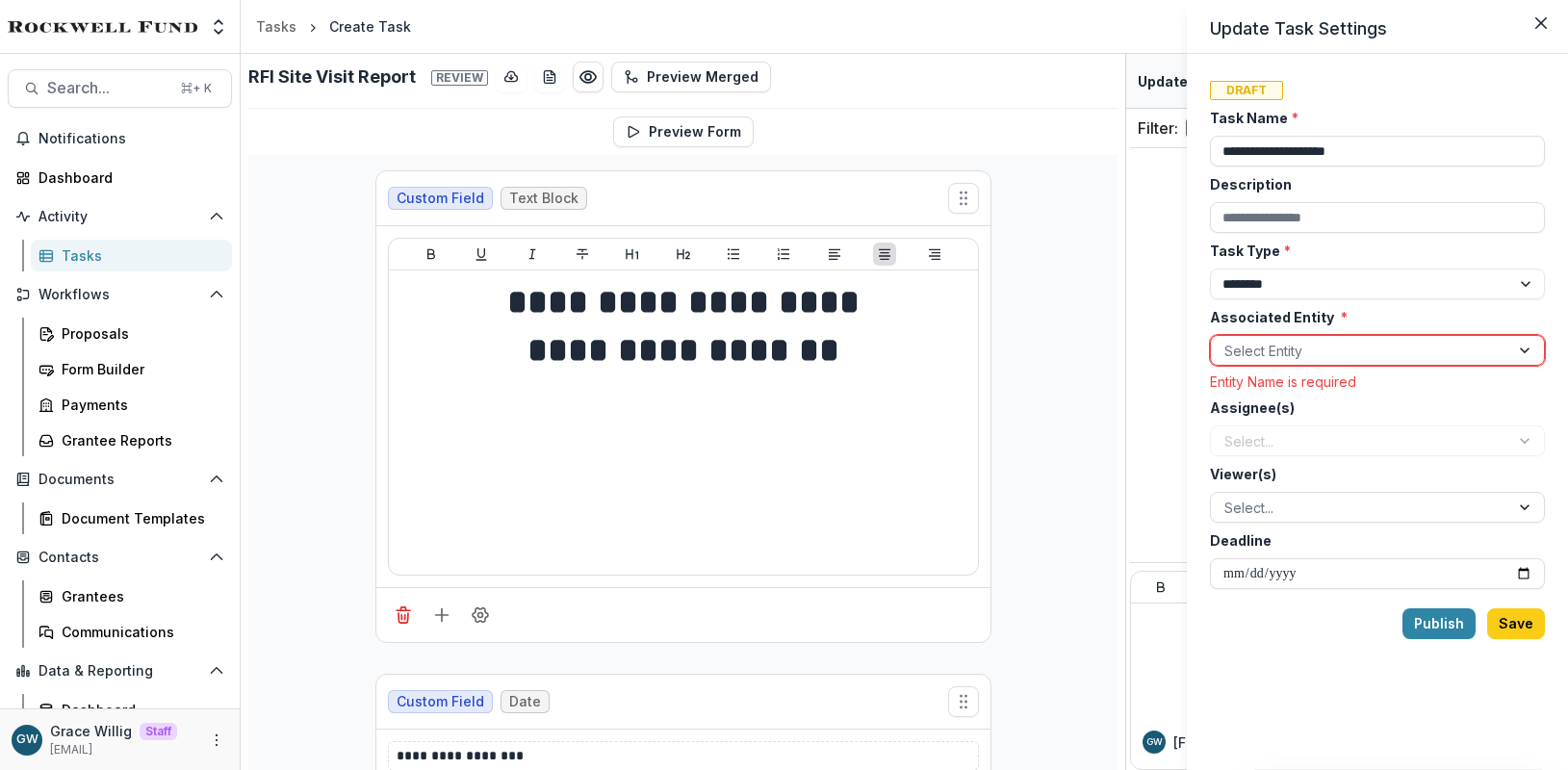 click at bounding box center [1360, 350] 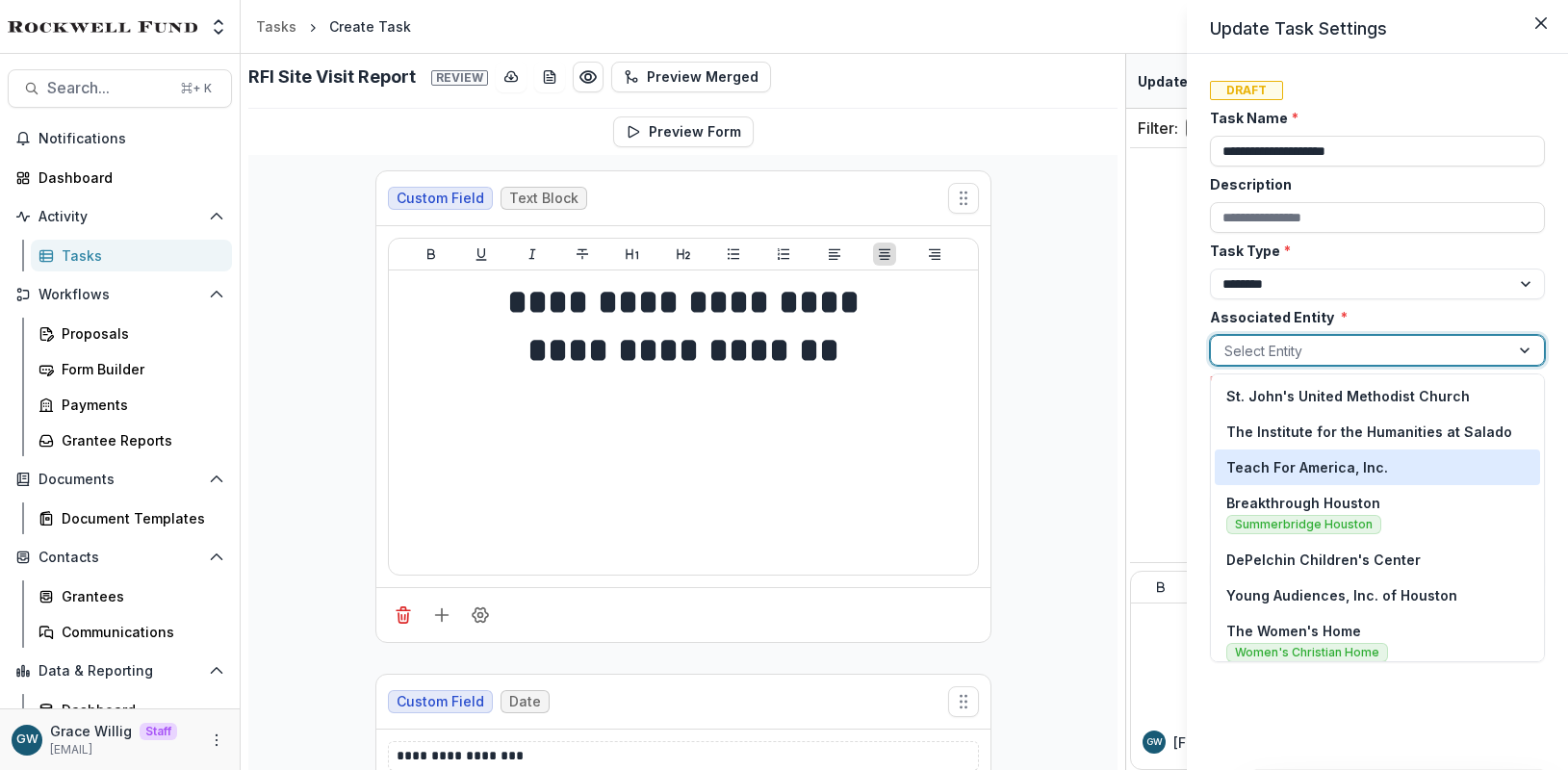 click on "Teach For America, Inc." at bounding box center (1307, 467) 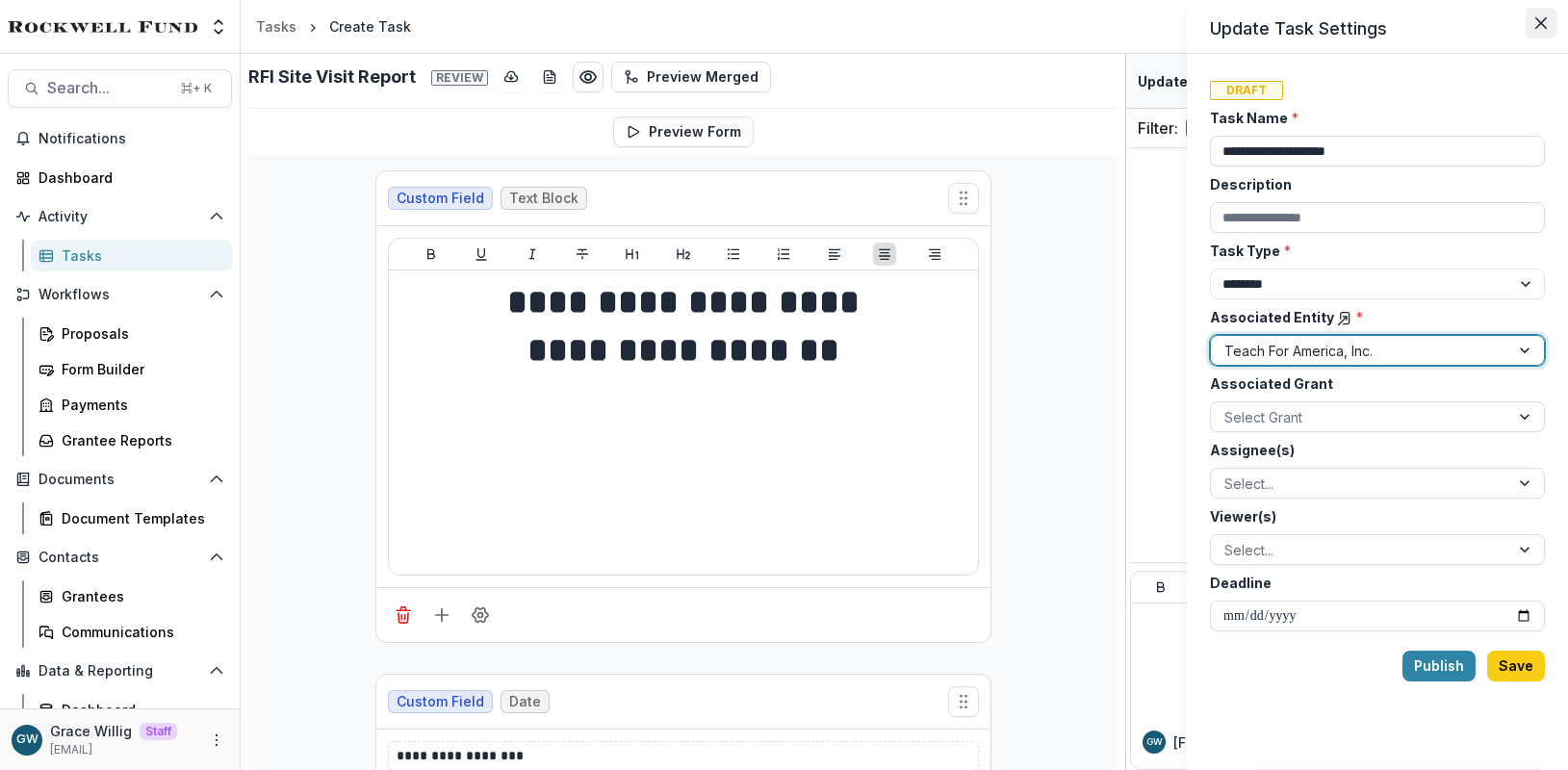 click 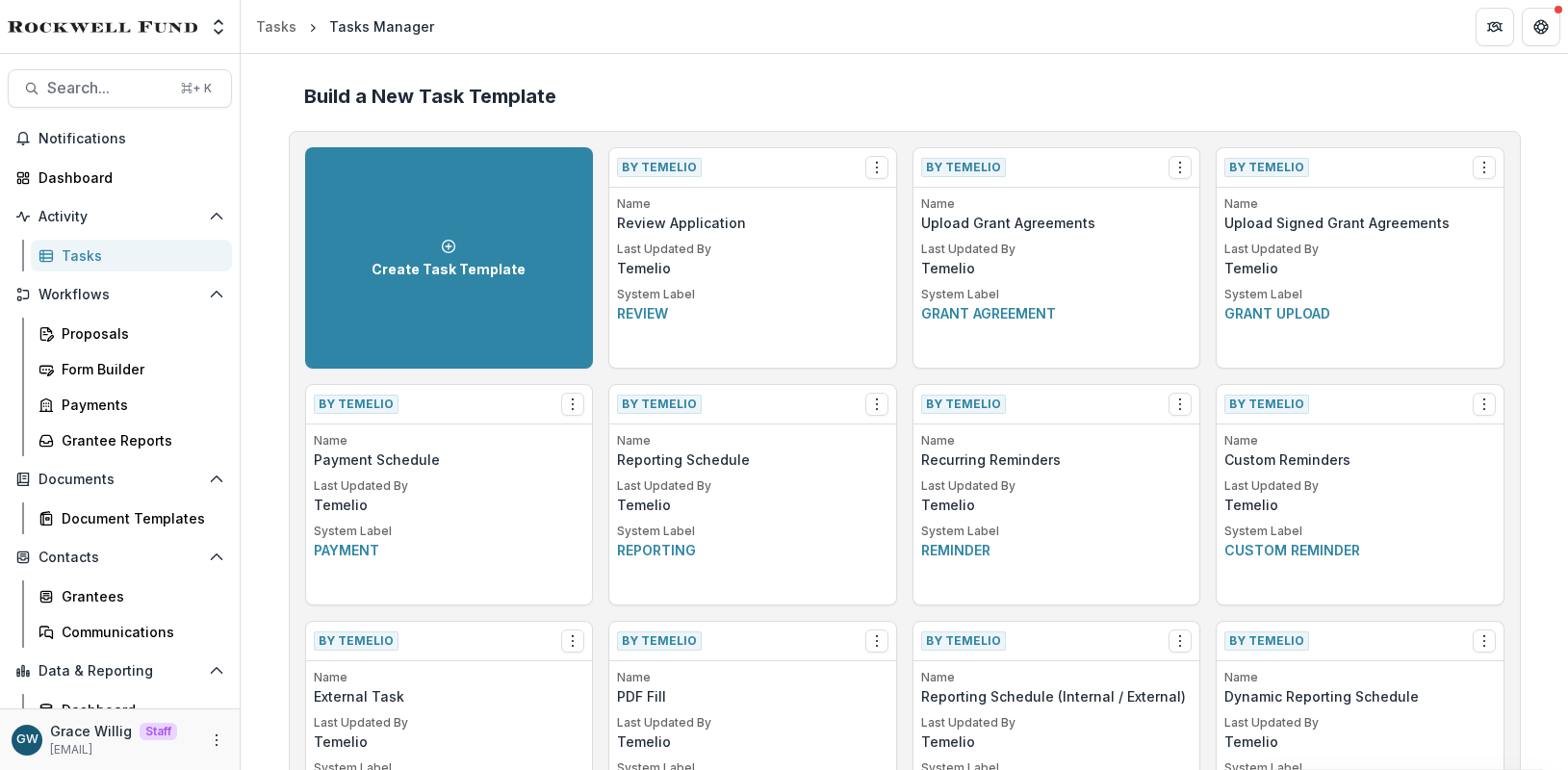click on "Tasks" at bounding box center (139, 255) 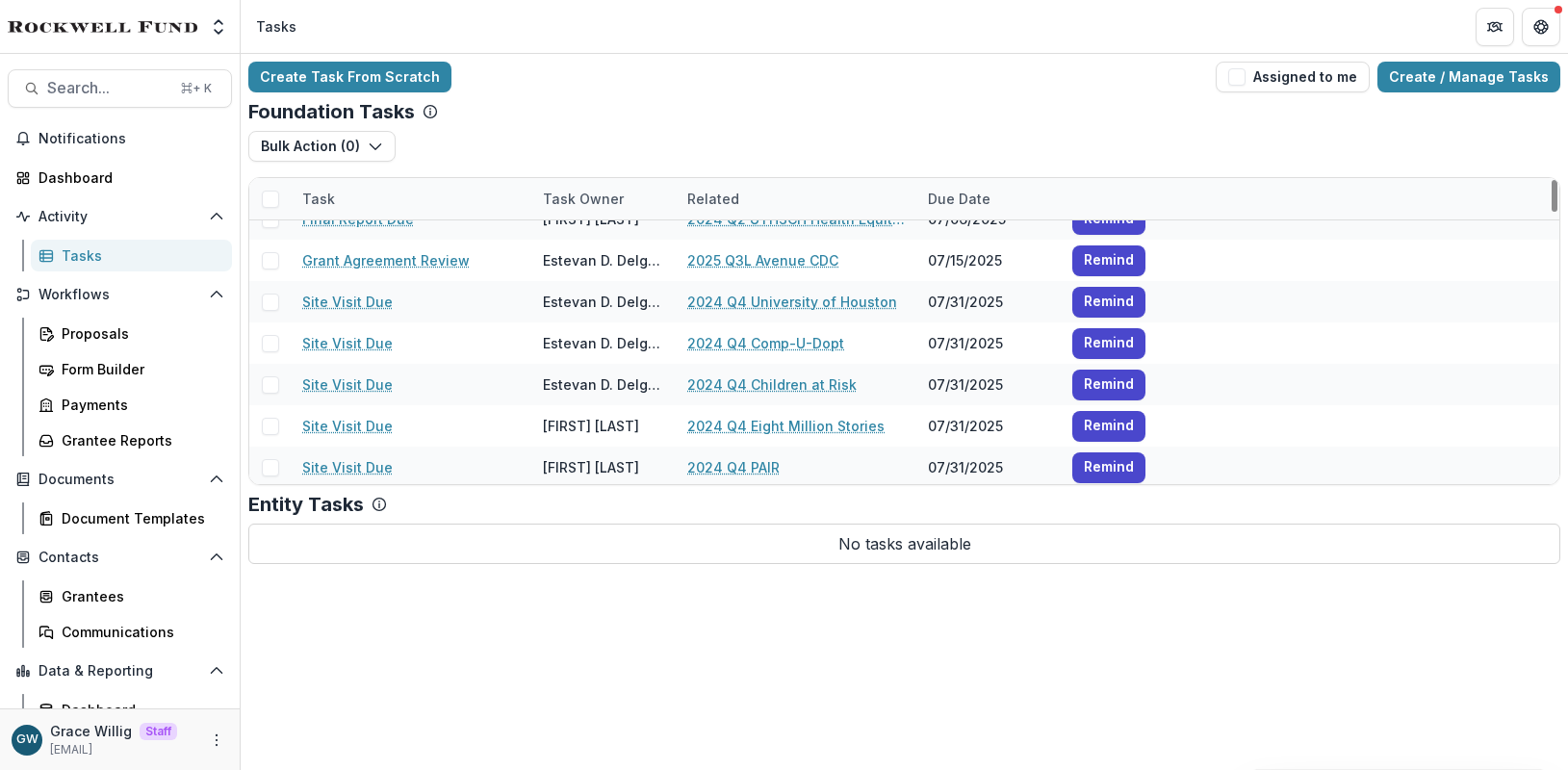 scroll, scrollTop: 731, scrollLeft: 0, axis: vertical 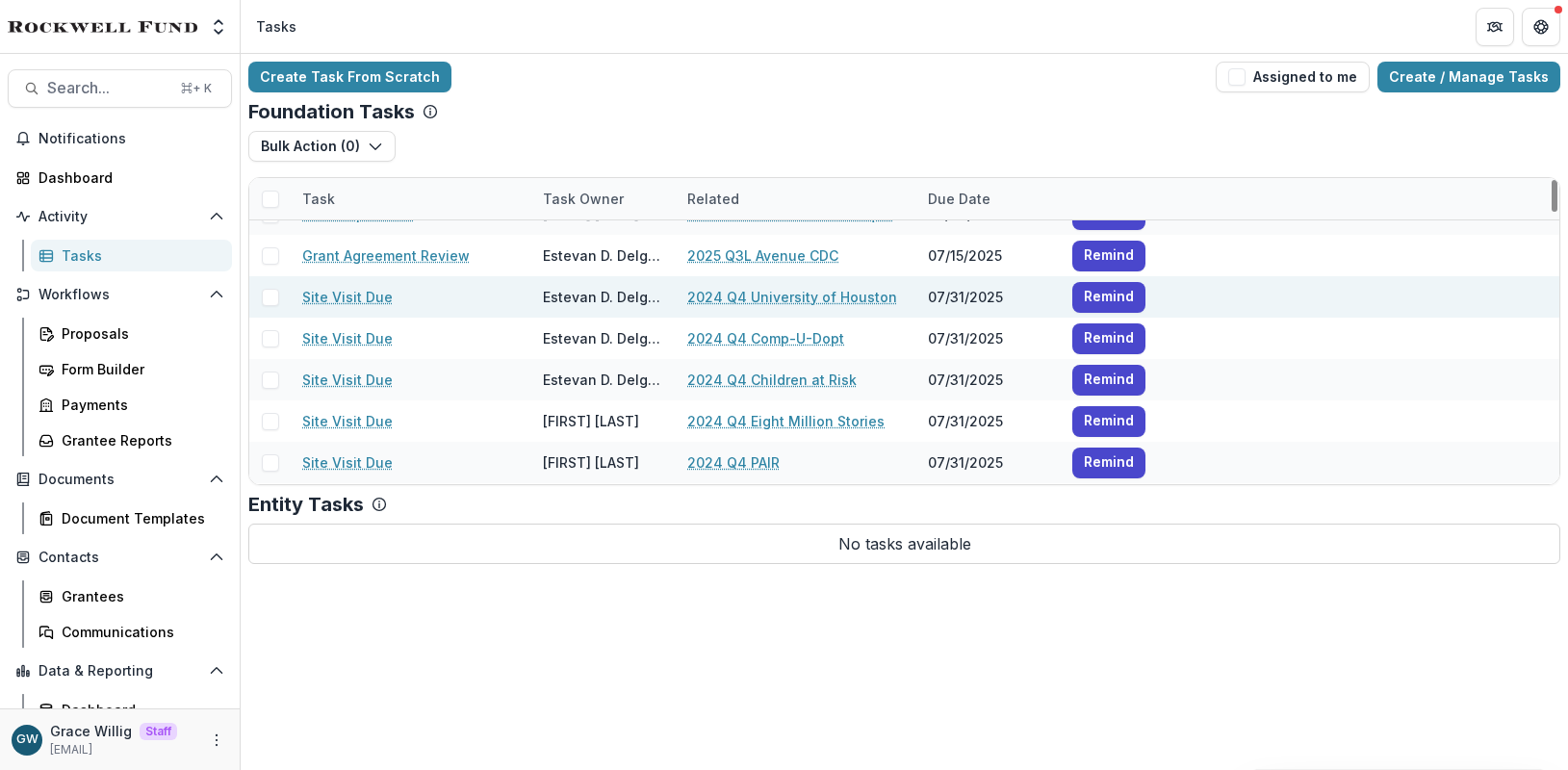 click at bounding box center (270, 297) 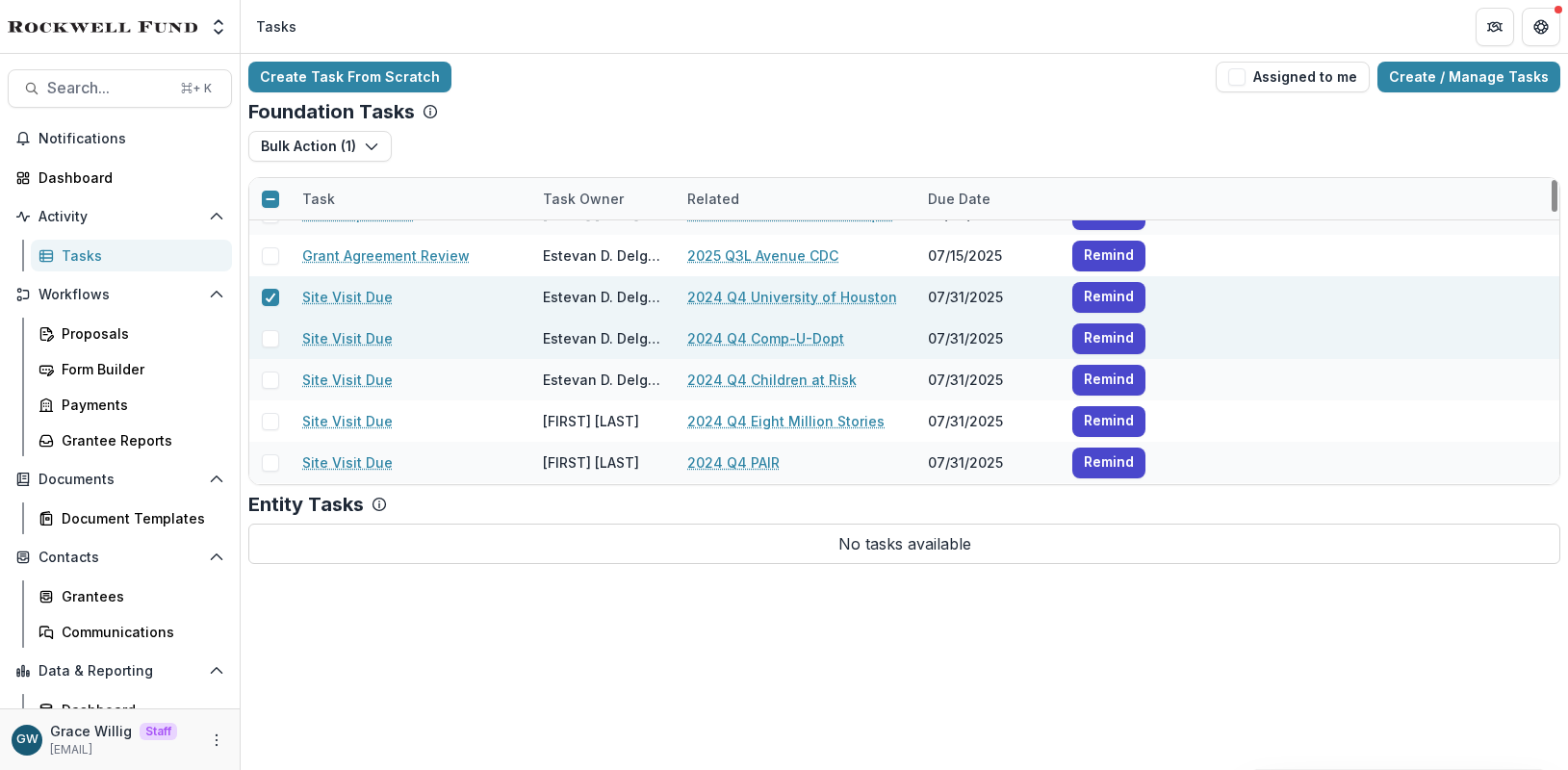 click at bounding box center (270, 339) 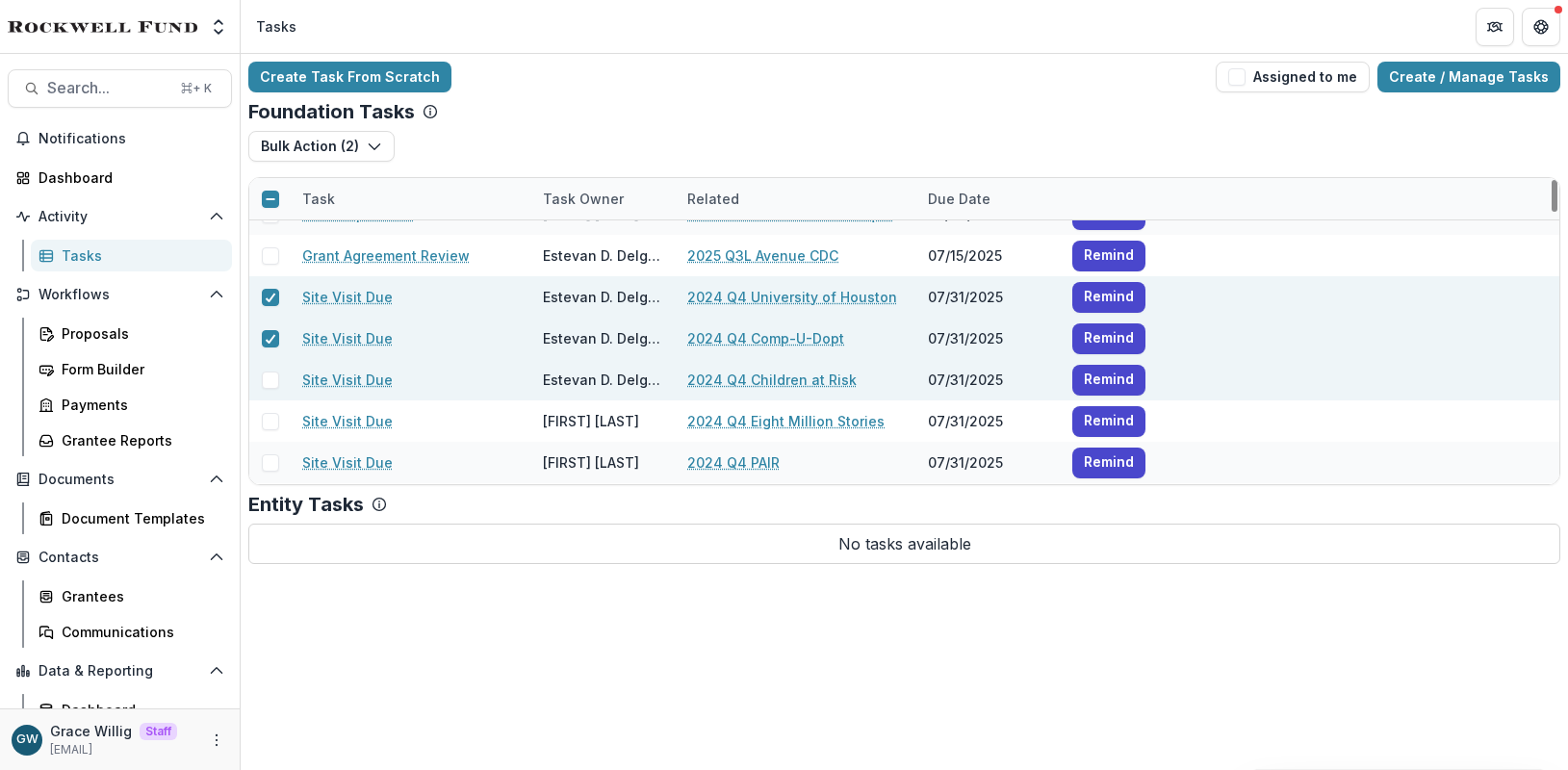 click at bounding box center [270, 379] 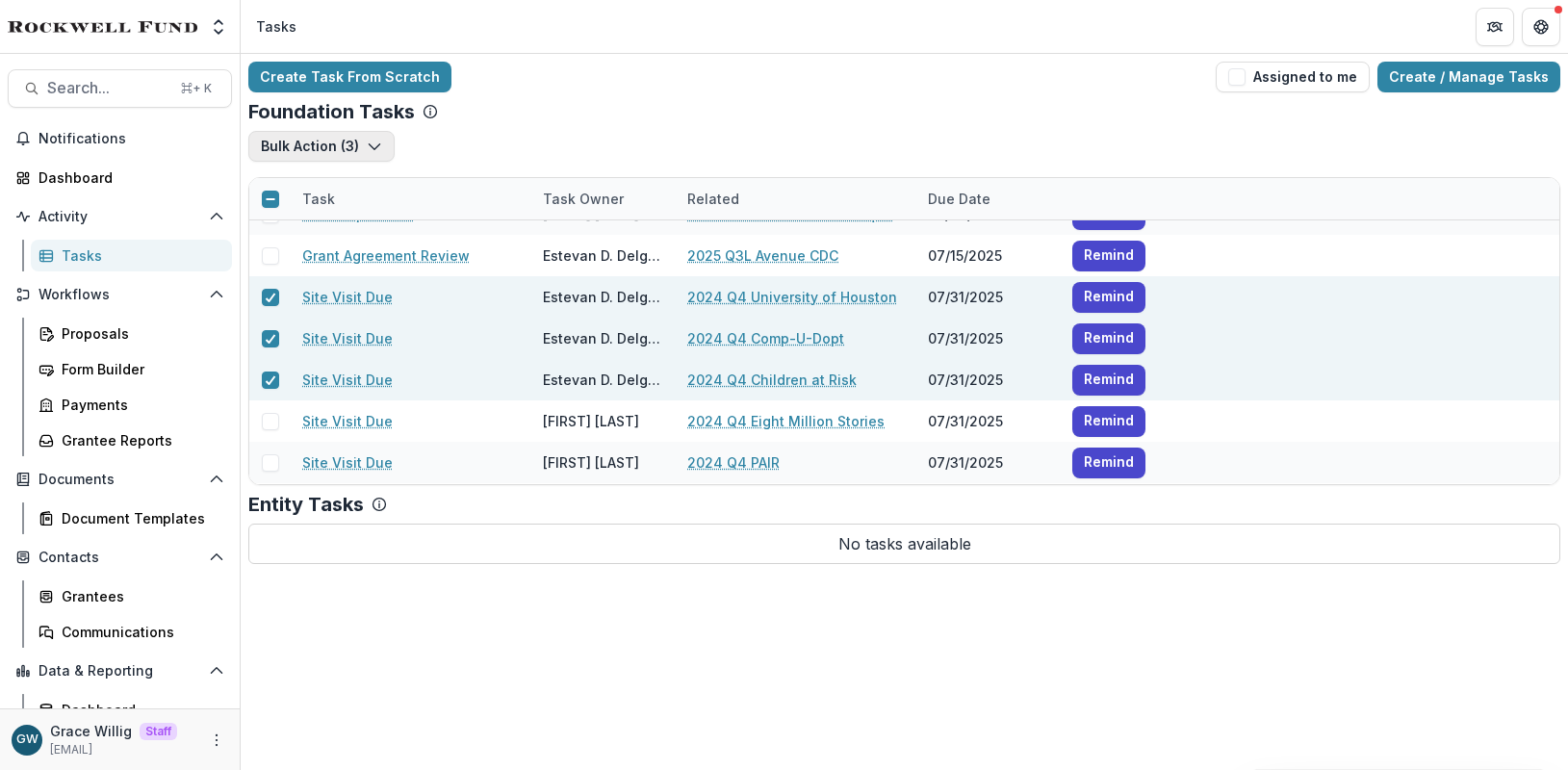click on "Bulk Action ( 3 )" at bounding box center [321, 146] 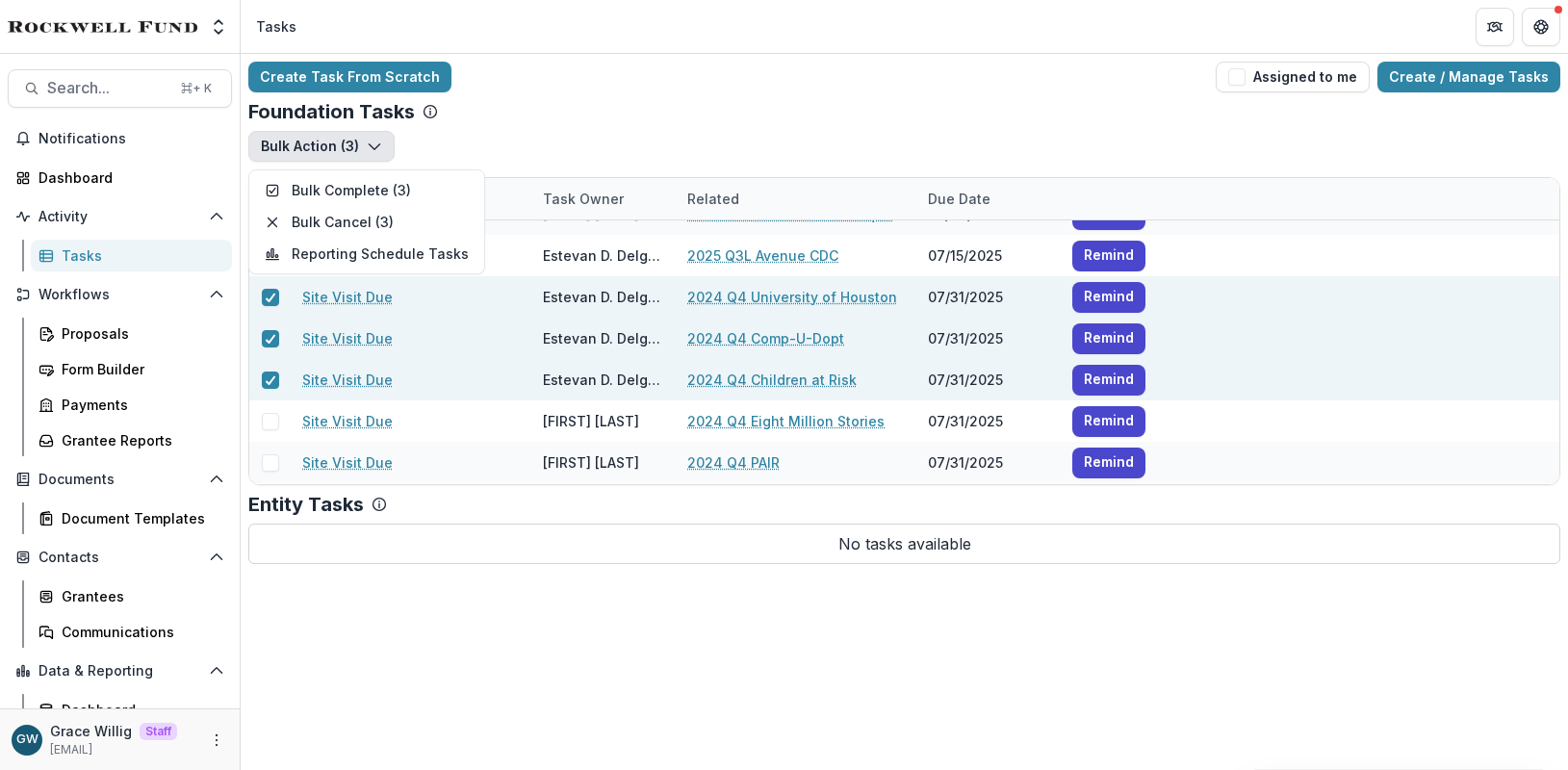 click on "Bulk Action ( 3 ) Bulk Complete ( 3 ) Bulk Cancel ( 3 ) Reporting Schedule Tasks" at bounding box center [904, 154] 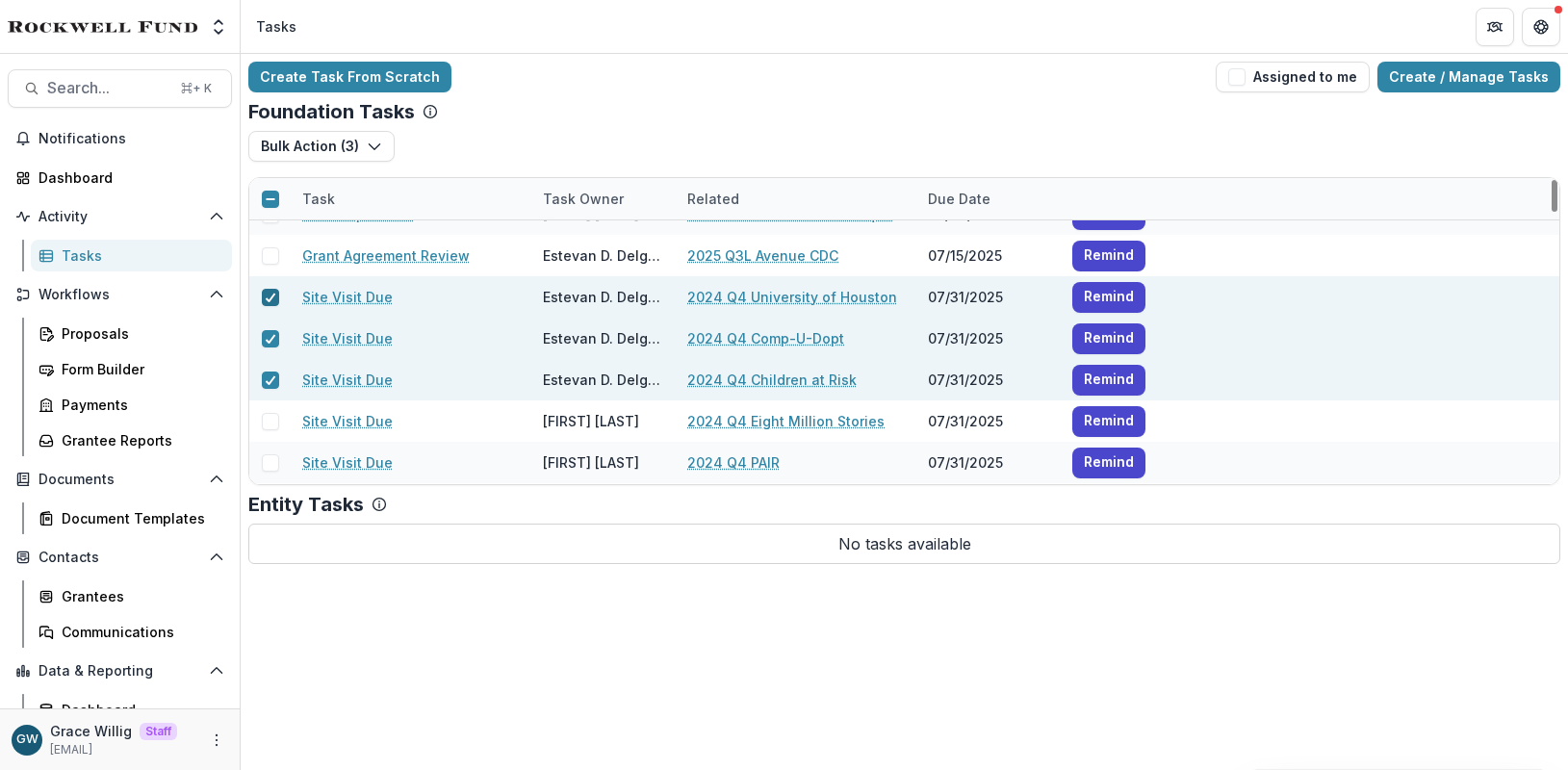 drag, startPoint x: 275, startPoint y: 293, endPoint x: 271, endPoint y: 305, distance: 12.649111 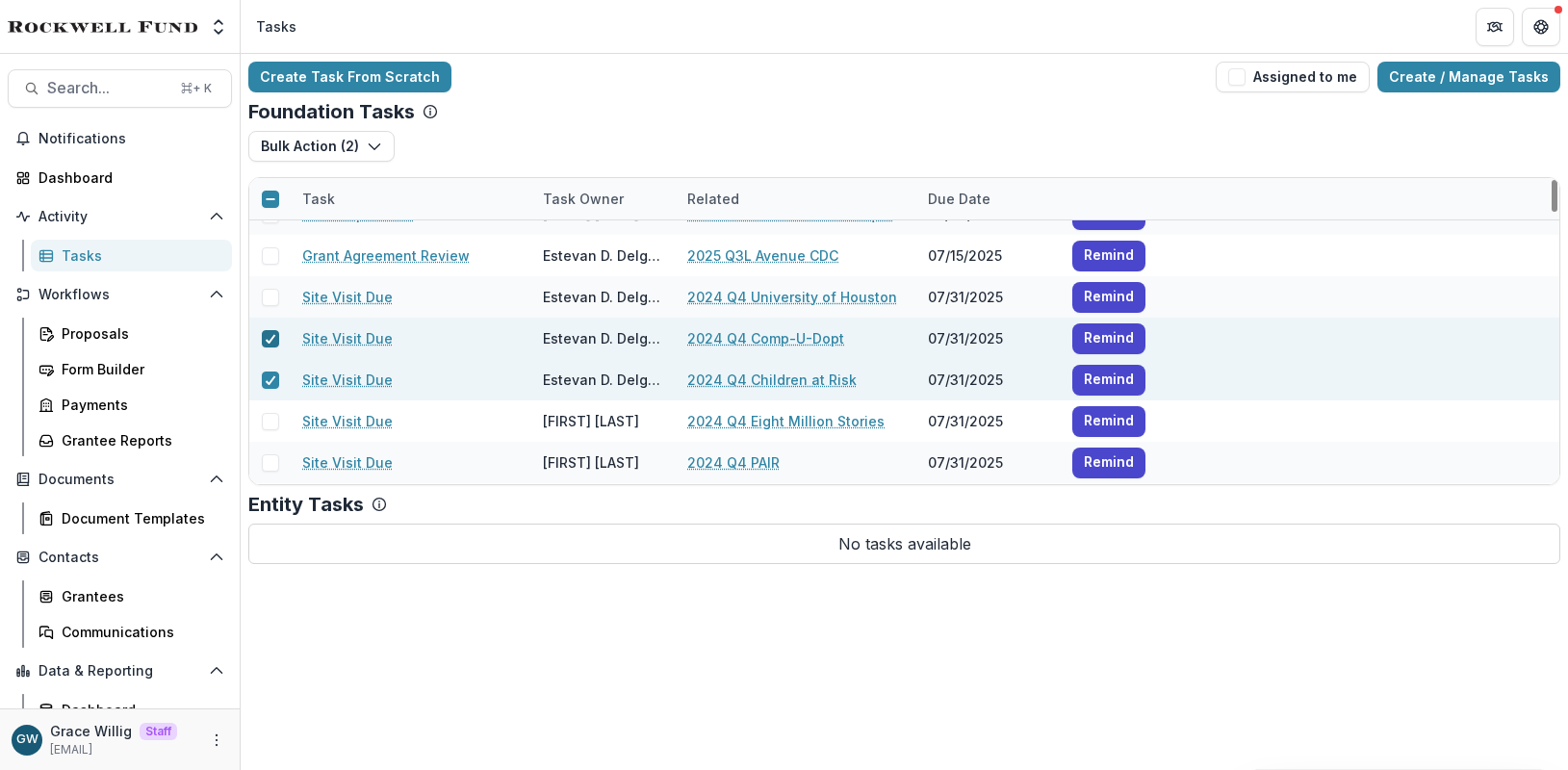 click 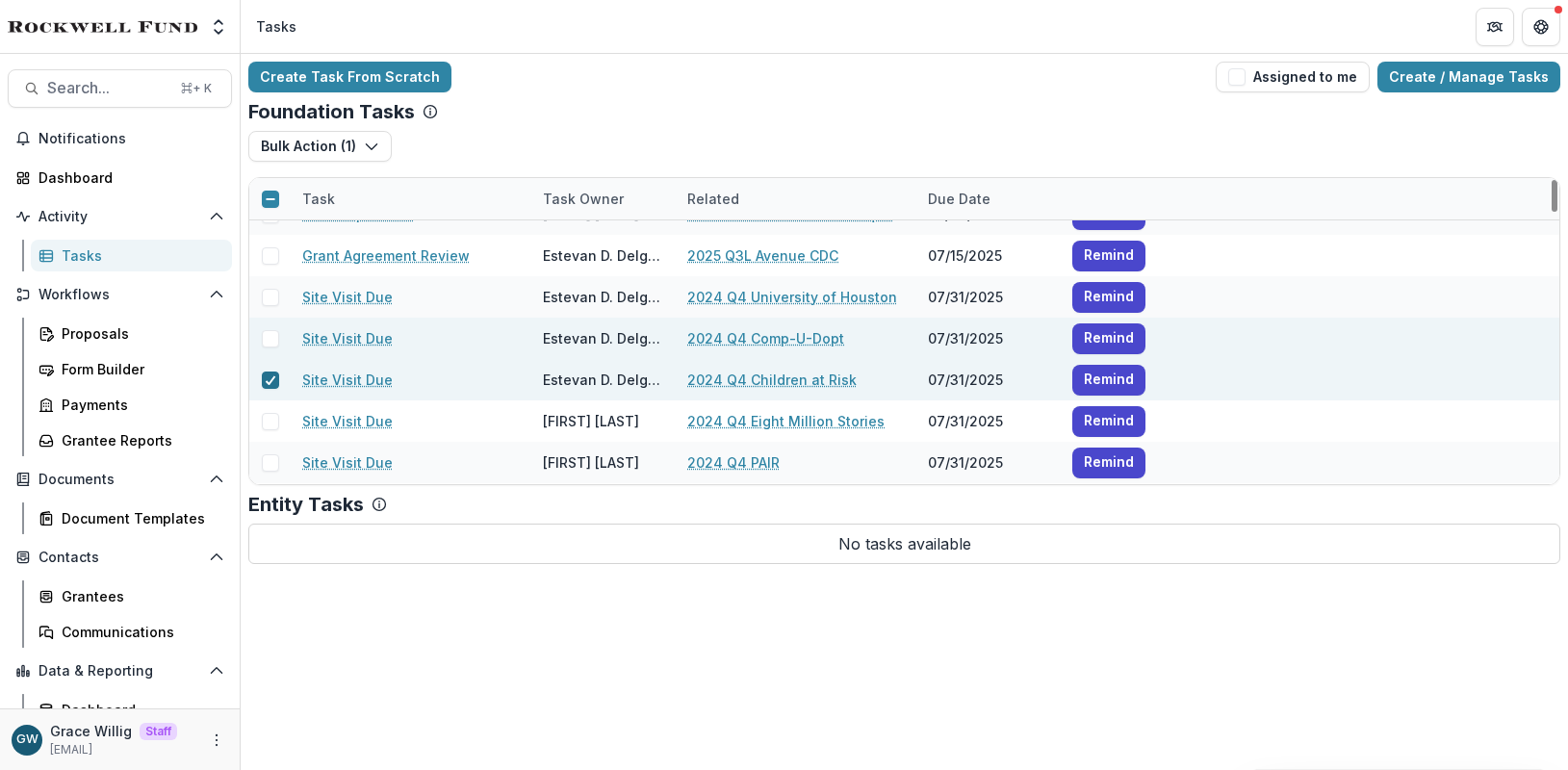 click 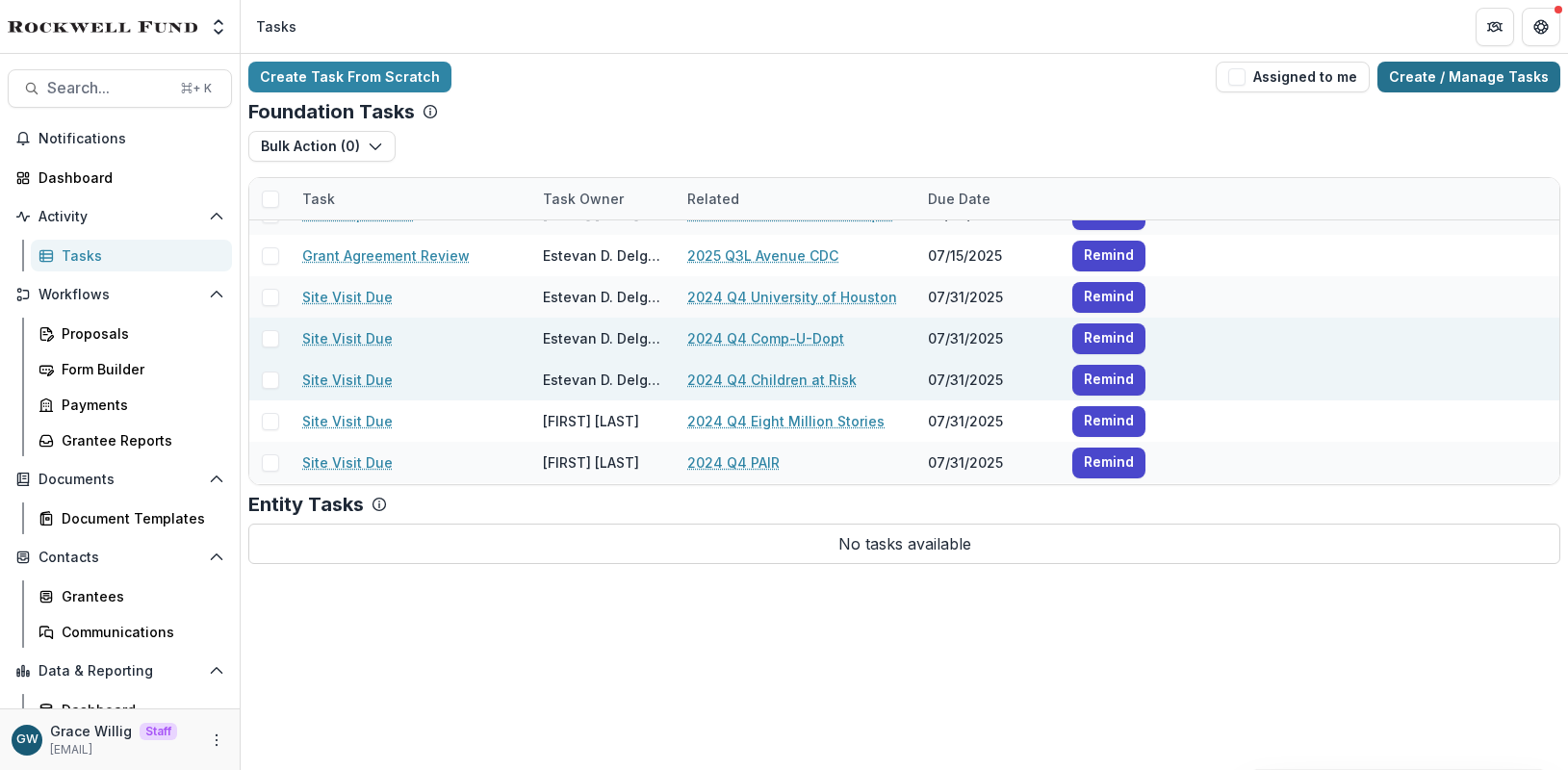 click on "Create / Manage Tasks" at bounding box center [1469, 77] 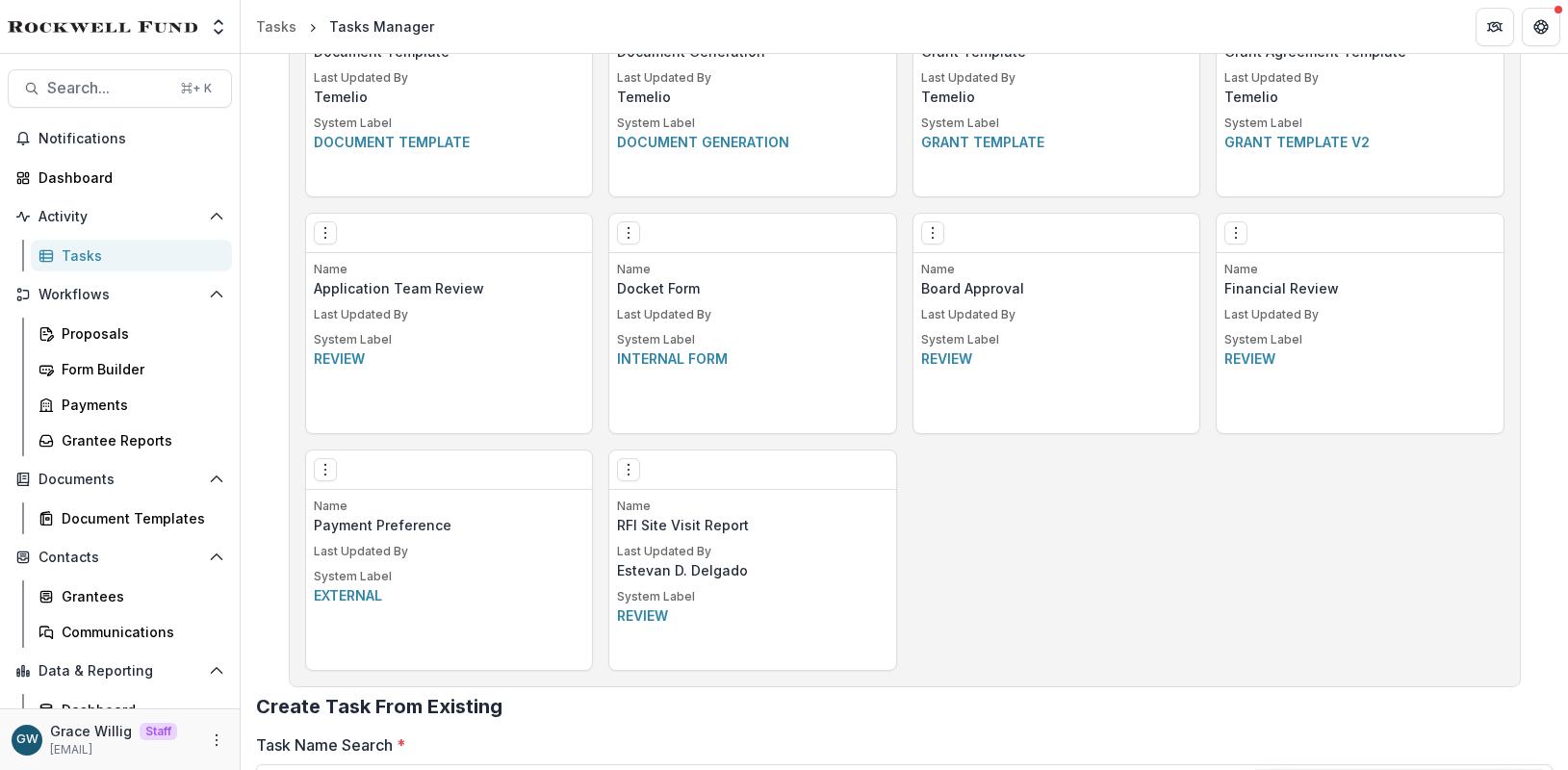 scroll, scrollTop: 1134, scrollLeft: 0, axis: vertical 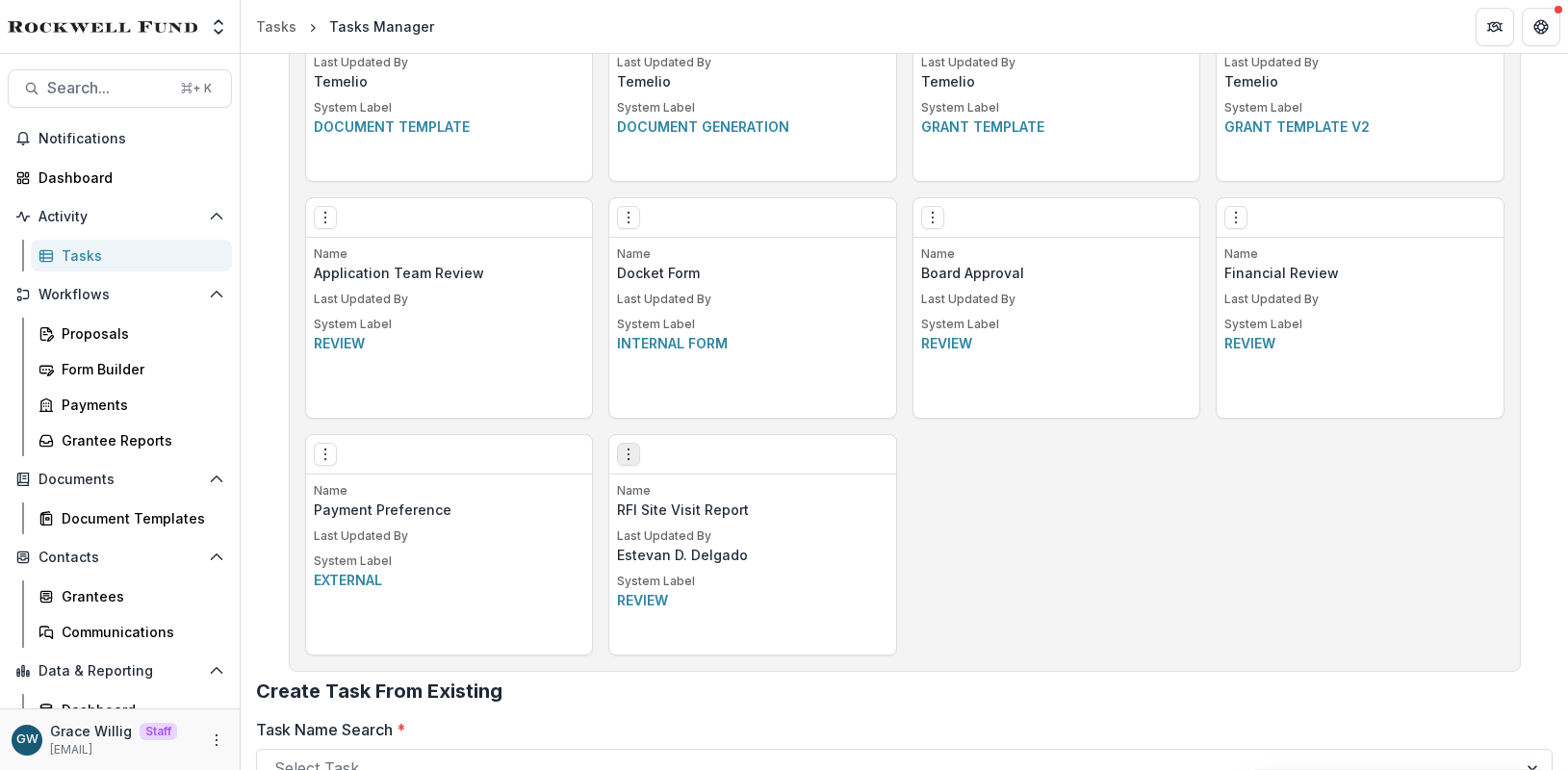 click 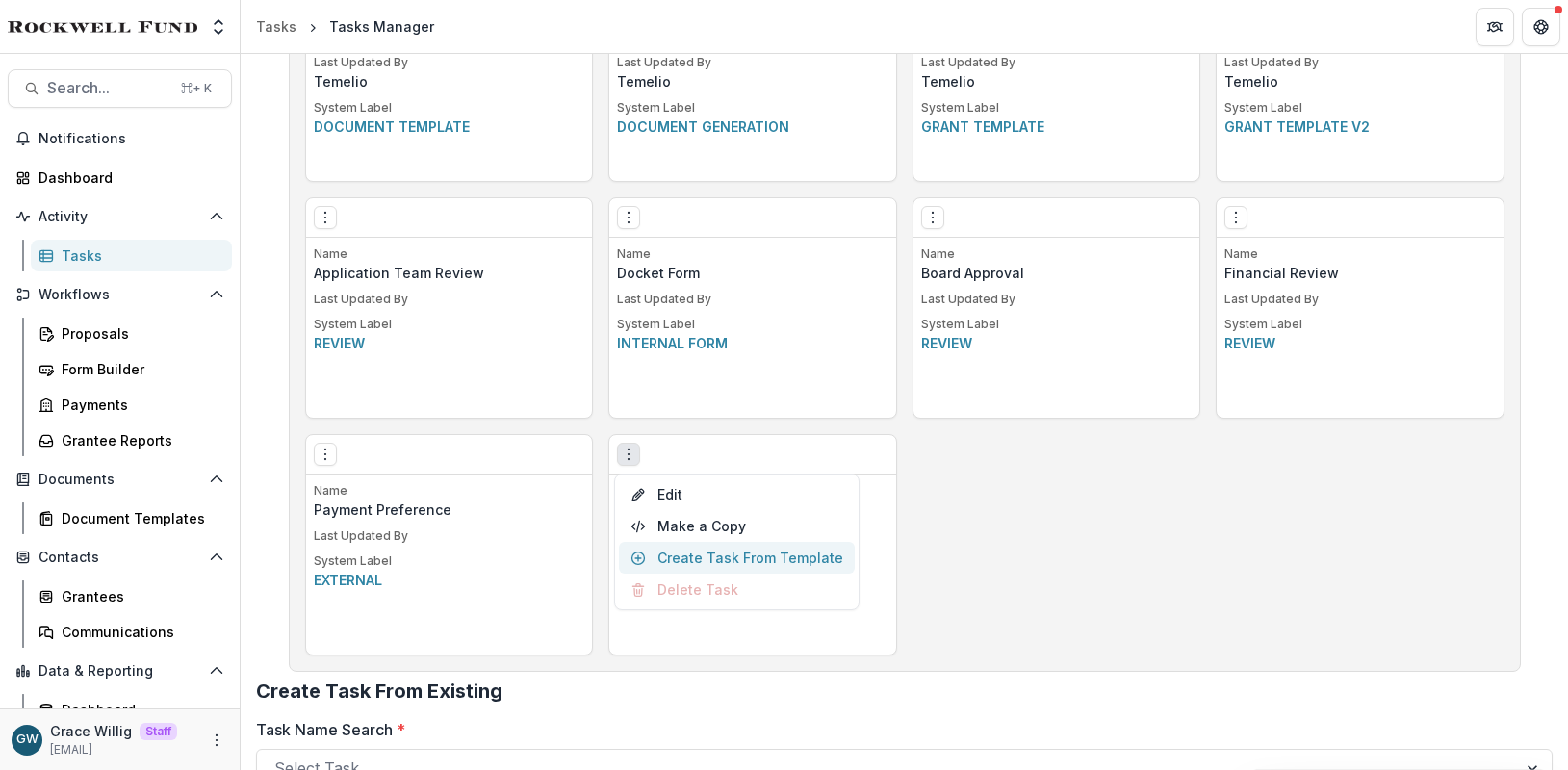 click on "Create Task From Template" at bounding box center (736, 557) 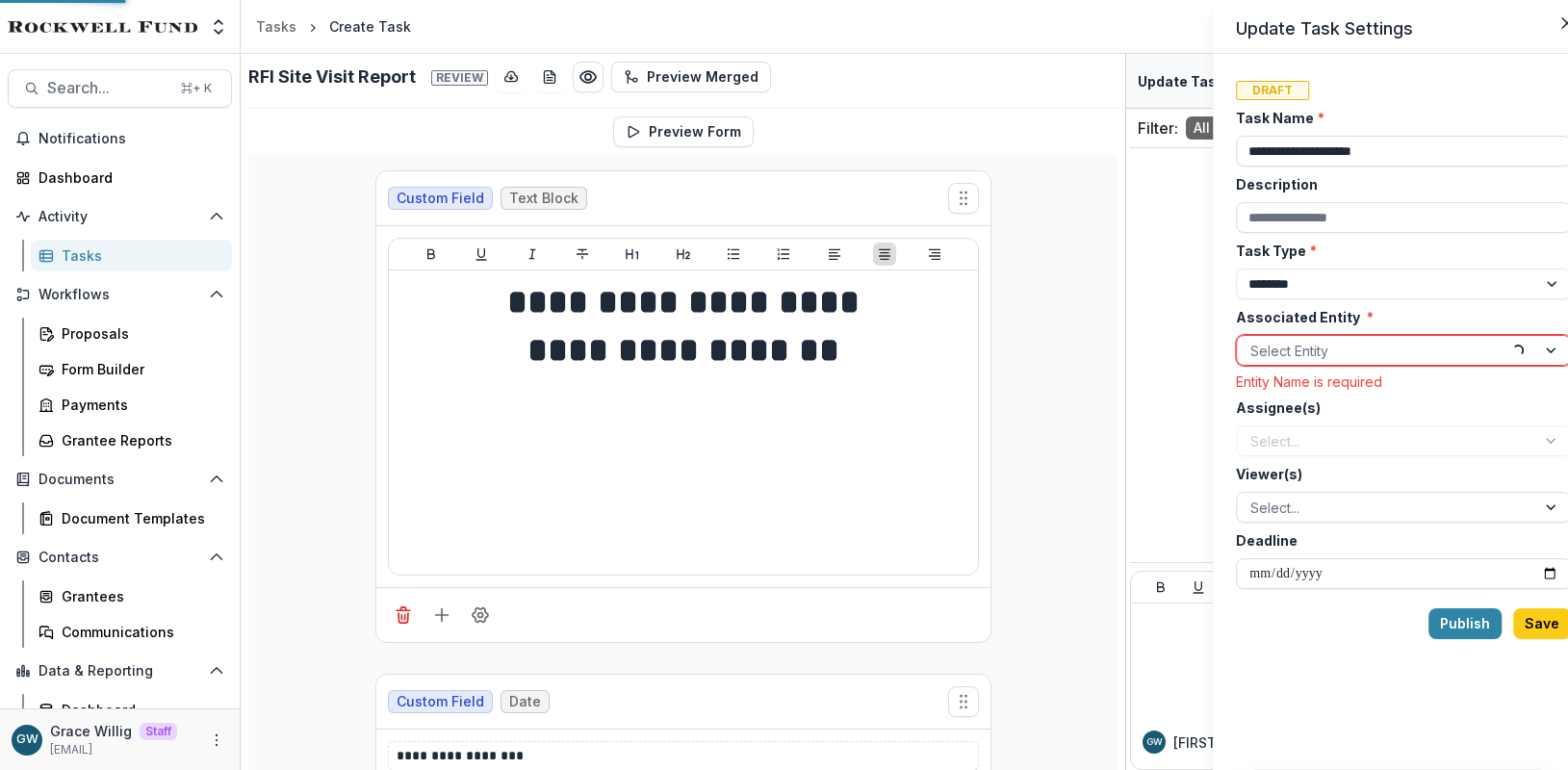 scroll, scrollTop: 0, scrollLeft: 0, axis: both 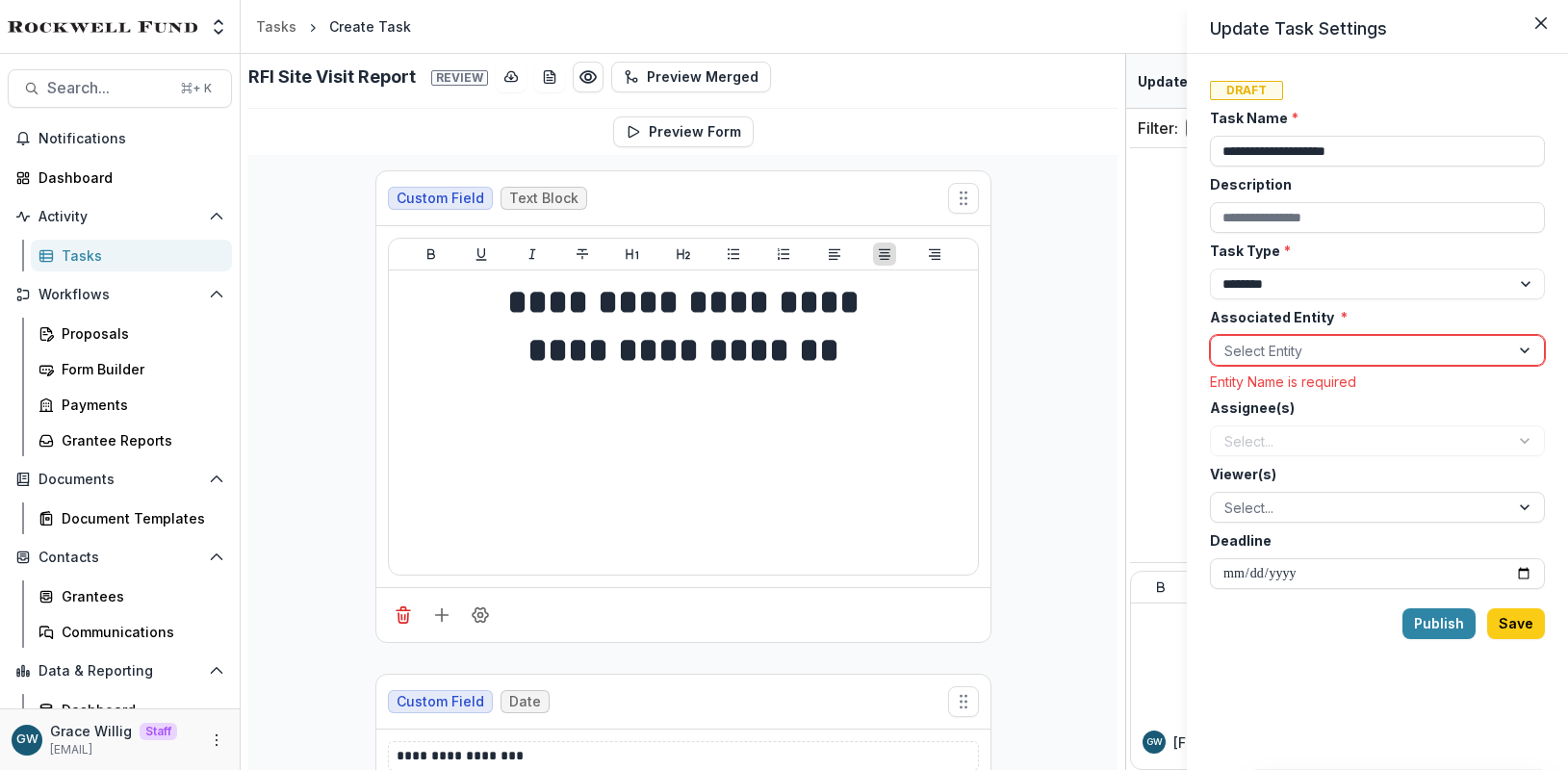 click at bounding box center [1360, 350] 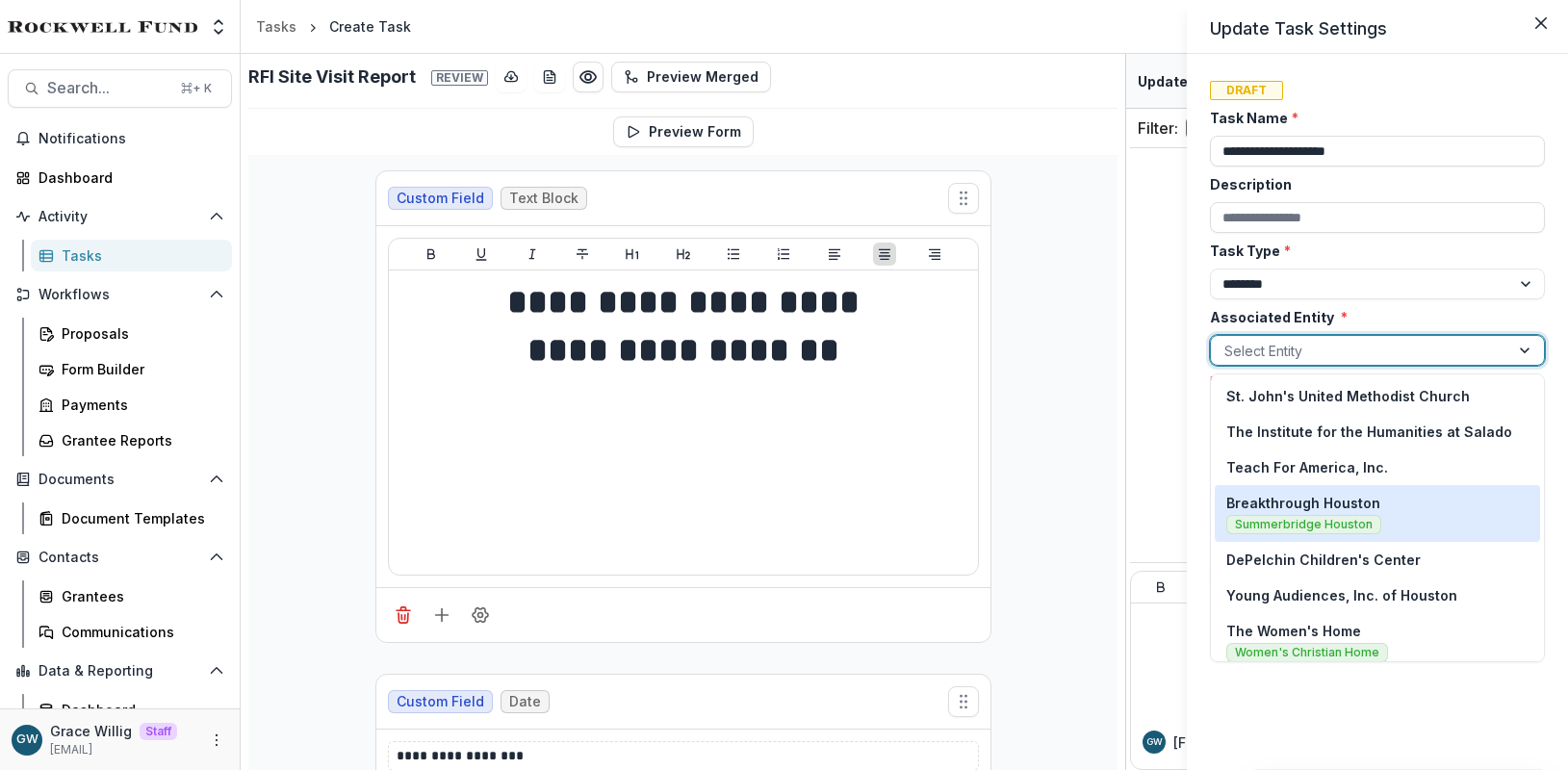 click on "Breakthrough Houston Summerbridge Houston" at bounding box center [1377, 513] 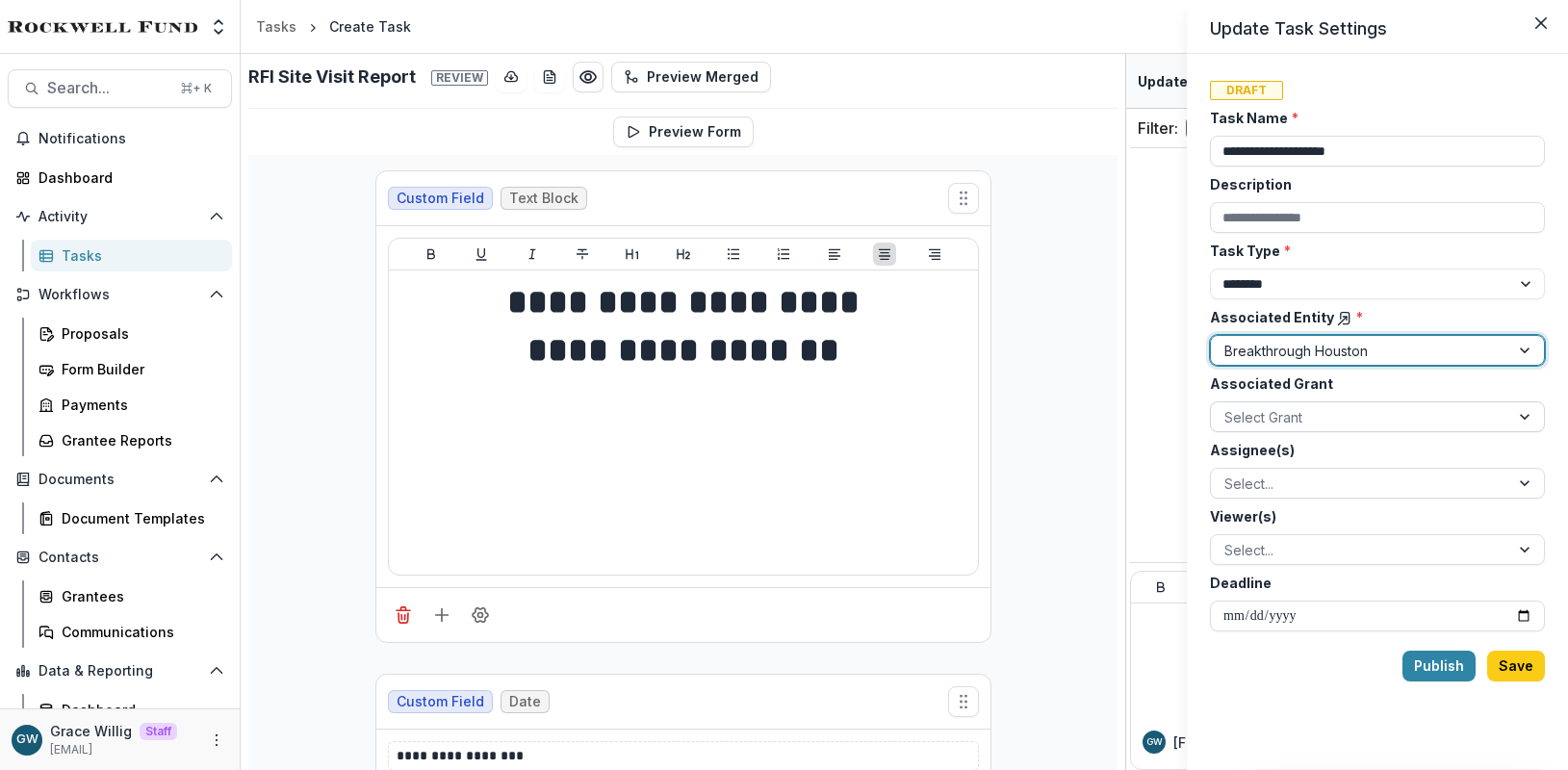 click at bounding box center (1360, 417) 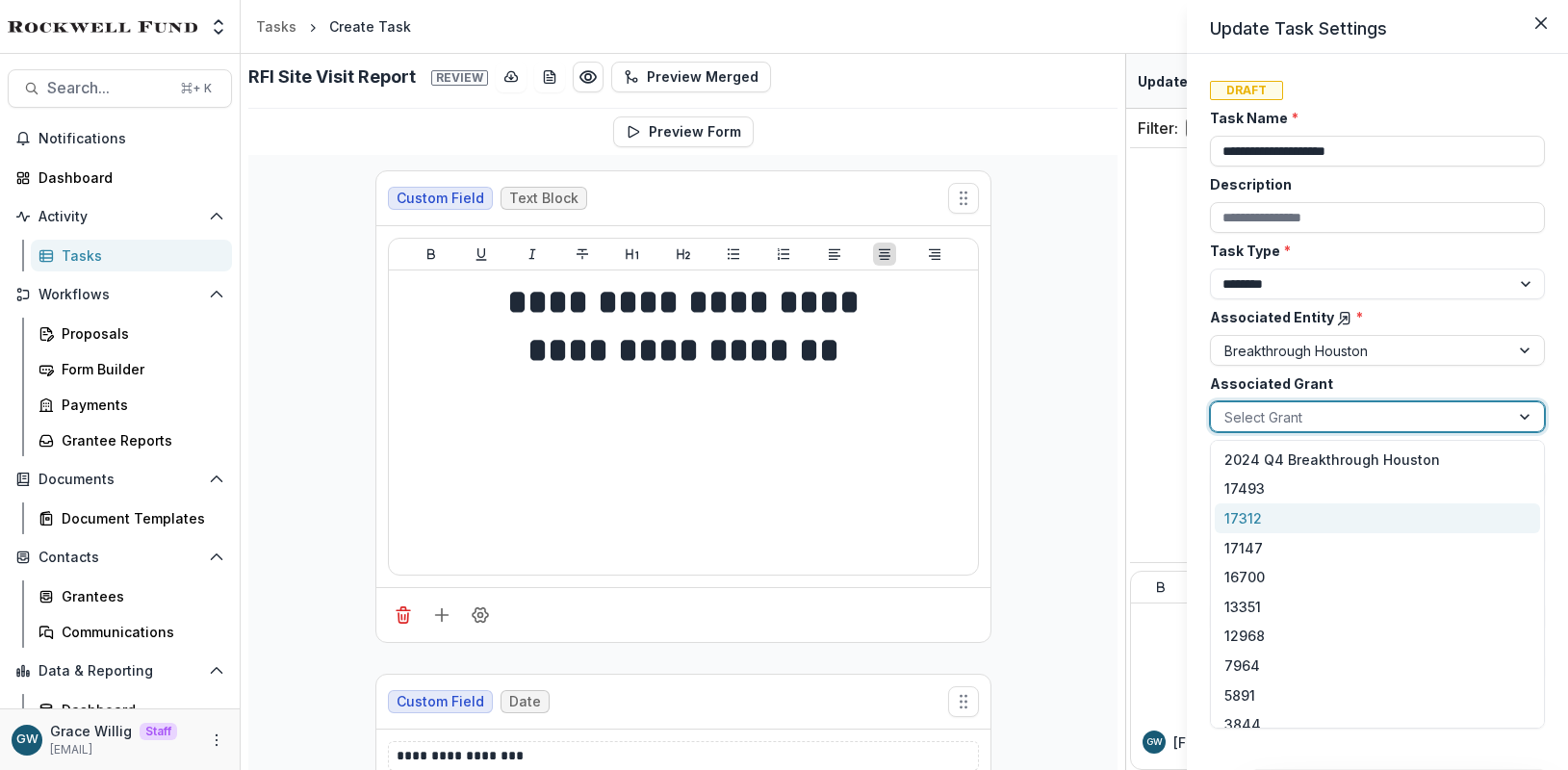 click on "17312" at bounding box center (1377, 518) 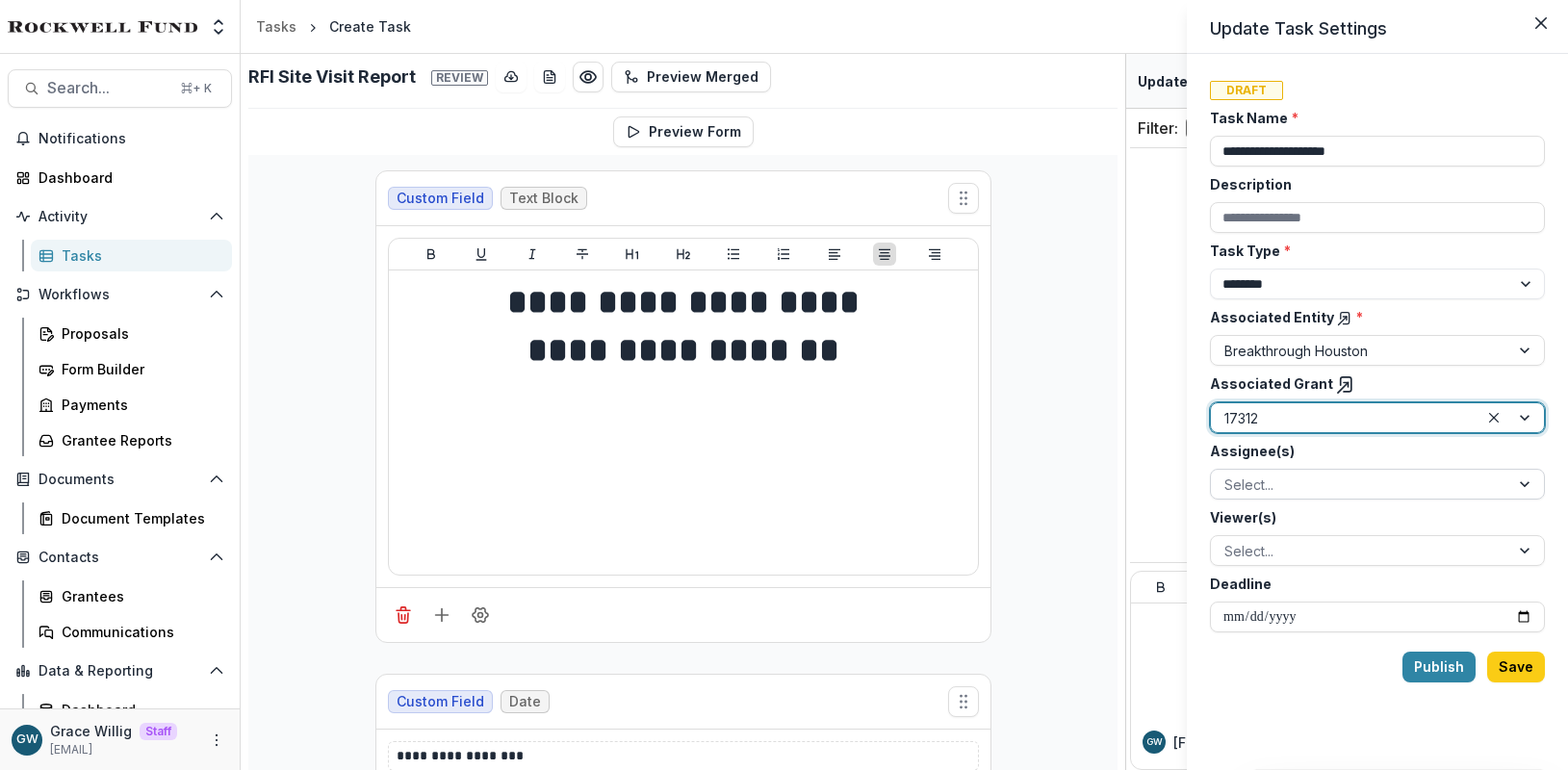 click at bounding box center [1360, 484] 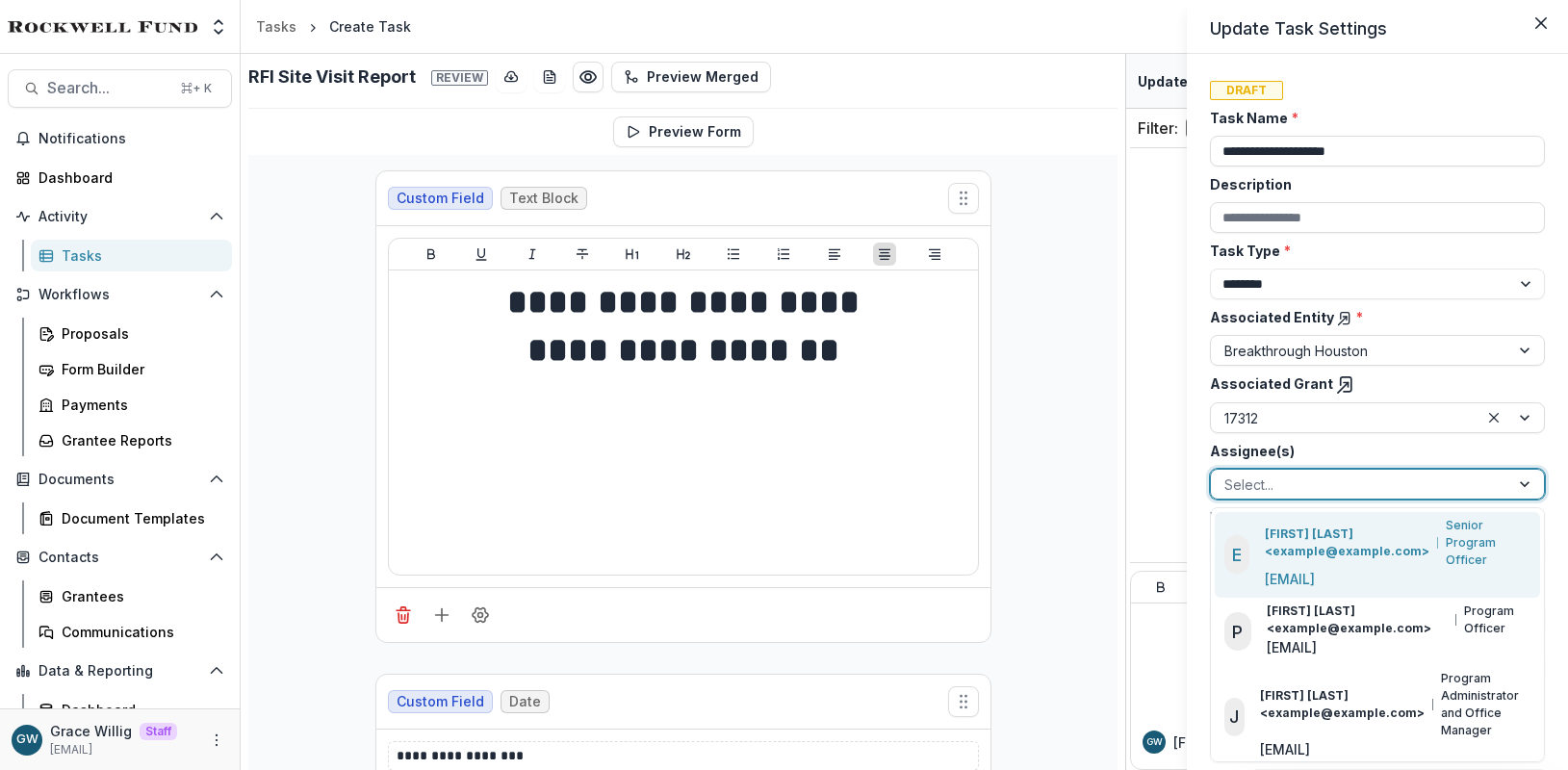 click on "Estevan D. Delgado <edelgado@rockfund.org>" at bounding box center [1347, 543] 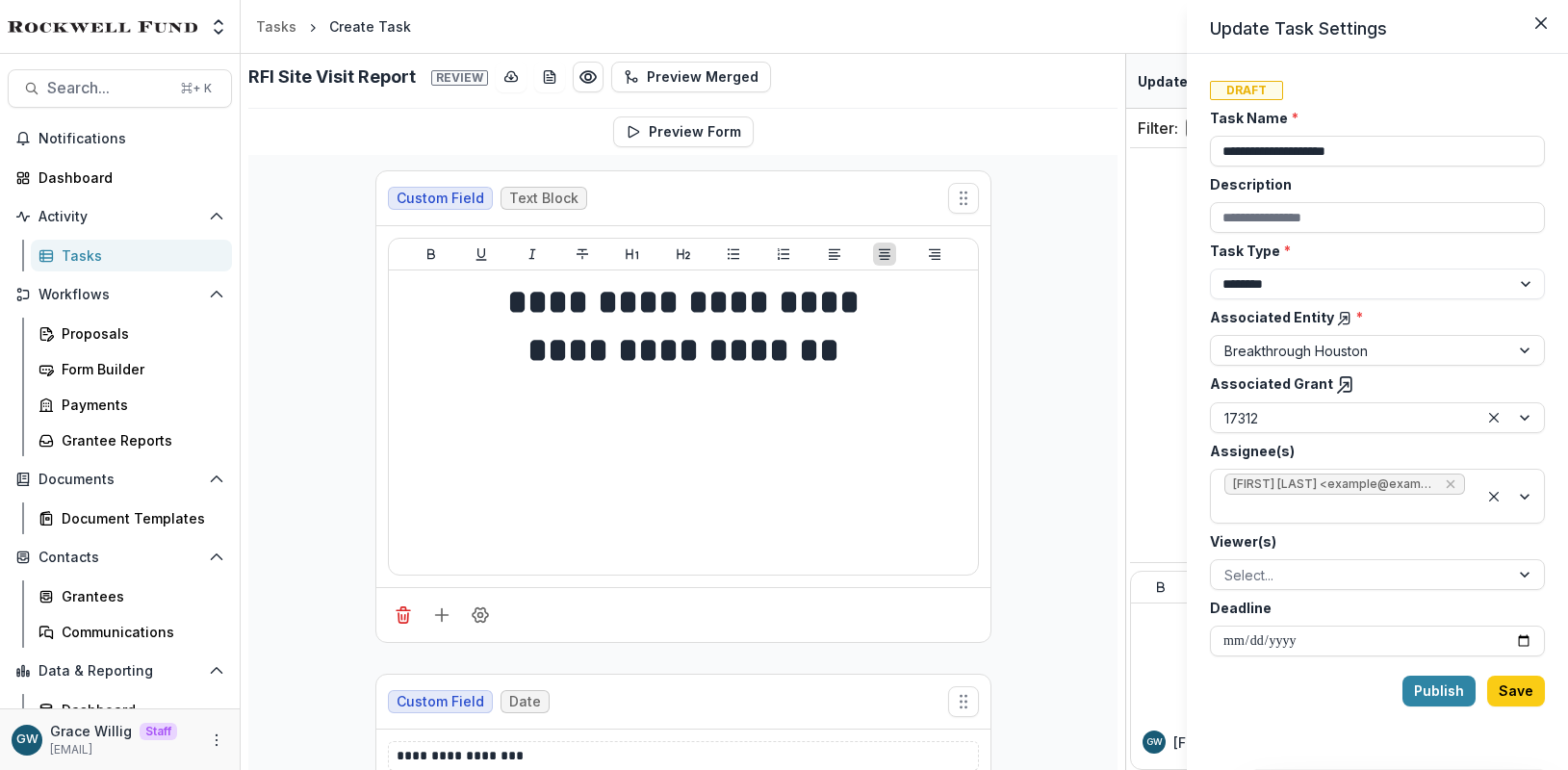 click on "**********" at bounding box center [784, 385] 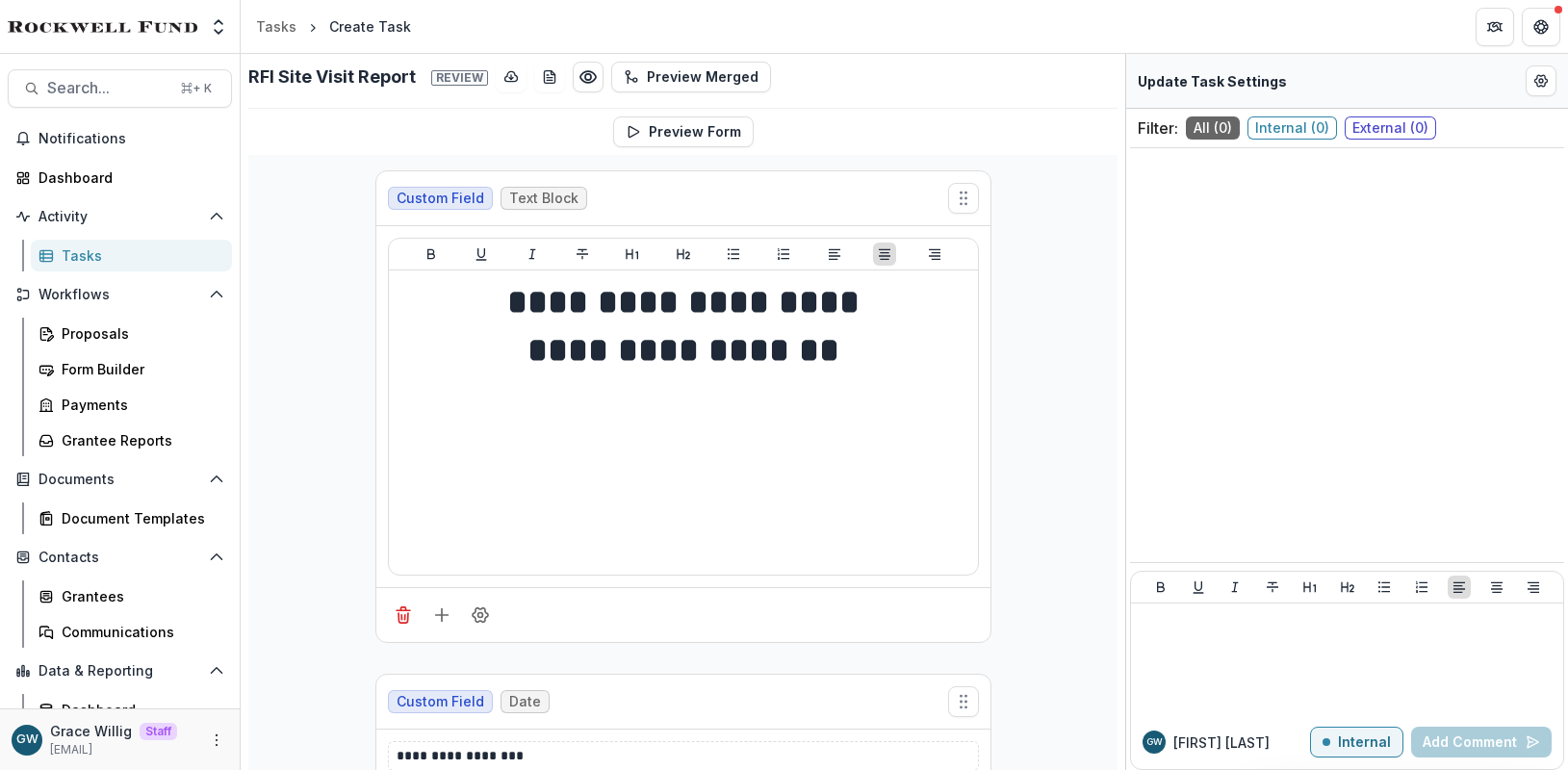 click on "Tasks" at bounding box center [139, 255] 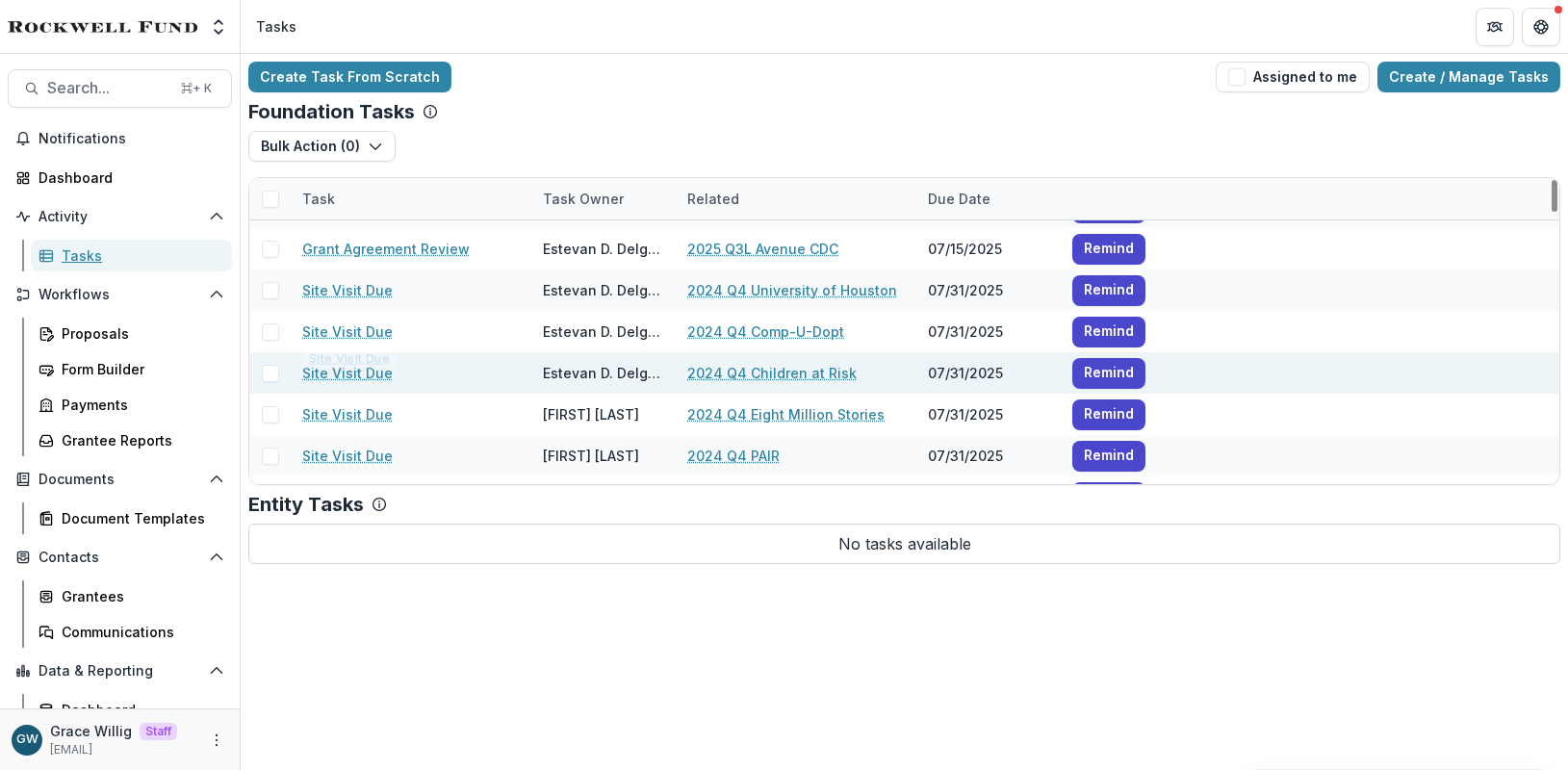scroll, scrollTop: 751, scrollLeft: 0, axis: vertical 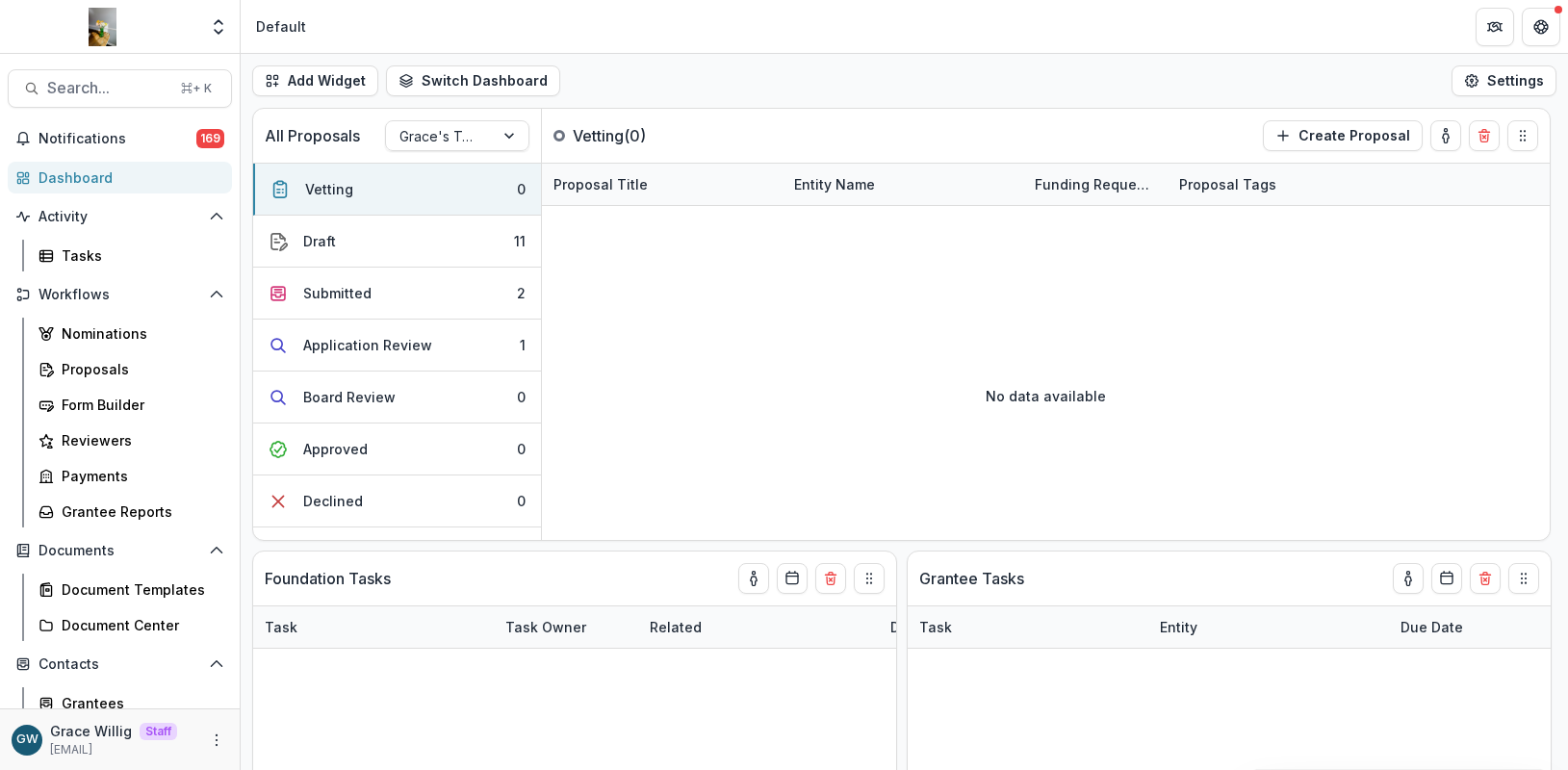 select on "******" 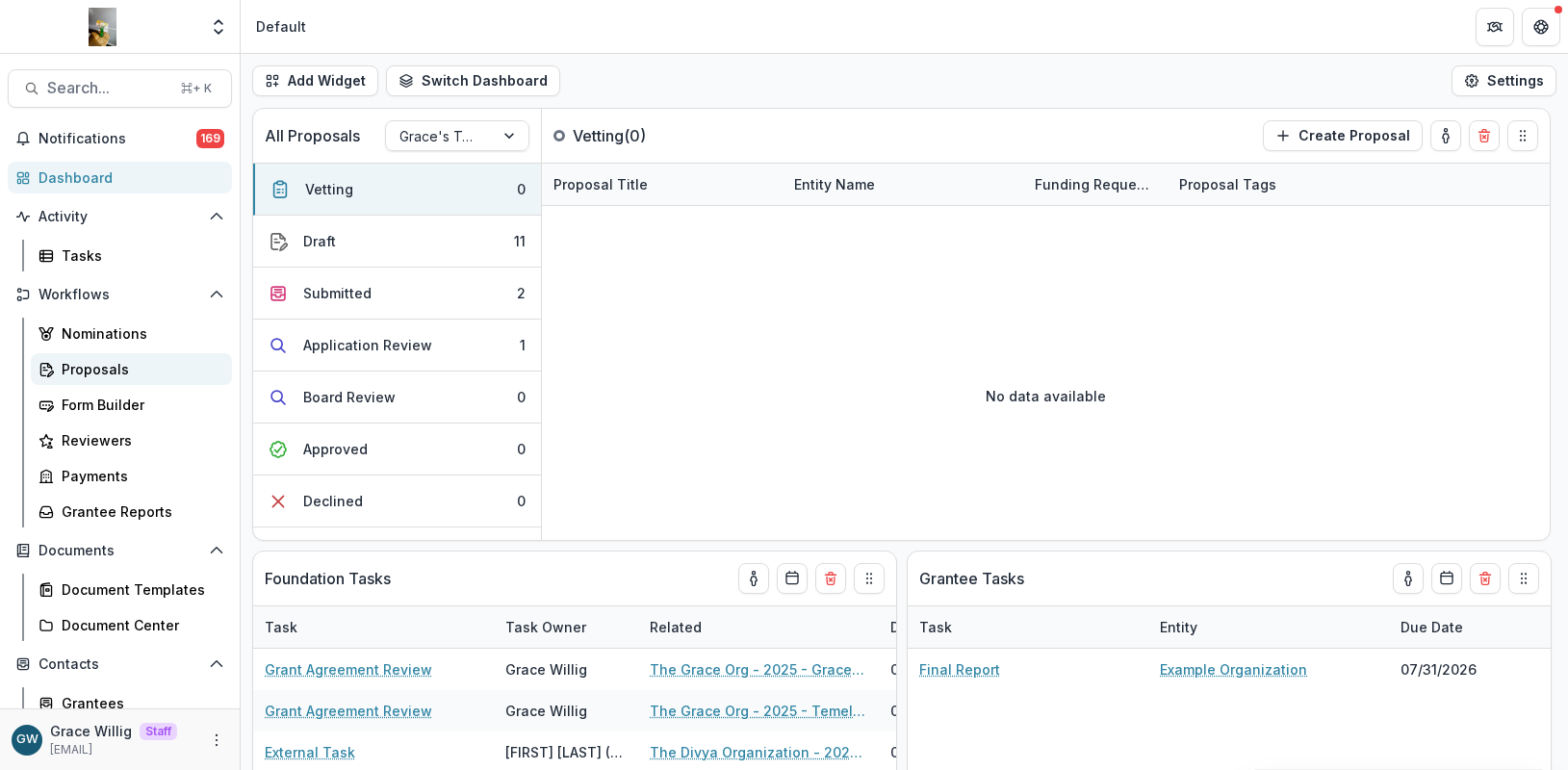 click on "Proposals" at bounding box center (139, 369) 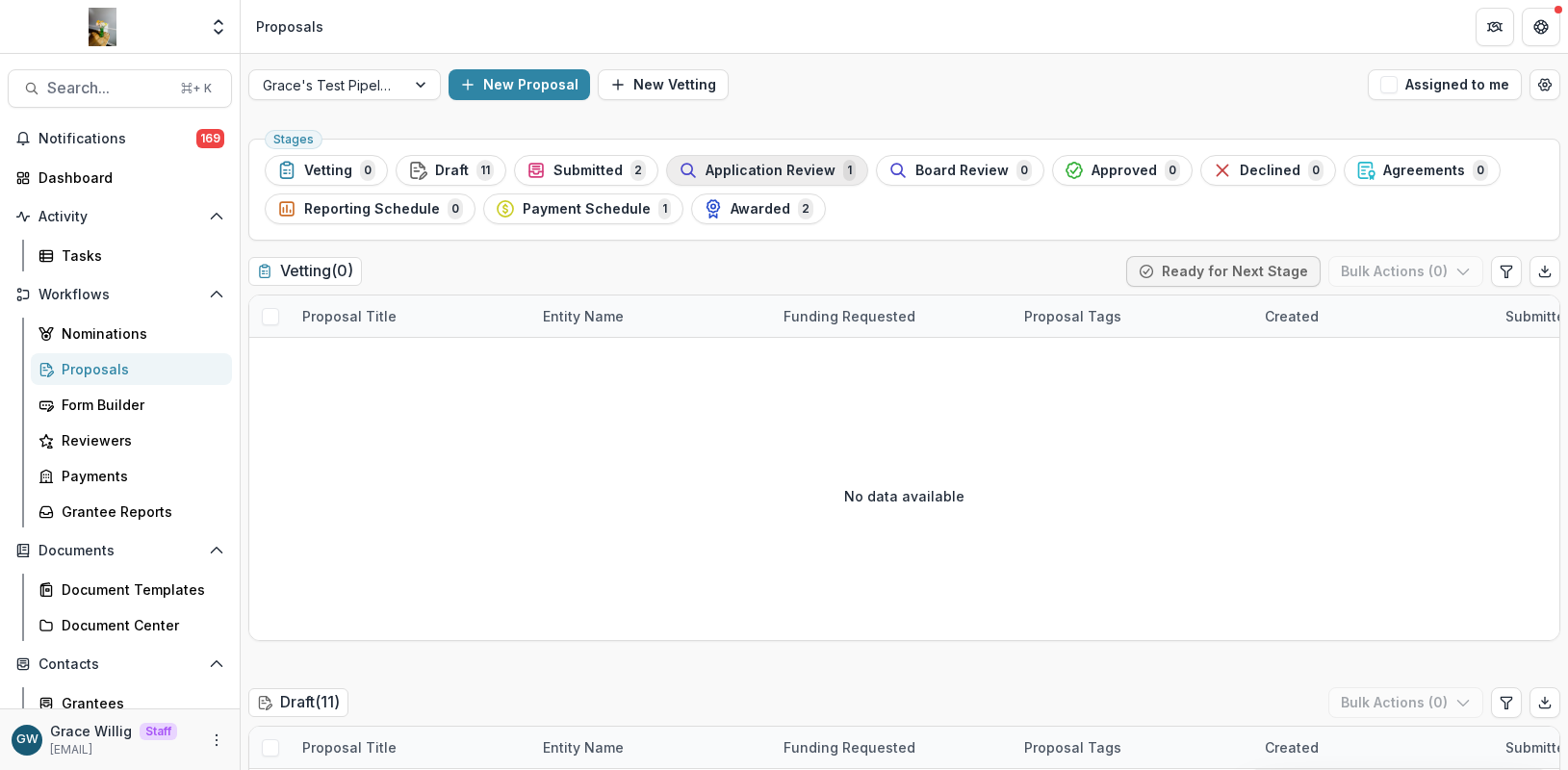 click on "1" at bounding box center (849, 170) 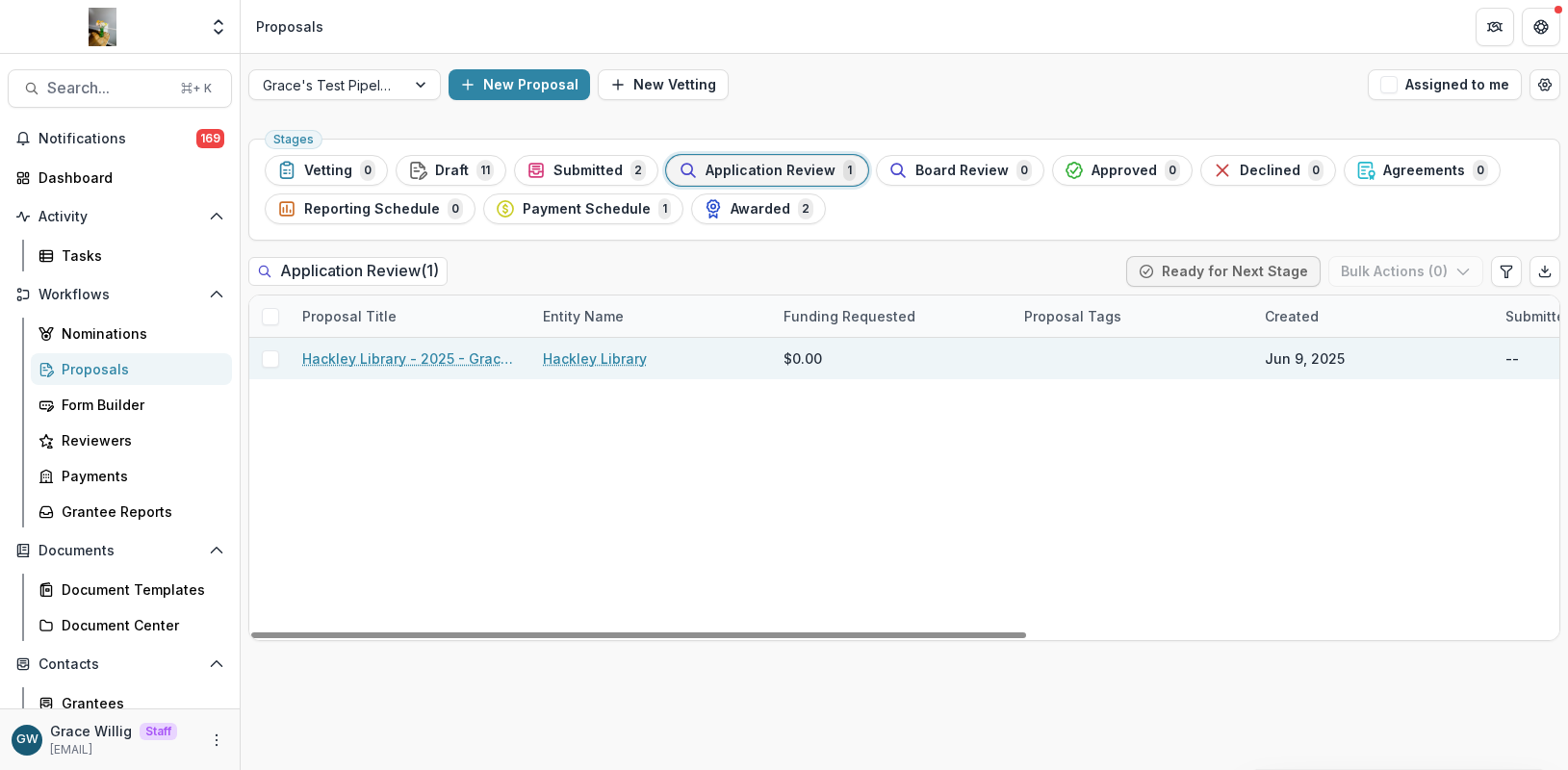click on "Hackley Library - 2025 - Grace's Test Grant Application" at bounding box center (411, 358) 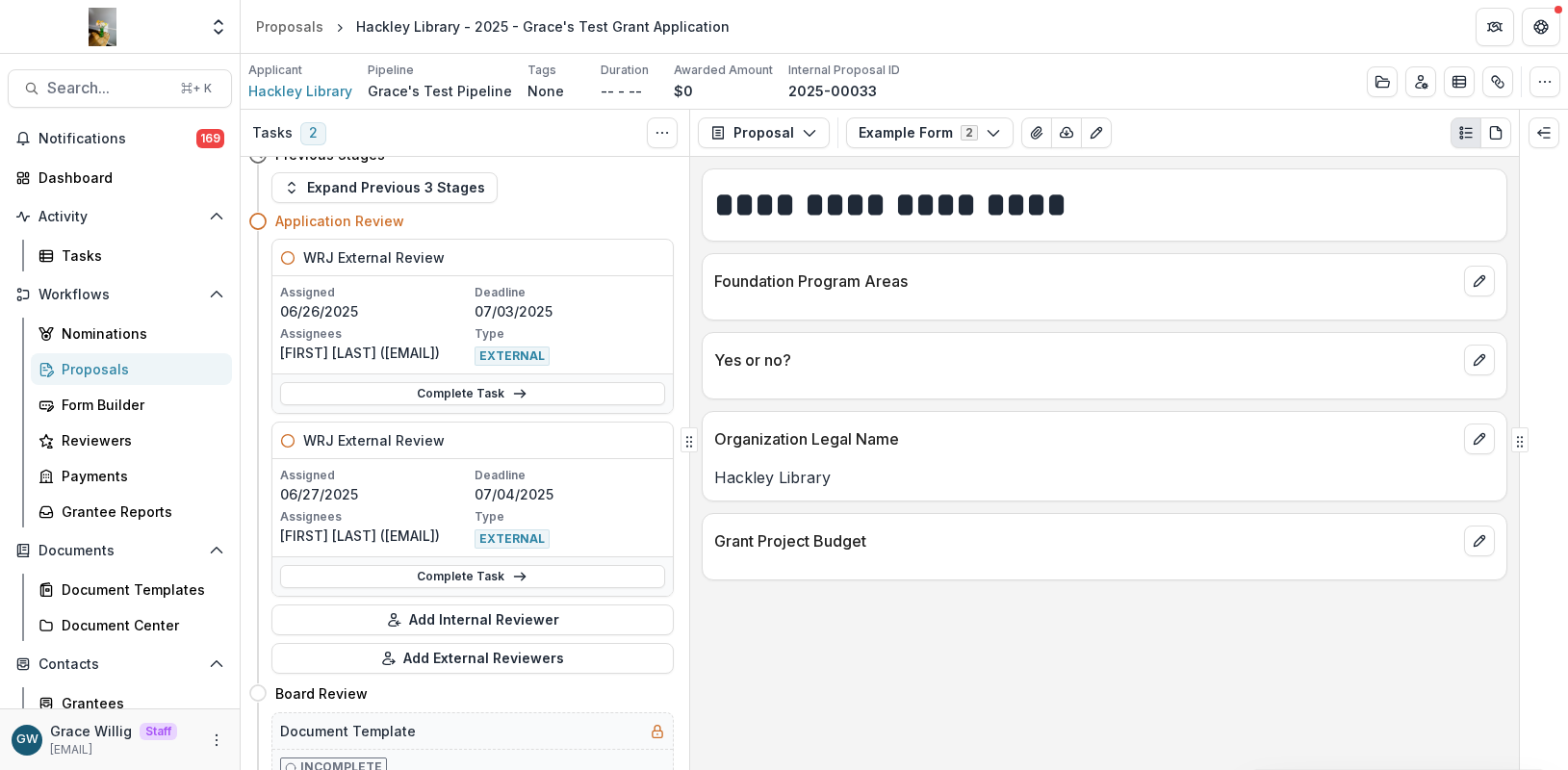 scroll, scrollTop: 0, scrollLeft: 0, axis: both 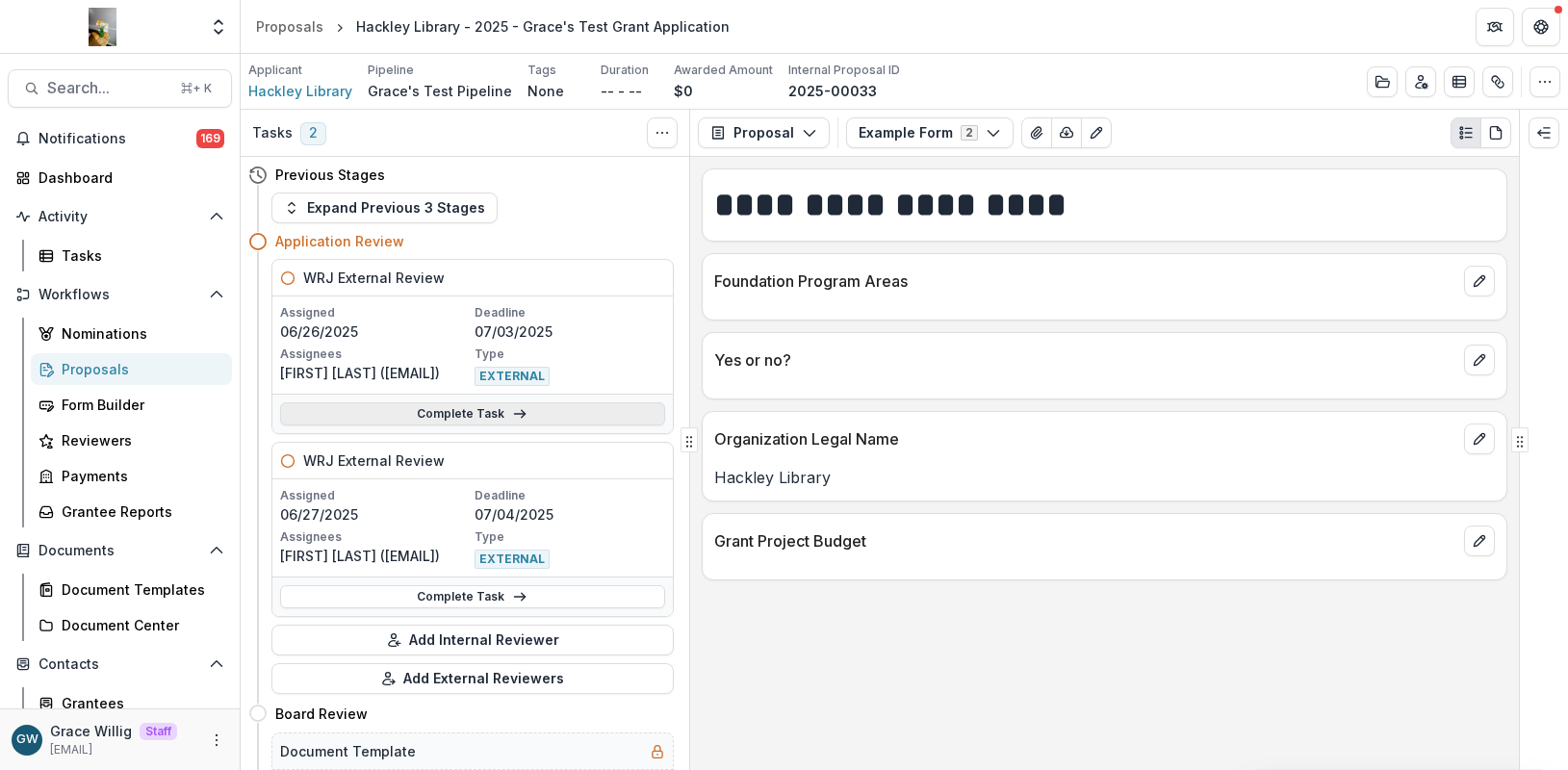 click on "Complete Task" at bounding box center (473, 414) 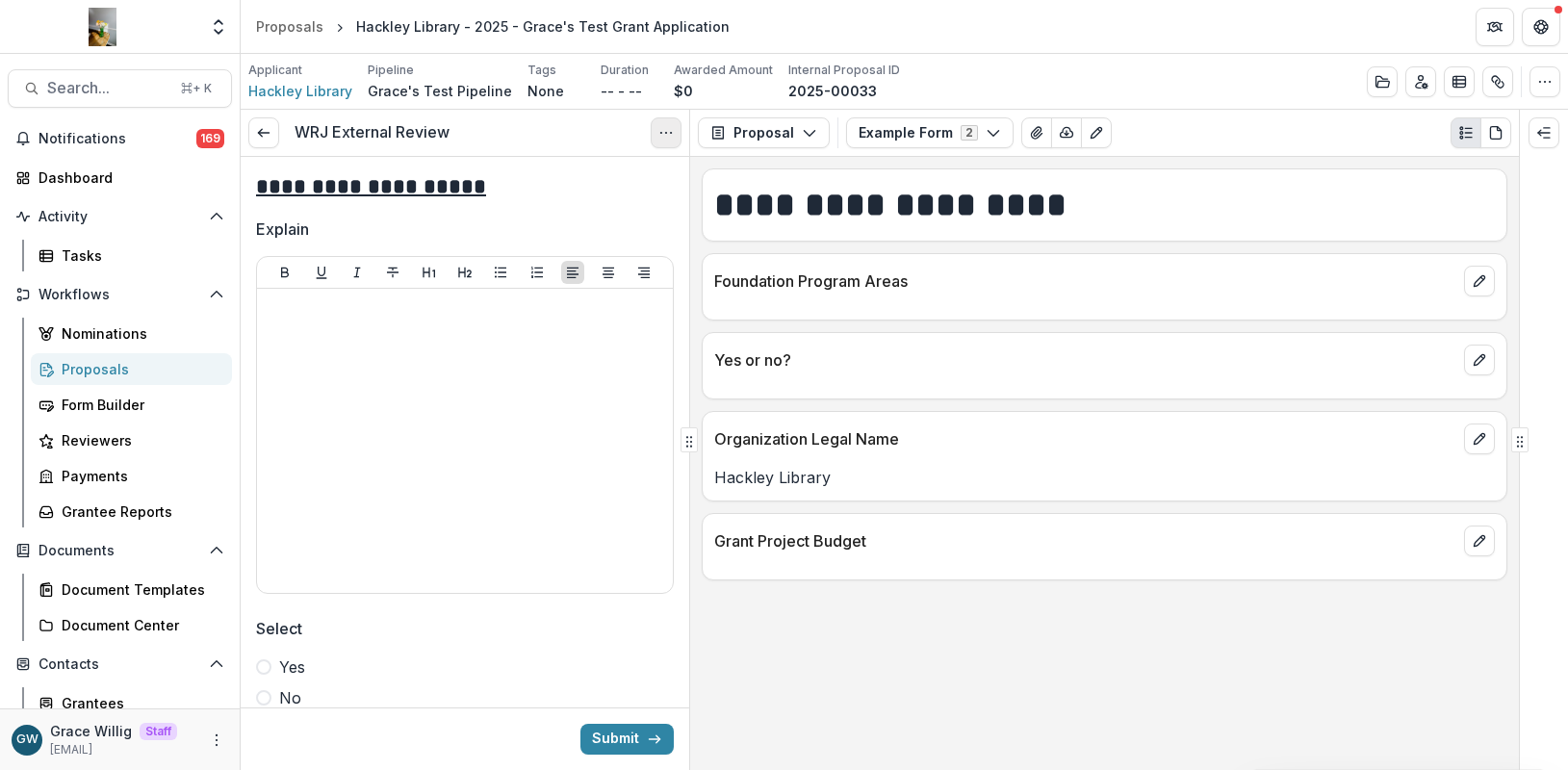 click 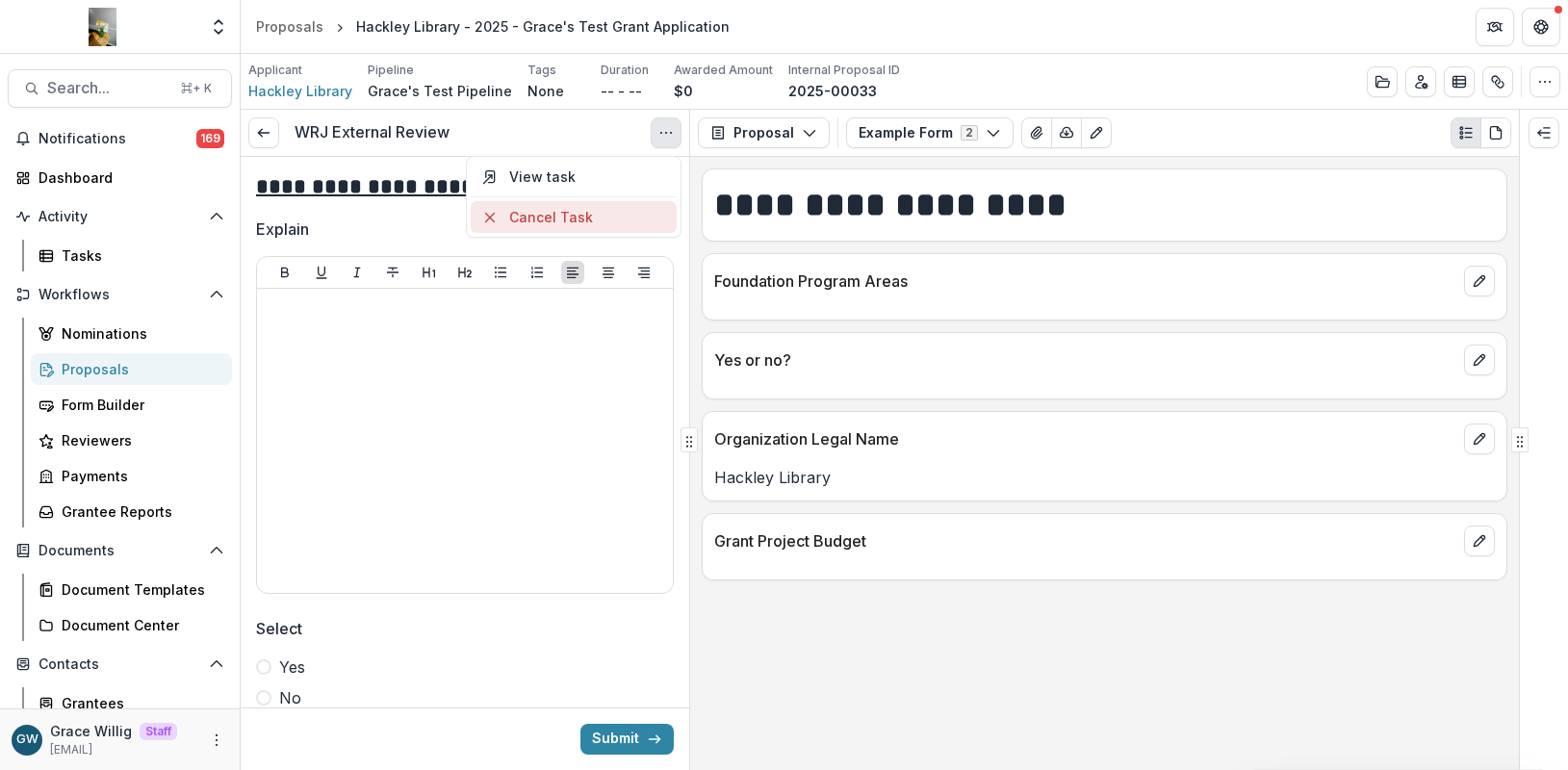 click on "Cancel Task" at bounding box center (574, 217) 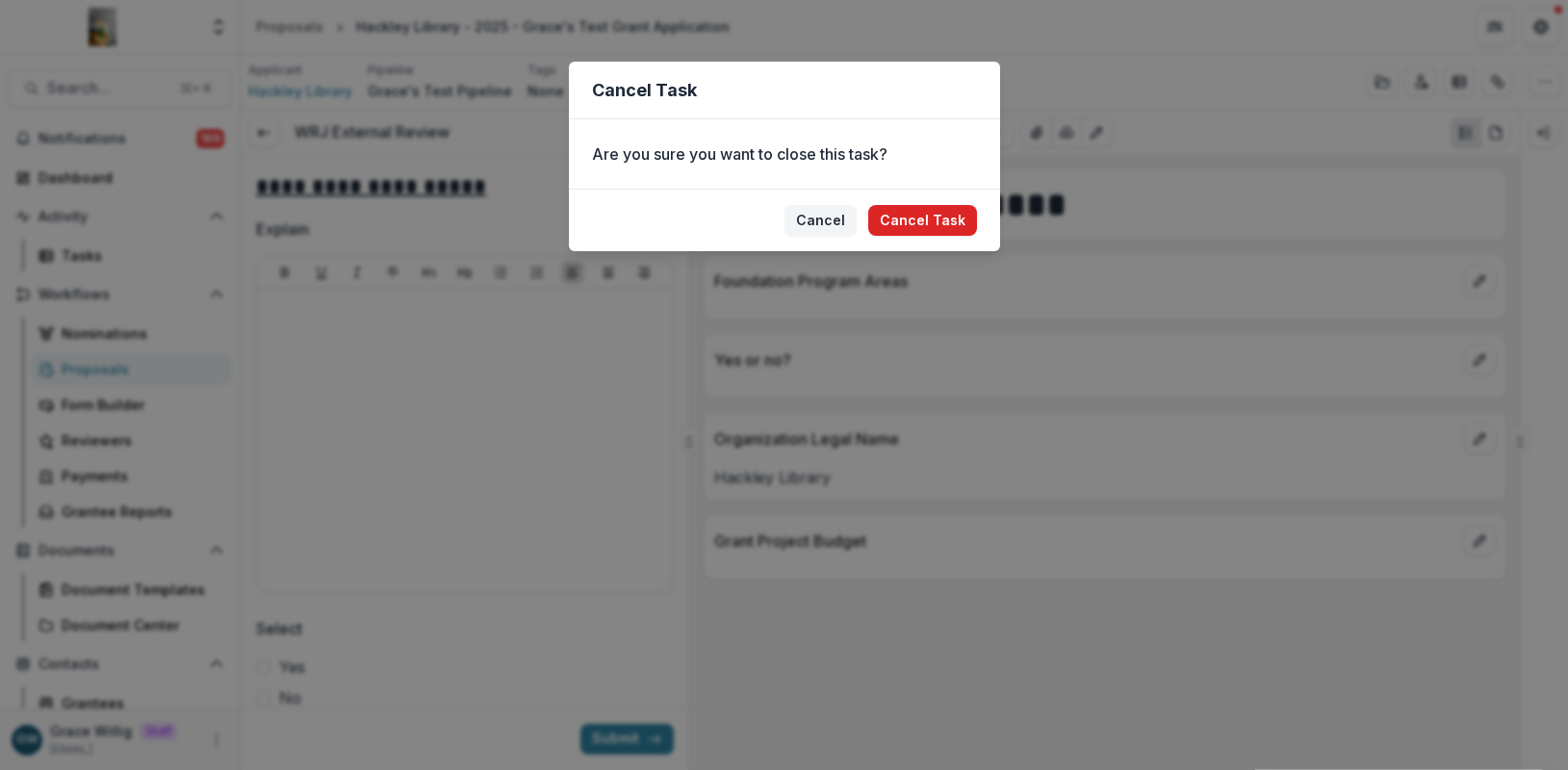 click on "Cancel Task" at bounding box center (922, 220) 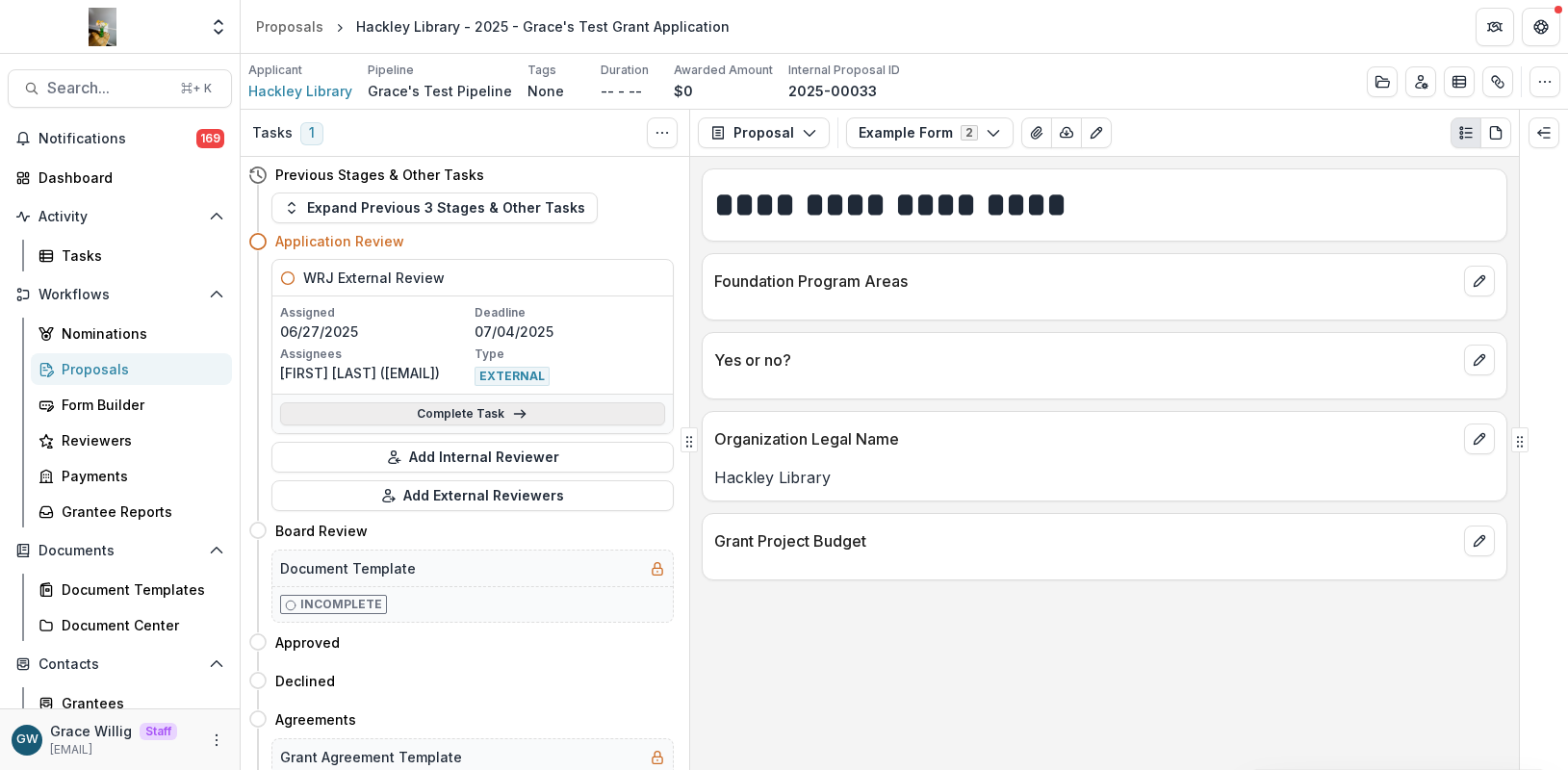 click on "Complete Task" at bounding box center (473, 414) 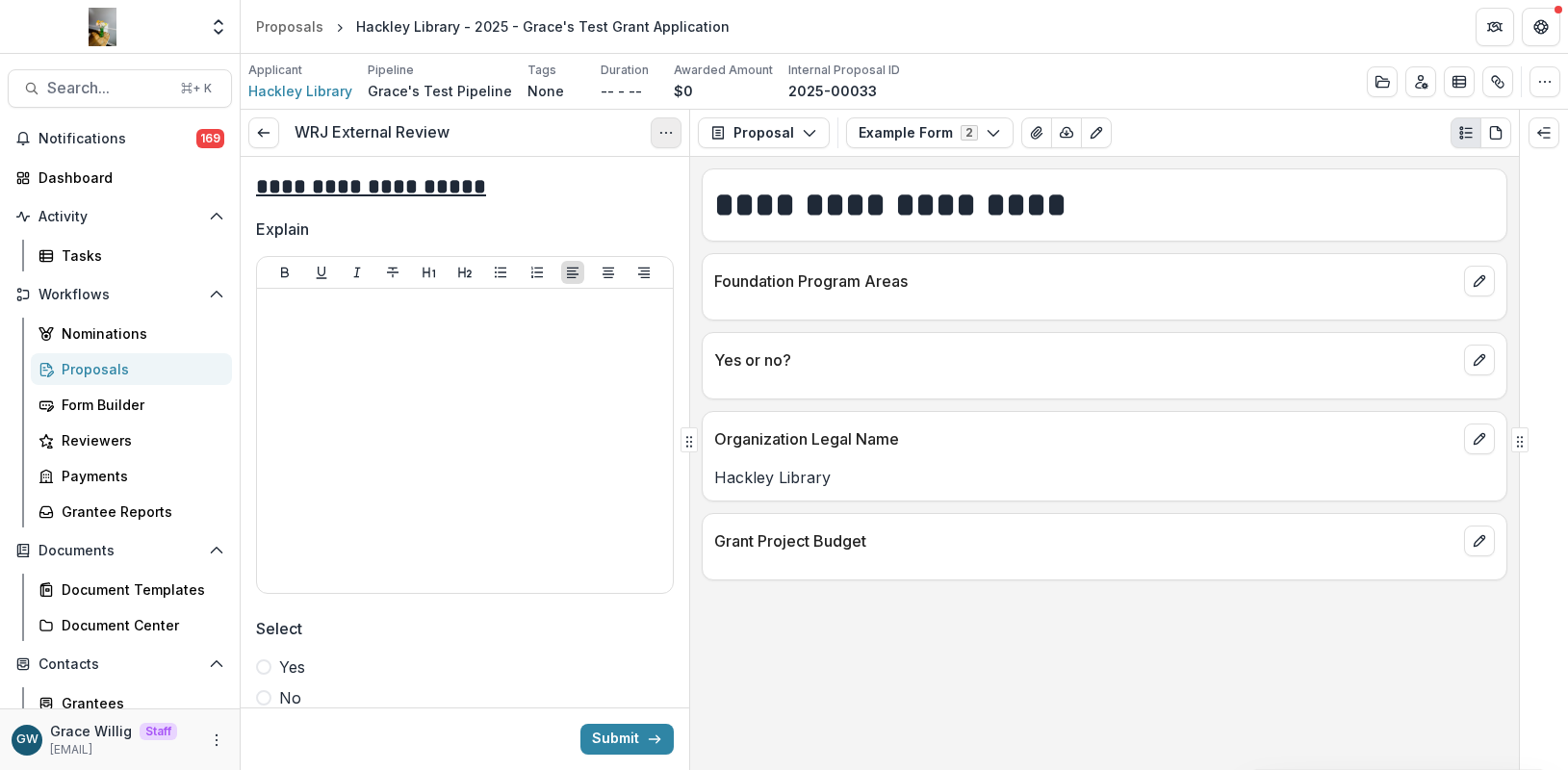 click at bounding box center [666, 133] 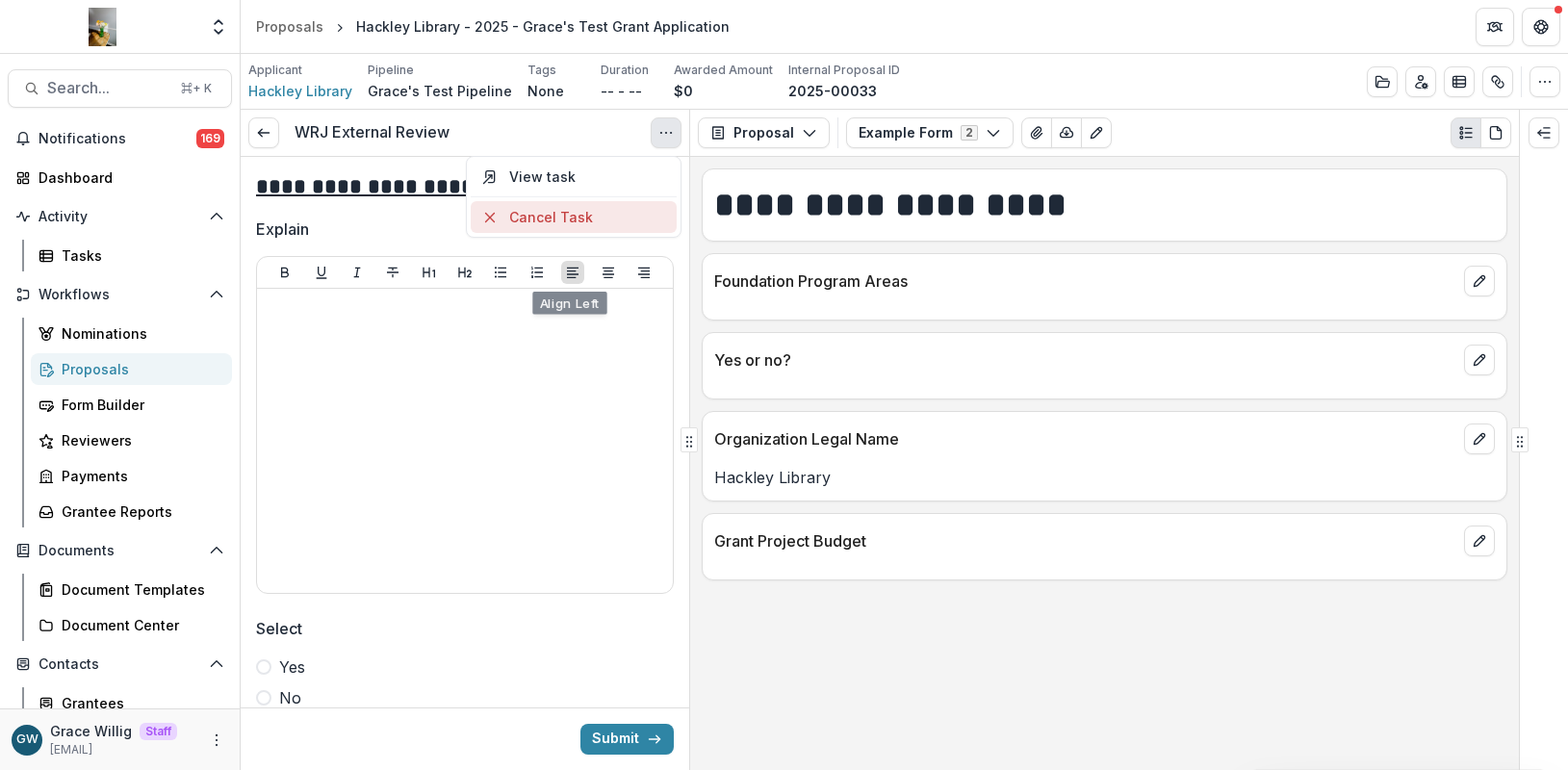 click on "Cancel Task" at bounding box center [574, 217] 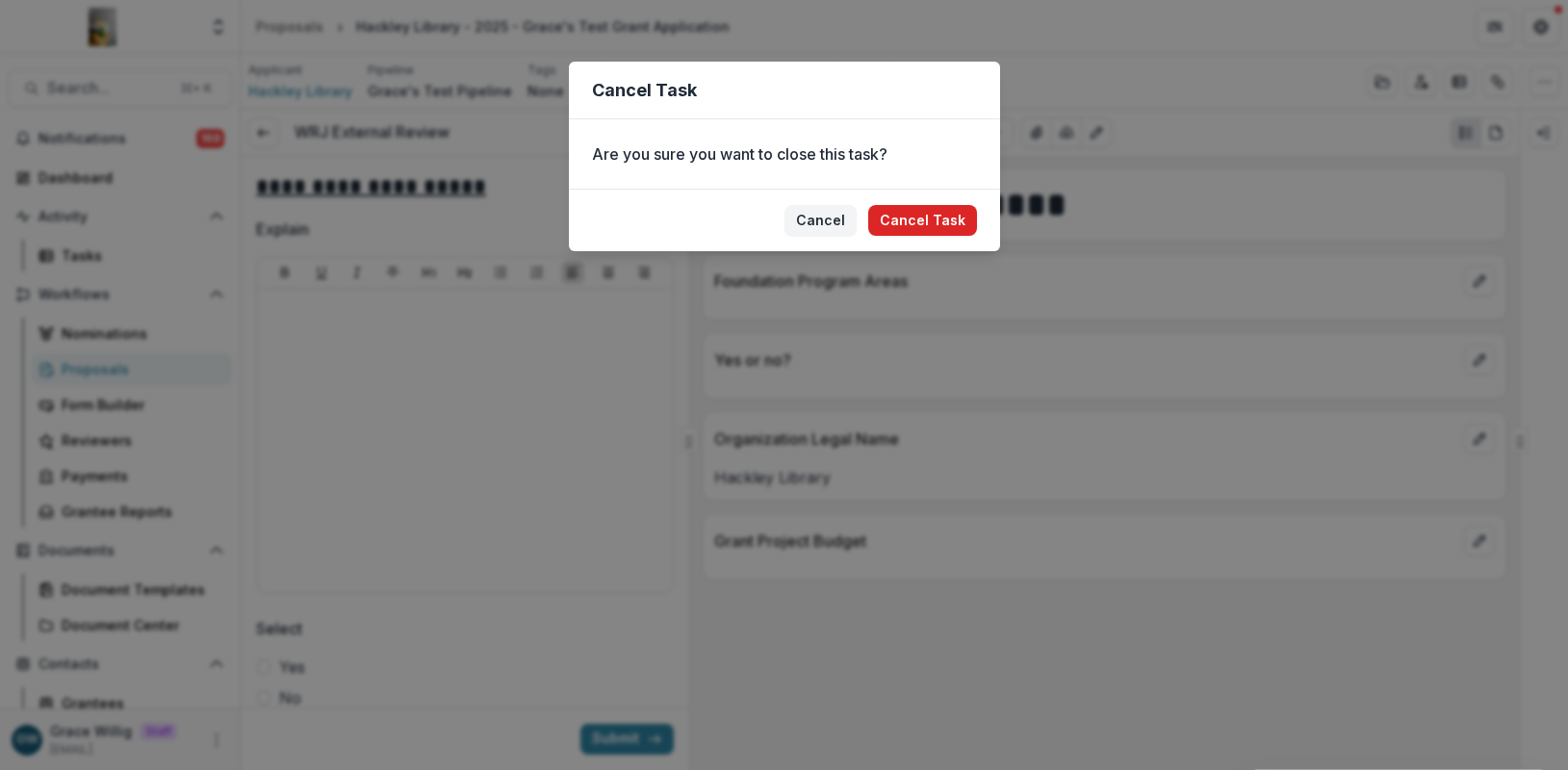 click on "Cancel Task" at bounding box center (922, 220) 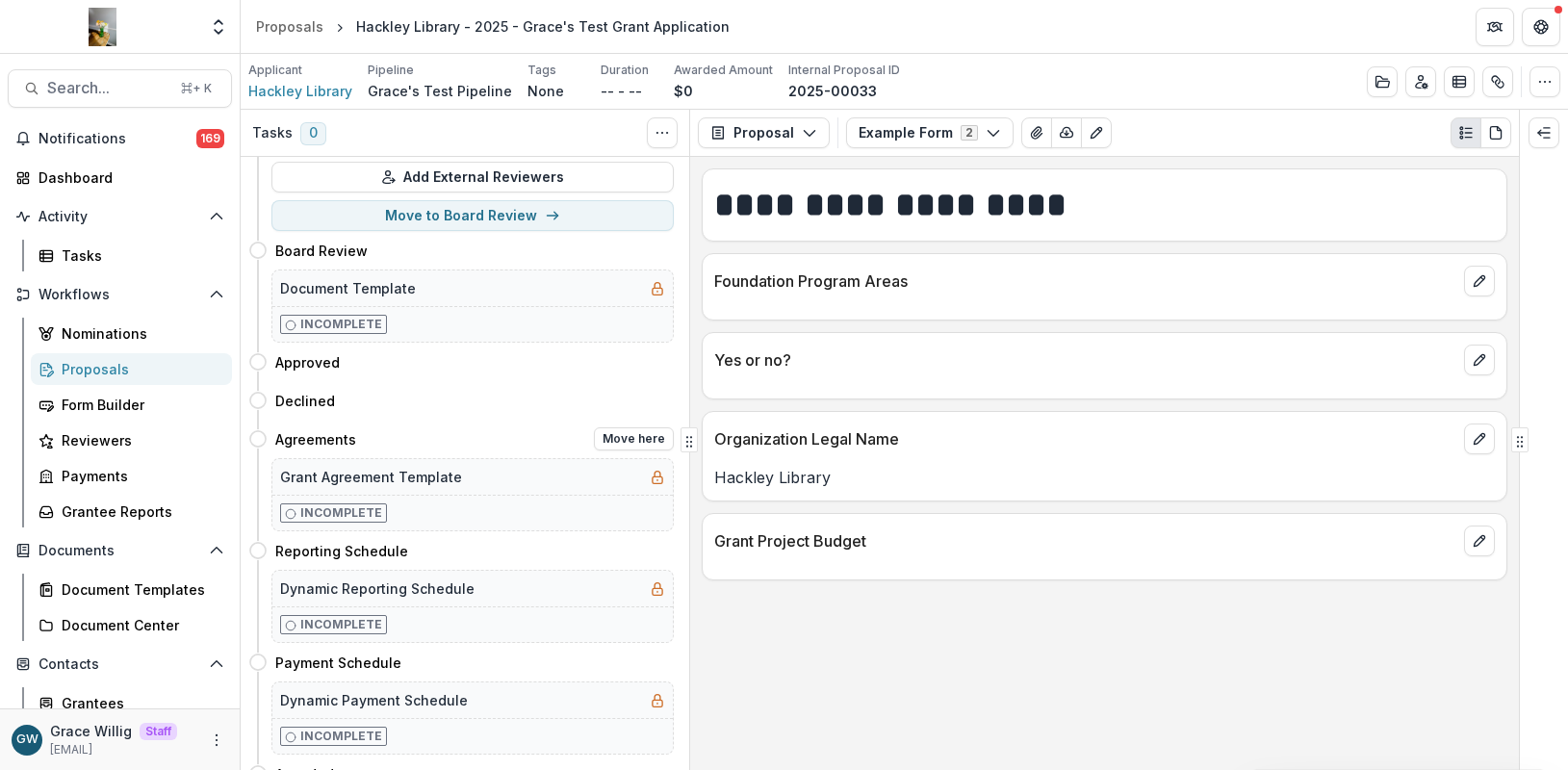 scroll, scrollTop: 187, scrollLeft: 0, axis: vertical 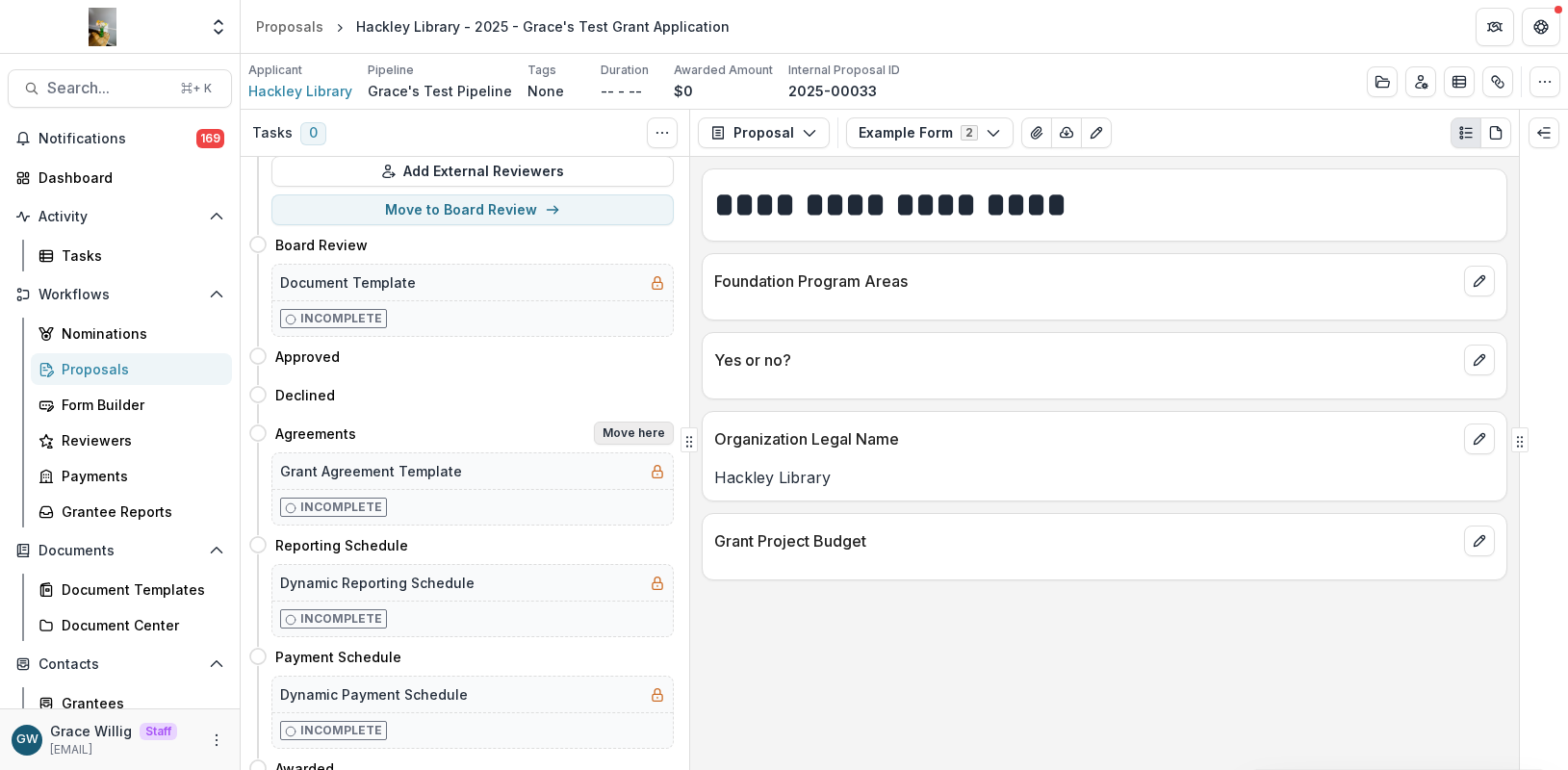 click on "Move here" at bounding box center [633, 433] 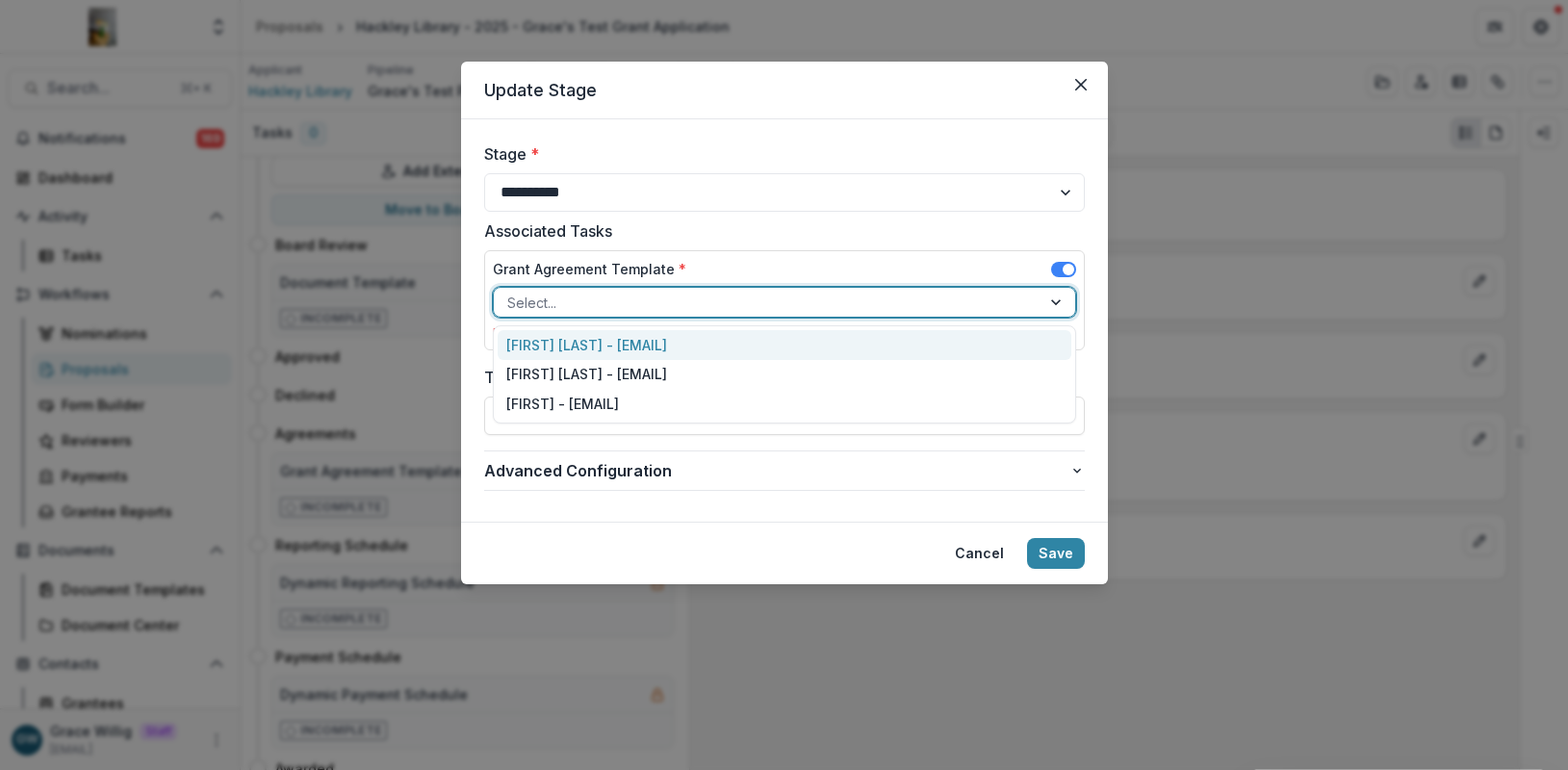 click on "Select..." at bounding box center (784, 302) 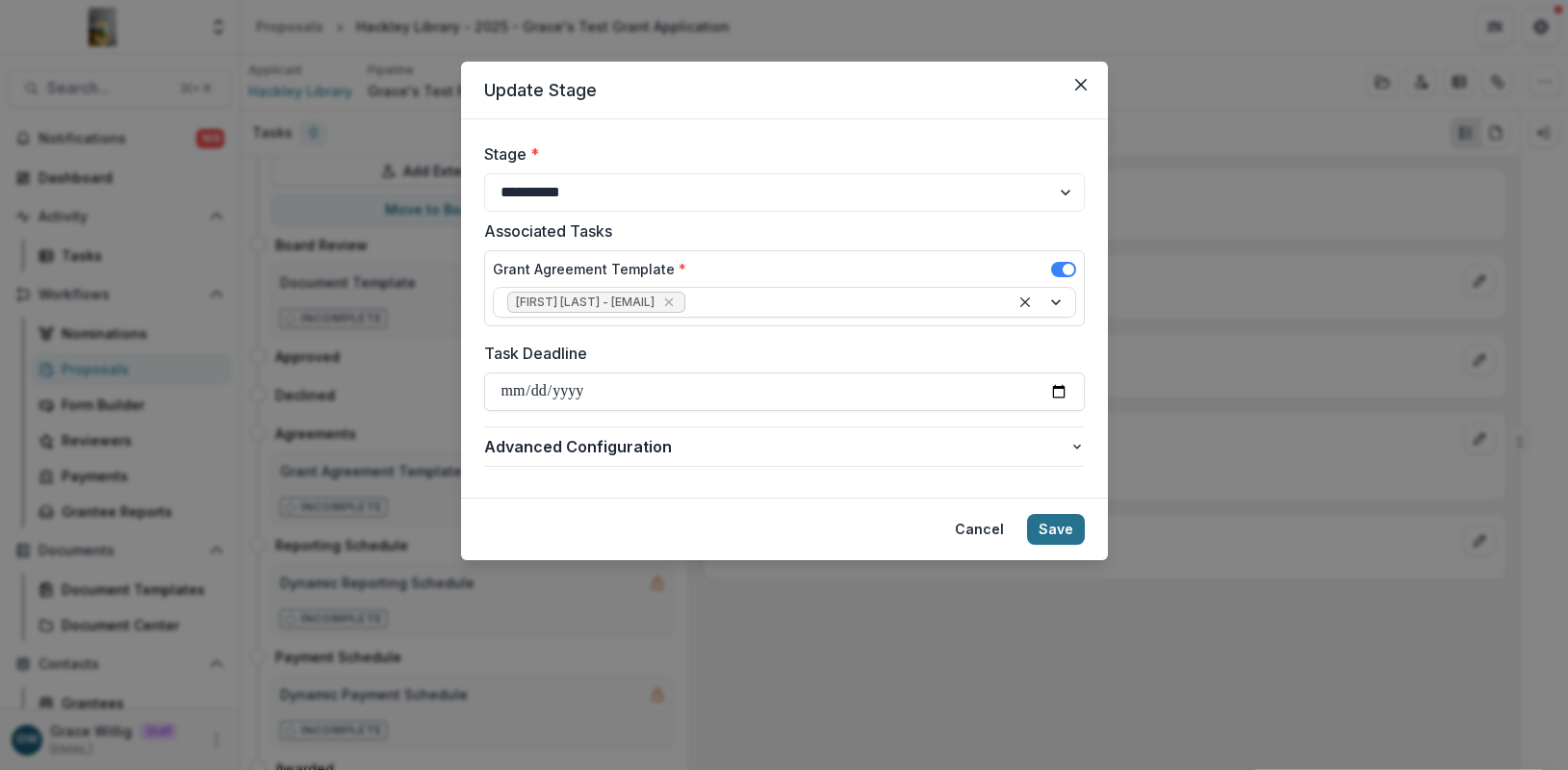 click on "Save" at bounding box center [1056, 529] 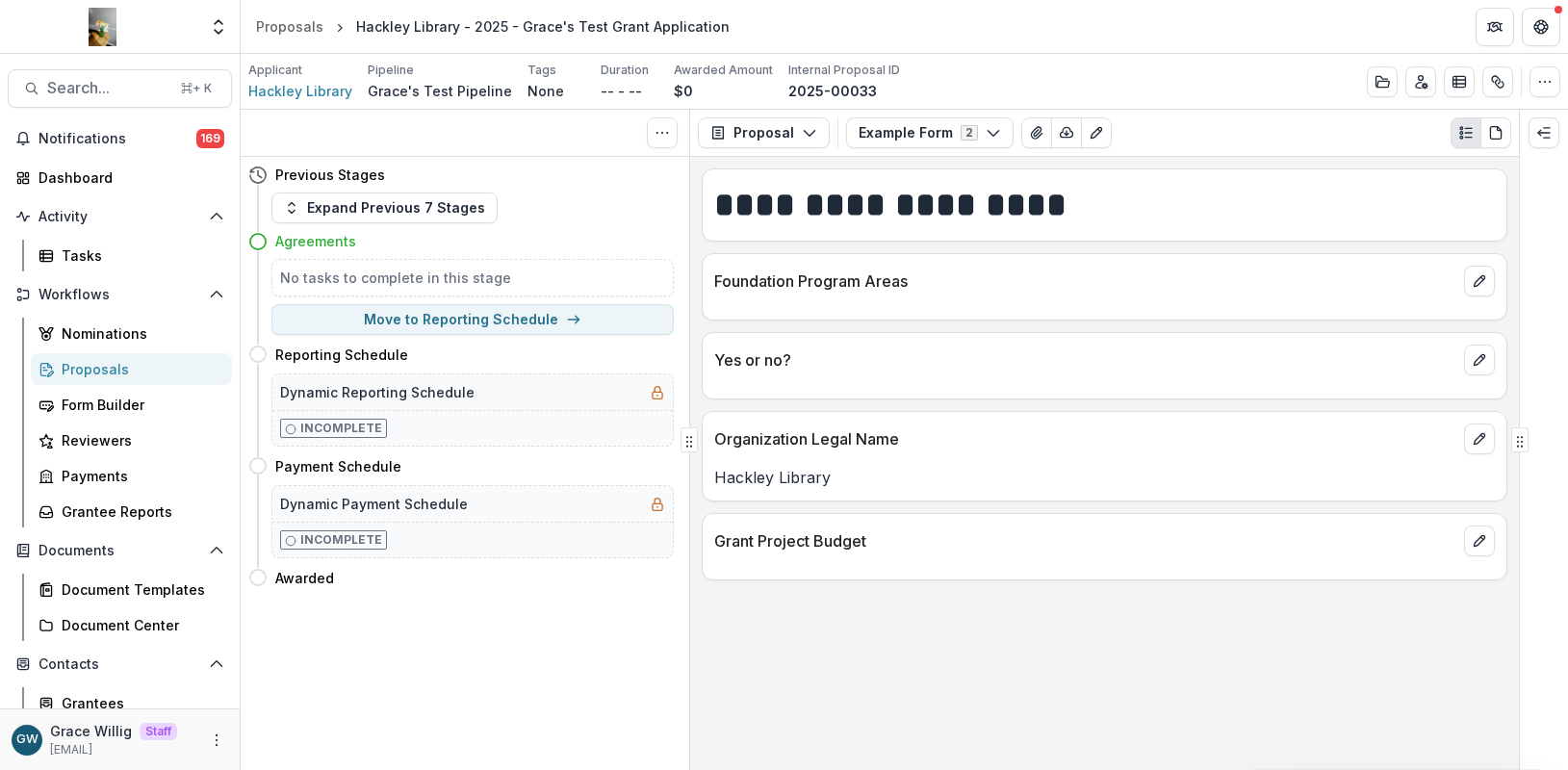 scroll, scrollTop: 0, scrollLeft: 0, axis: both 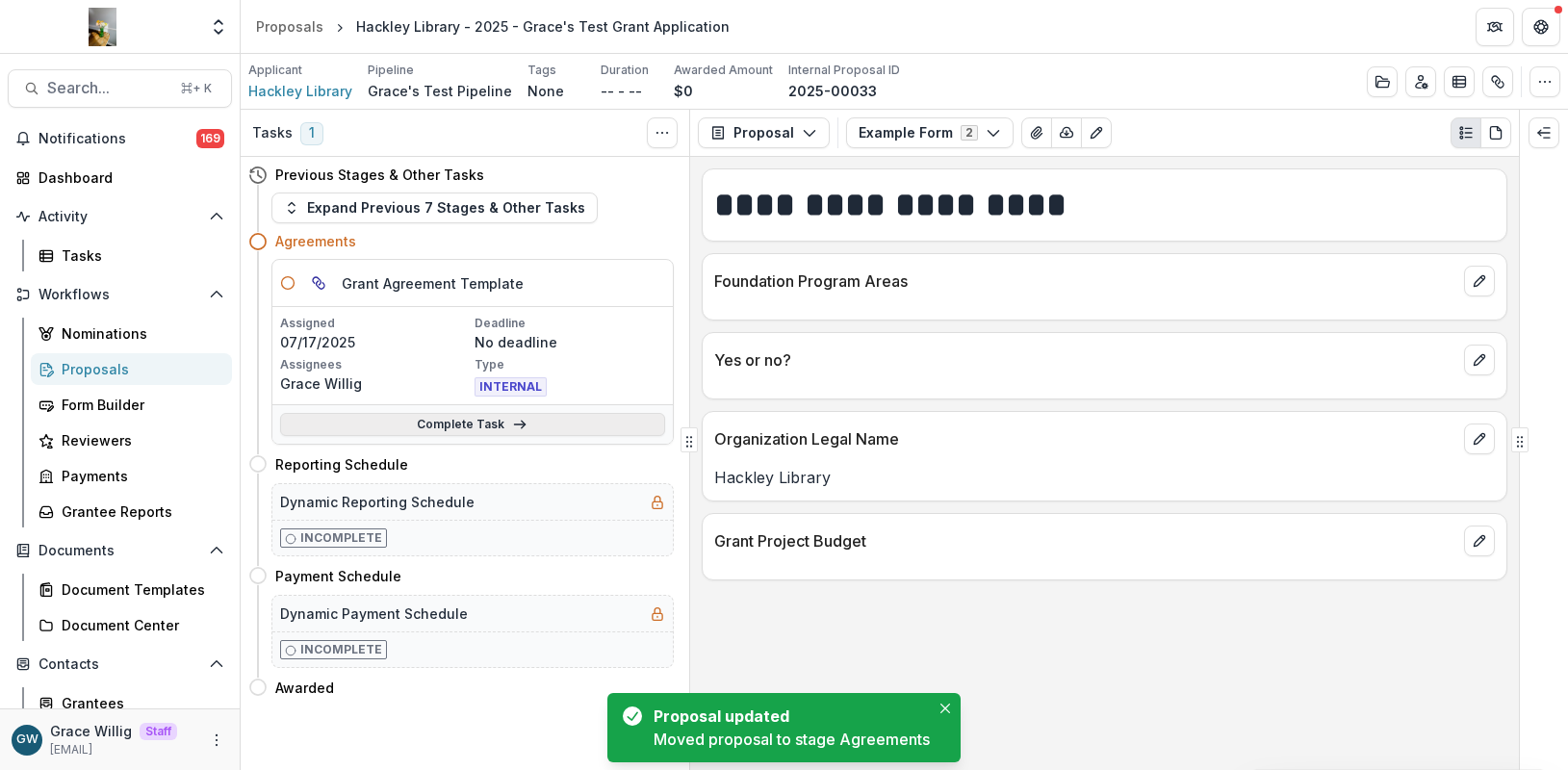 click on "Complete Task" at bounding box center [473, 424] 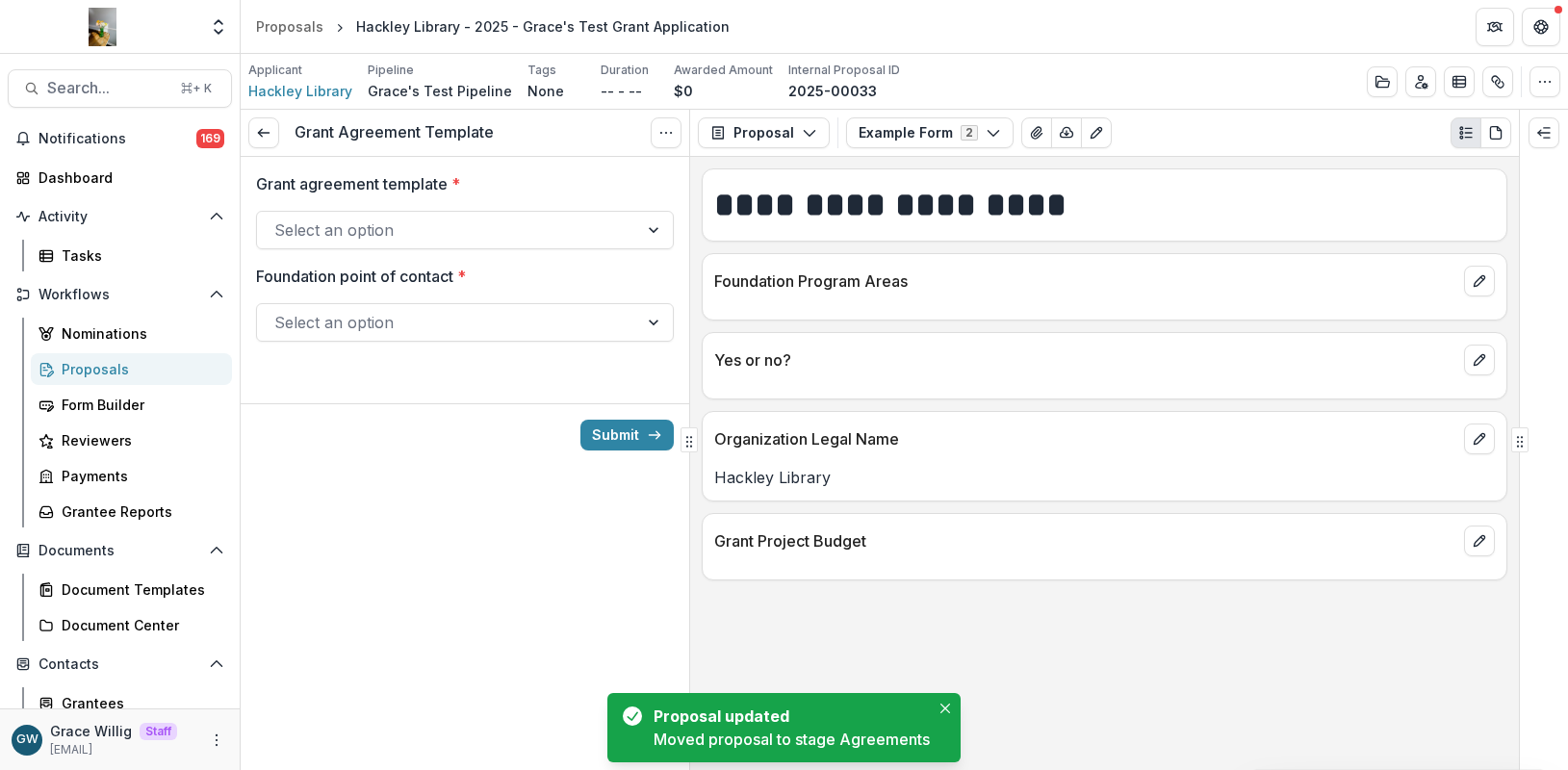 click at bounding box center [448, 230] 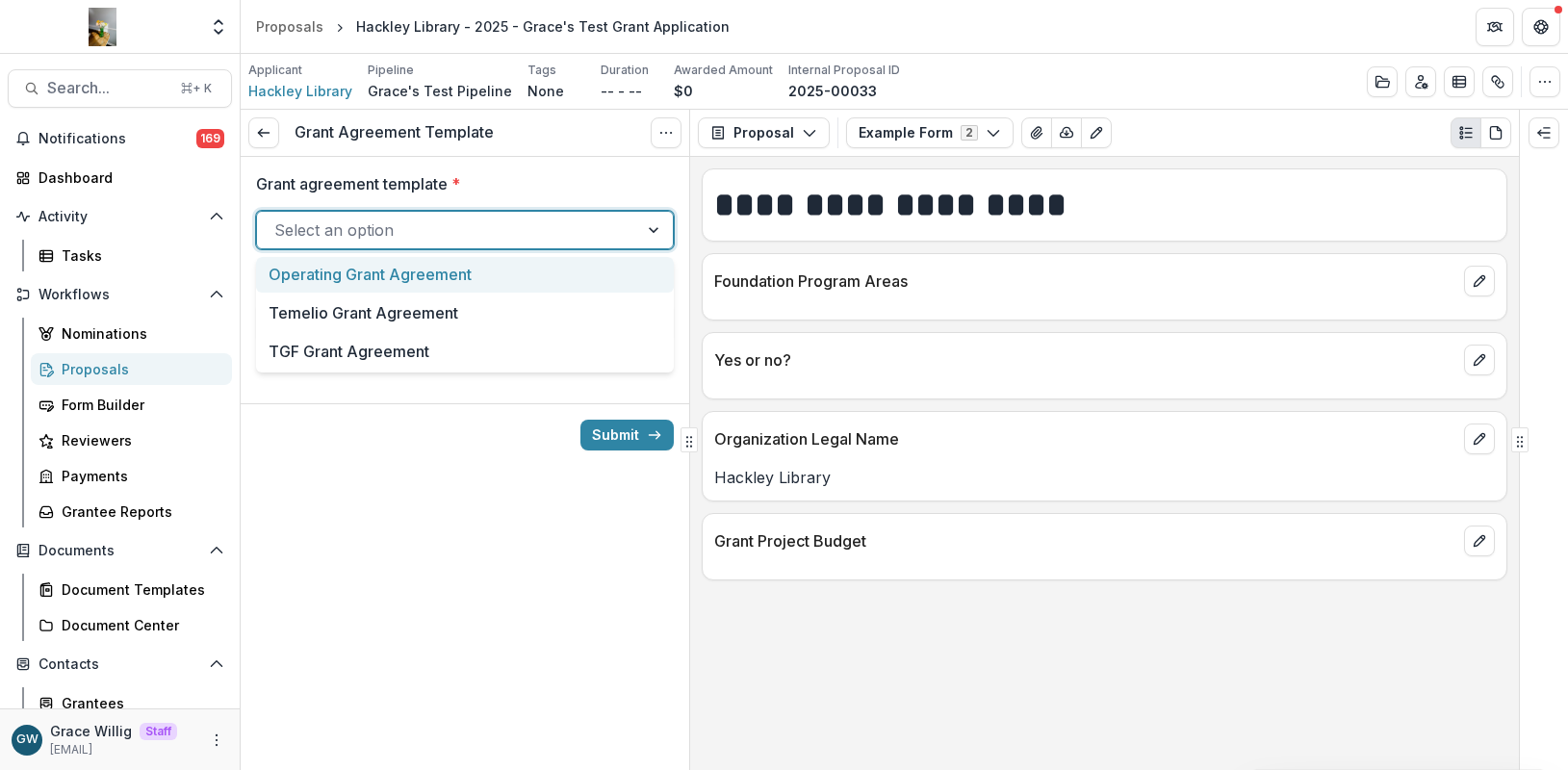 click on "Operating Grant Agreement" at bounding box center (465, 274) 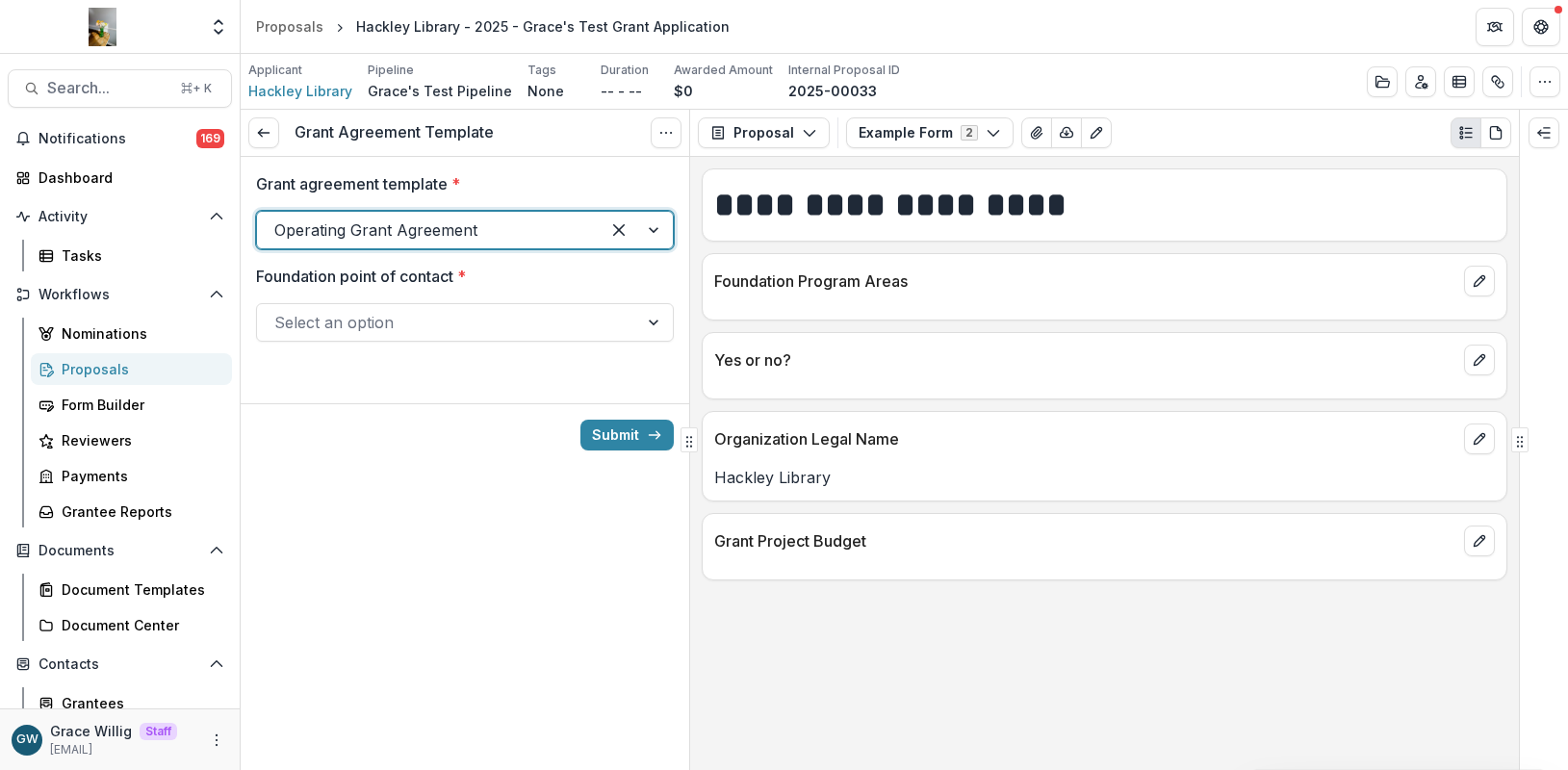 click at bounding box center [448, 322] 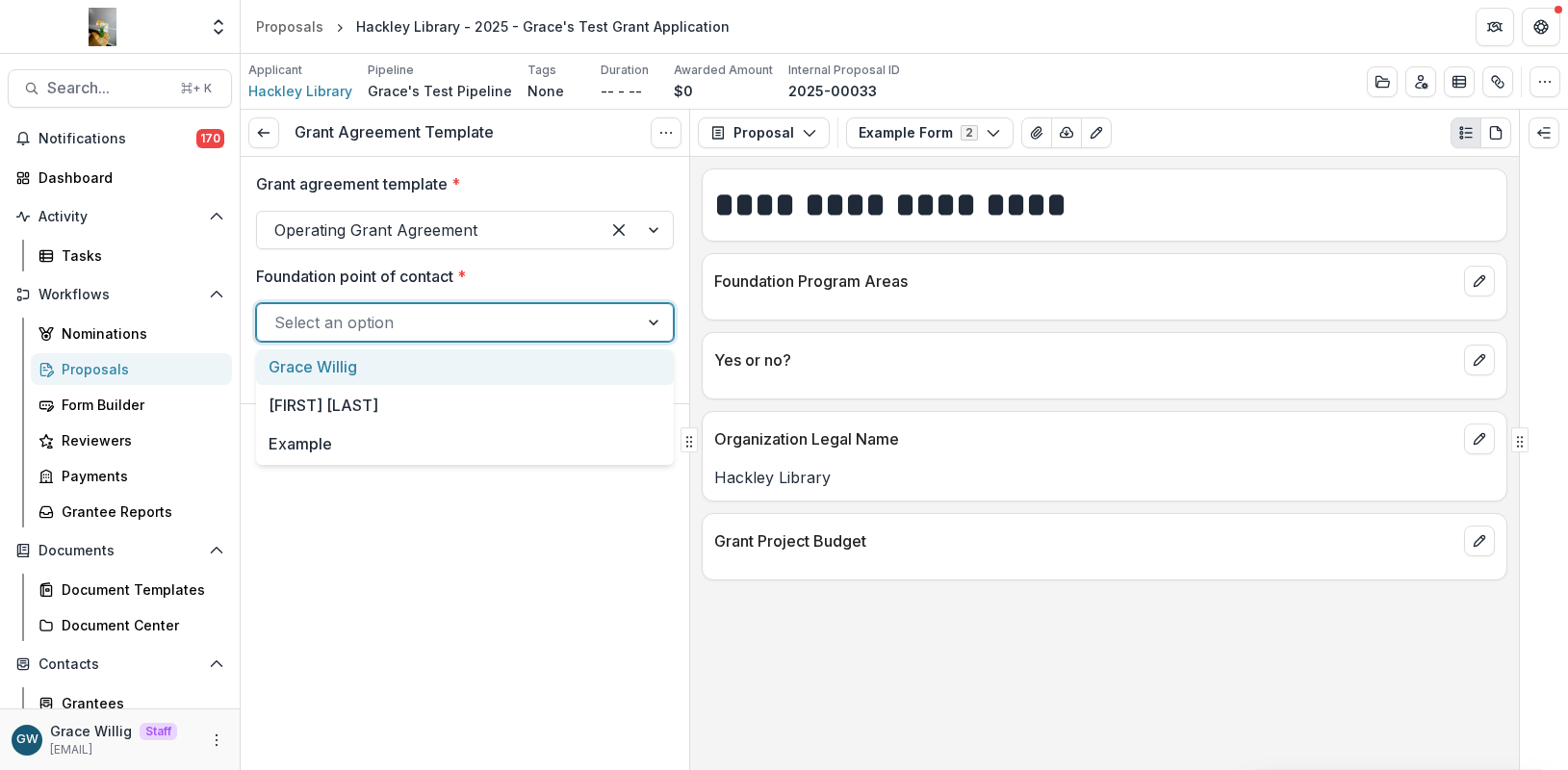 click on "Grace Willig" at bounding box center (465, 367) 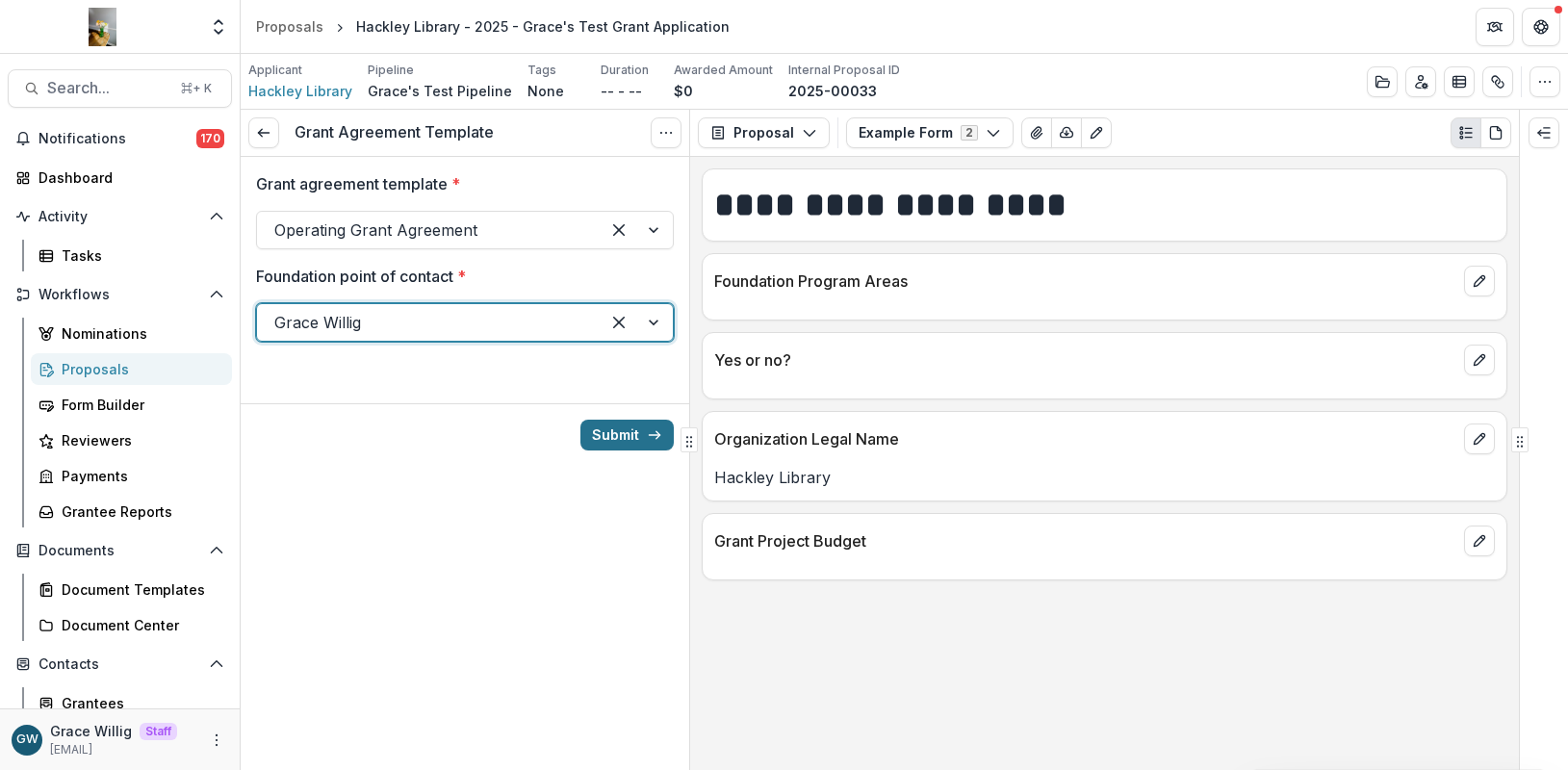 click on "Submit" at bounding box center [627, 435] 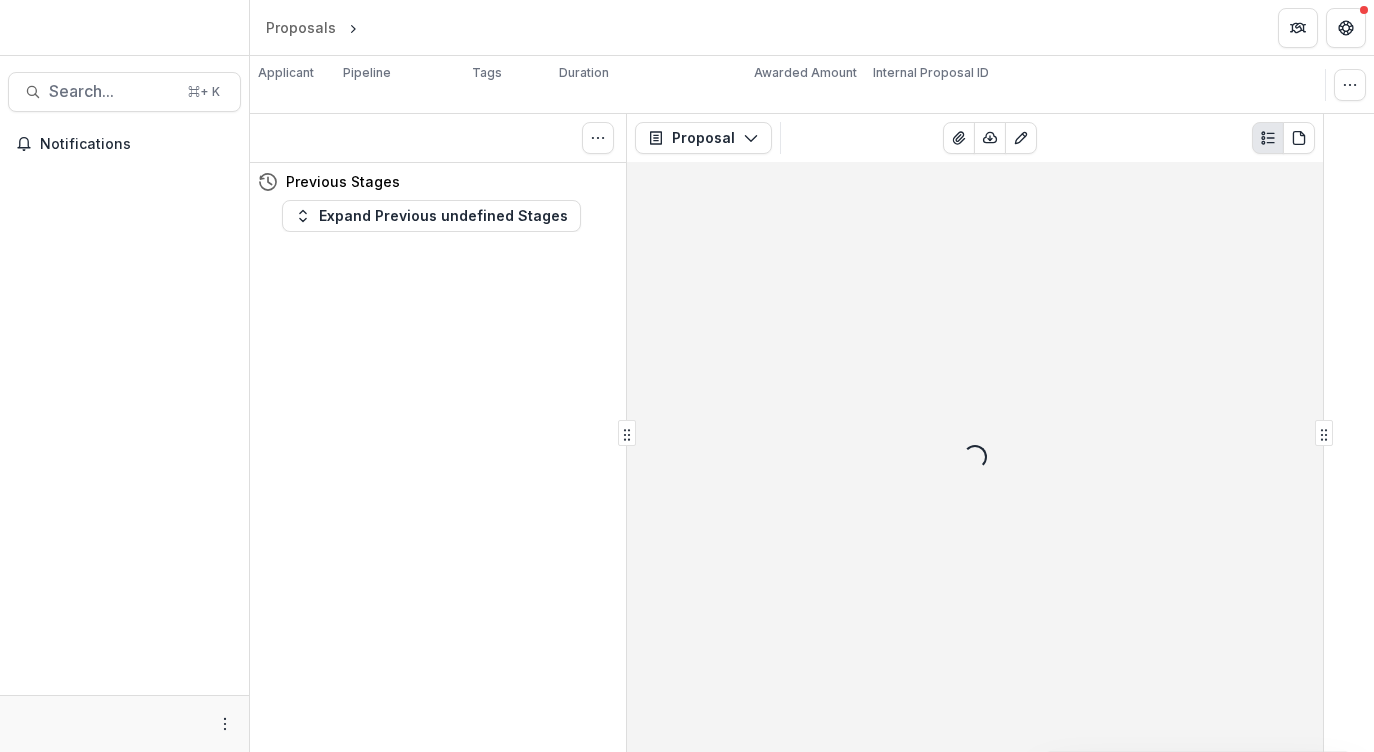scroll, scrollTop: 0, scrollLeft: 0, axis: both 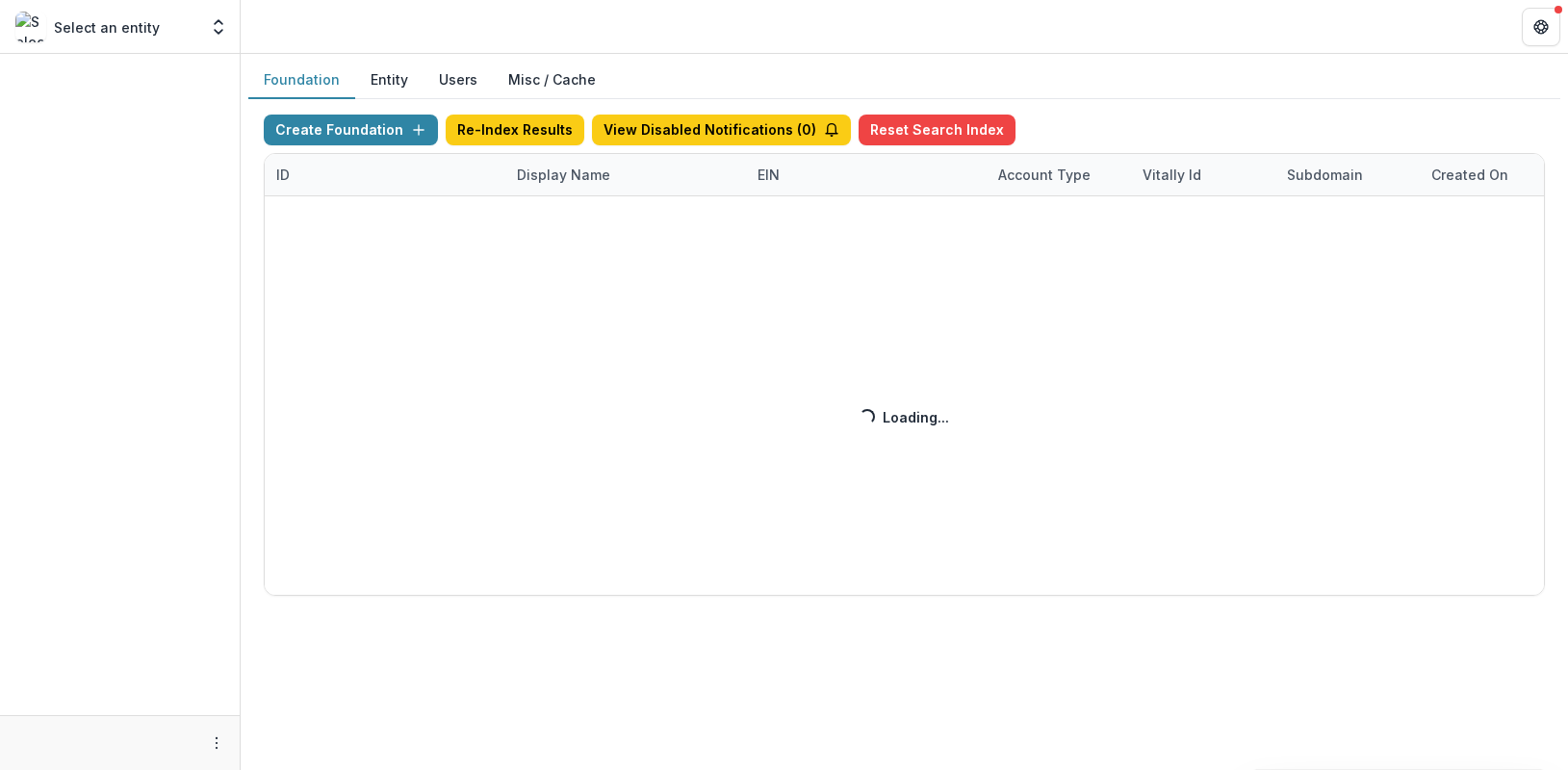 click on "Create Foundation Re-Index Results View Disabled Notifications ( 0 ) Reset Search Index ID Display Name EIN Account Type Vitally Id Subdomain Created on Actions Feature Flags Loading... Loading..." at bounding box center [904, 355] 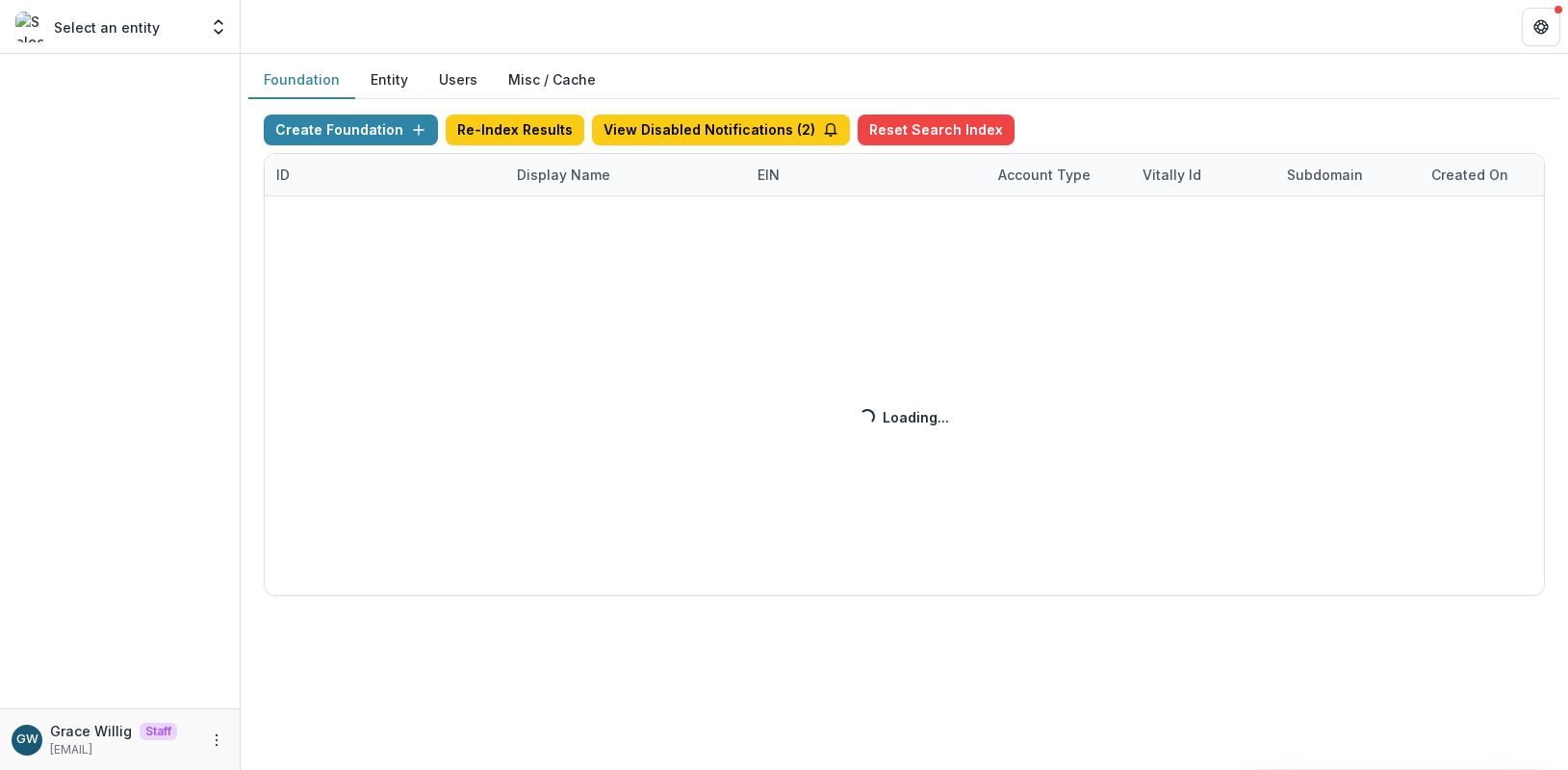 click on "Create Foundation Re-Index Results View Disabled Notifications ( 2 ) Reset Search Index ID Display Name EIN Account Type Vitally Id Subdomain Created on Actions Feature Flags Loading... Loading..." at bounding box center [904, 355] 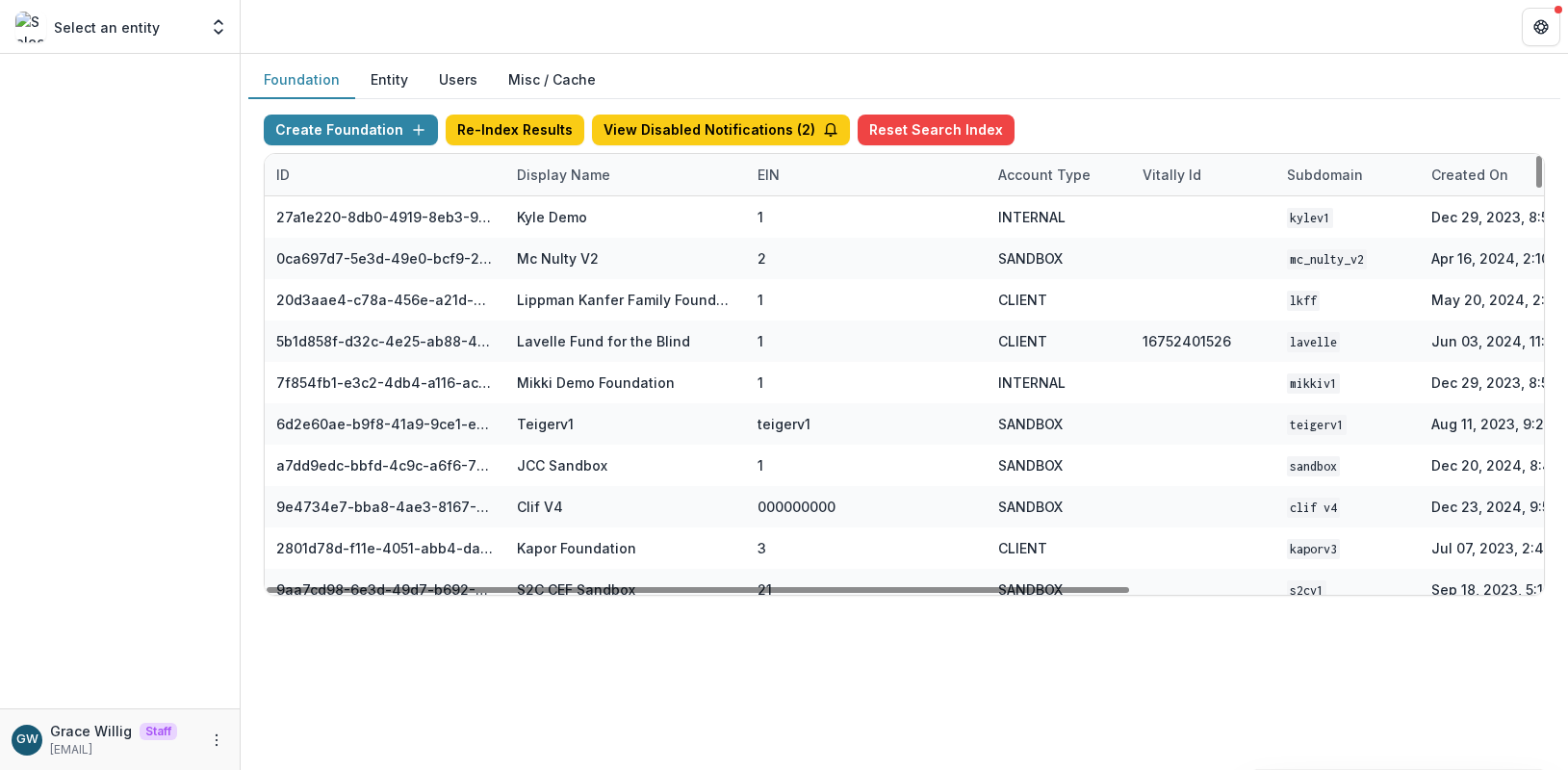 click on "Display Name" at bounding box center (563, 174) 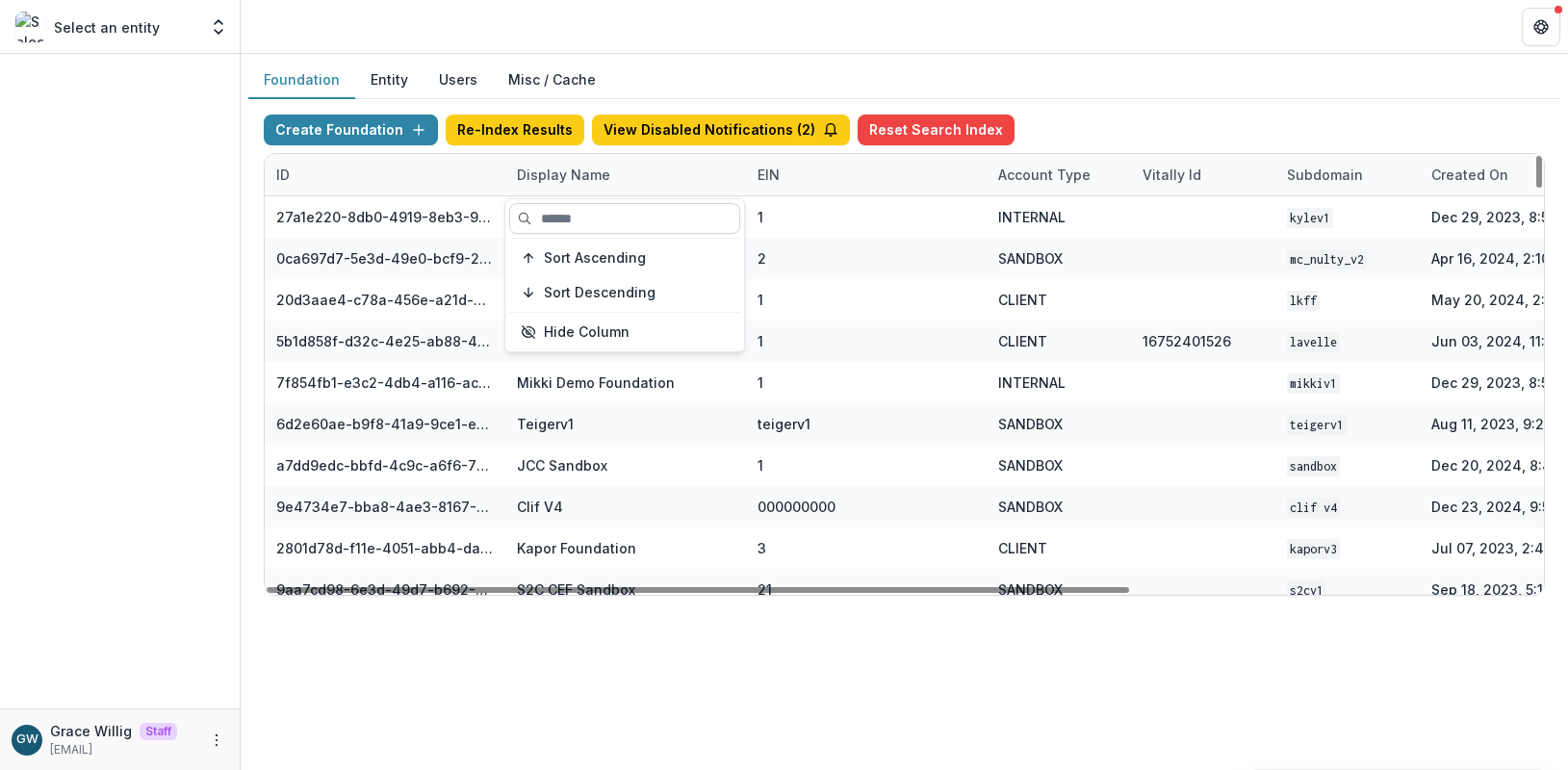 click at bounding box center (625, 218) 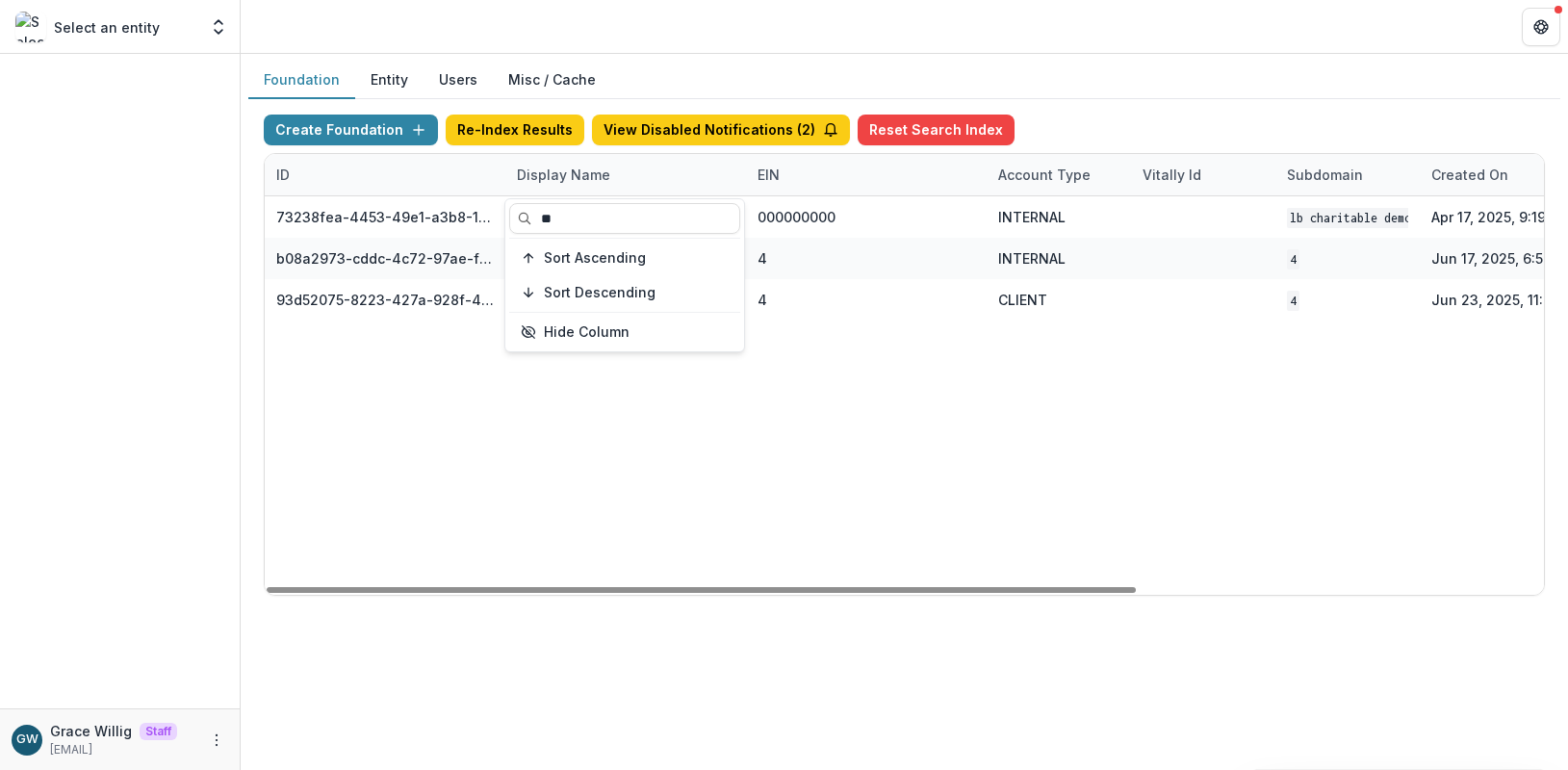 type on "**" 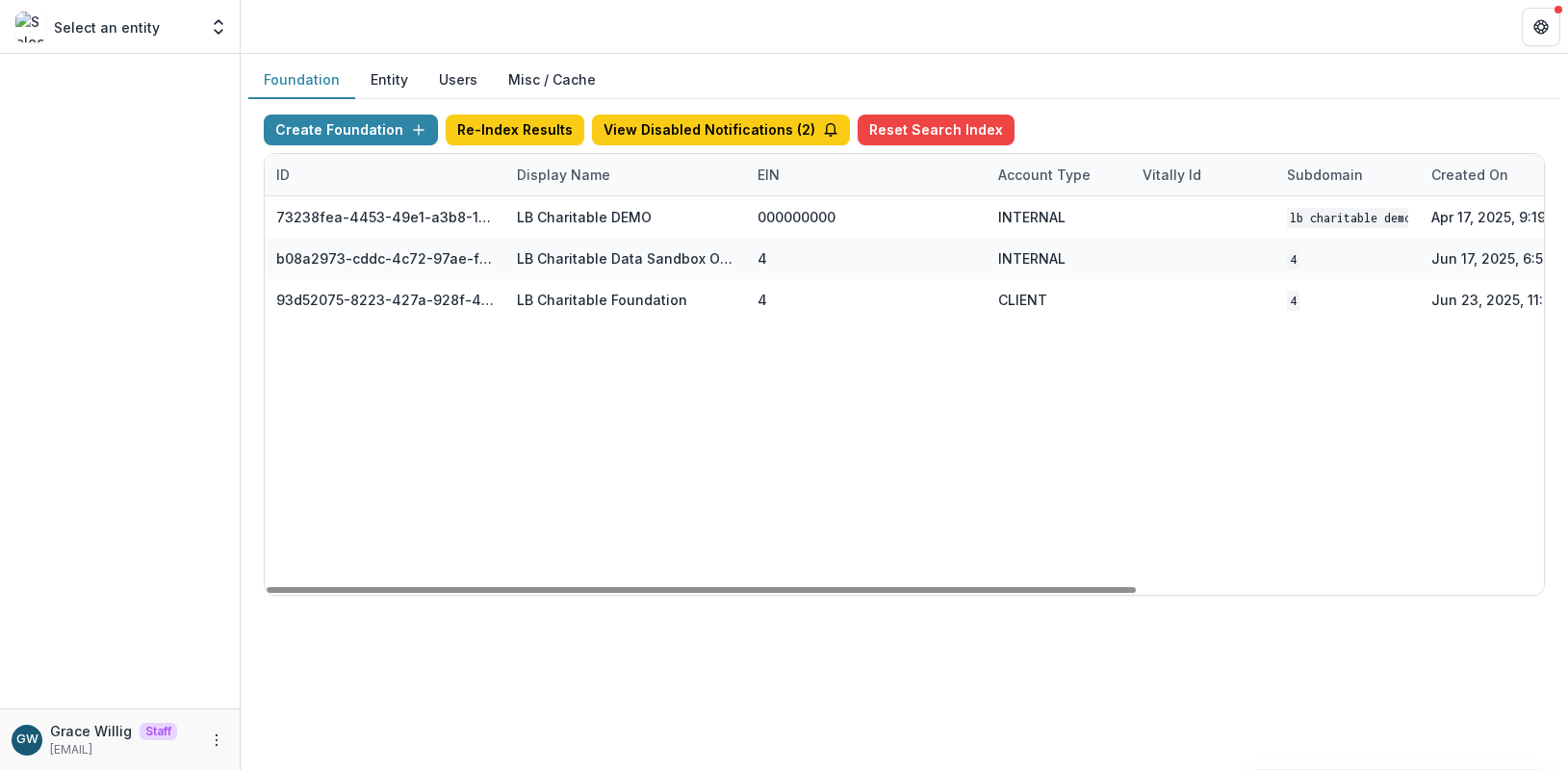 click on "Foundation Entity Users Misc / Cache" at bounding box center (904, 80) 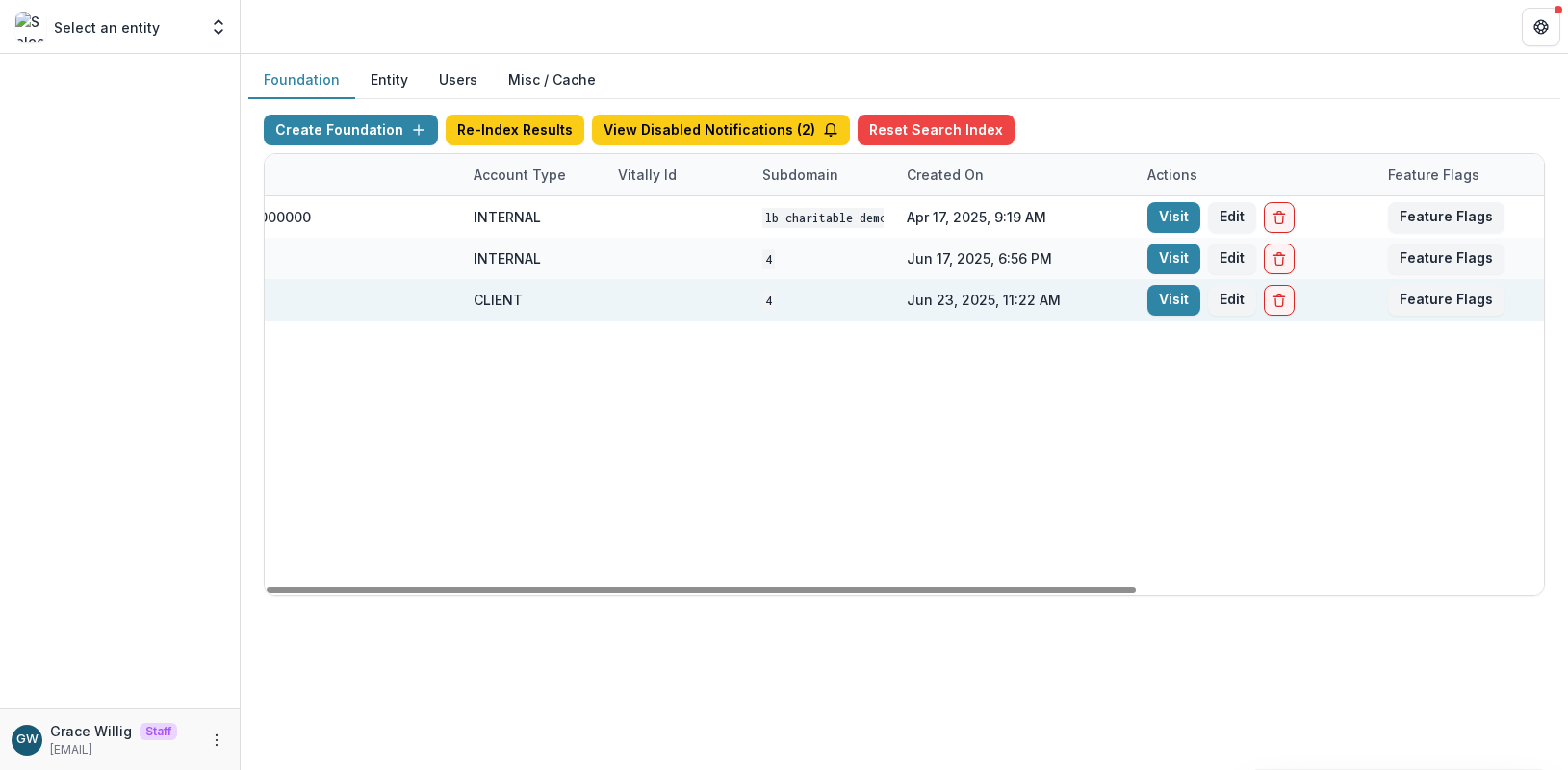 scroll, scrollTop: 0, scrollLeft: 598, axis: horizontal 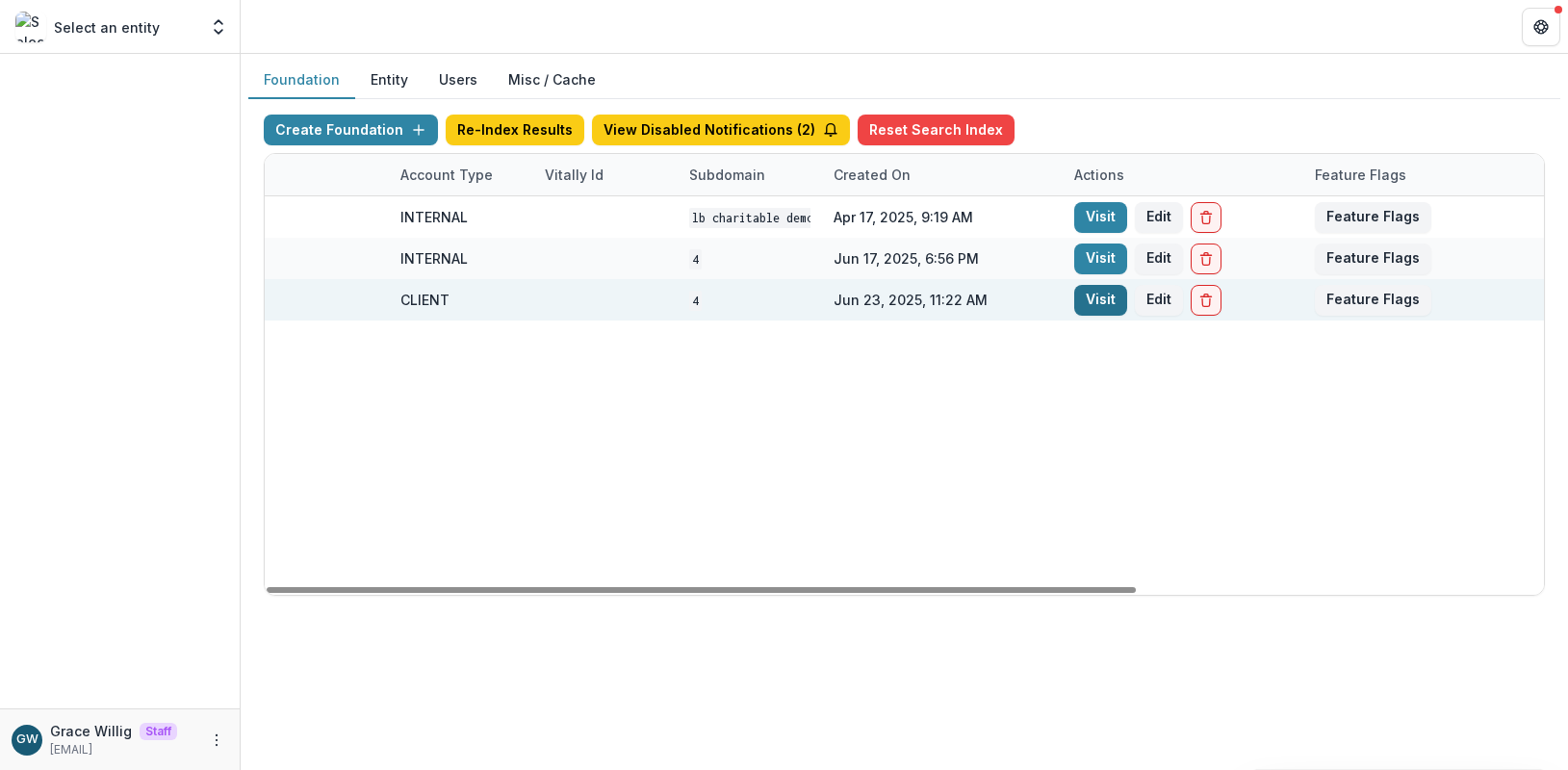 click on "Visit" at bounding box center (1100, 300) 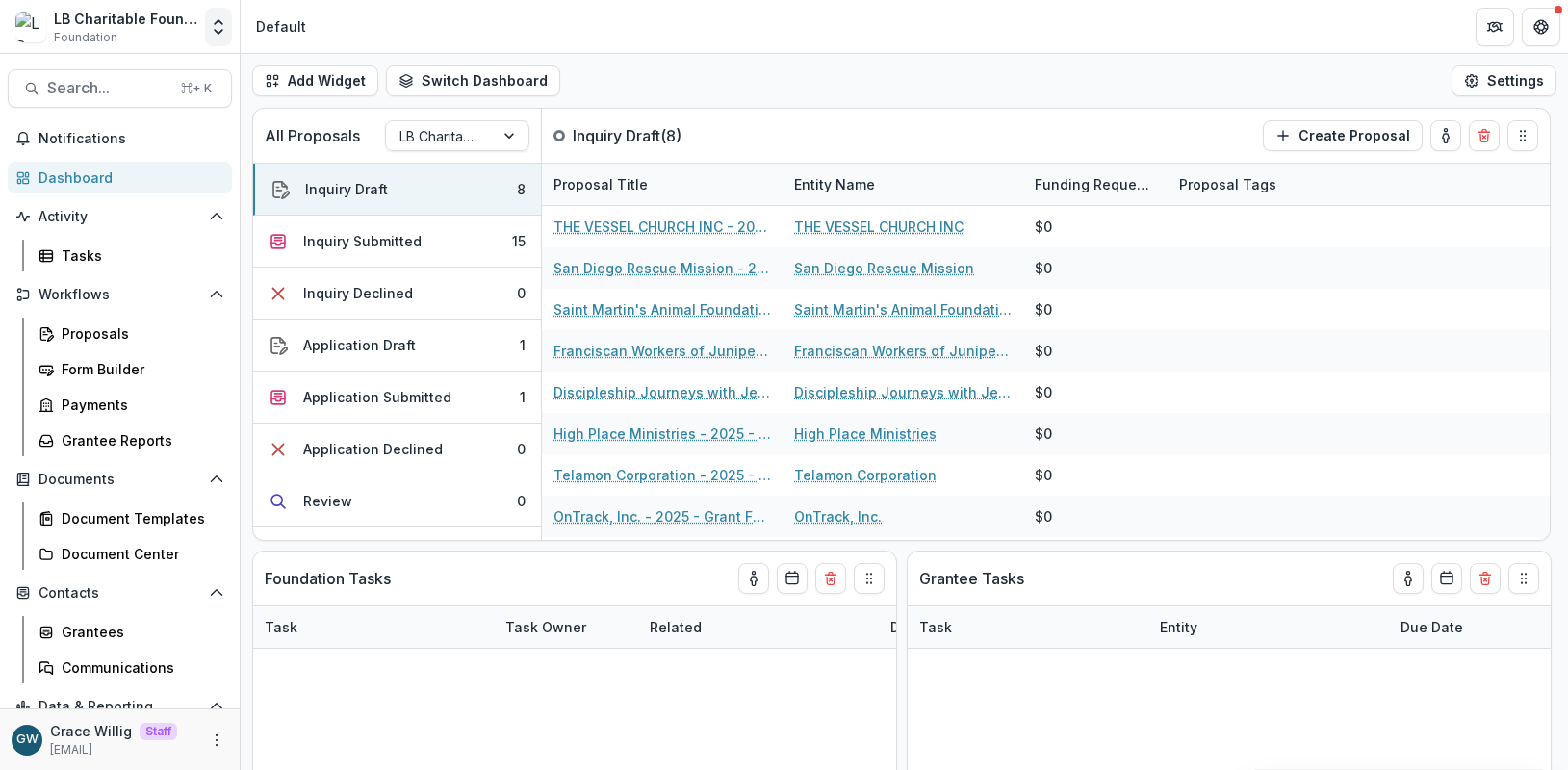 click 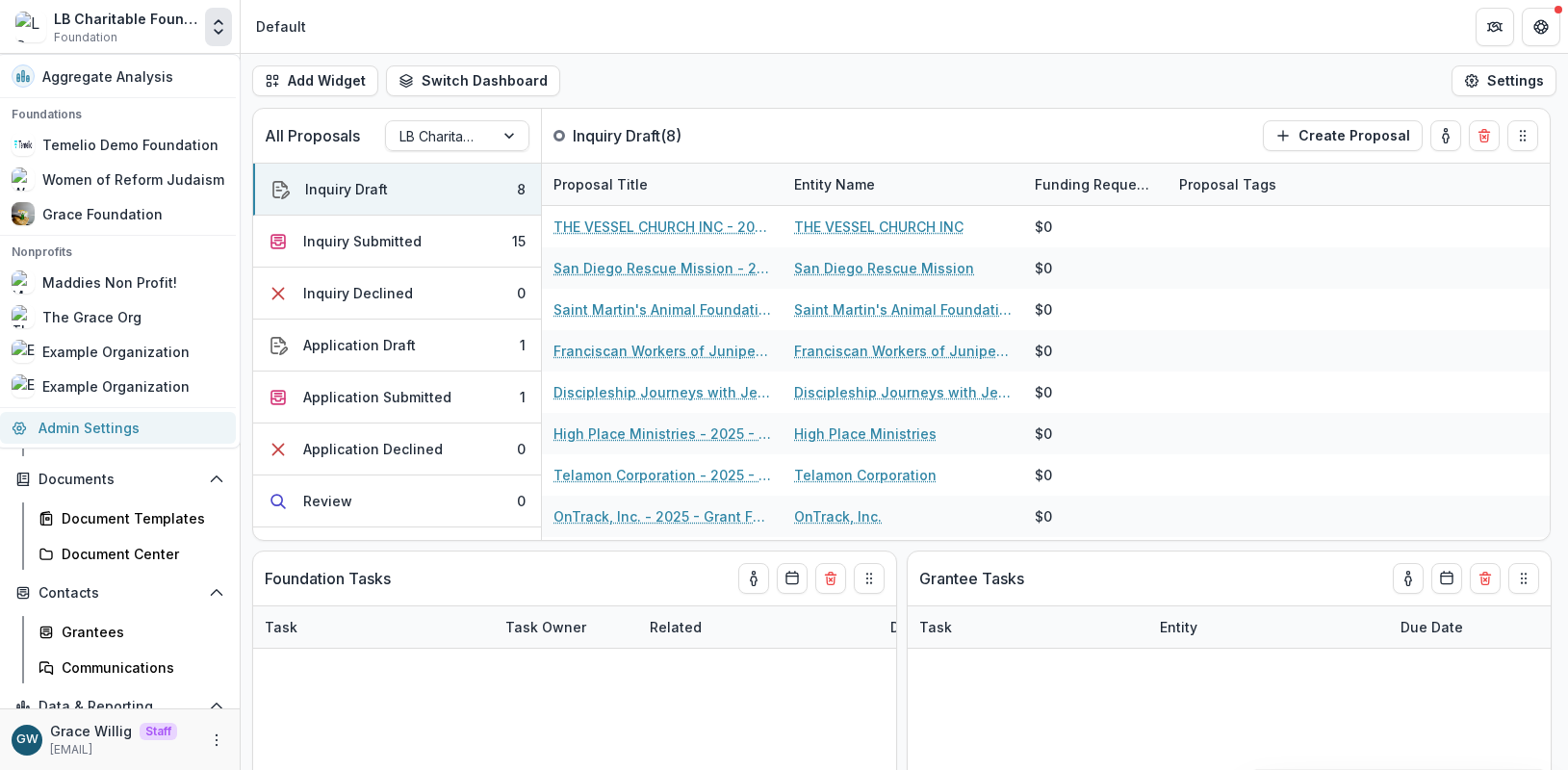 click on "Admin Settings" at bounding box center [117, 427] 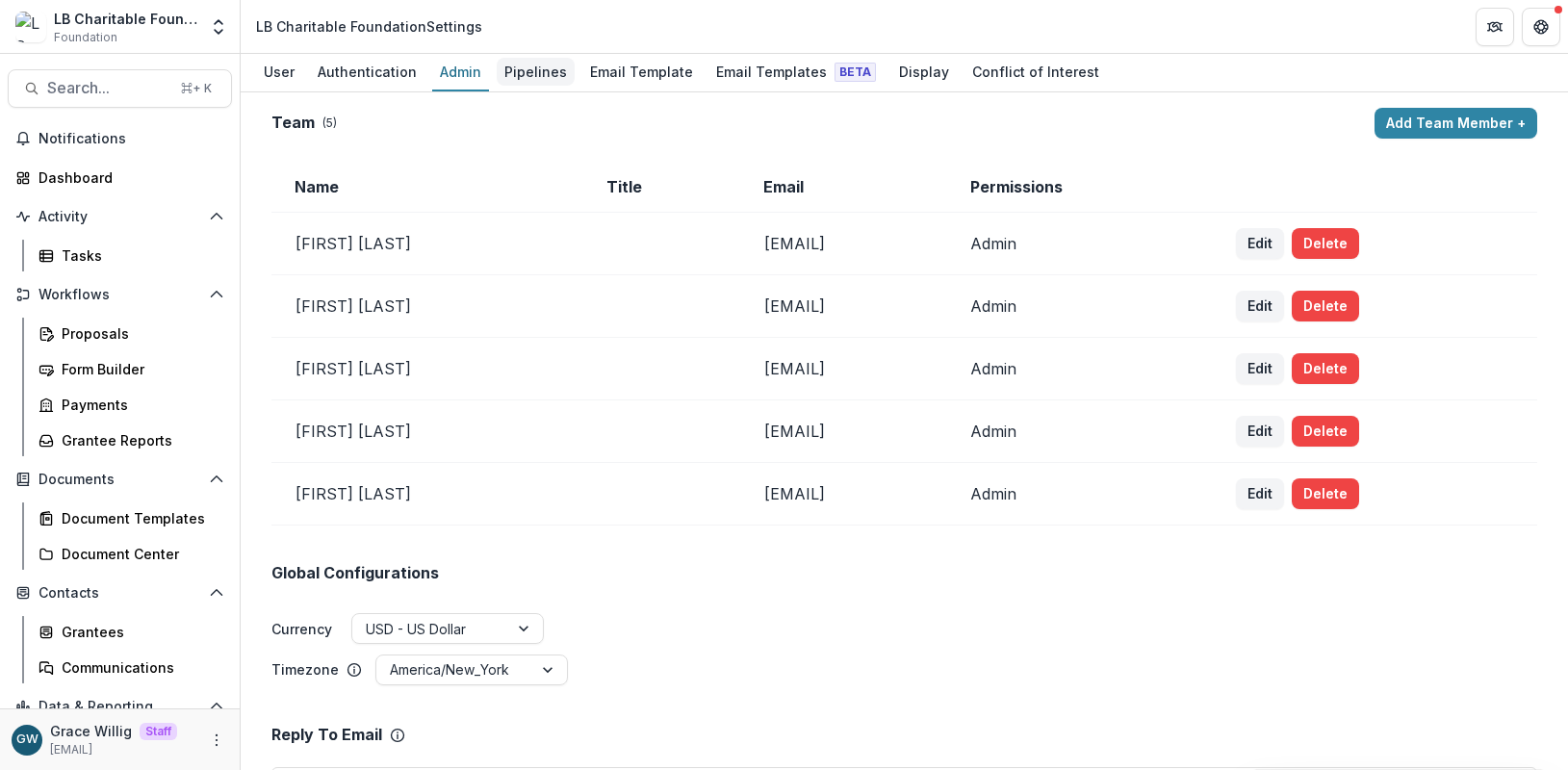 click on "Pipelines" at bounding box center [535, 71] 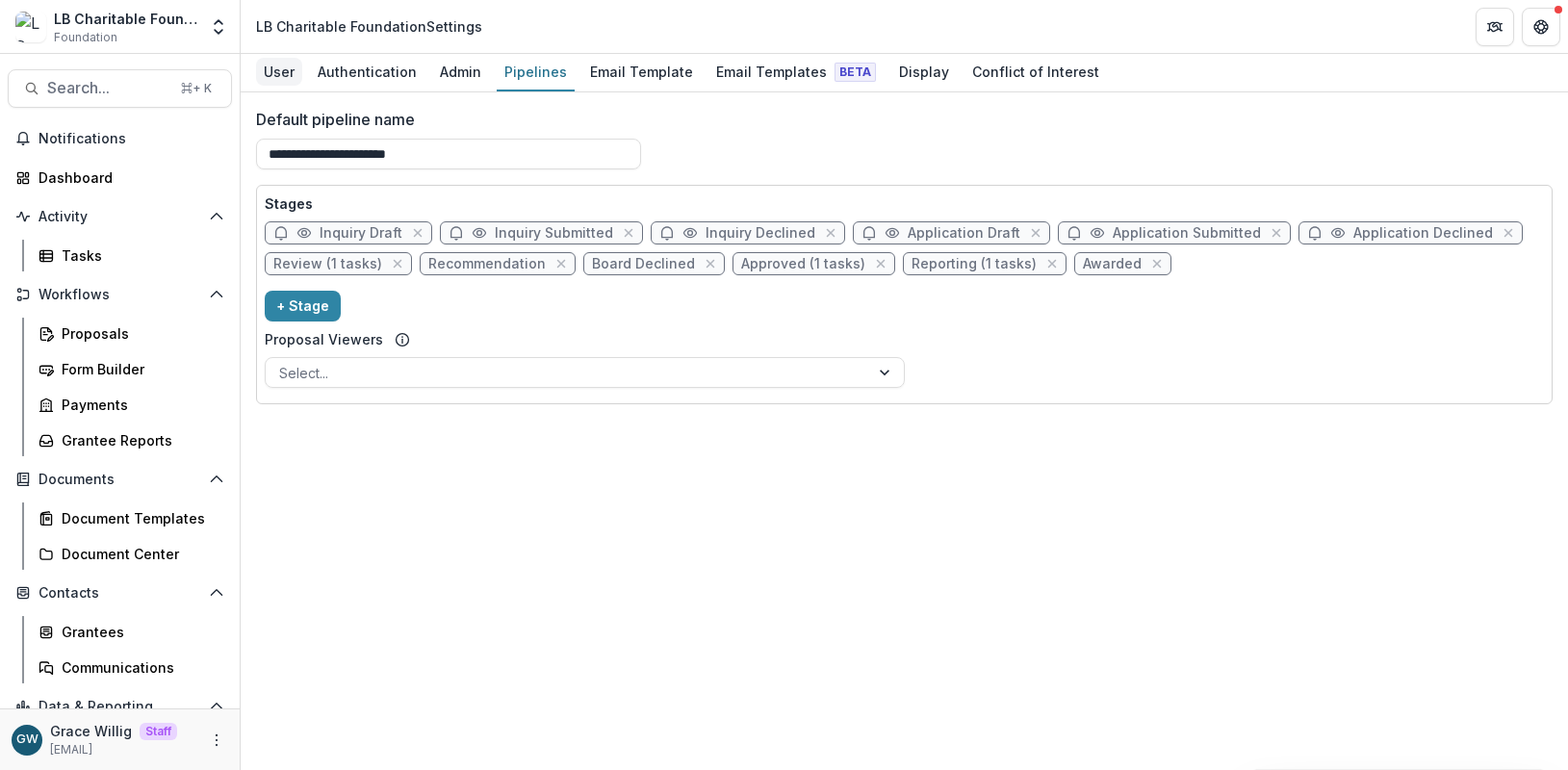 click on "User" at bounding box center [279, 71] 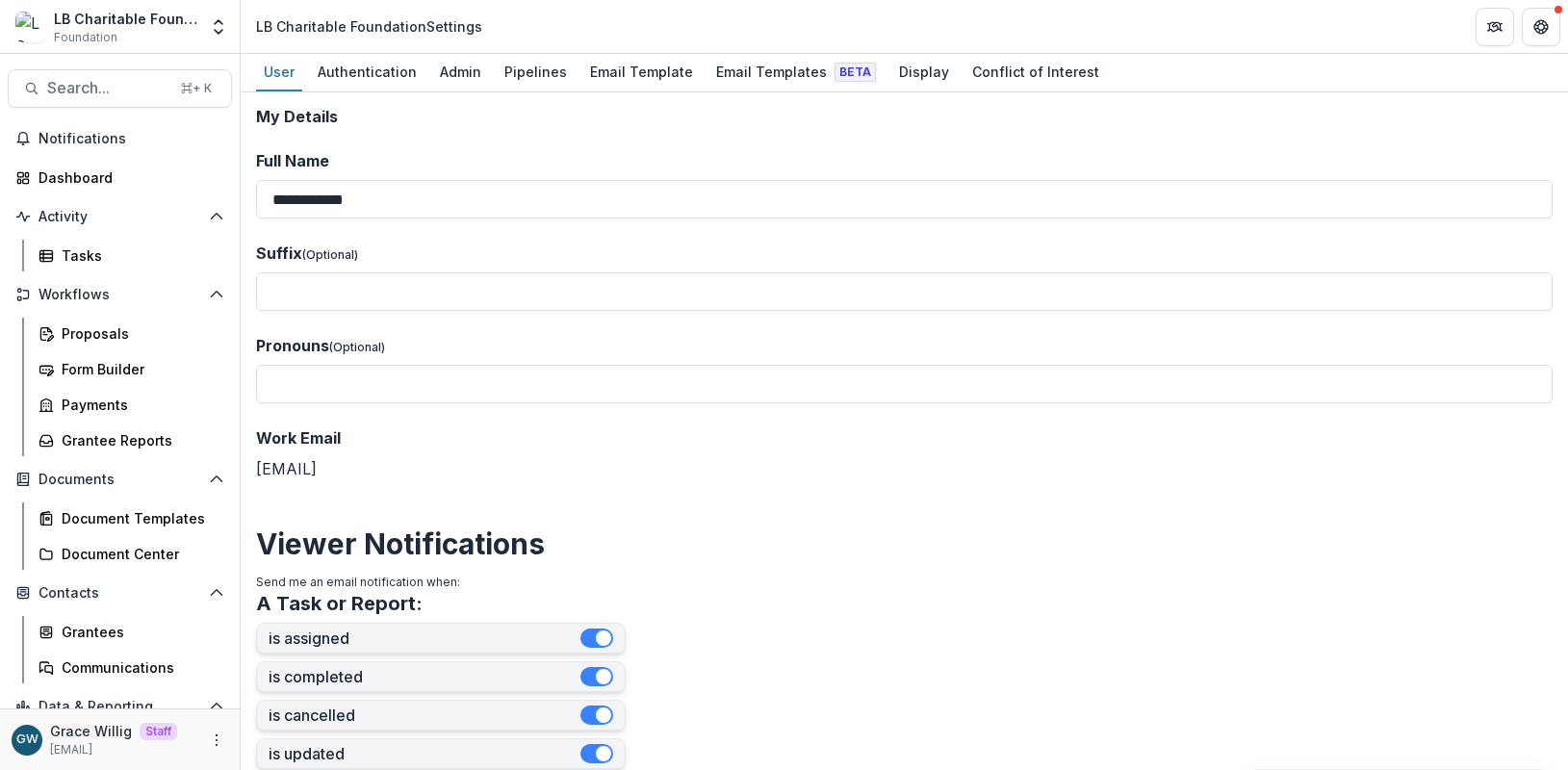 click on "User Authentication Admin Pipelines Email Template Email Templates   Beta Display Conflict of Interest" at bounding box center [904, 73] 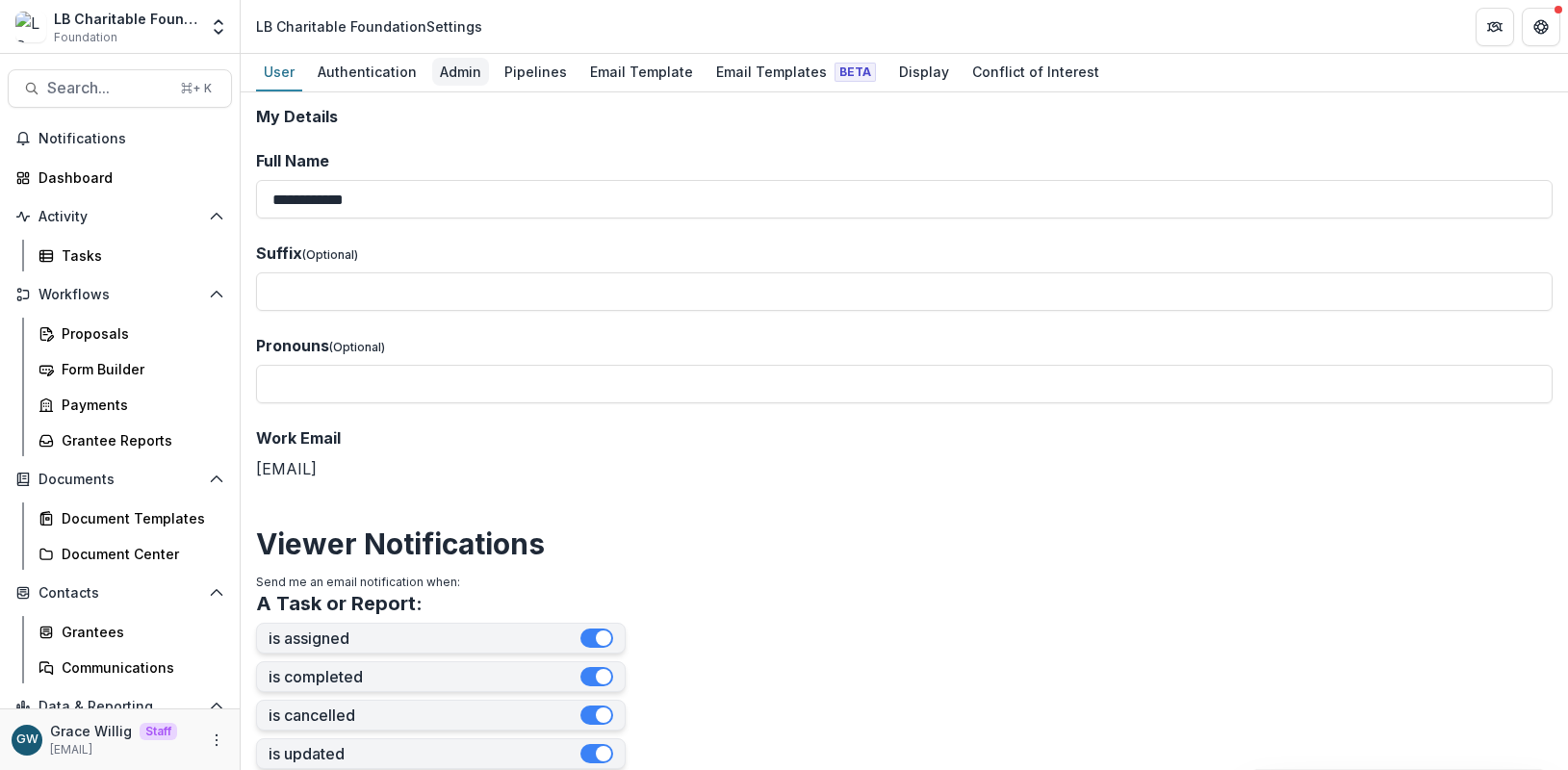 click on "Admin" at bounding box center (460, 71) 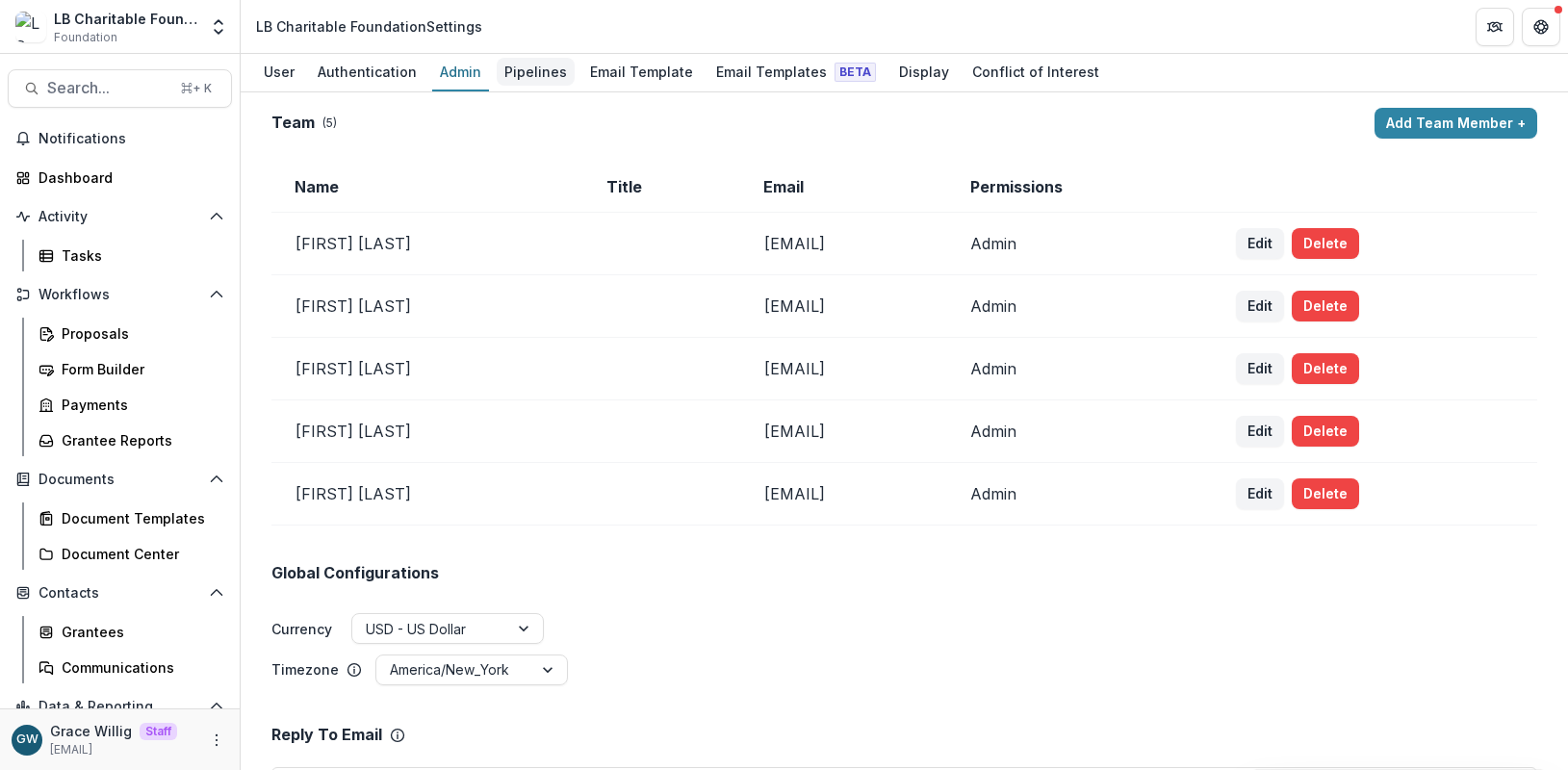 click on "Pipelines" at bounding box center [535, 71] 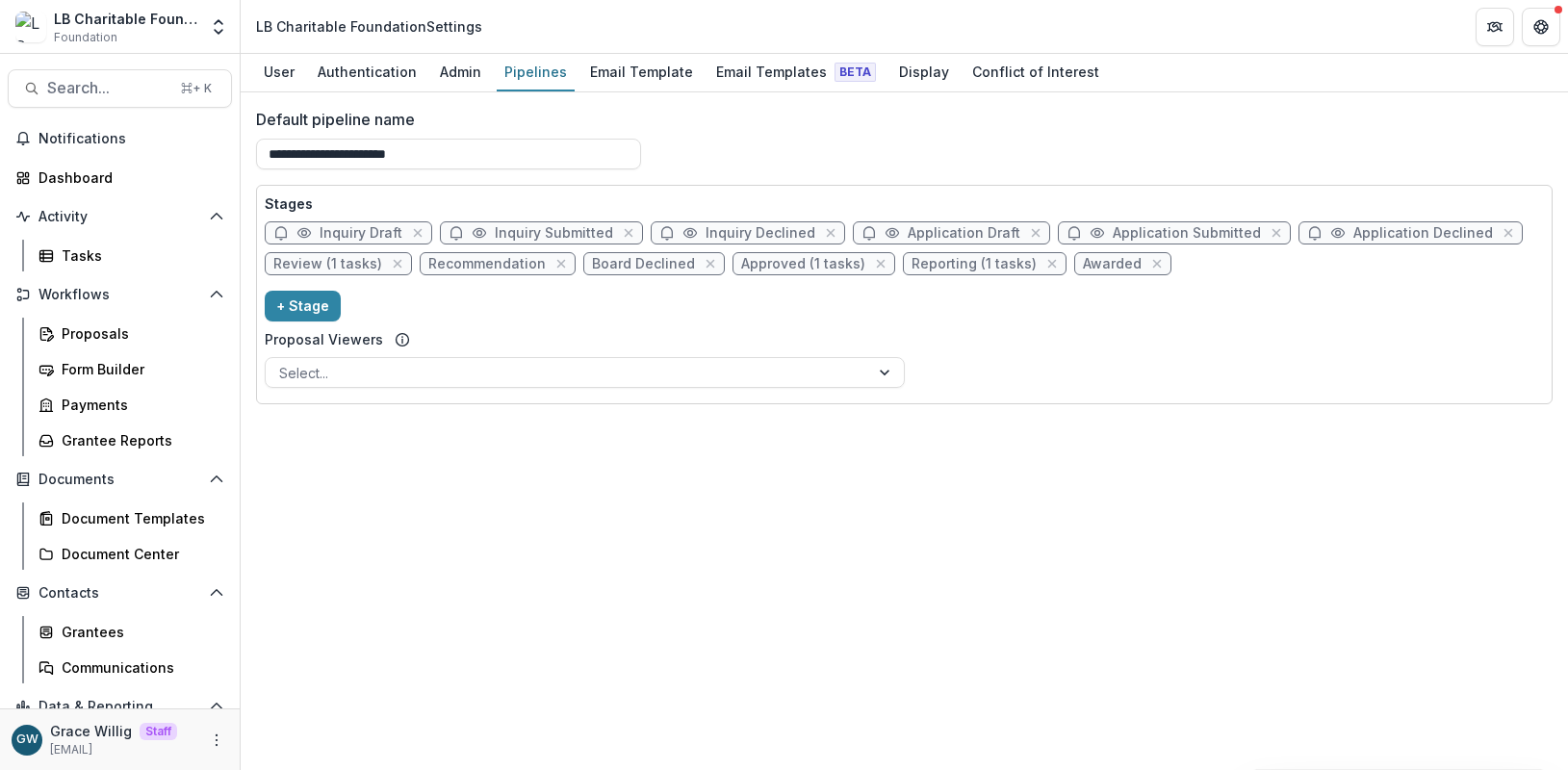 click on "Inquiry Draft" at bounding box center (361, 233) 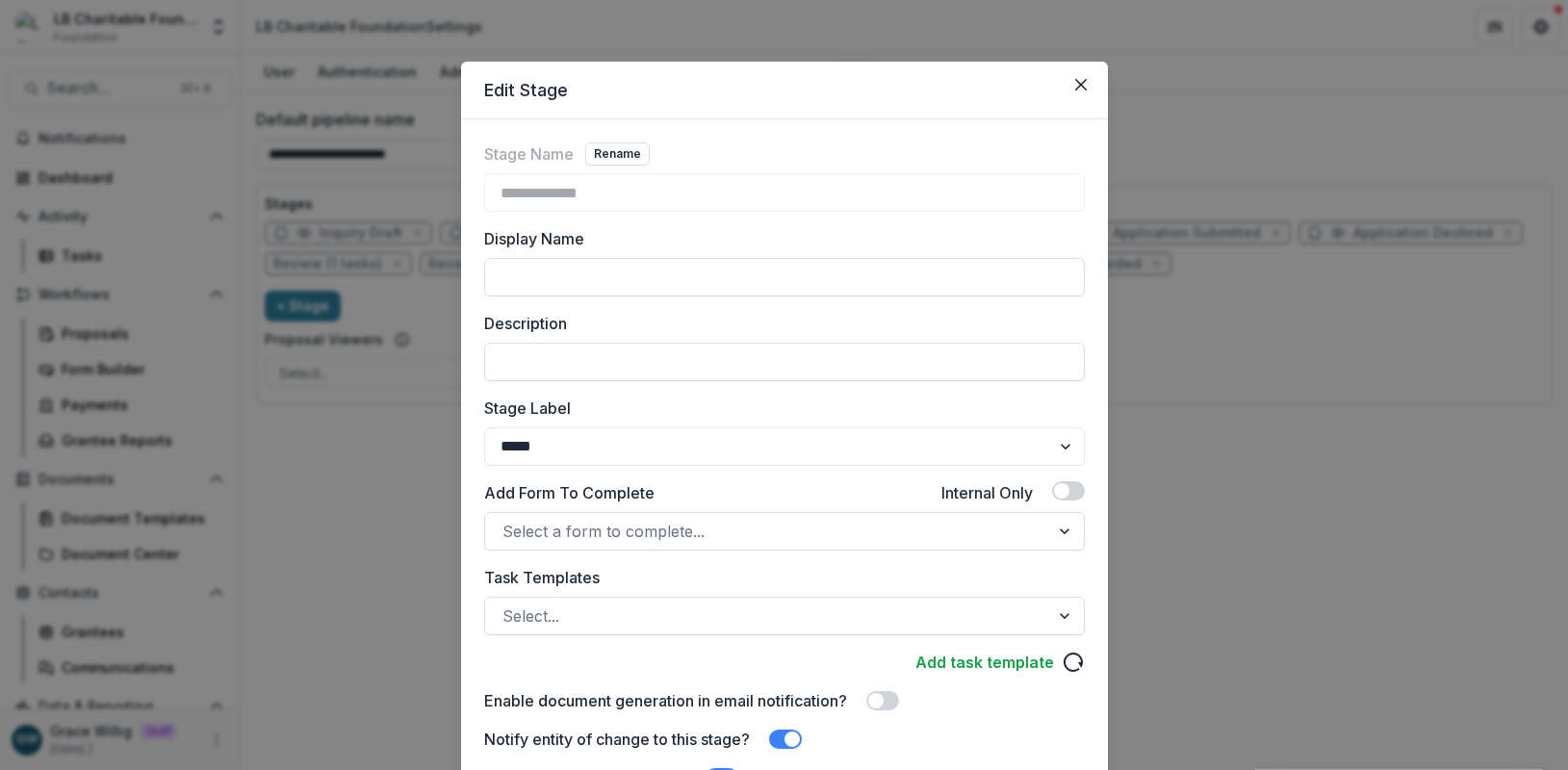 click on "**********" at bounding box center (784, 385) 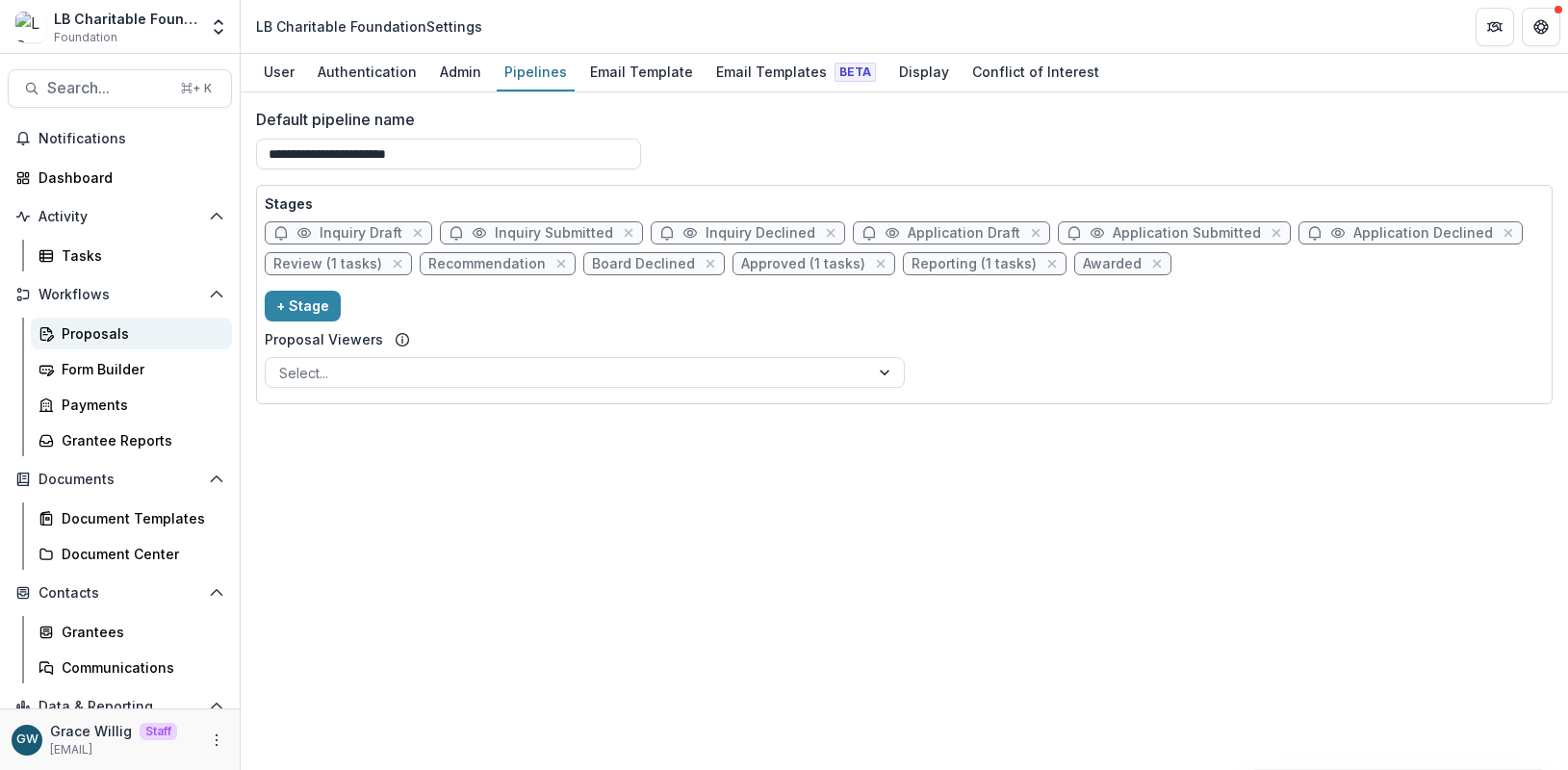 click on "Proposals" at bounding box center (139, 333) 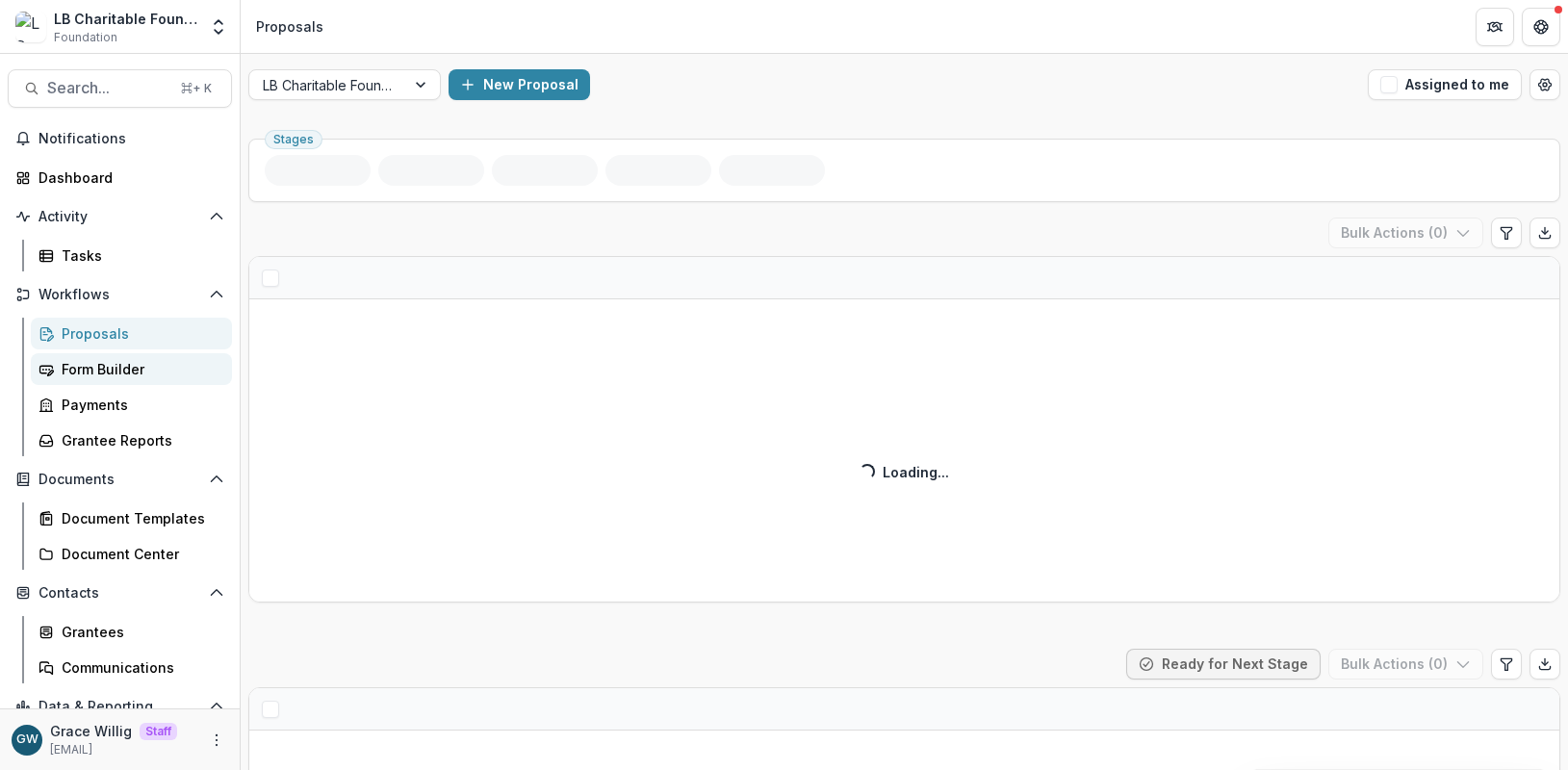 click on "Form Builder" at bounding box center [139, 369] 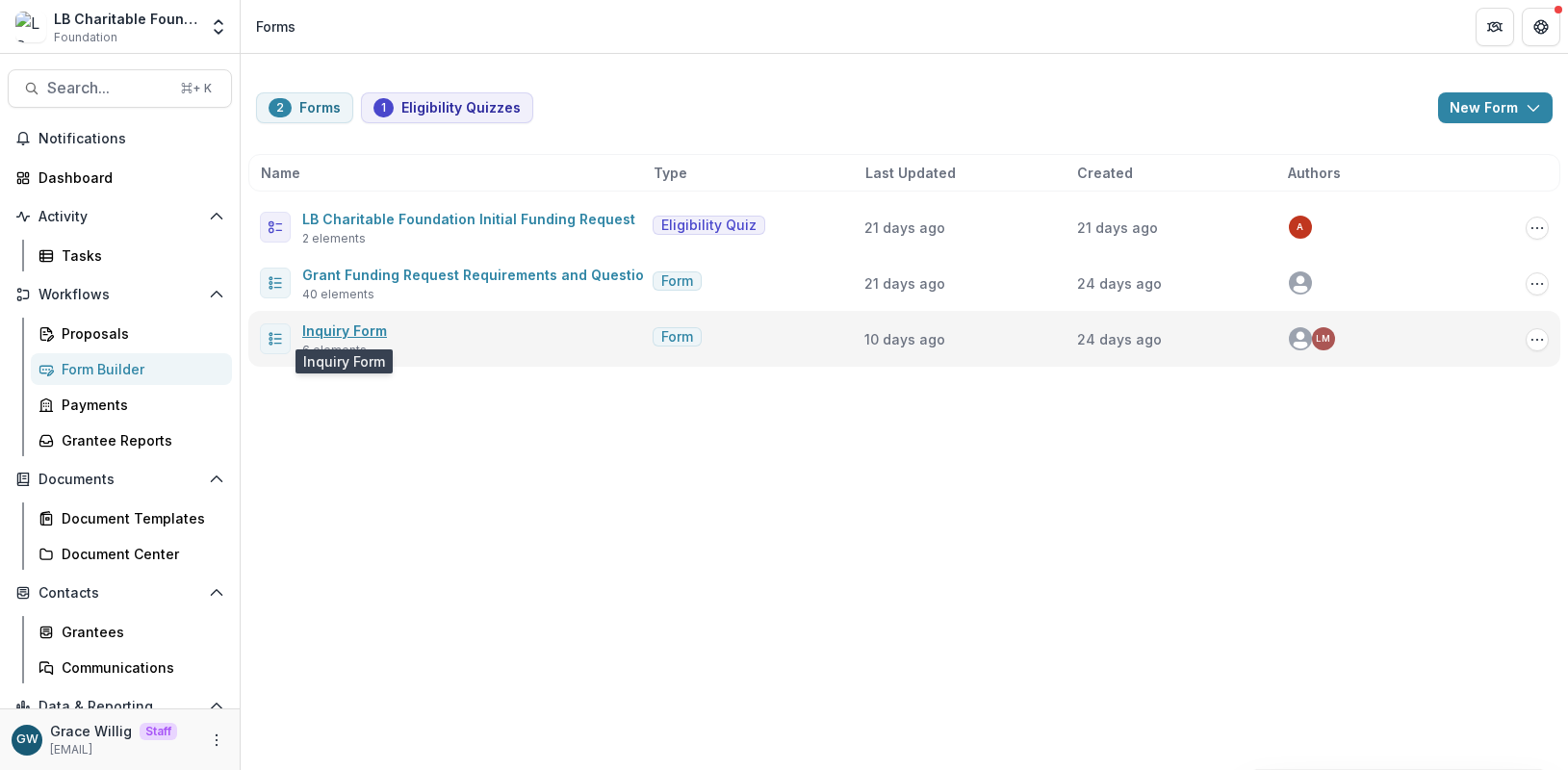 click on "Inquiry Form" at bounding box center (345, 330) 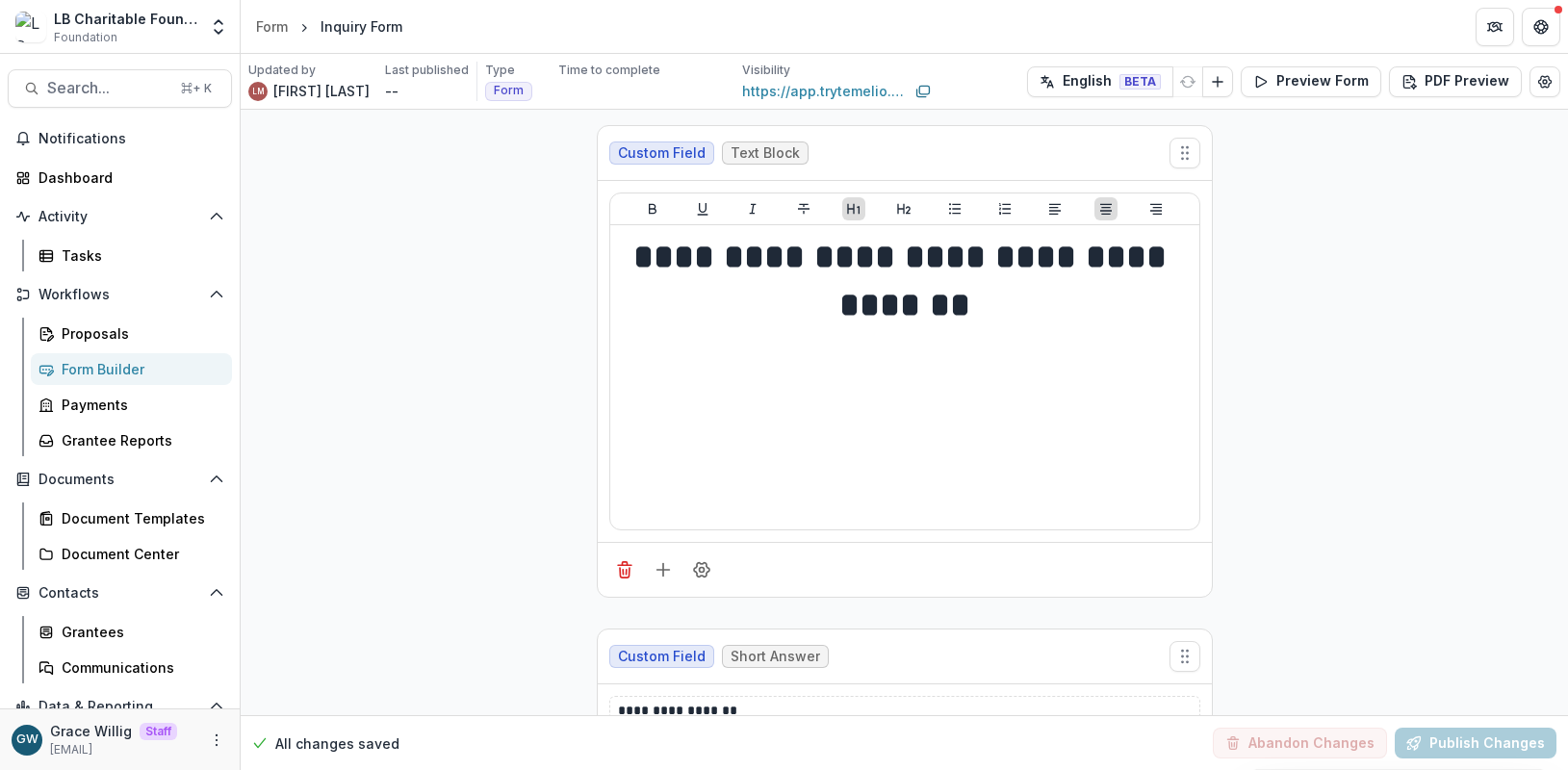scroll, scrollTop: 837, scrollLeft: 0, axis: vertical 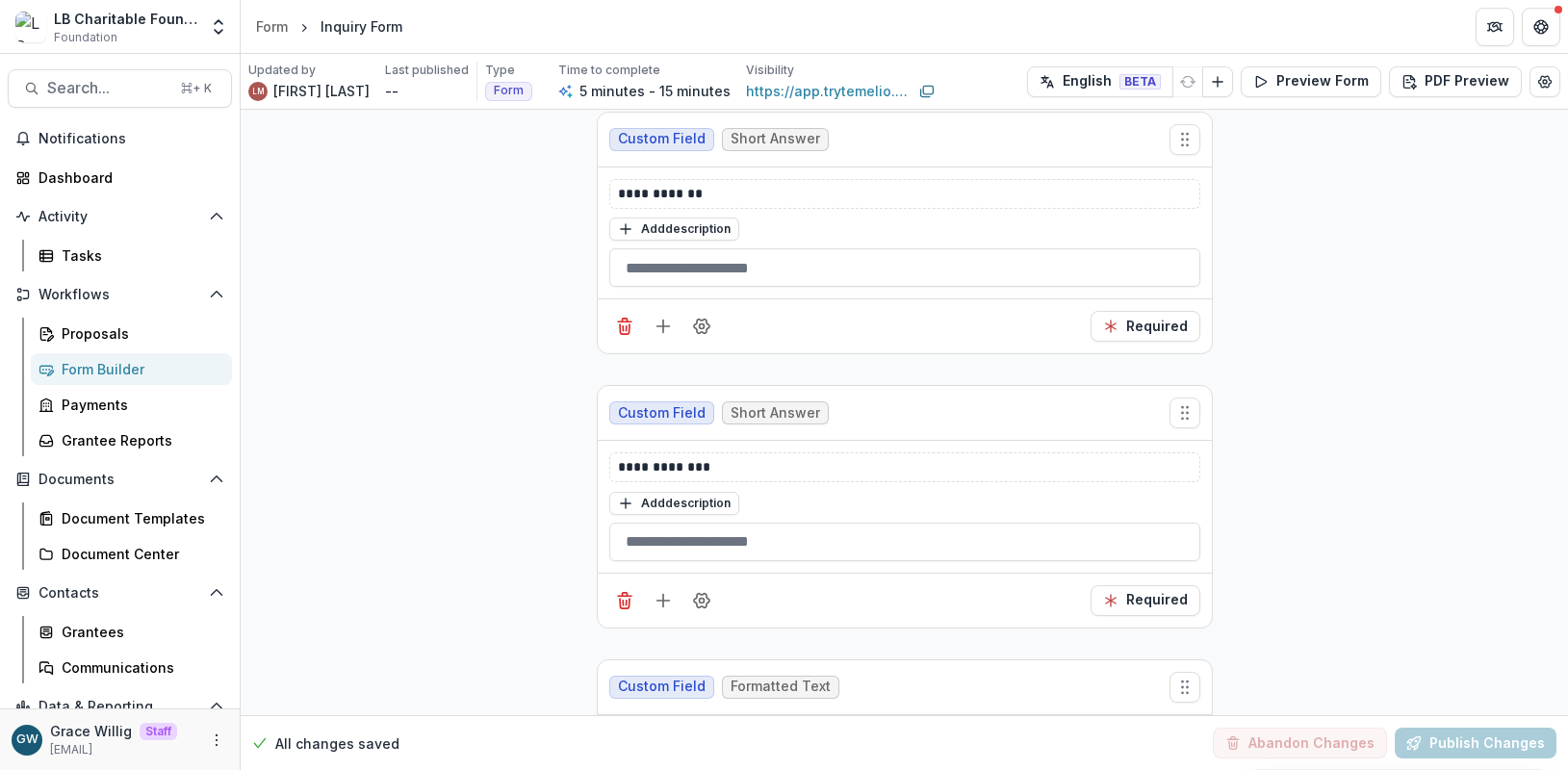 click on "Form Builder" at bounding box center (139, 369) 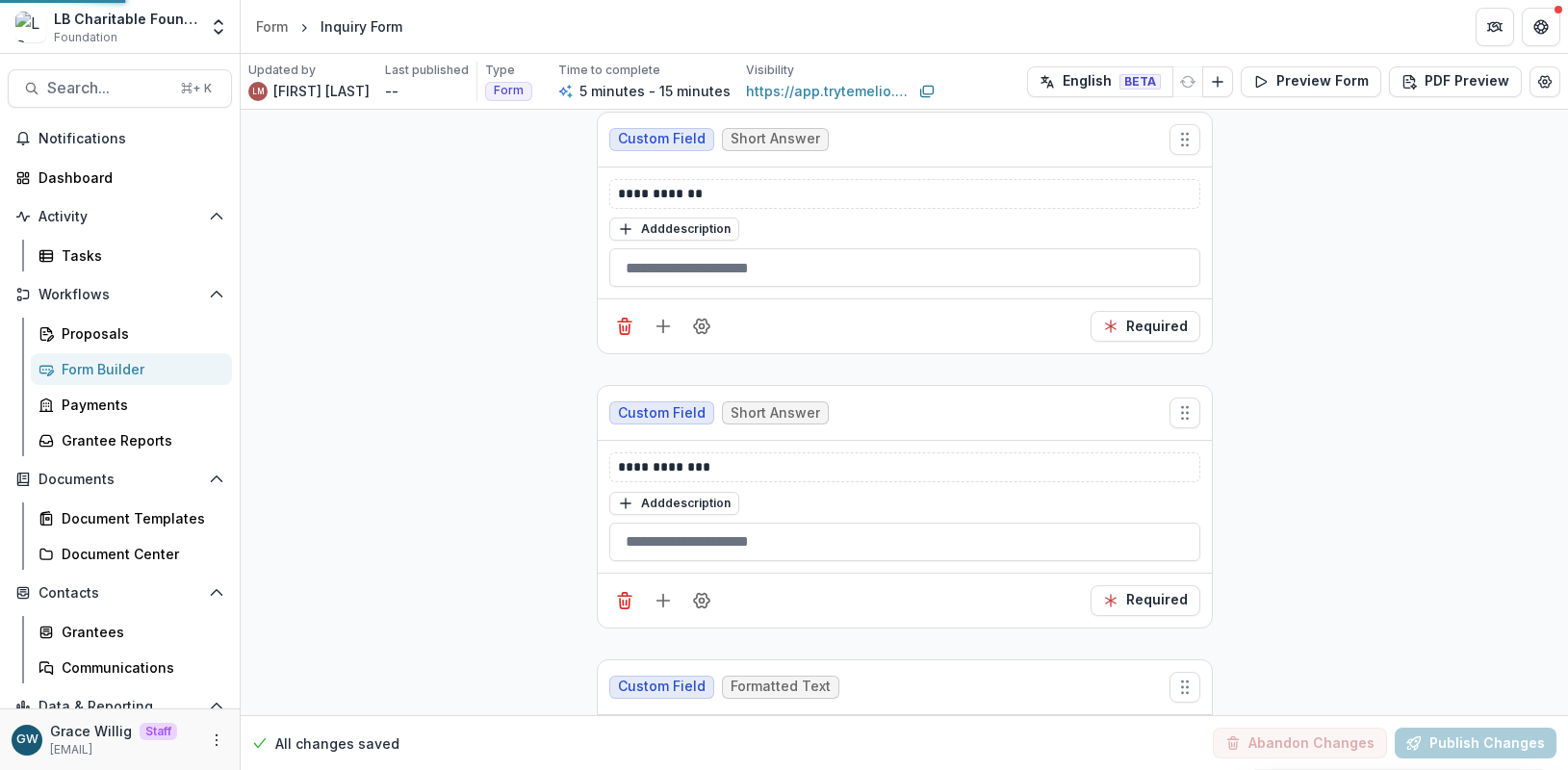 scroll, scrollTop: 0, scrollLeft: 0, axis: both 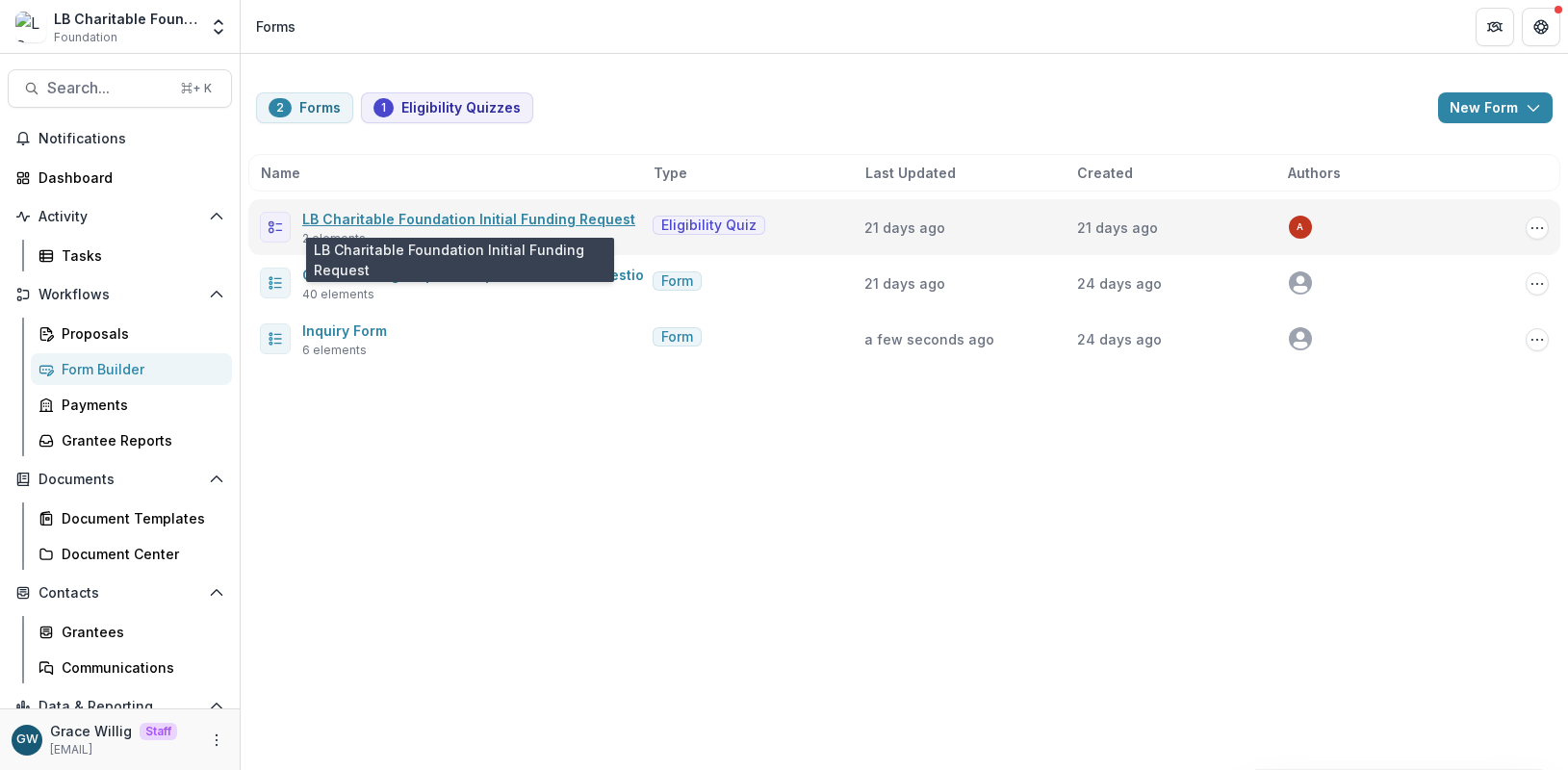 click on "LB Charitable Foundation Initial Funding Request" at bounding box center [469, 218] 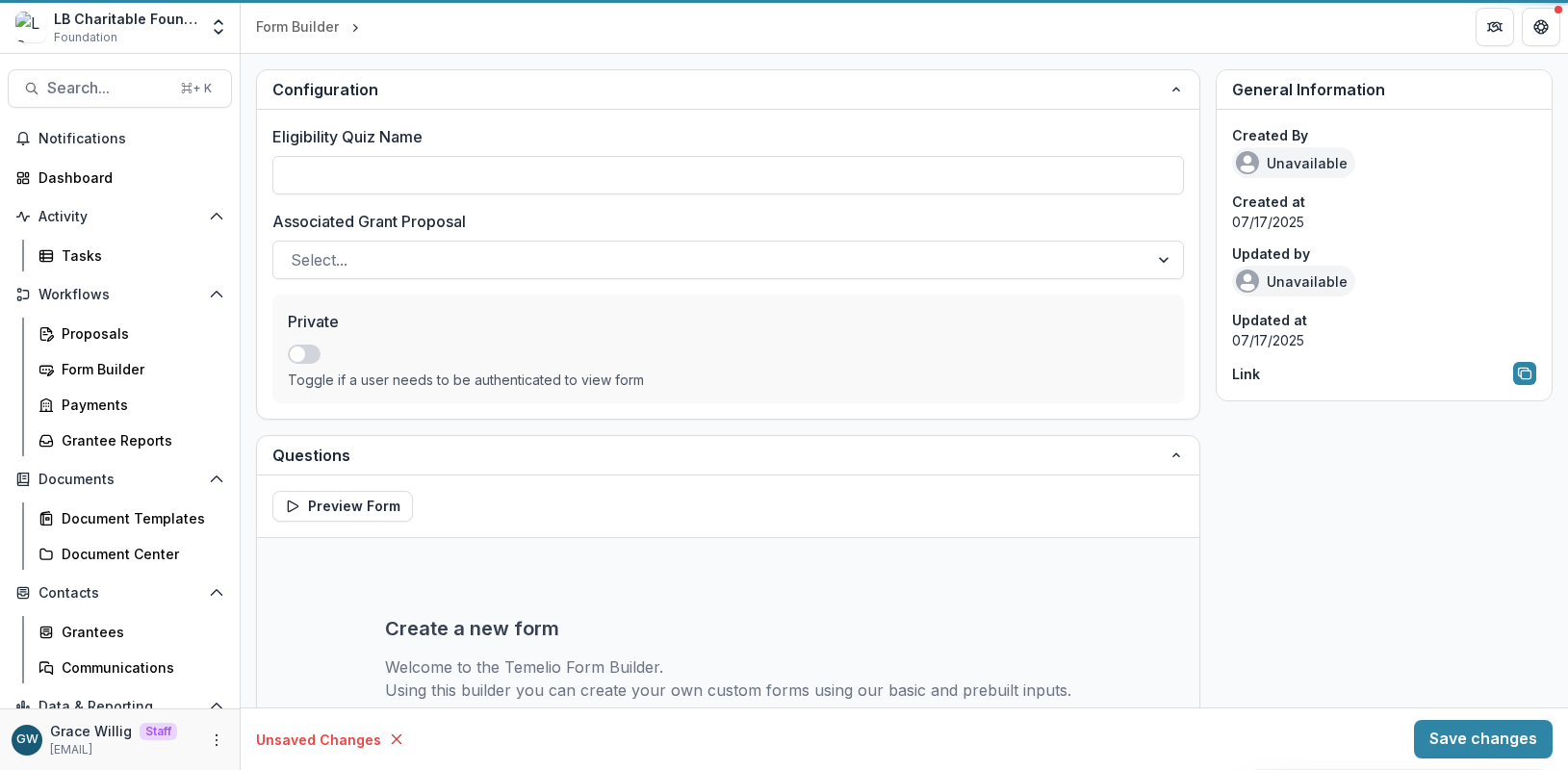 type on "**********" 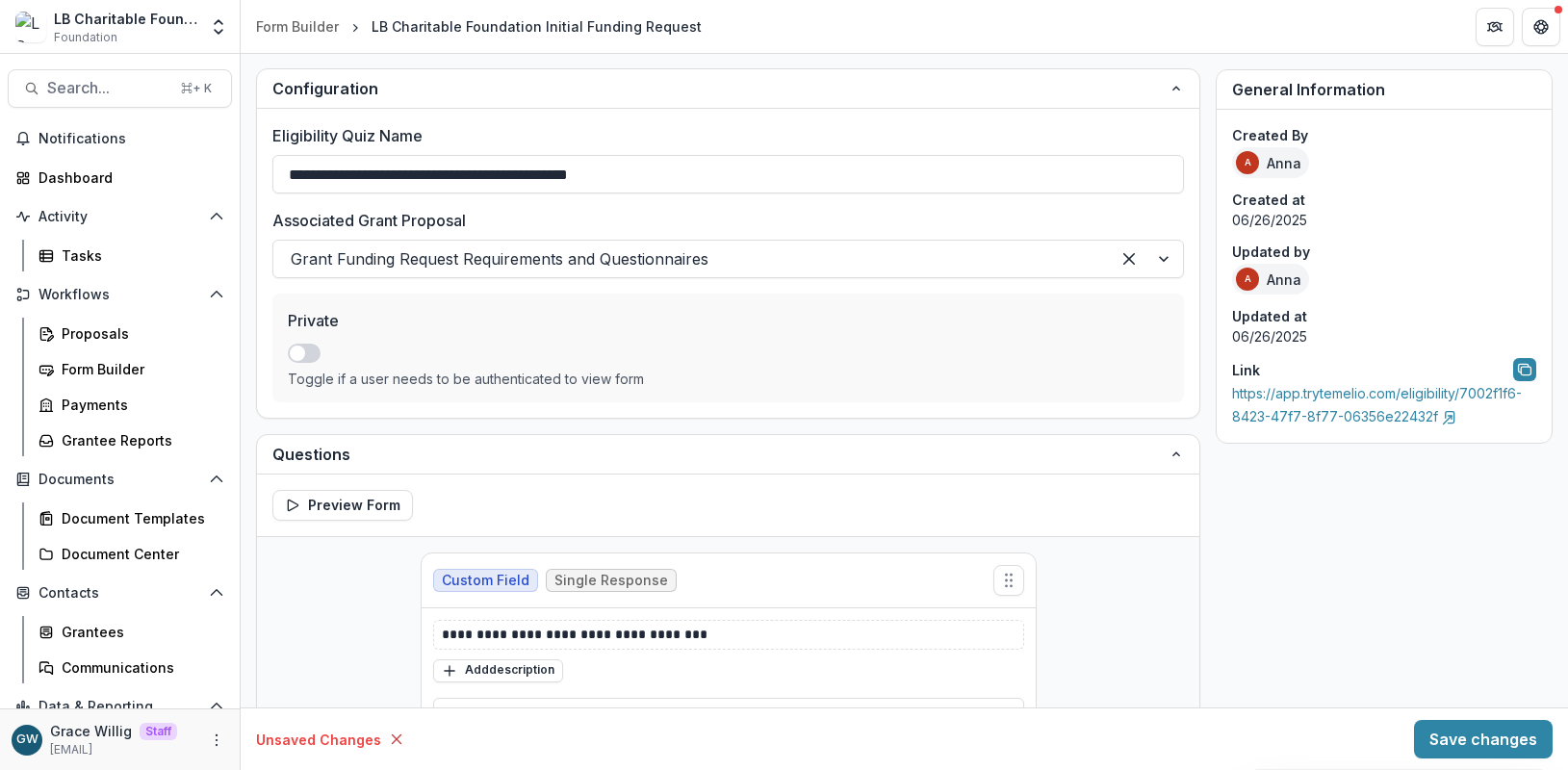 scroll, scrollTop: 0, scrollLeft: 0, axis: both 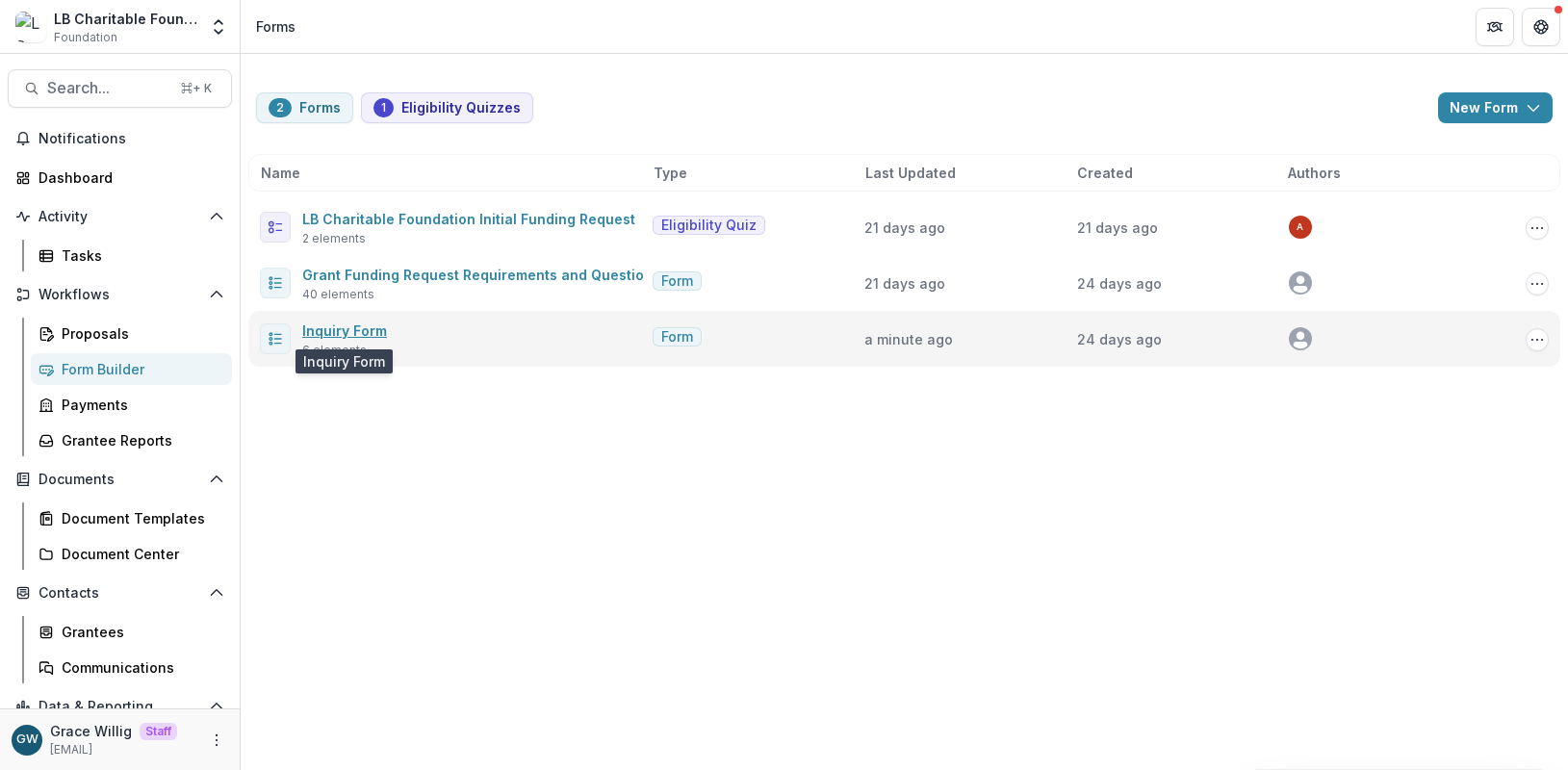 click on "Inquiry Form" at bounding box center (345, 330) 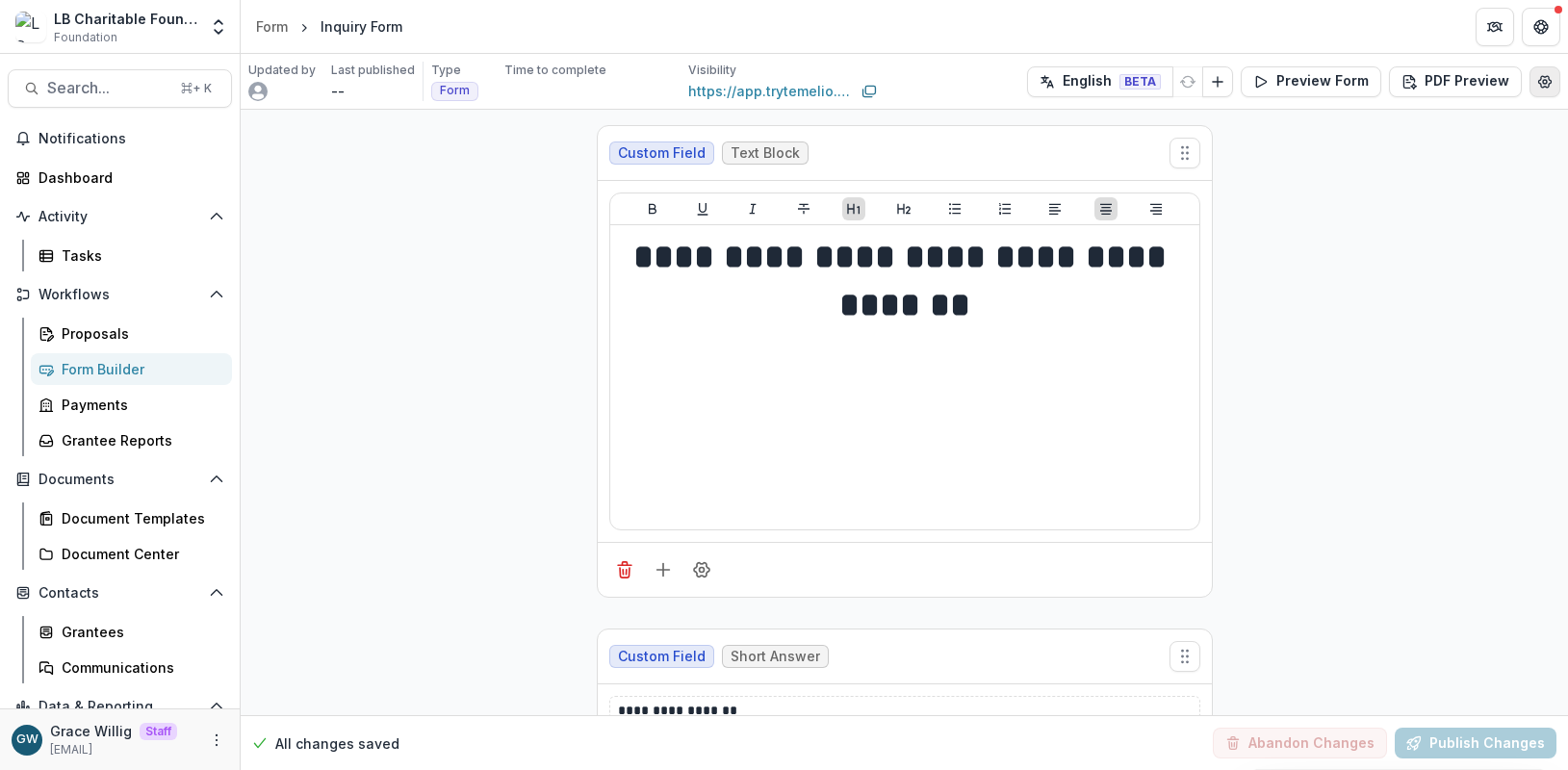 click 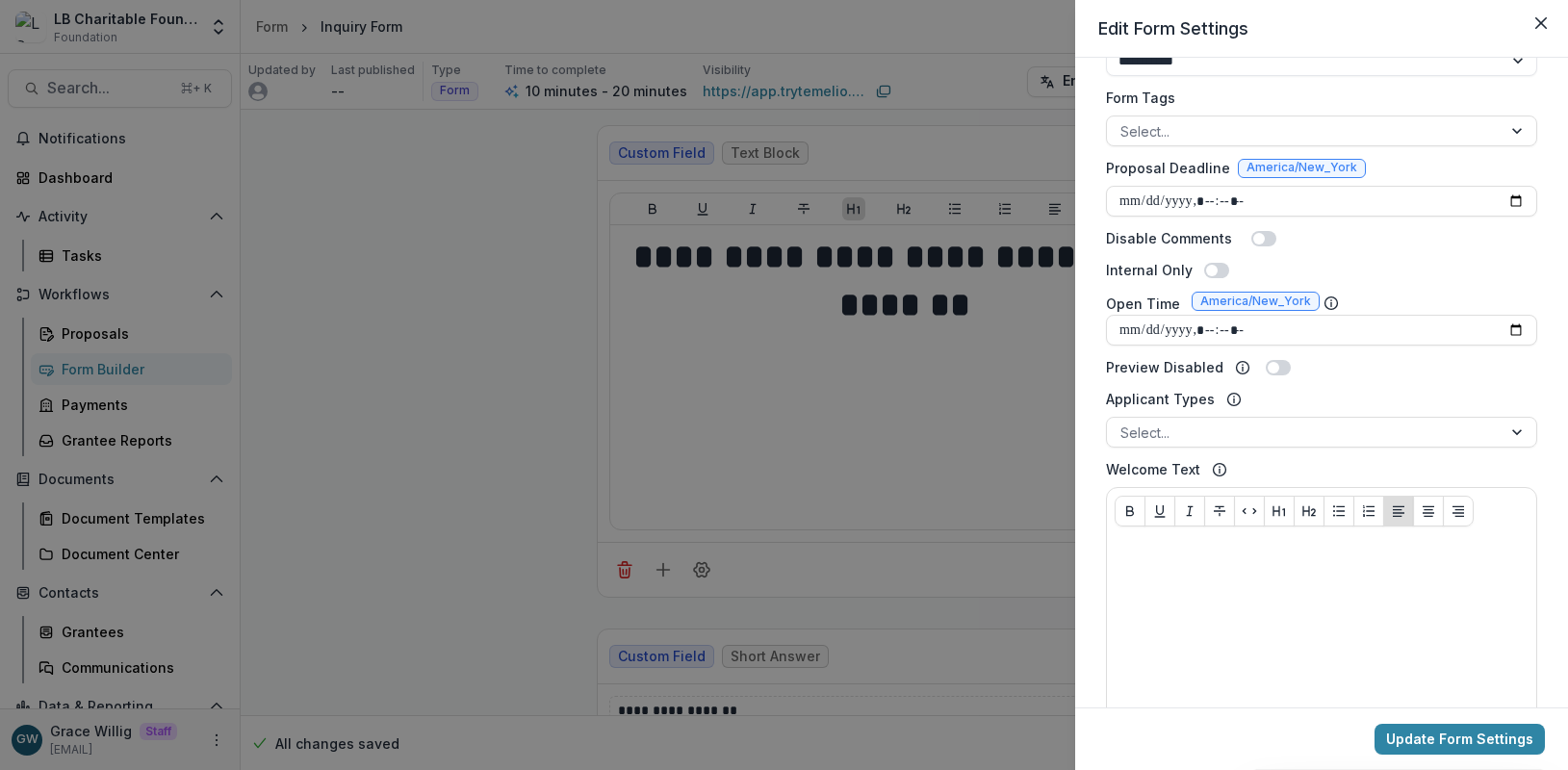 scroll, scrollTop: 607, scrollLeft: 0, axis: vertical 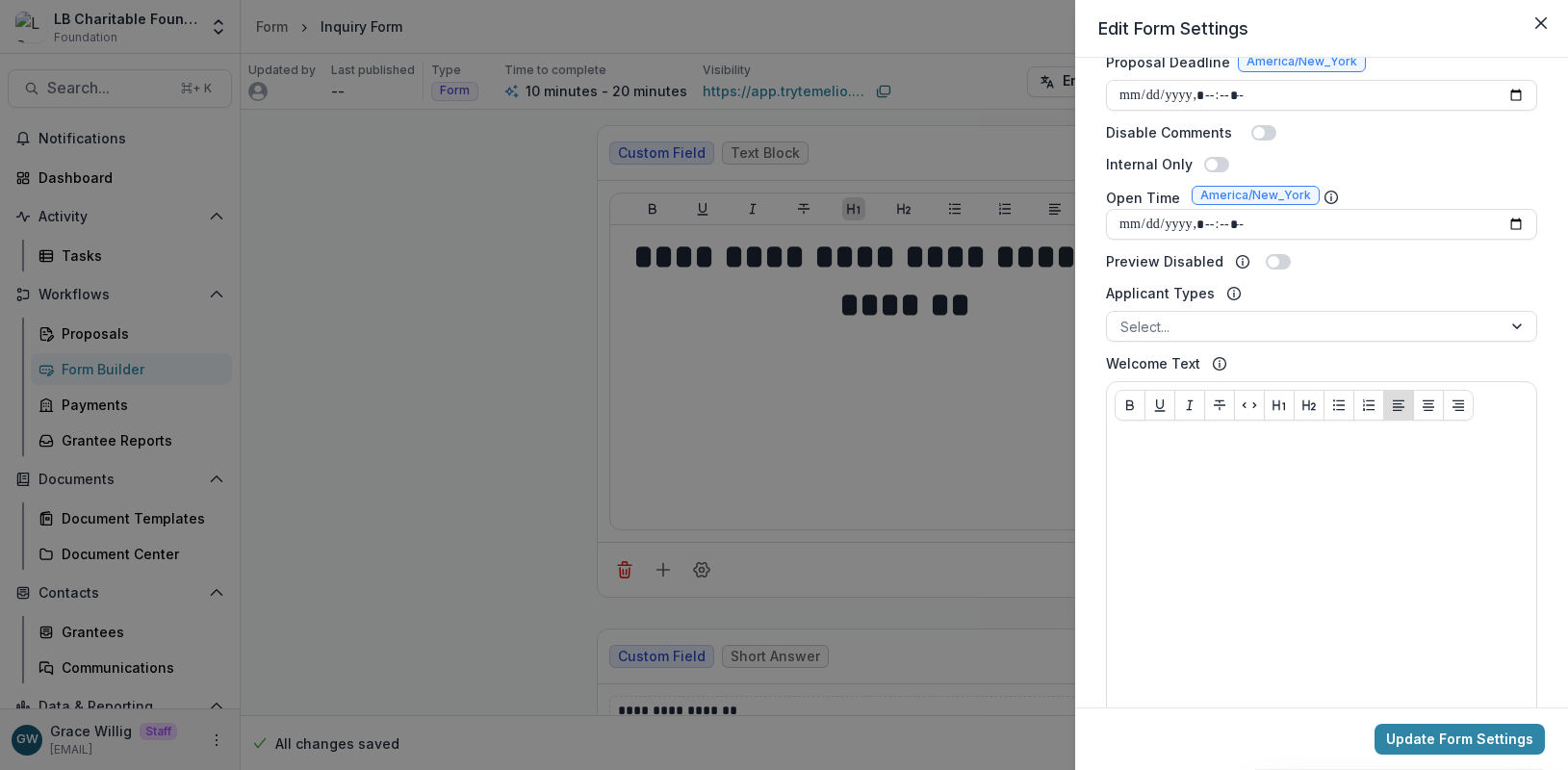 click on "**********" at bounding box center [784, 385] 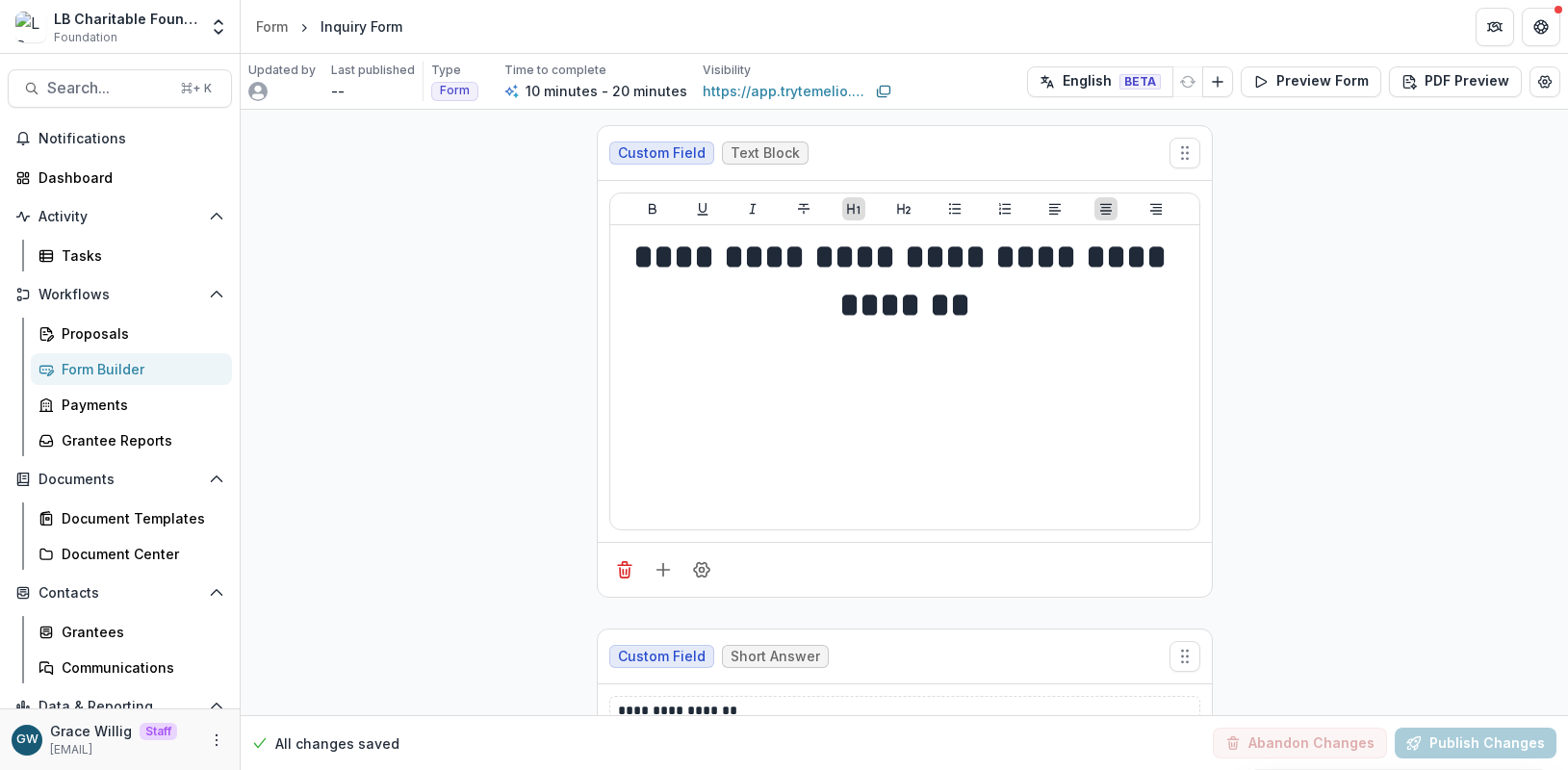 click on "Form Builder" at bounding box center [139, 369] 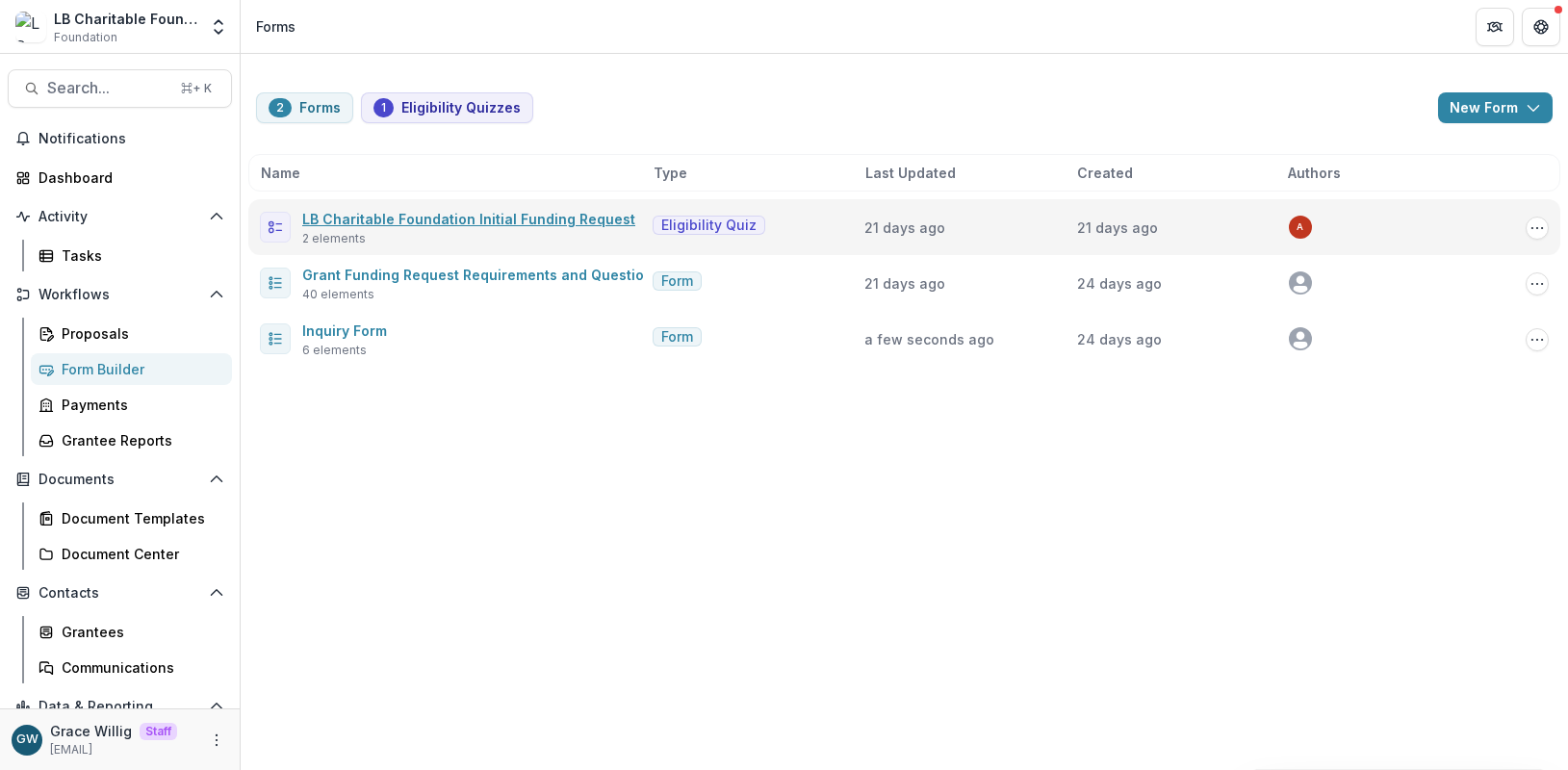 click on "LB Charitable Foundation Initial Funding Request" at bounding box center [469, 218] 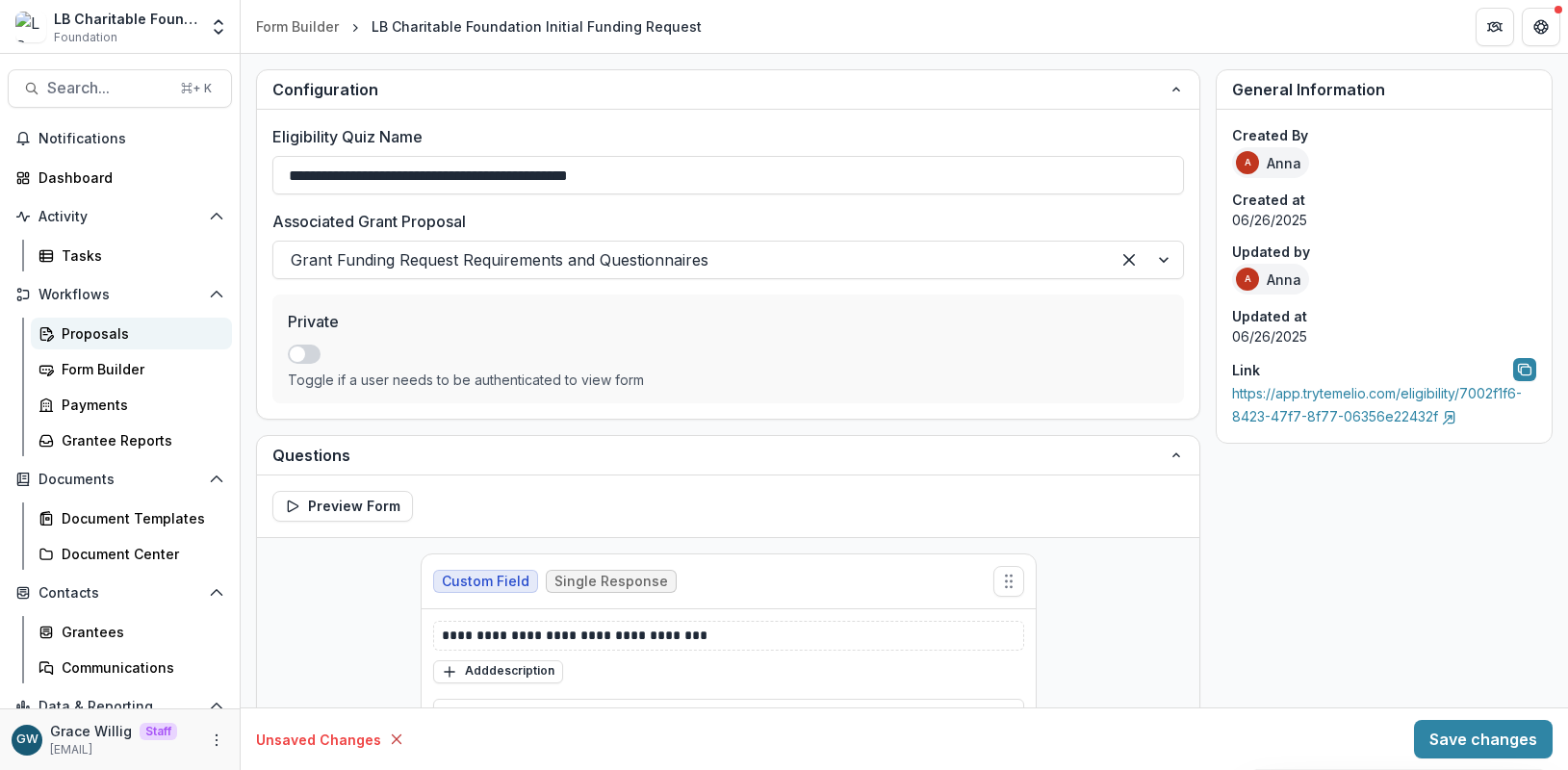 click on "Proposals" at bounding box center (139, 333) 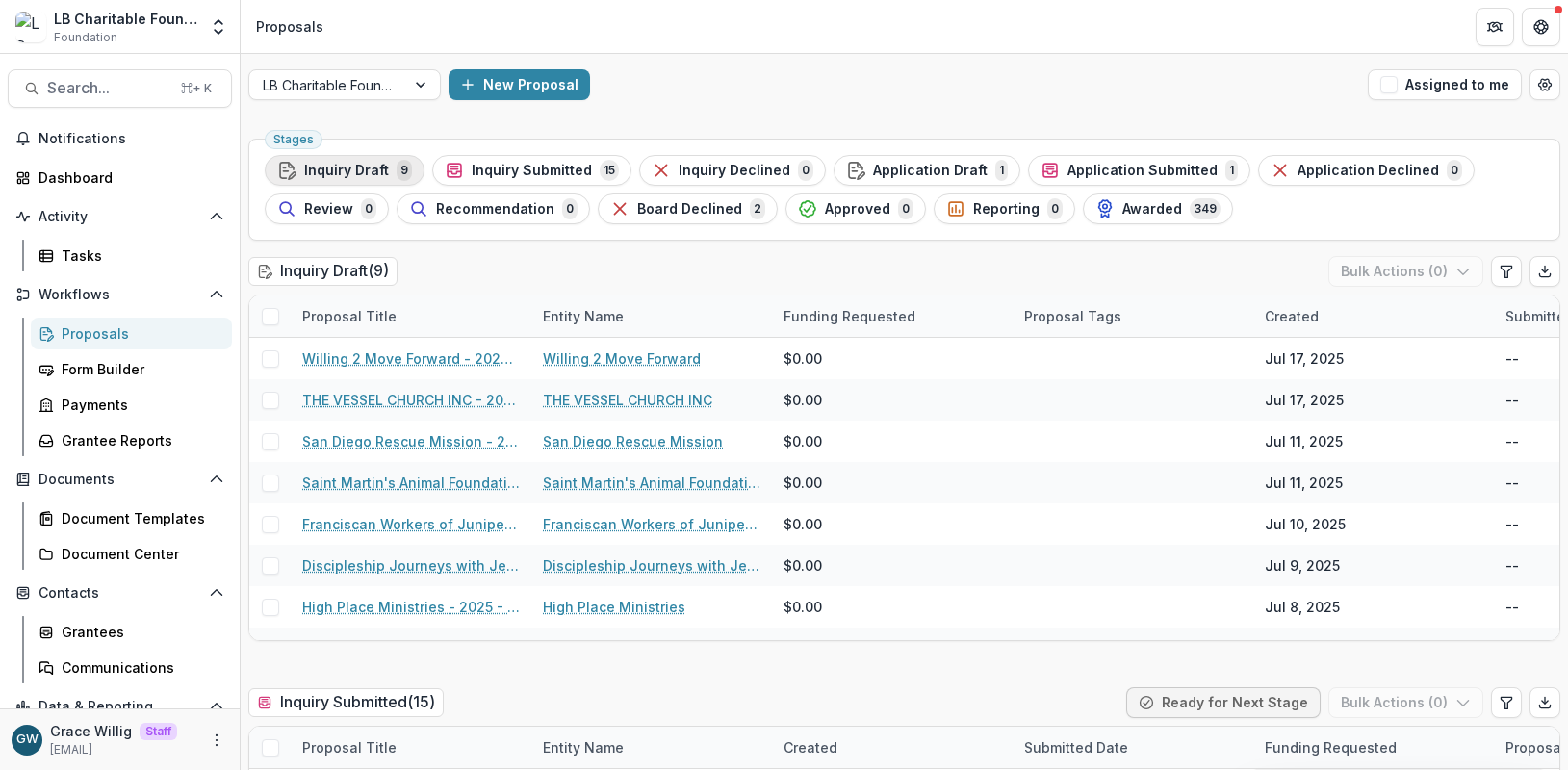 click on "Inquiry Draft" at bounding box center [347, 170] 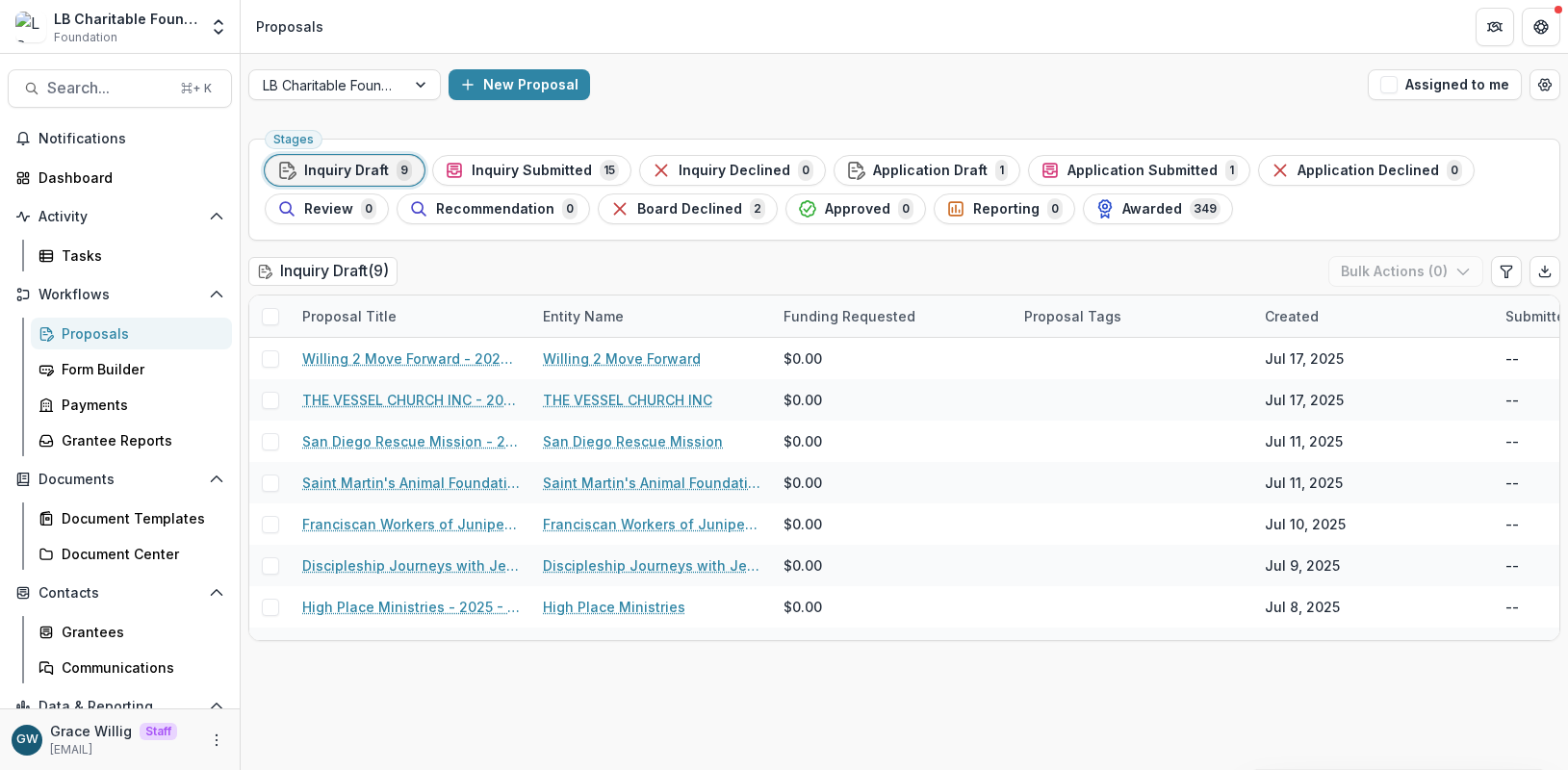 click on "Stages Inquiry Draft 9 Inquiry Submitted 15 Inquiry Declined 0 Application Draft 1 Application Submitted 1 Application Declined 0 Review 0 Recommendation 0 Board Declined 2 Approved 0 Reporting 0 Awarded 349 Inquiry Draft  ( 9 ) Bulk Actions ( 0 ) Proposal Title Entity Name Funding Requested Proposal Tags Created Submitted Date Form Current Stage Task Assignees Pending Tasks Willing 2 Move Forward - 2025 - Inquiry Form Willing 2 Move Forward $0.00 Jul 17, 2025 -- Inquiry Form 0 THE VESSEL CHURCH INC - 2025 - Grant Funding Request Requirements and Questionnaires THE VESSEL CHURCH INC $0.00 Jul 17, 2025 -- Grant Funding Request Requirements and Questionnaires 0 San Diego Rescue Mission - 2025 - Grant Funding Request Requirements and Questionnaires San Diego Rescue Mission $0.00 Jul 11, 2025 -- Grant Funding Request Requirements and Questionnaires 0 Saint Martin's Animal Foundation - 2025 - Grant Funding Request Requirements and Questionnaires Saint Martin's Animal Foundation $0.00 Jul 11, 2025 -- 0 $0.00 -- 0 0" at bounding box center [904, 450] 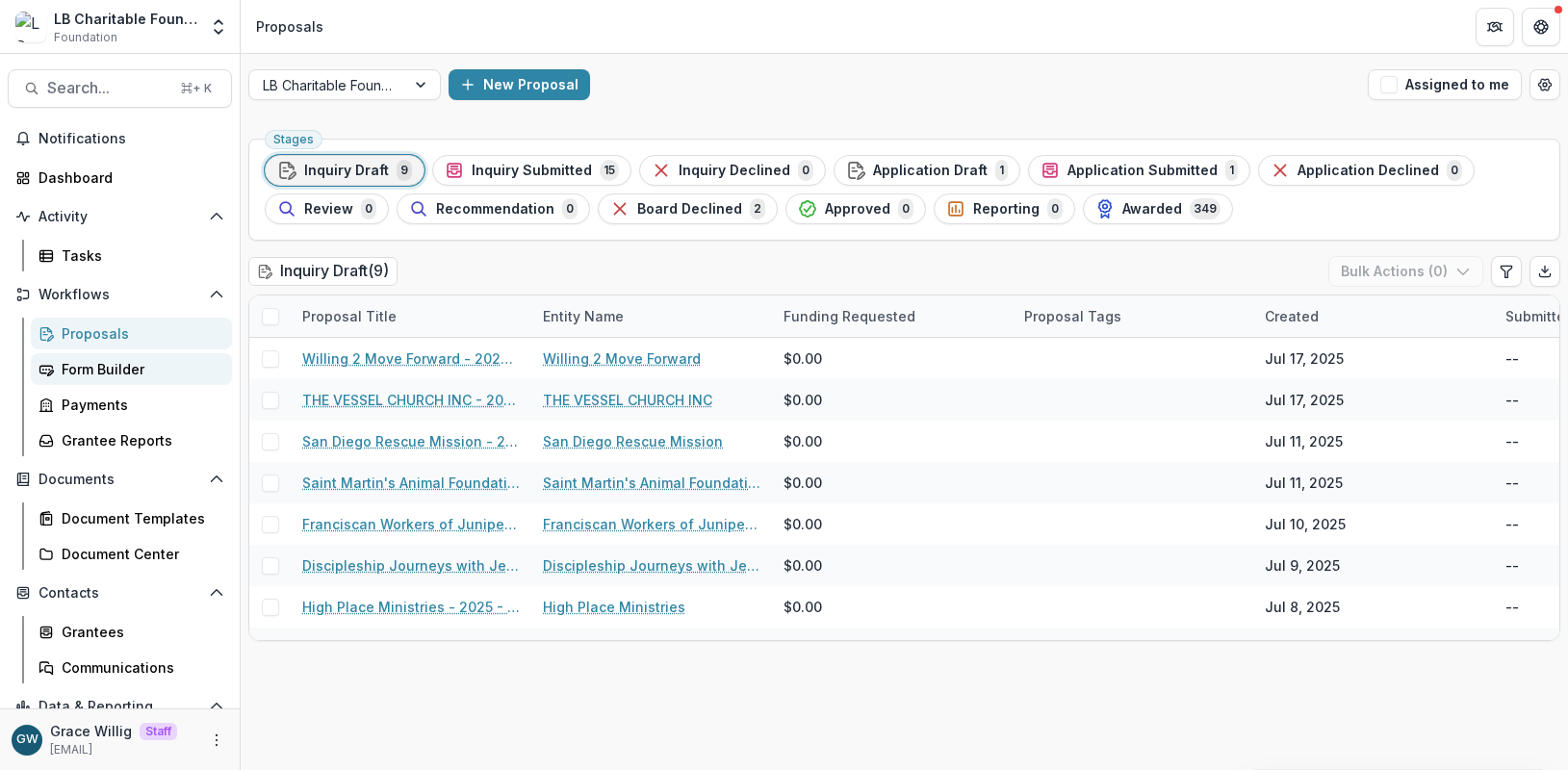 click on "Form Builder" at bounding box center [139, 369] 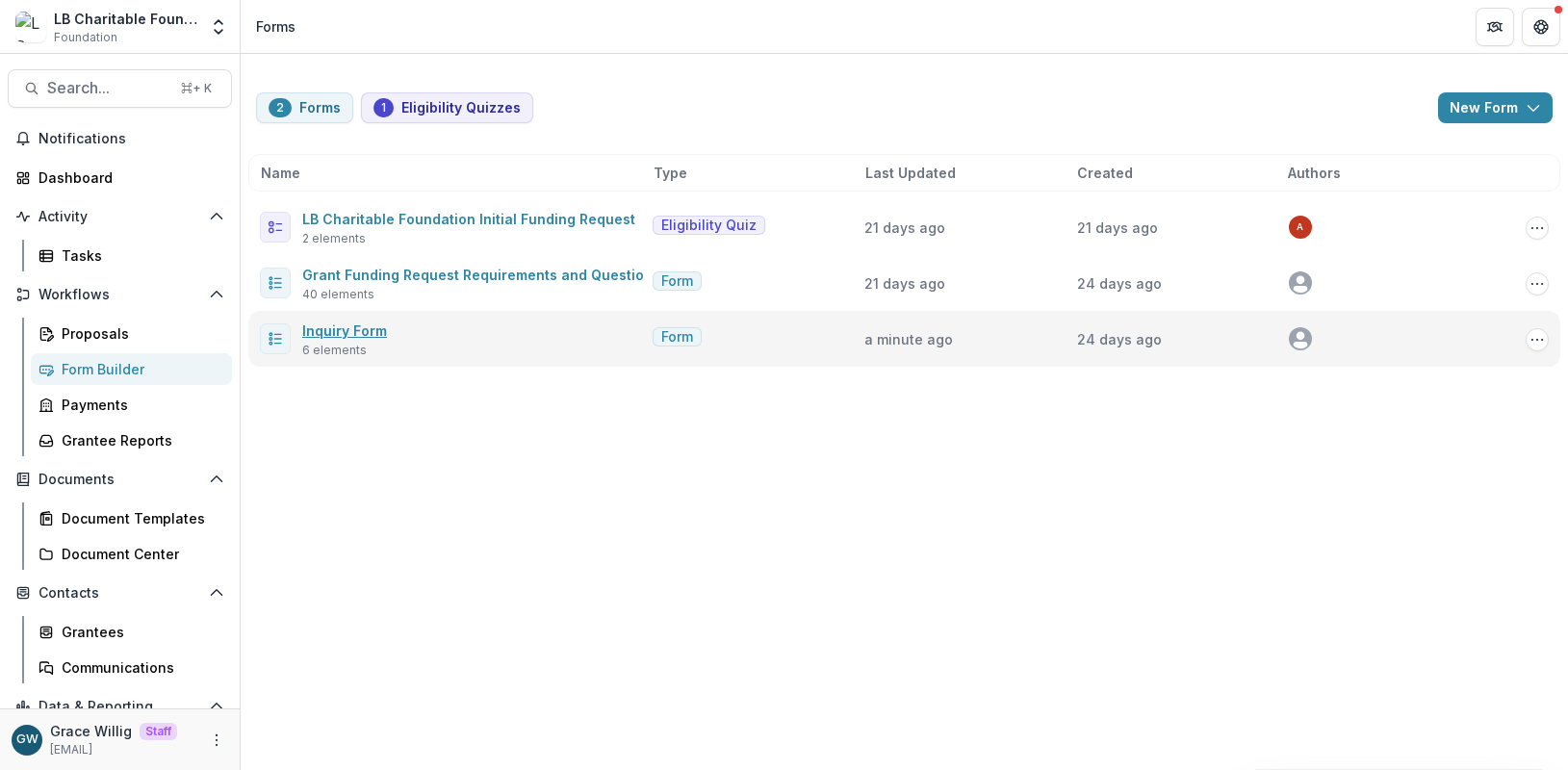 click on "Inquiry Form" at bounding box center (345, 330) 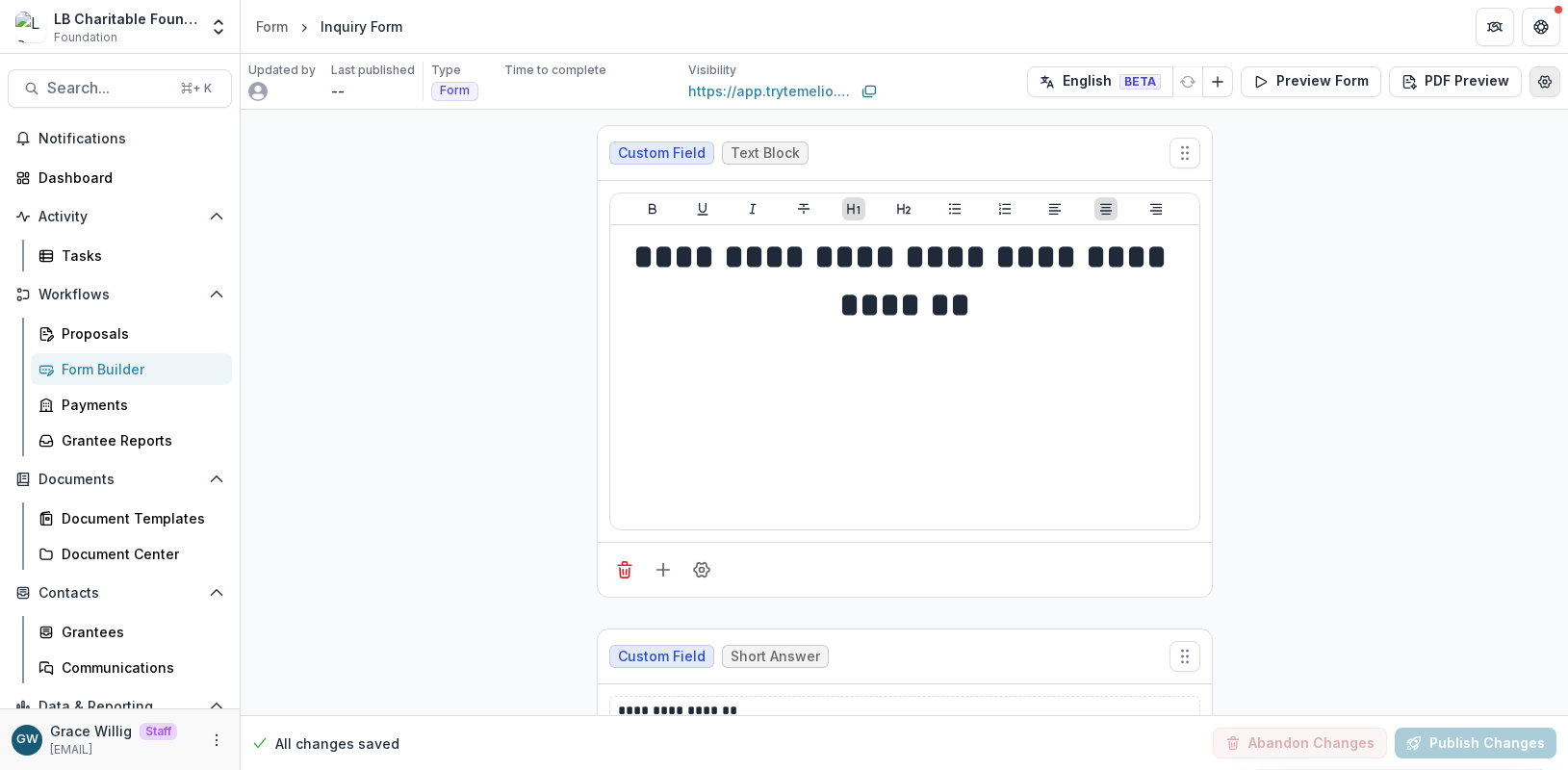 click 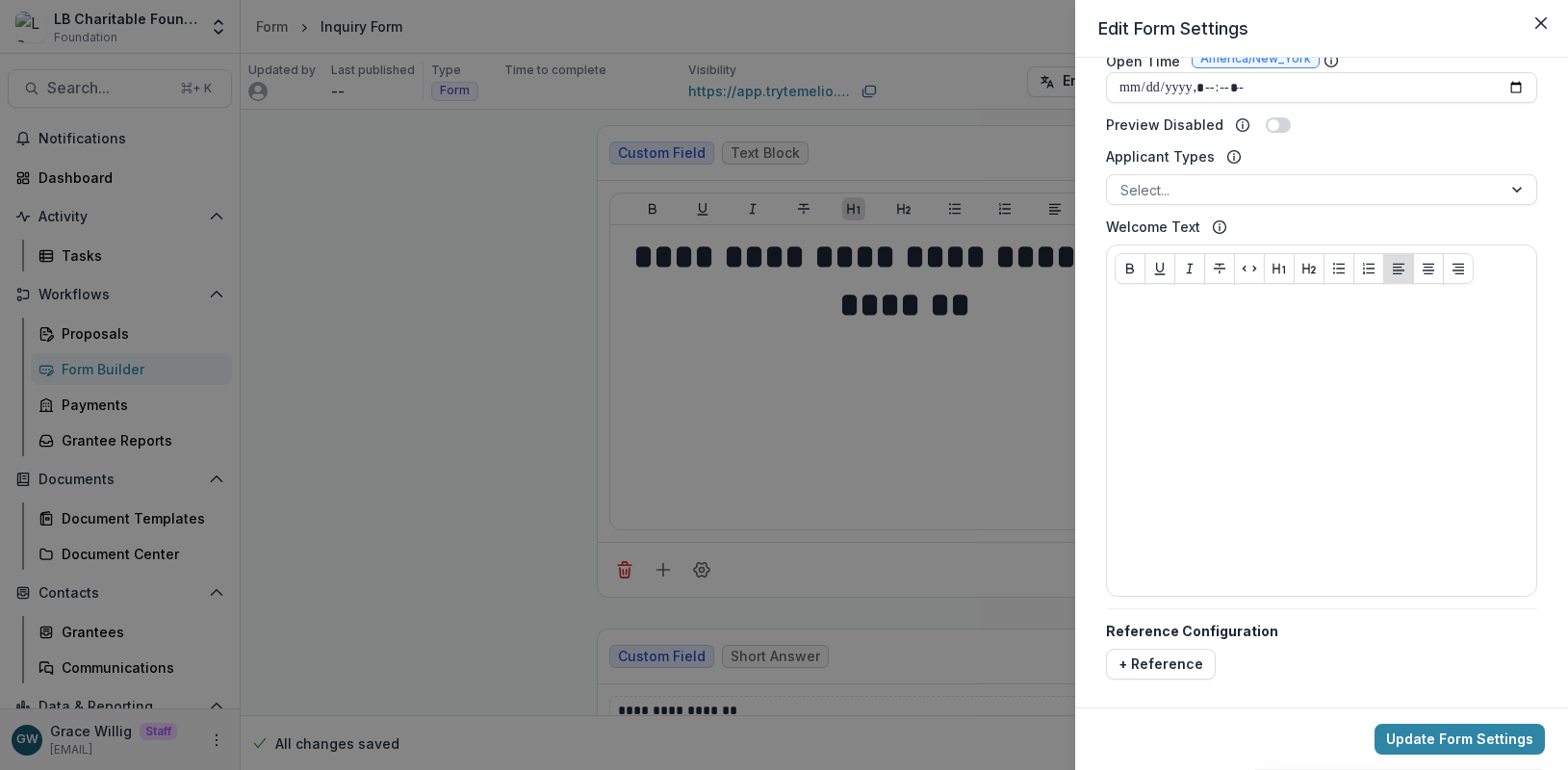 scroll, scrollTop: 747, scrollLeft: 0, axis: vertical 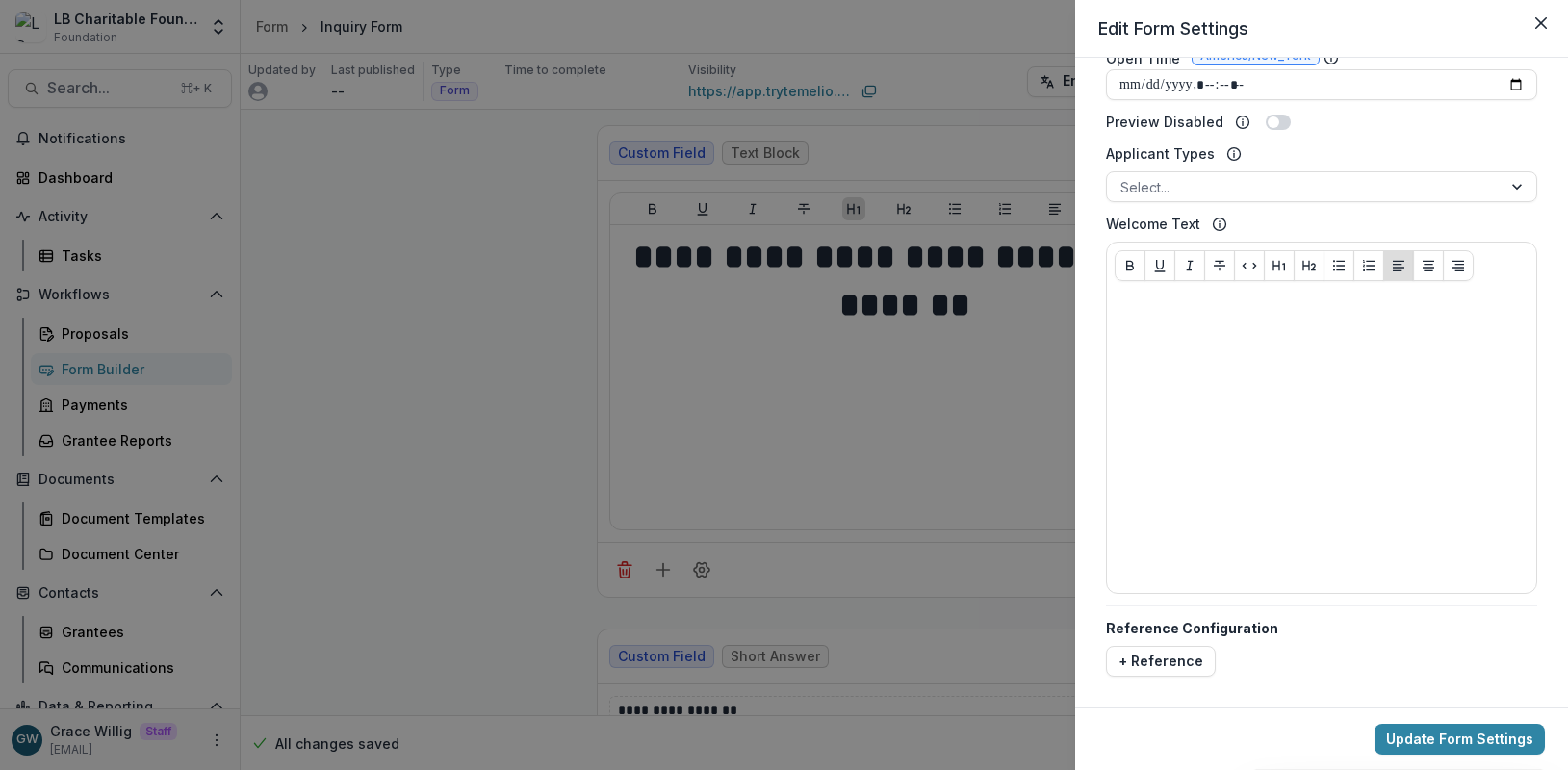 click on "**********" at bounding box center [784, 385] 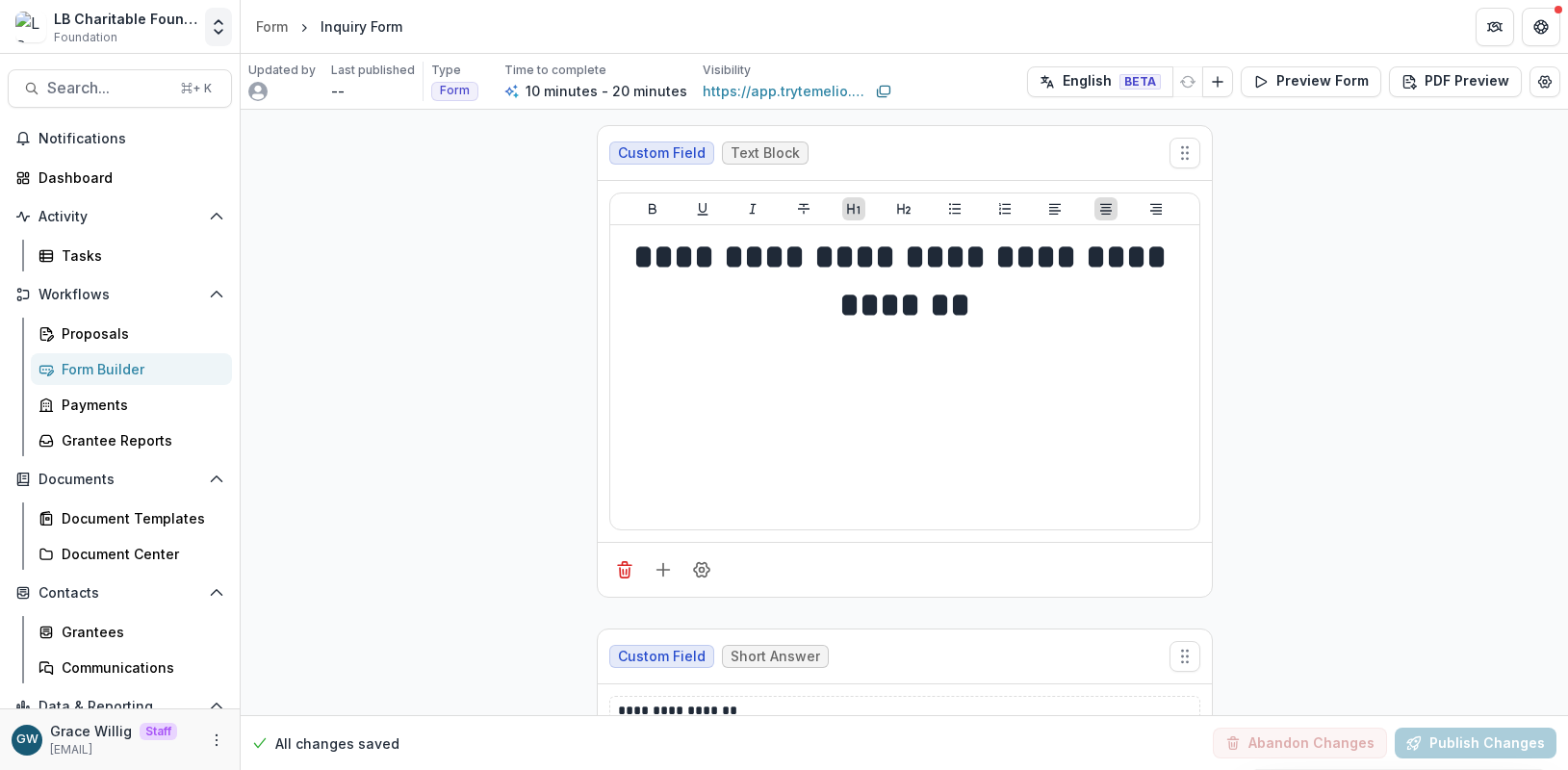 click at bounding box center [218, 27] 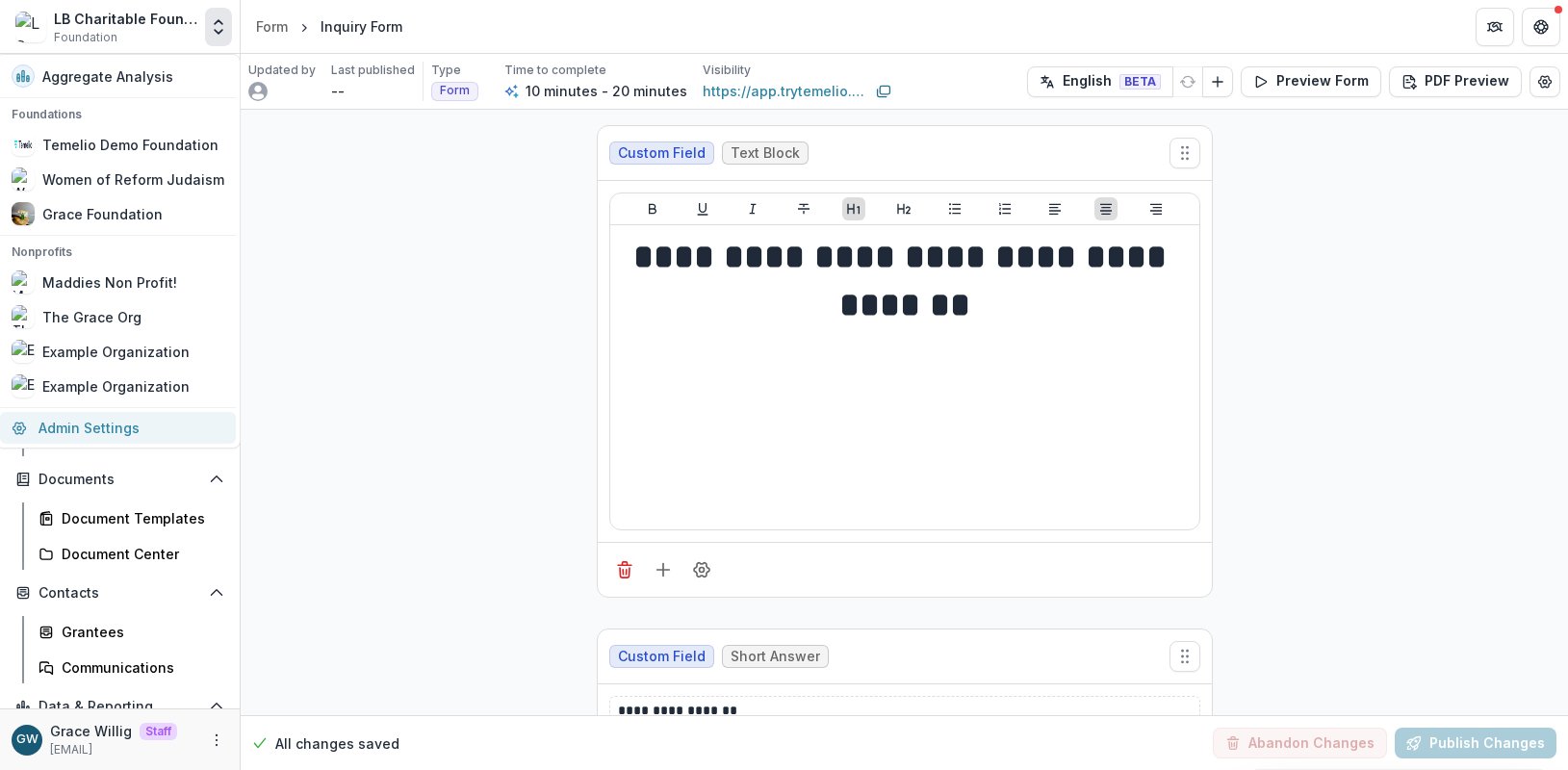click on "Admin Settings" at bounding box center [117, 427] 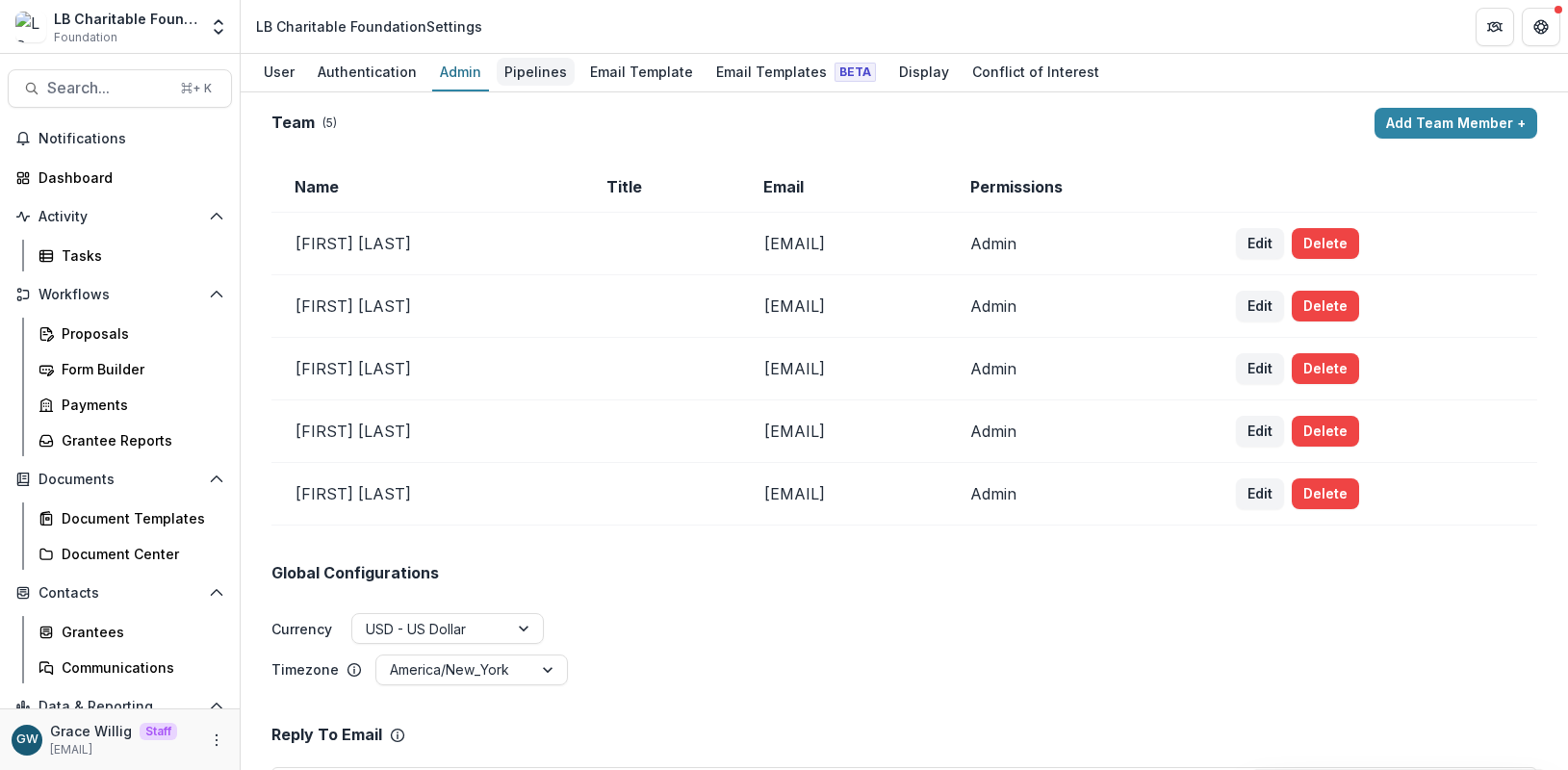 click on "Pipelines" at bounding box center (535, 71) 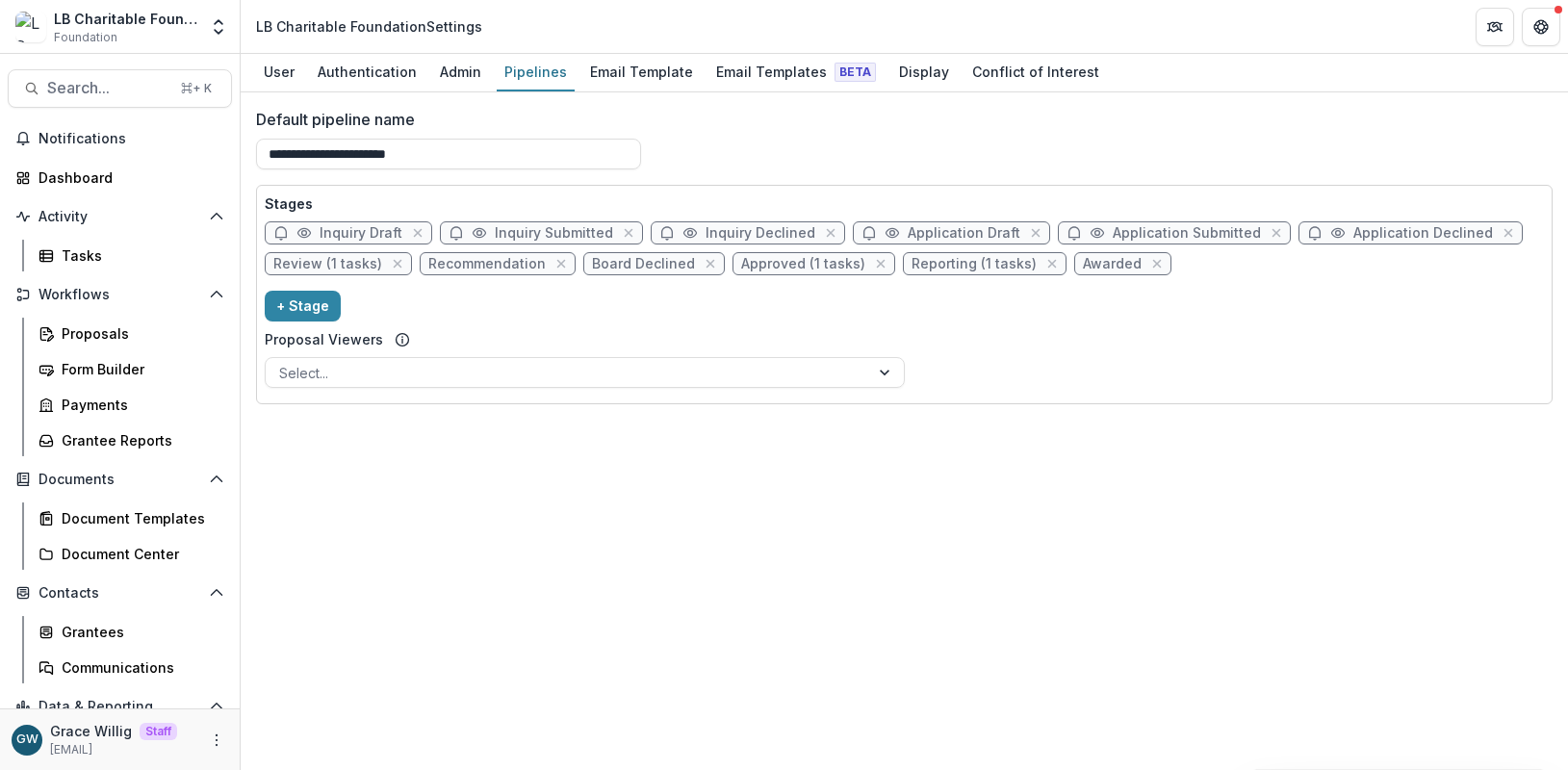 click on "Inquiry Draft" at bounding box center [361, 233] 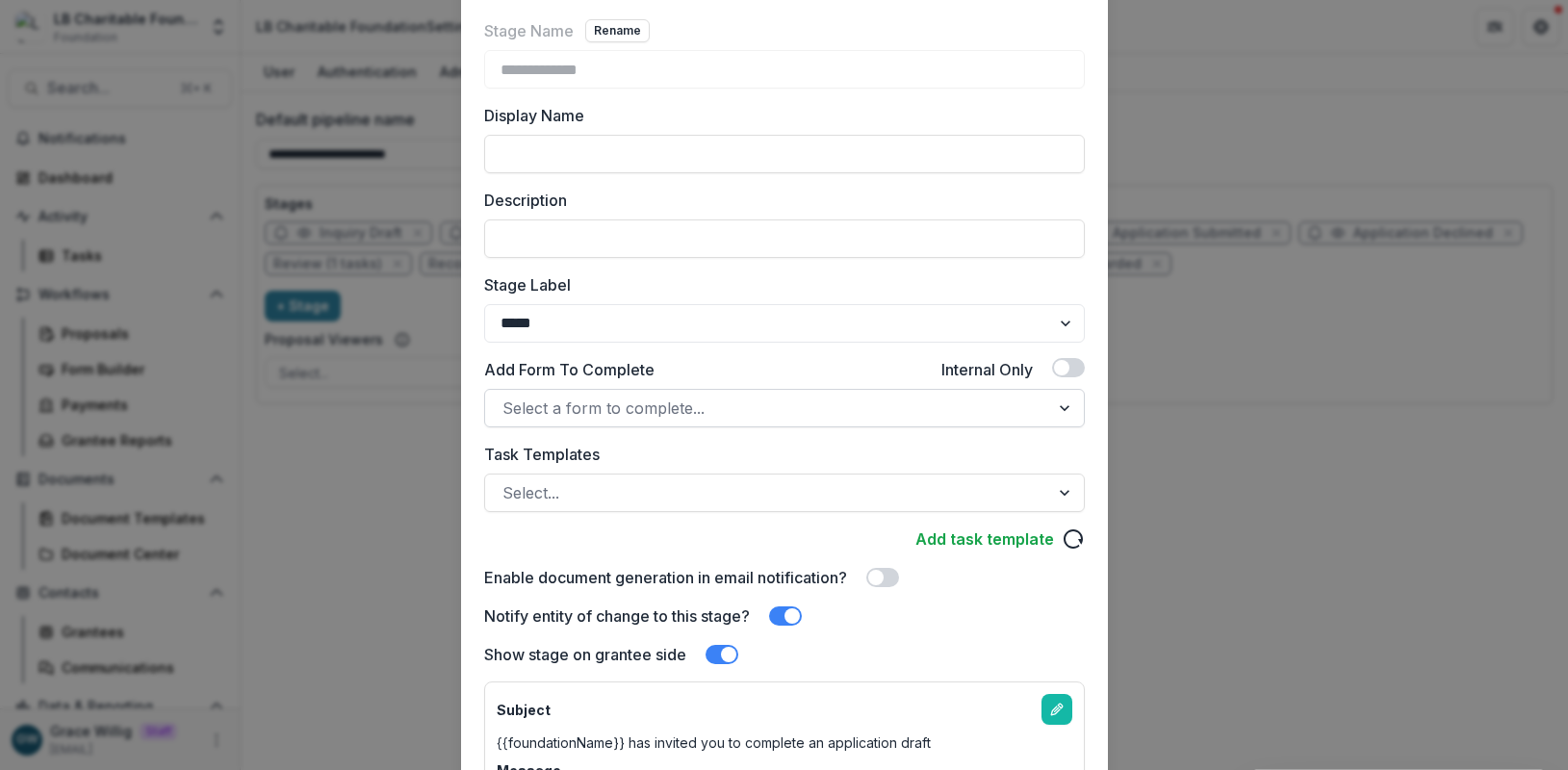 scroll, scrollTop: 439, scrollLeft: 0, axis: vertical 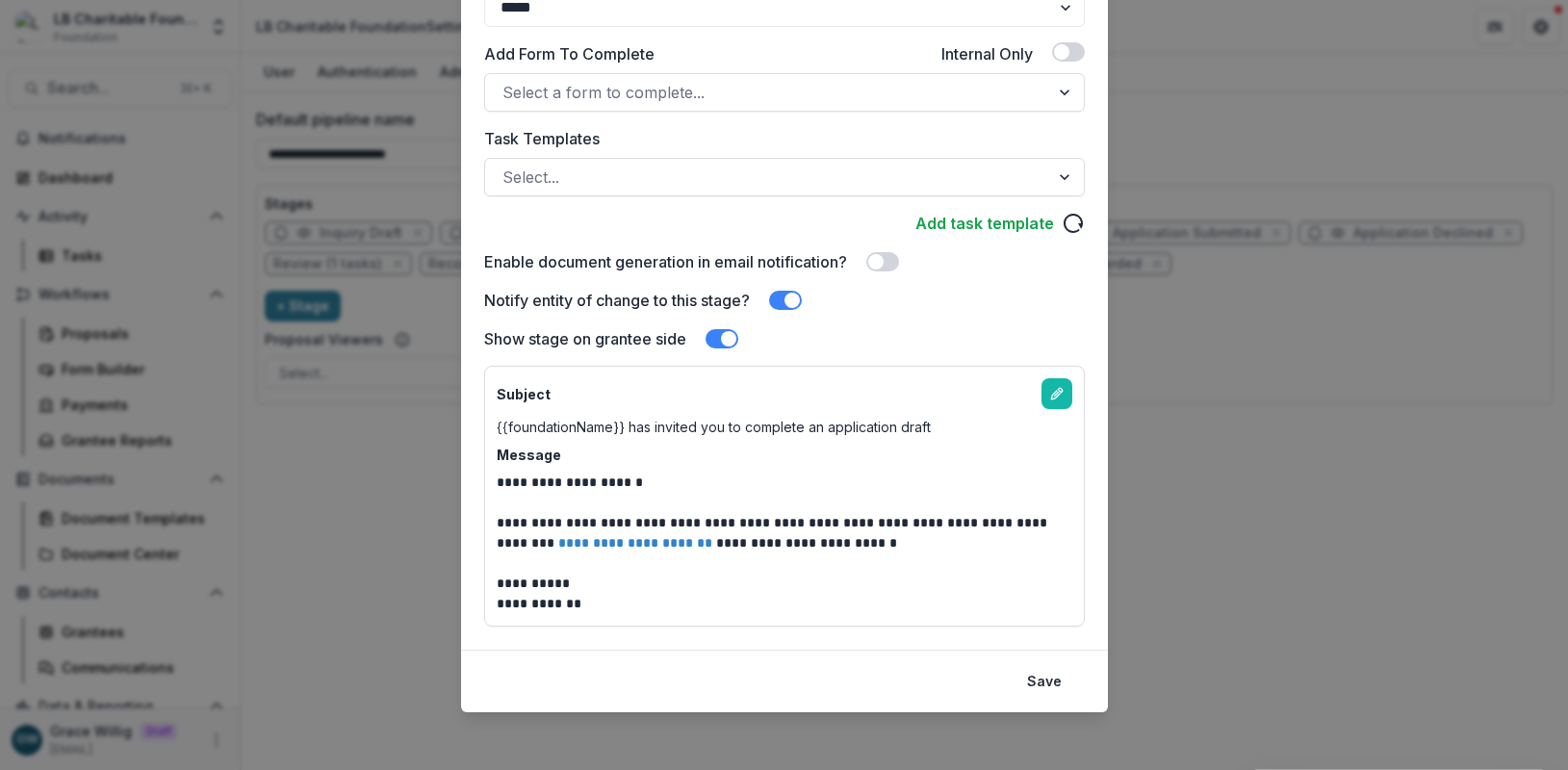 click on "**********" at bounding box center [784, 385] 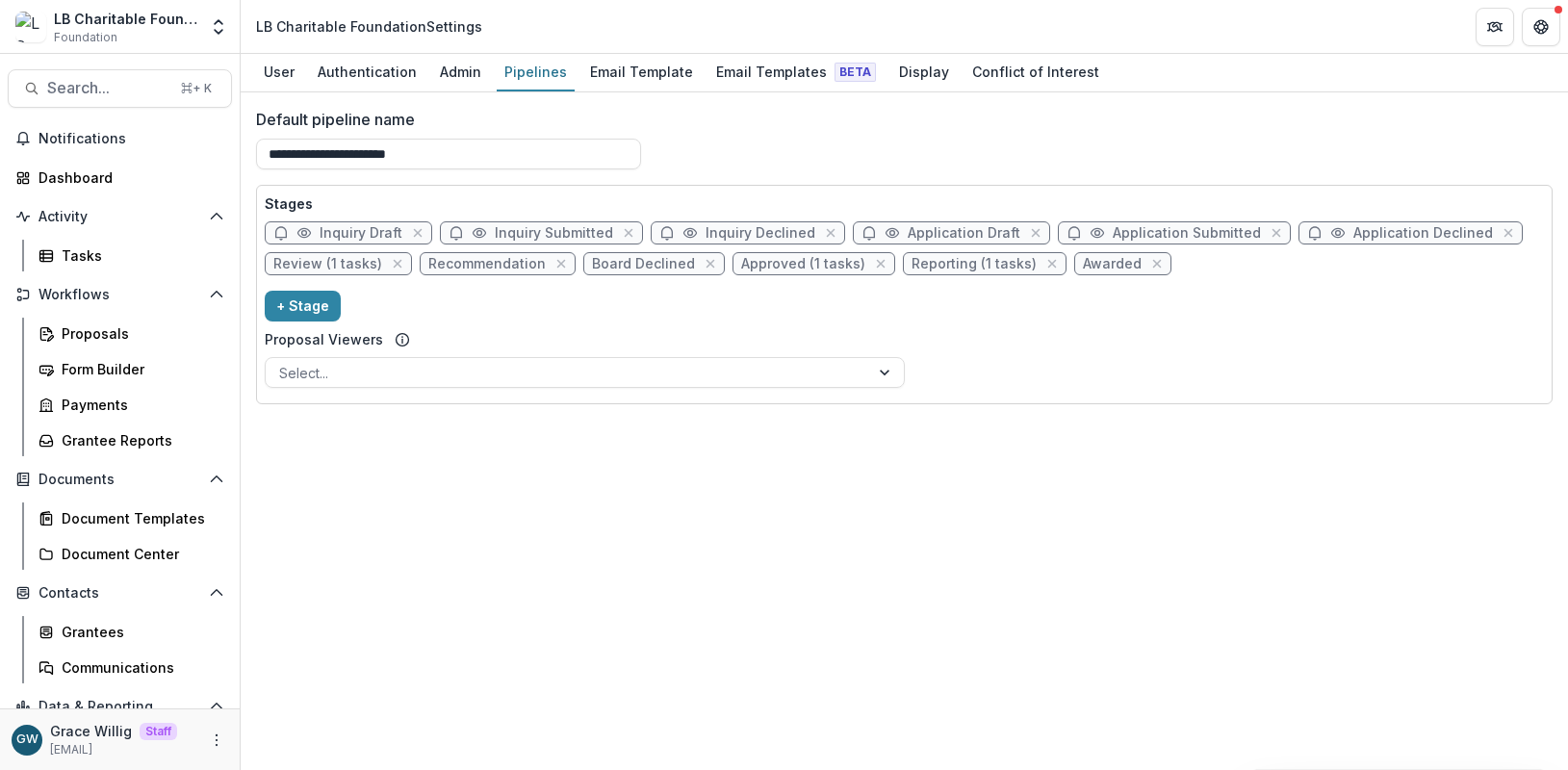 click on "Review (1 tasks)" at bounding box center (327, 264) 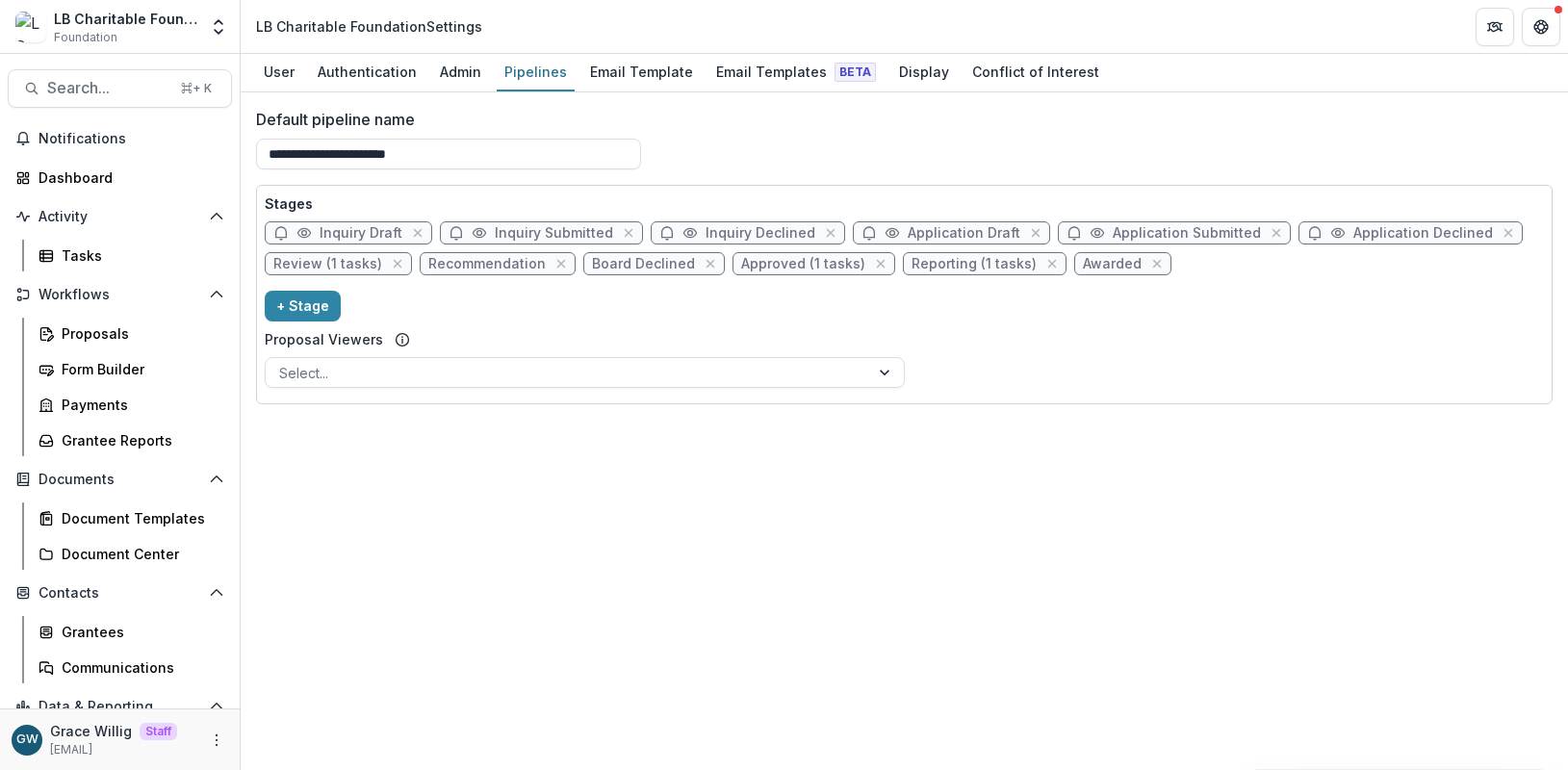 select on "******" 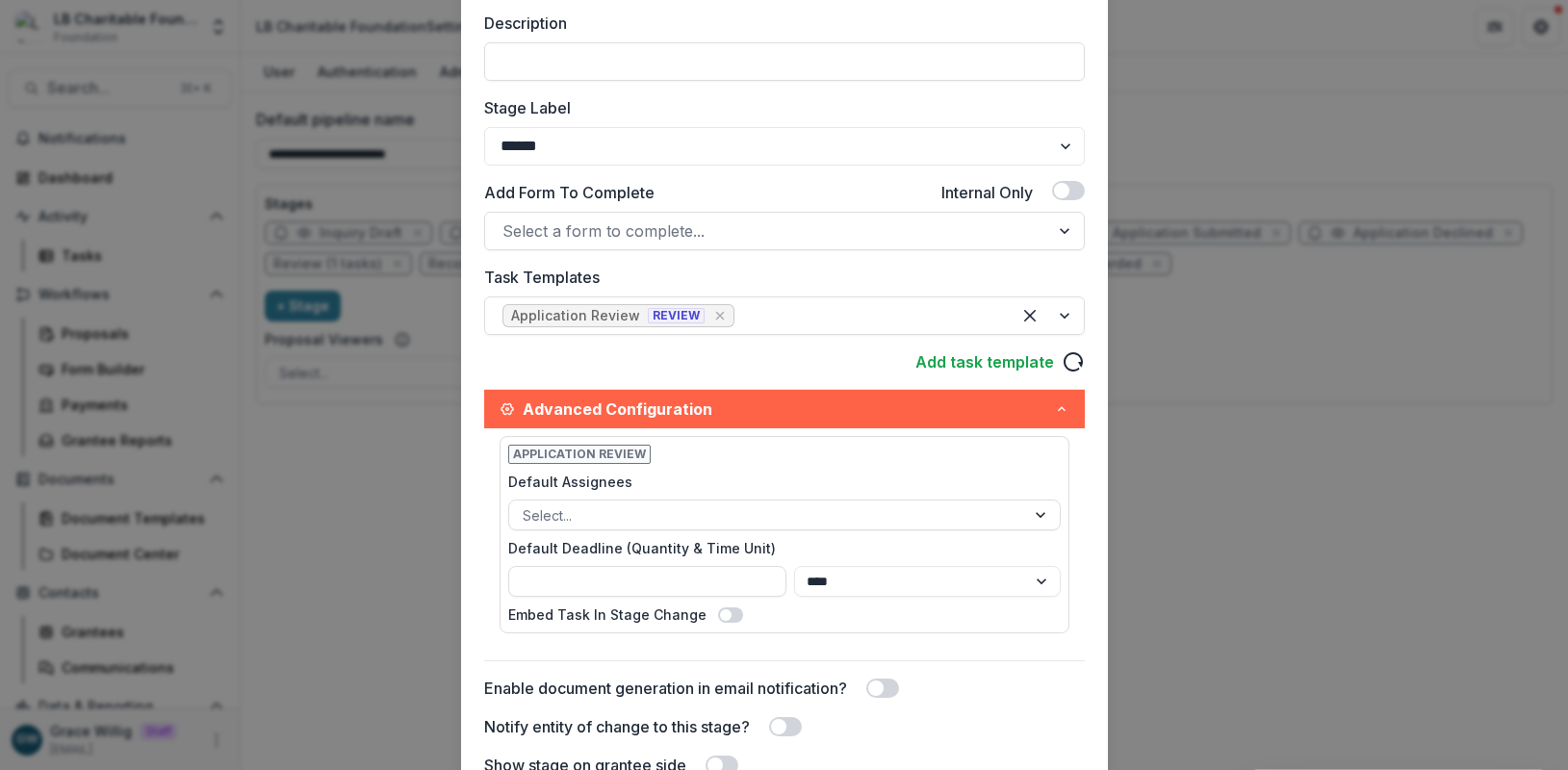 scroll, scrollTop: 296, scrollLeft: 0, axis: vertical 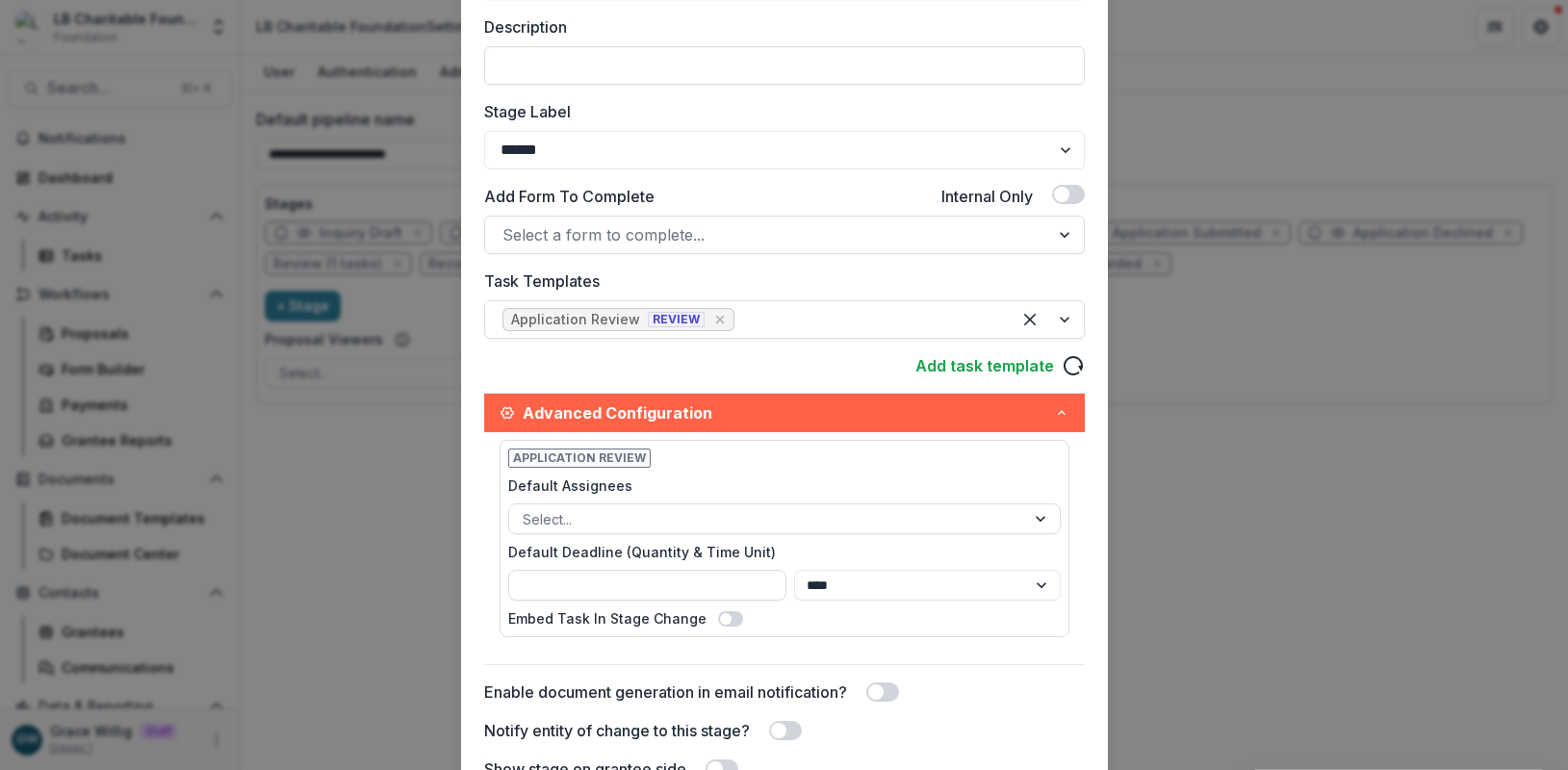 click on "Edit Stage Stage Name Rename ****** Display Name Description Stage Label ******* ***** ********* ****** ******* ******** ******** ******* ********* ******* ****** Add Form To Complete Internal Only Select a form to complete... Task Templates Application Review REVIEW Add task template Advanced Configuration Application Review Default Assignees Select... Default Deadline (Quantity & Time Unit) **** ***** ****** ***** Embed Task In Stage Change Enable document generation in email notification? Notify entity of change to this stage? Show stage on grantee side Save" at bounding box center [784, 385] 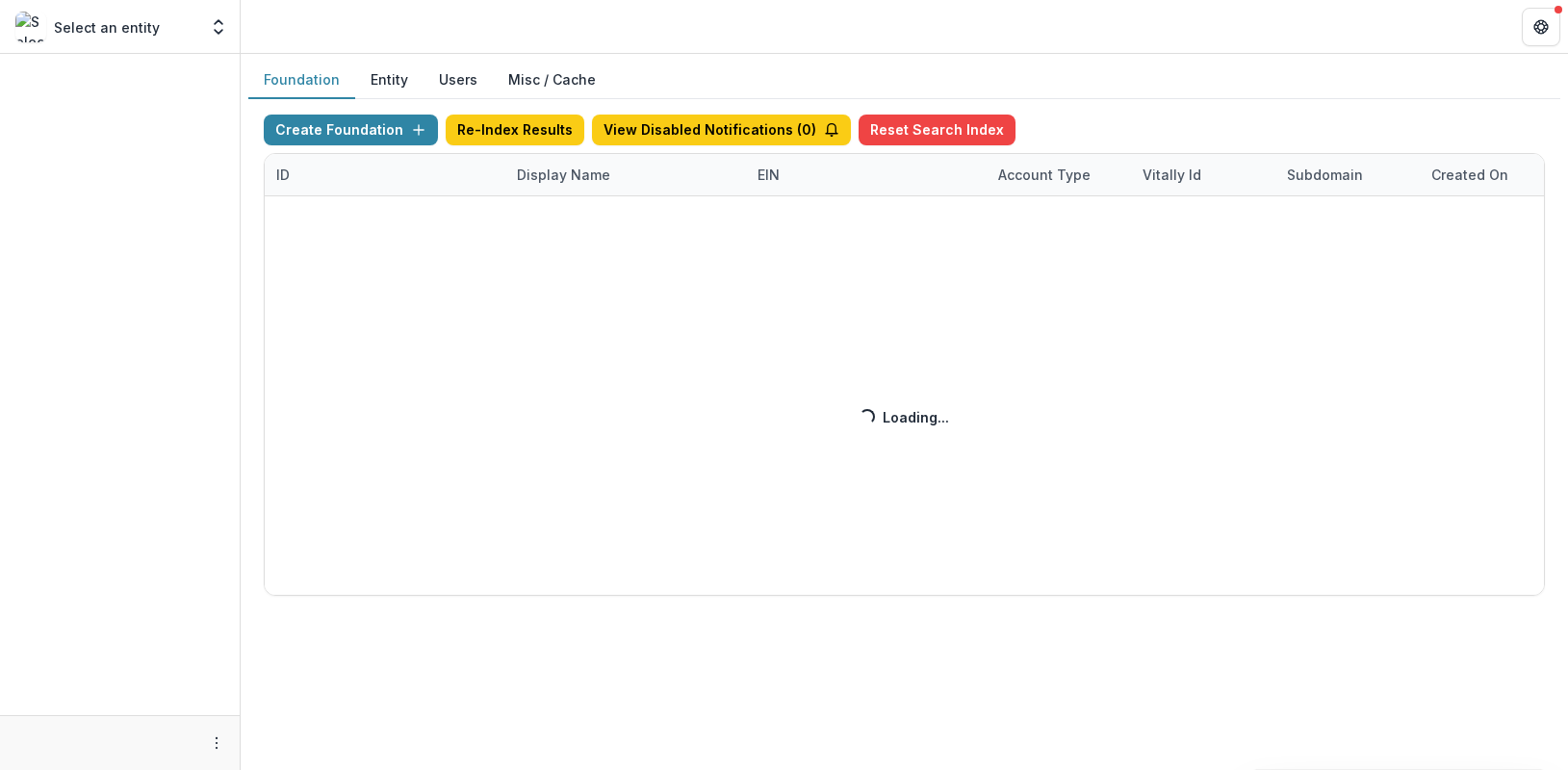 scroll, scrollTop: 0, scrollLeft: 0, axis: both 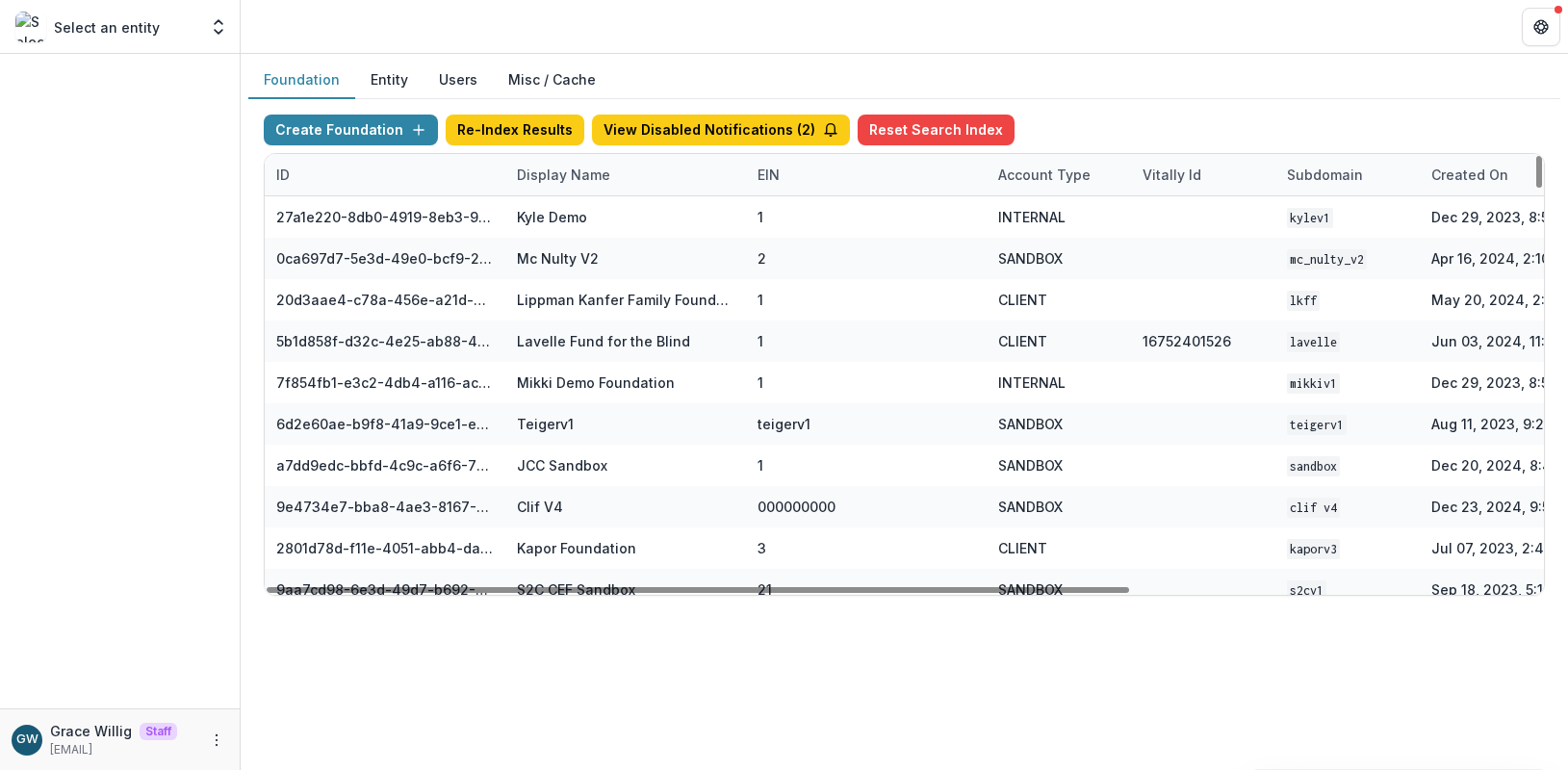 click on "Display Name" at bounding box center (563, 174) 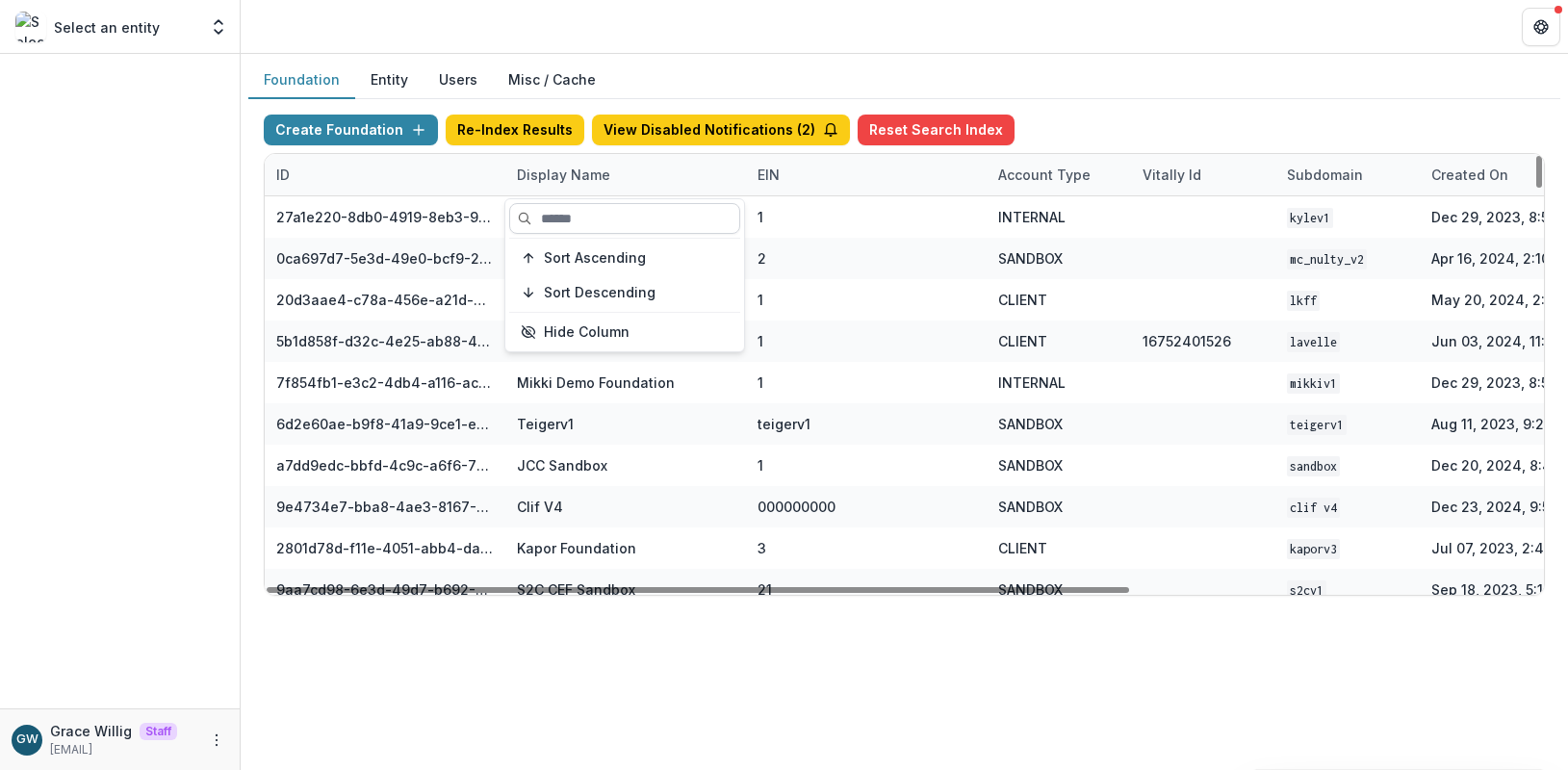 click at bounding box center [625, 218] 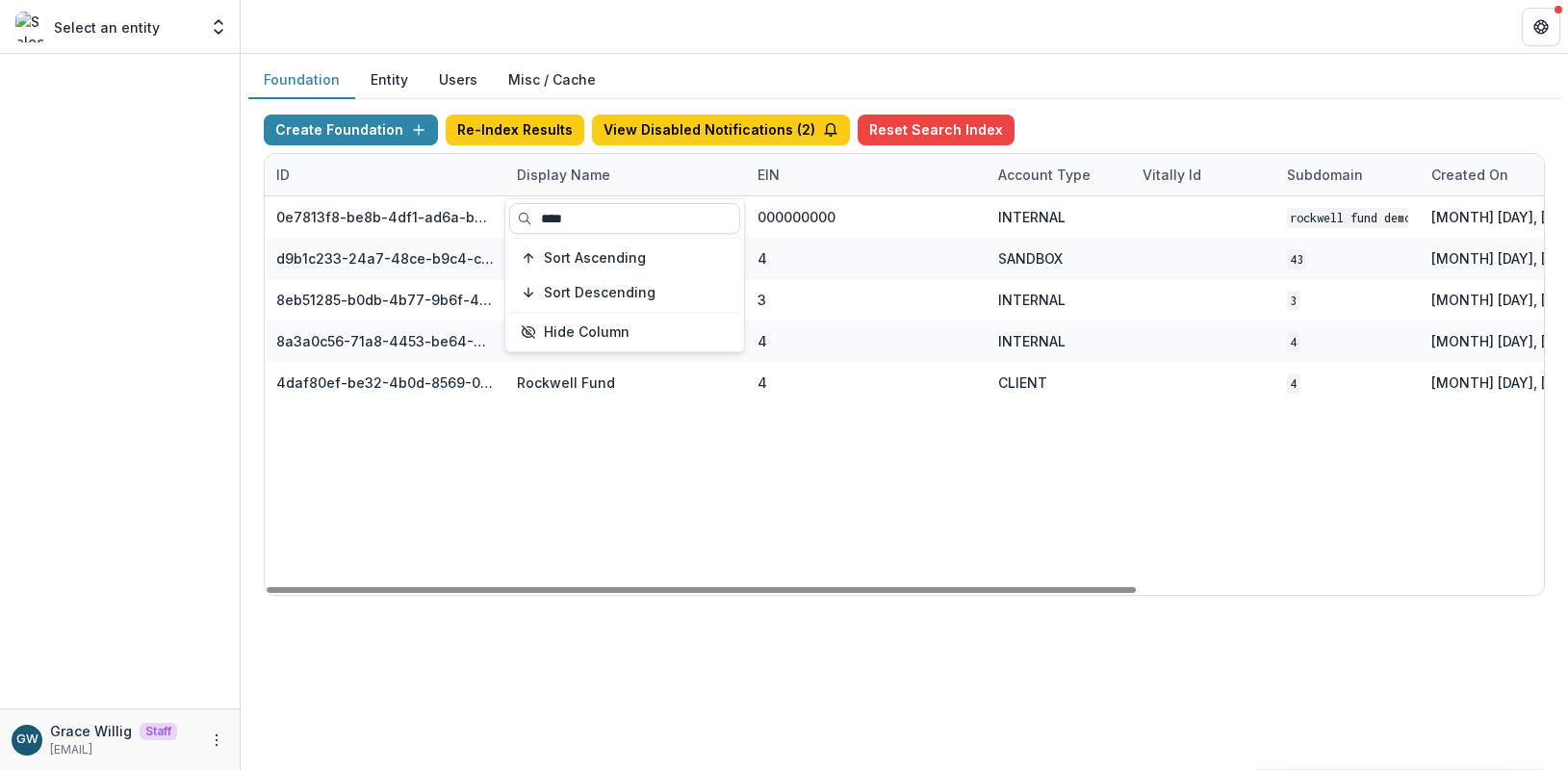 type on "****" 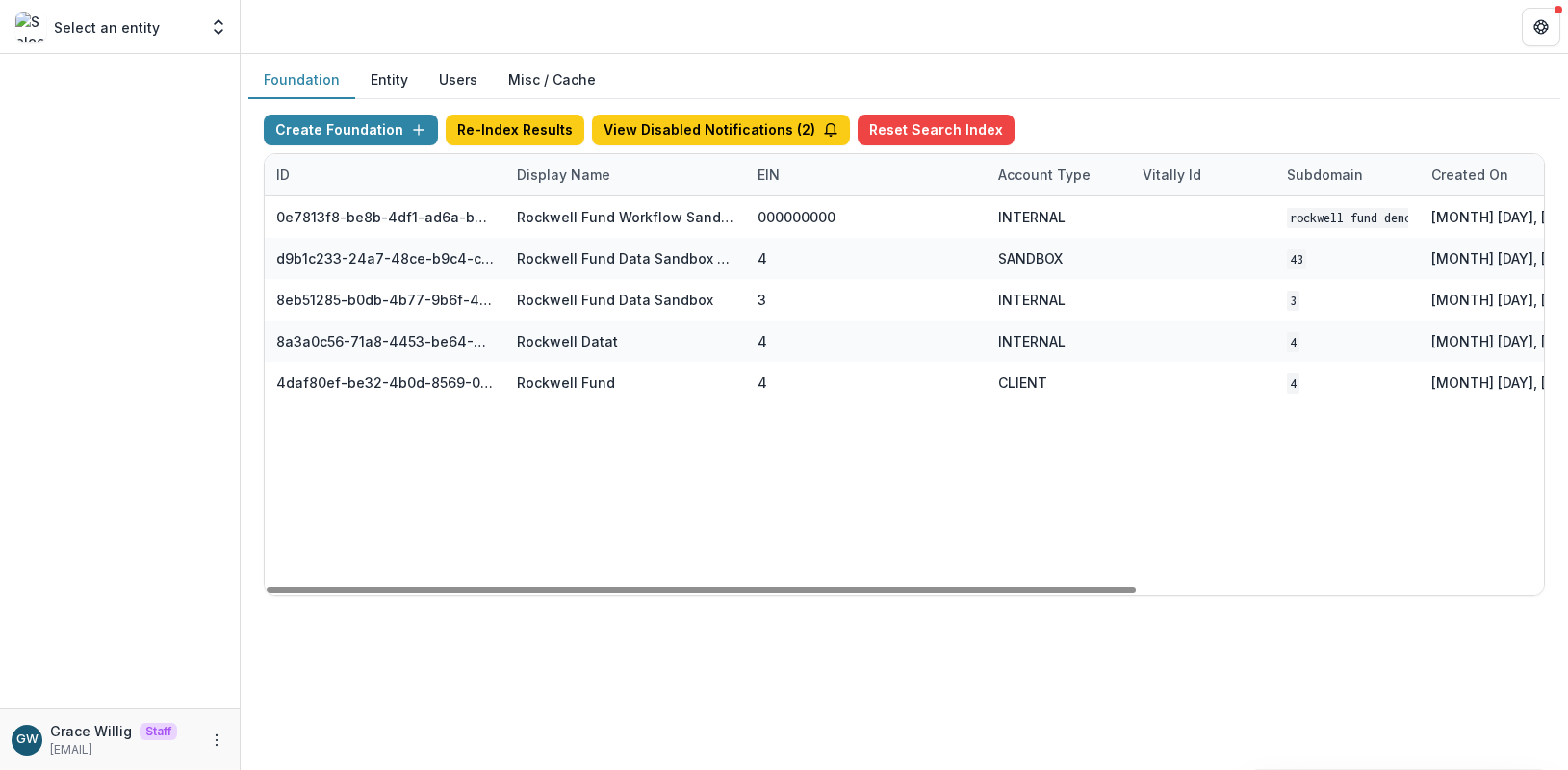 click on "Create Foundation Re-Index Results View Disabled Notifications ( 2 ) Reset Search Index ID Display Name EIN Account Type Vitally Id Subdomain Created on Actions Feature Flags 0e7813f8-be8b-4df1-ad6a-be03a900c990 Rockwell Fund Workflow Sandbox 000000000 INTERNAL Rockwell Fund DEMO [MONTH] [DAY], [YEAR], [HOUR]:[MINUTE] [AM/PM] Visit Edit Feature Flags d9b1c233-24a7-48ce-b9c4-cddb36717827 Rockwell Fund Data Sandbox 4 SANDBOX 43 [MONTH] [DAY], [YEAR], [HOUR]:[MINUTE] [AM/PM] Visit Edit Feature Flags 8eb51285-b0db-4b77-9b6f-4810b5ce509a Rockwell Fund Data Sandbox 3 INTERNAL 3 [MONTH] [DAY], [YEAR], [HOUR]:[MINUTE] [AM/PM] Visit Edit Feature Flags 8a3a0c56-71a8-4453-be64-35eee25e2cf4 Rockwell Datat 4 INTERNAL 4 [MONTH] [DAY], [YEAR], [HOUR]:[MINUTE] [AM/PM] Visit Edit Feature Flags 4daf80ef-be32-4b0d-8569-02bcf43afe57 Rockwell Fund 4 CLIENT 4 [MONTH] [DAY], [YEAR], [HOUR]:[MINUTE] [AM/PM] Visit Edit Feature Flags" at bounding box center (904, 355) 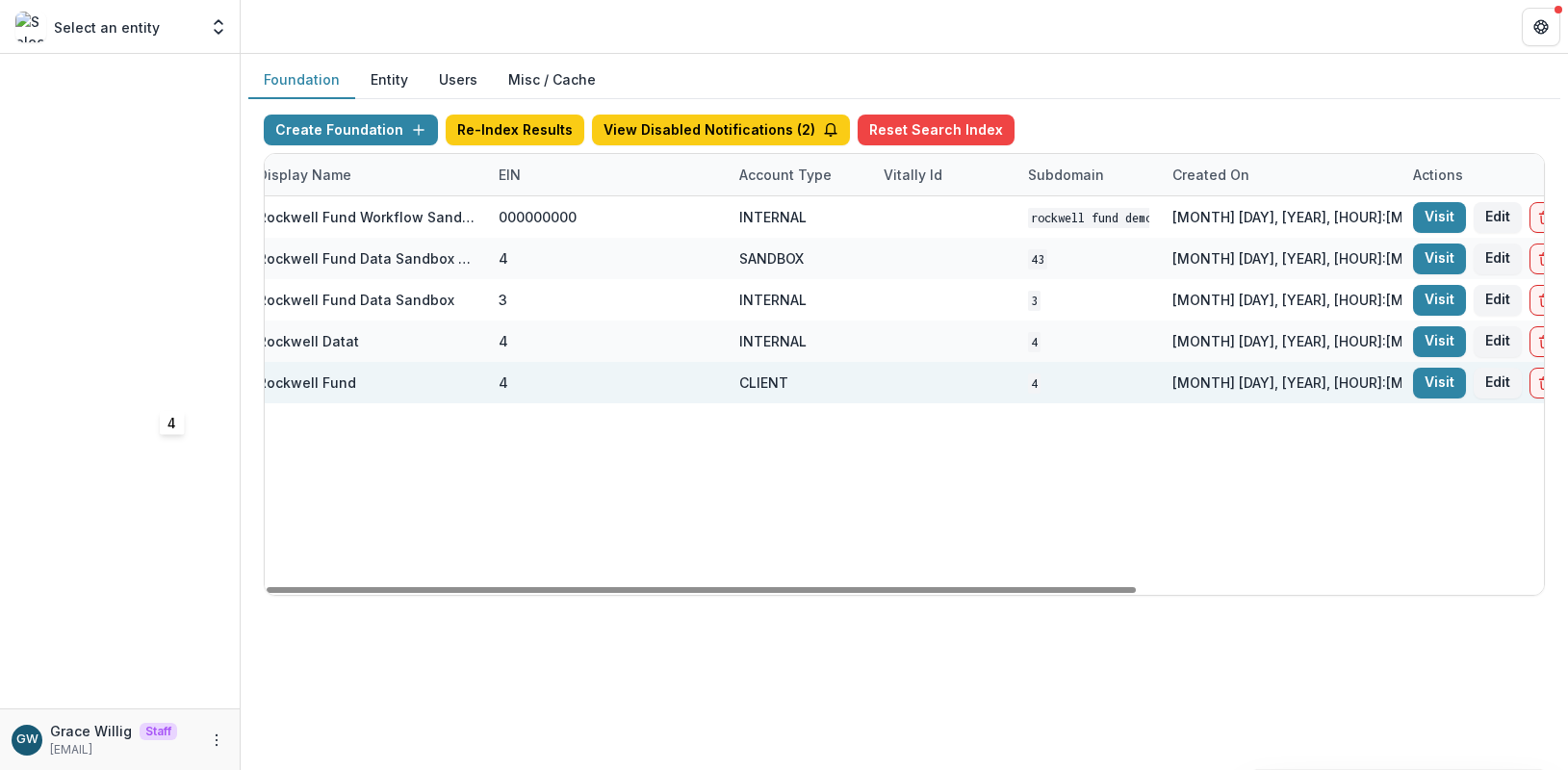 scroll, scrollTop: 0, scrollLeft: 598, axis: horizontal 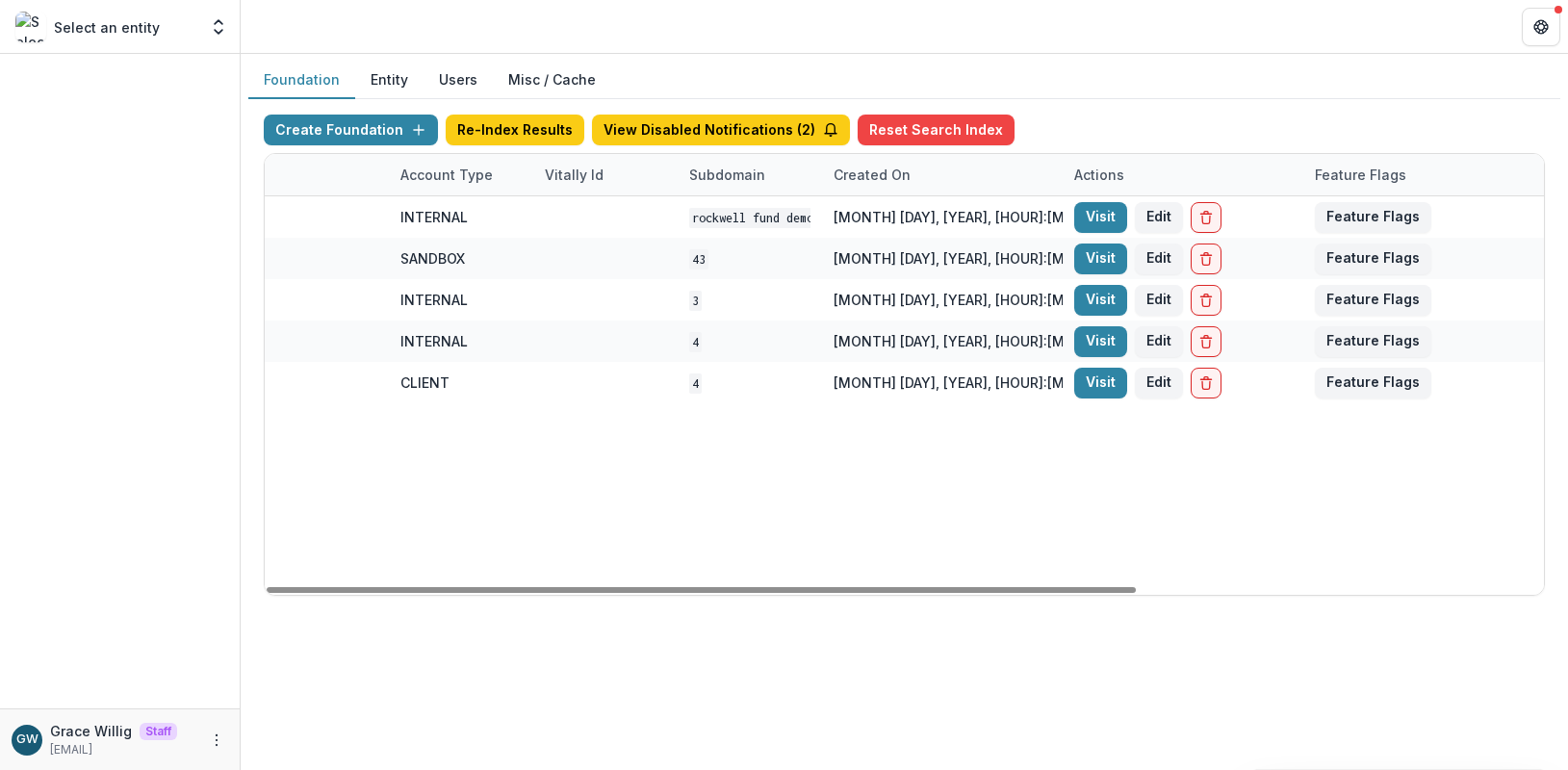 click on "Visit" at bounding box center (1100, 383) 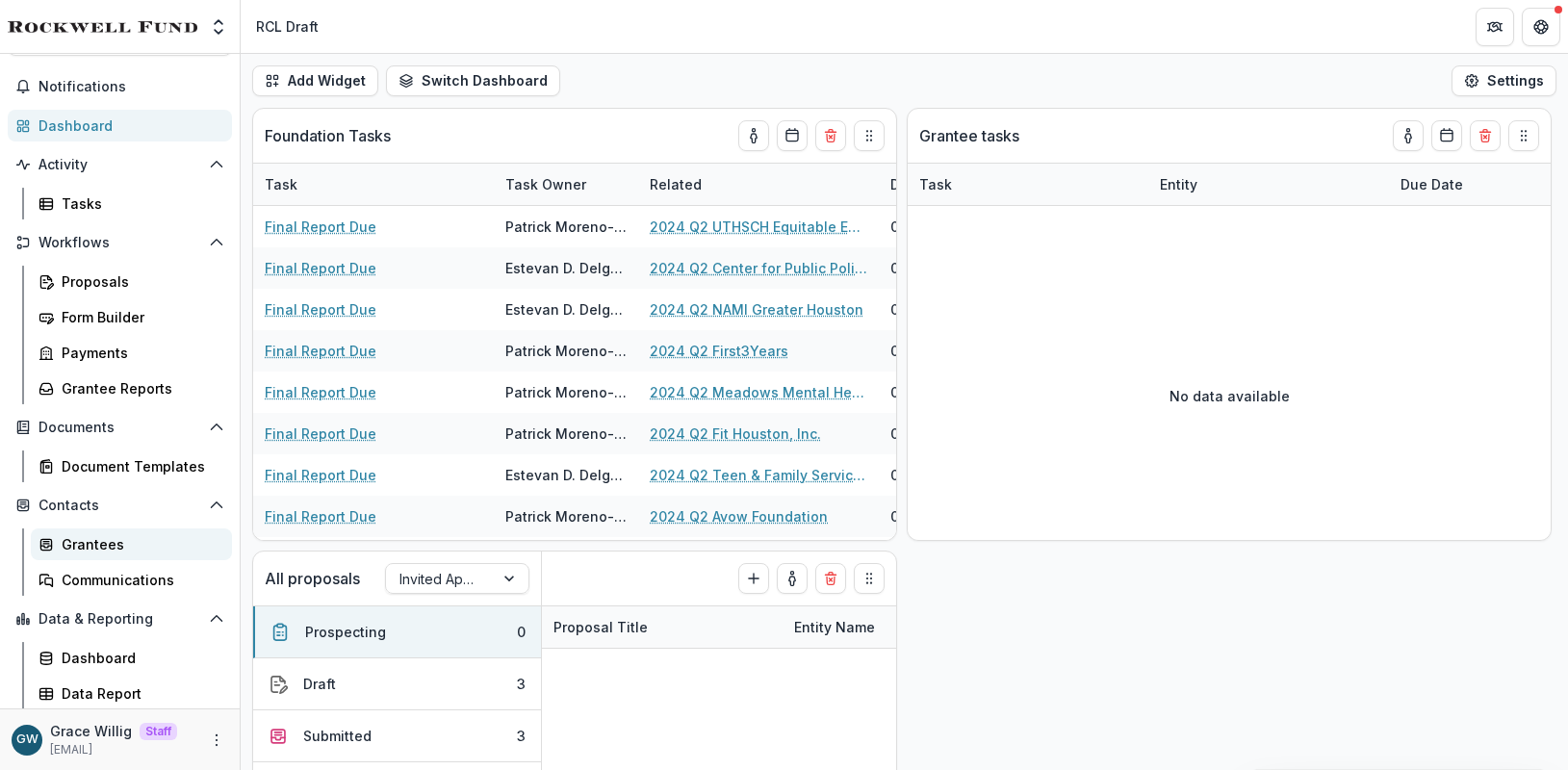 scroll, scrollTop: 53, scrollLeft: 0, axis: vertical 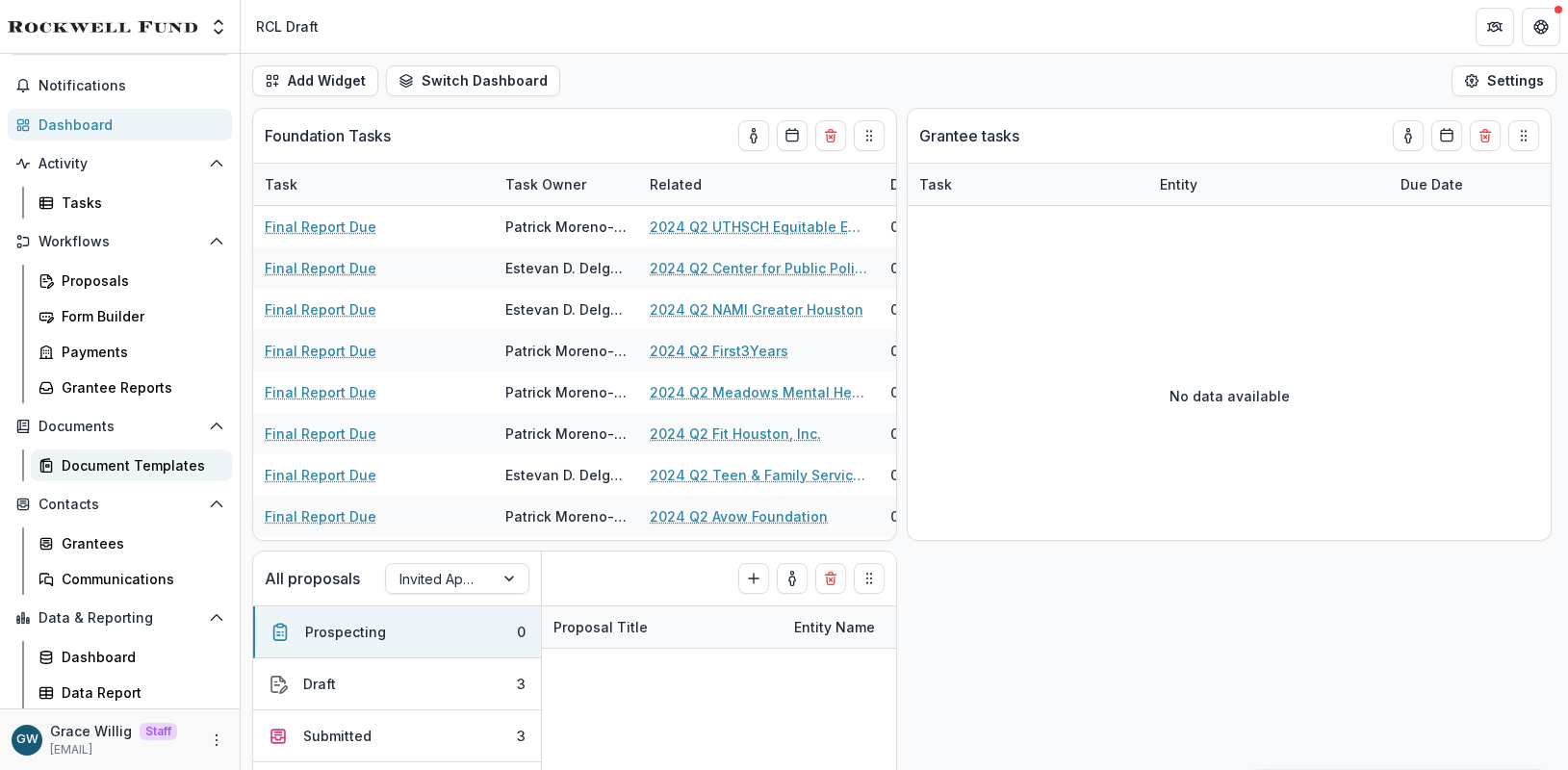 click on "Document Templates" at bounding box center [139, 465] 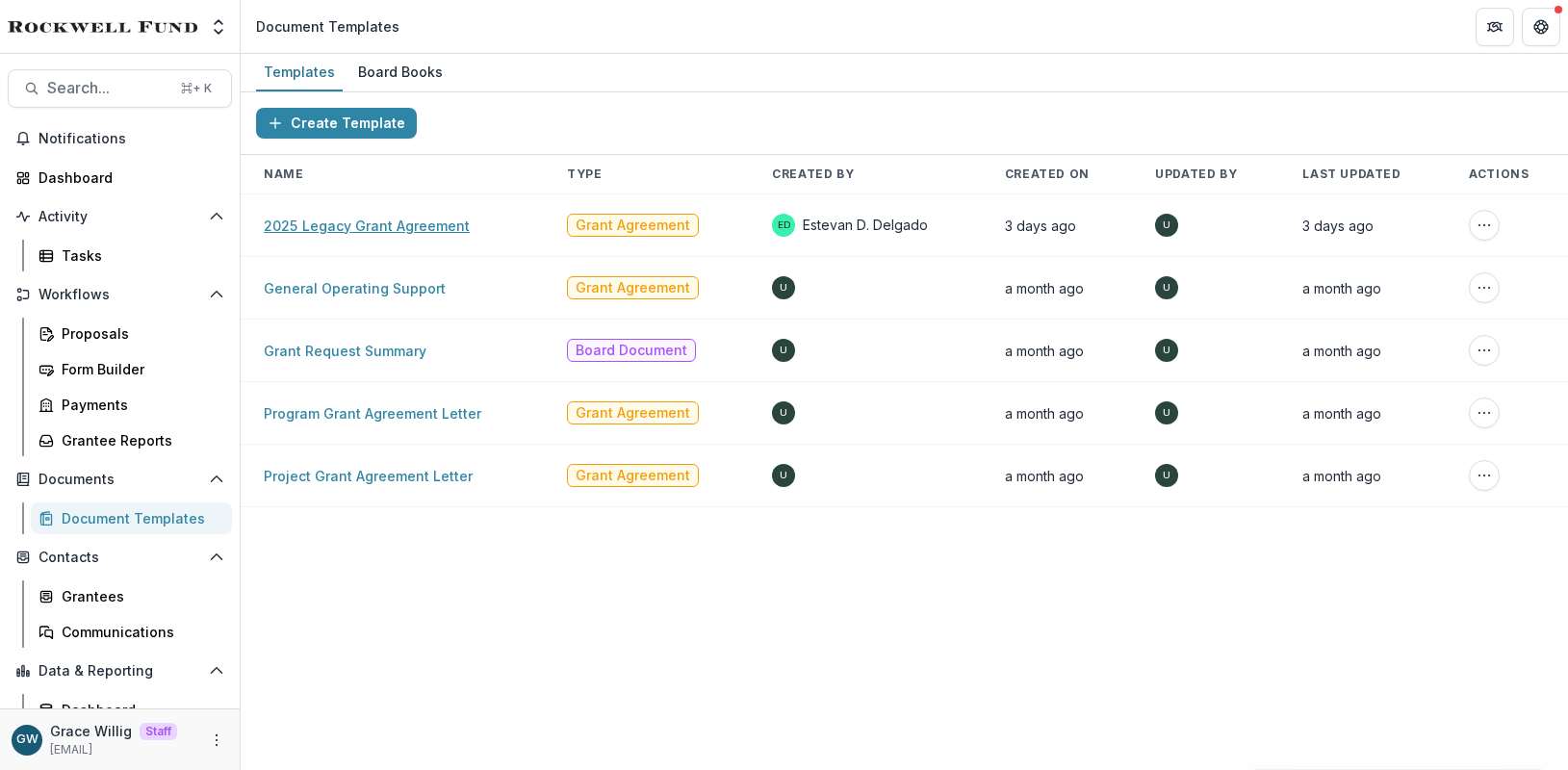 click on "2025 Legacy Grant Agreement" at bounding box center [367, 225] 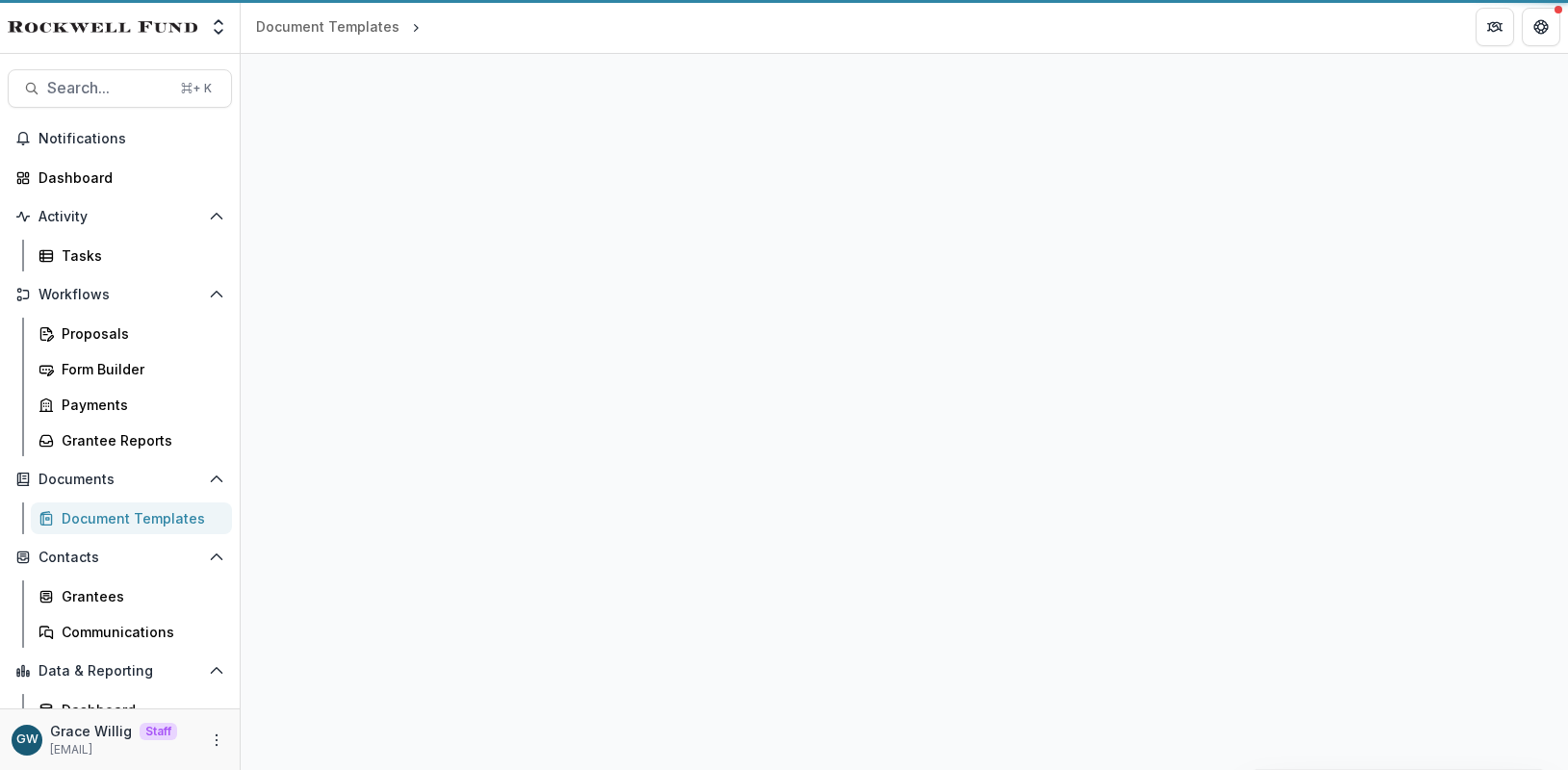 select on "**********" 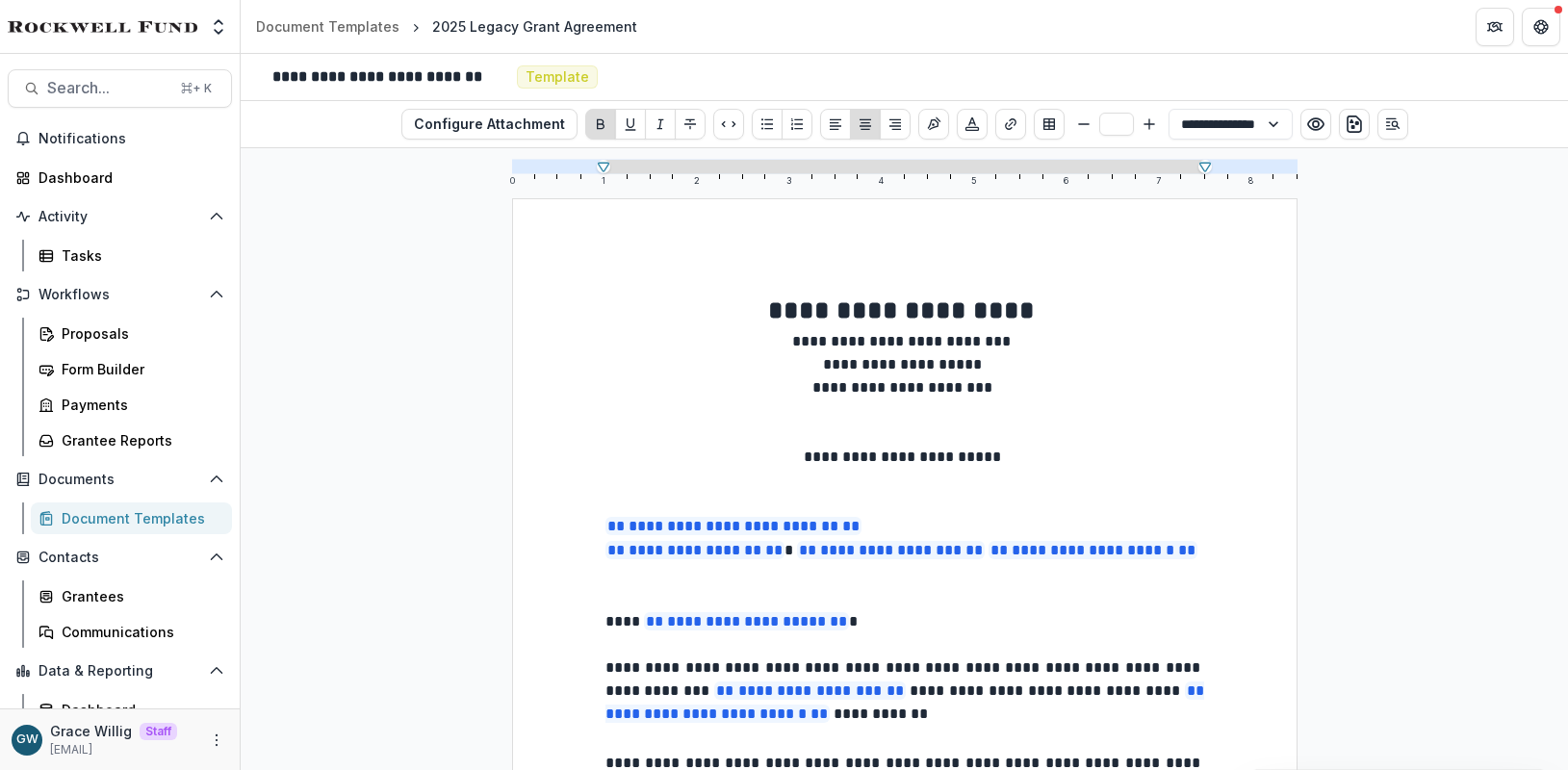 type on "**" 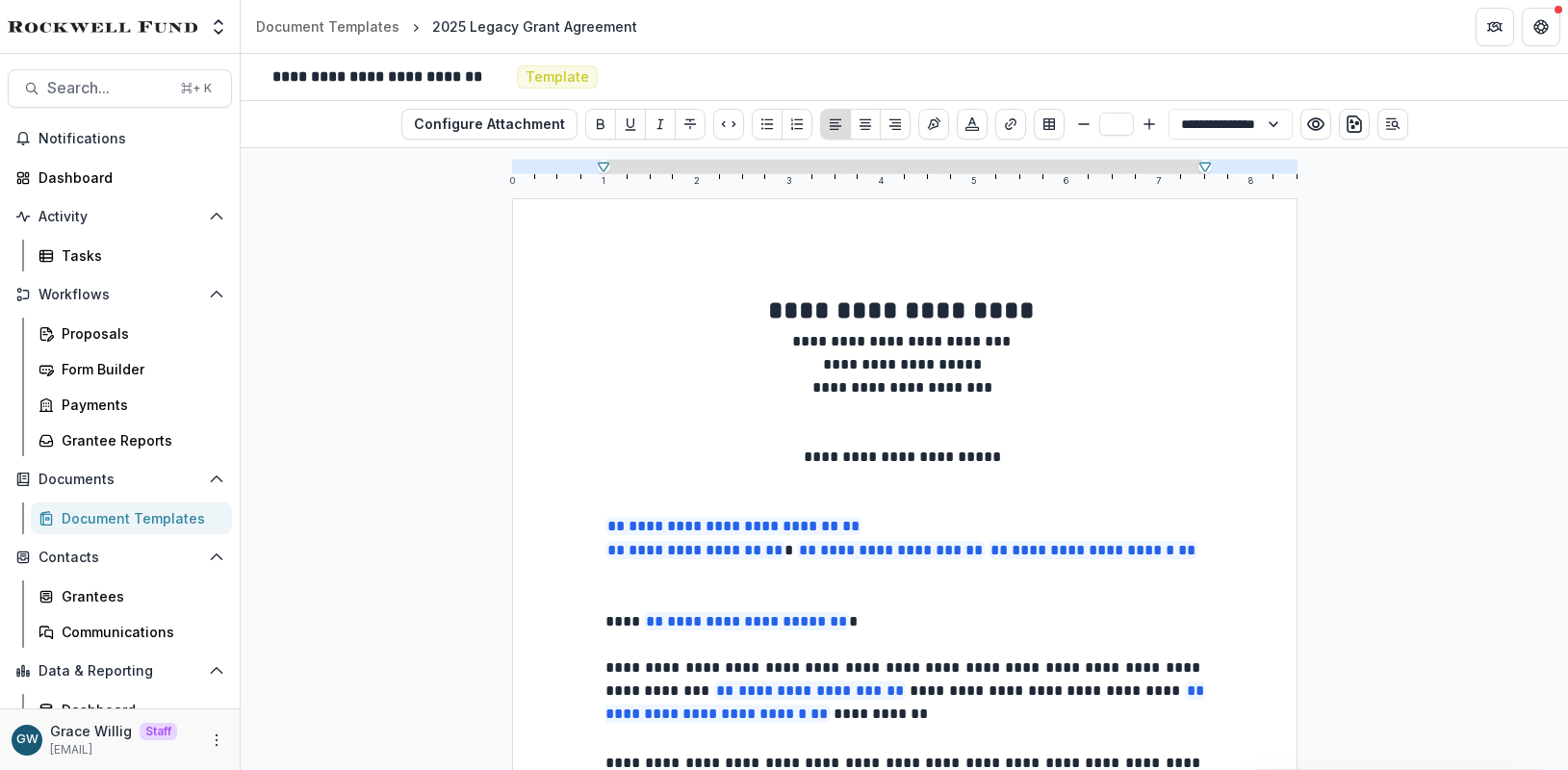 type 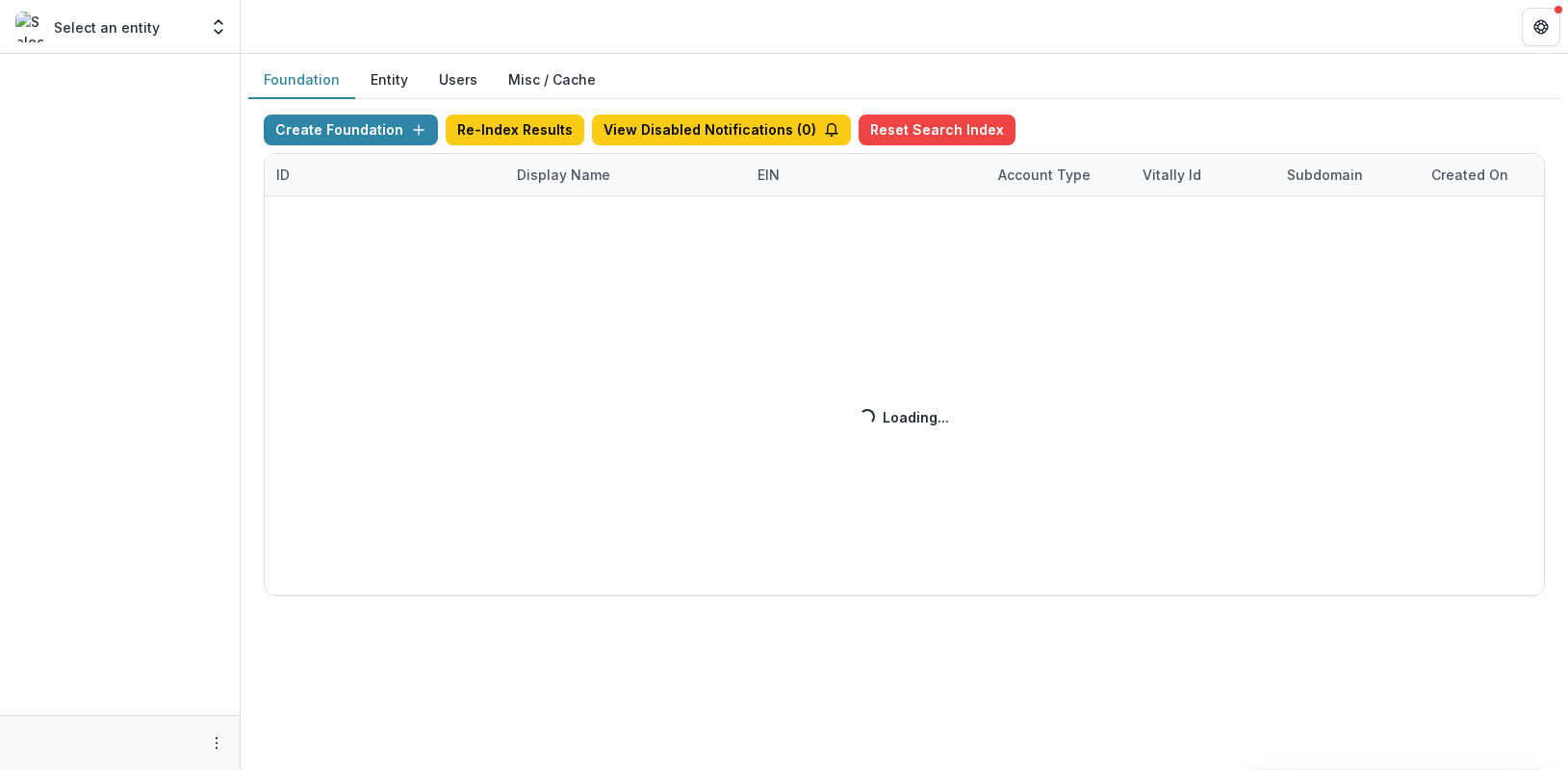 scroll, scrollTop: 0, scrollLeft: 0, axis: both 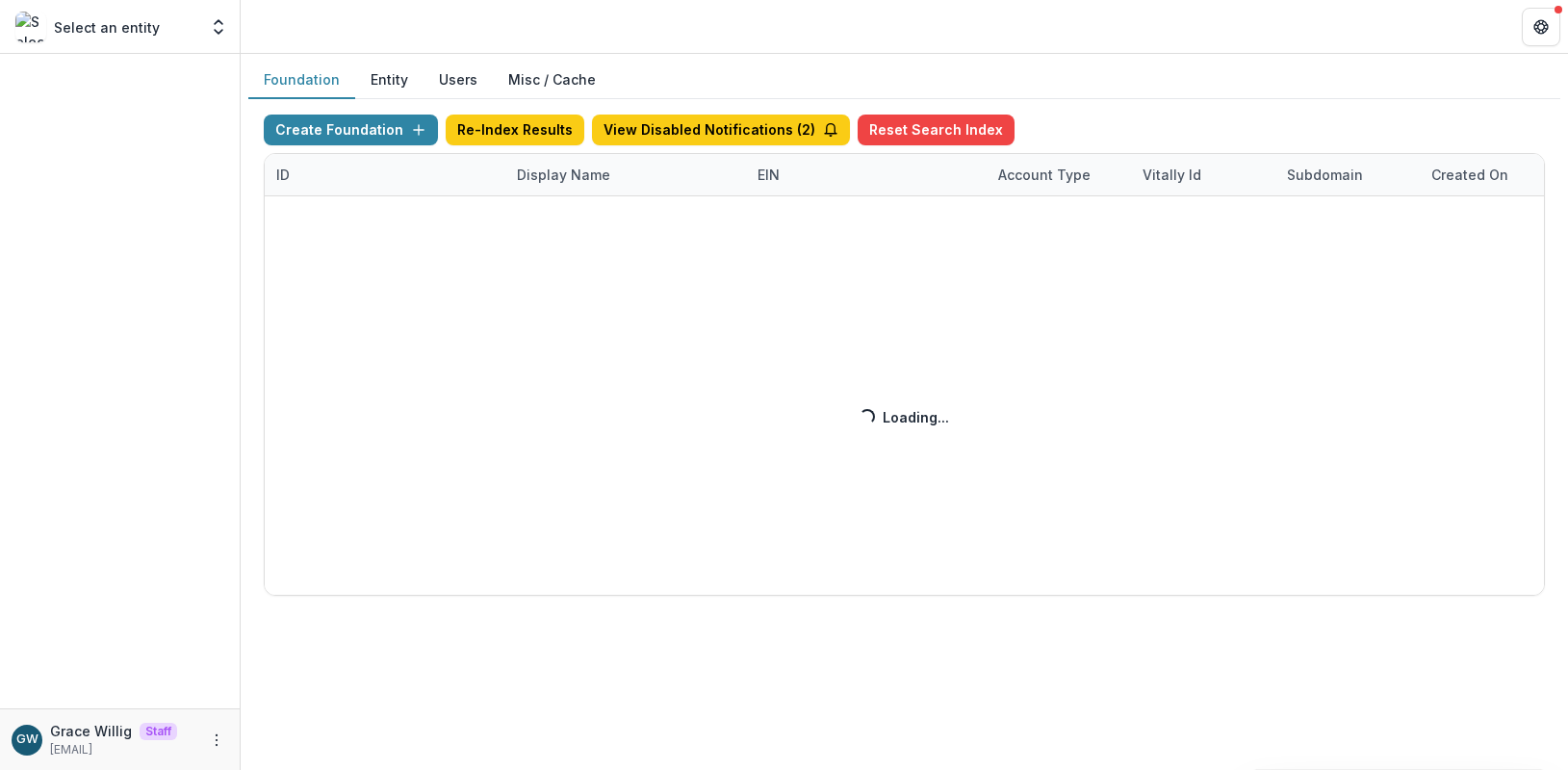 click on "Create Foundation Re-Index Results View Disabled Notifications ( 2 ) Reset Search Index ID Display Name EIN Account Type Vitally Id Subdomain Created on Actions Feature Flags Loading... Loading..." at bounding box center (904, 355) 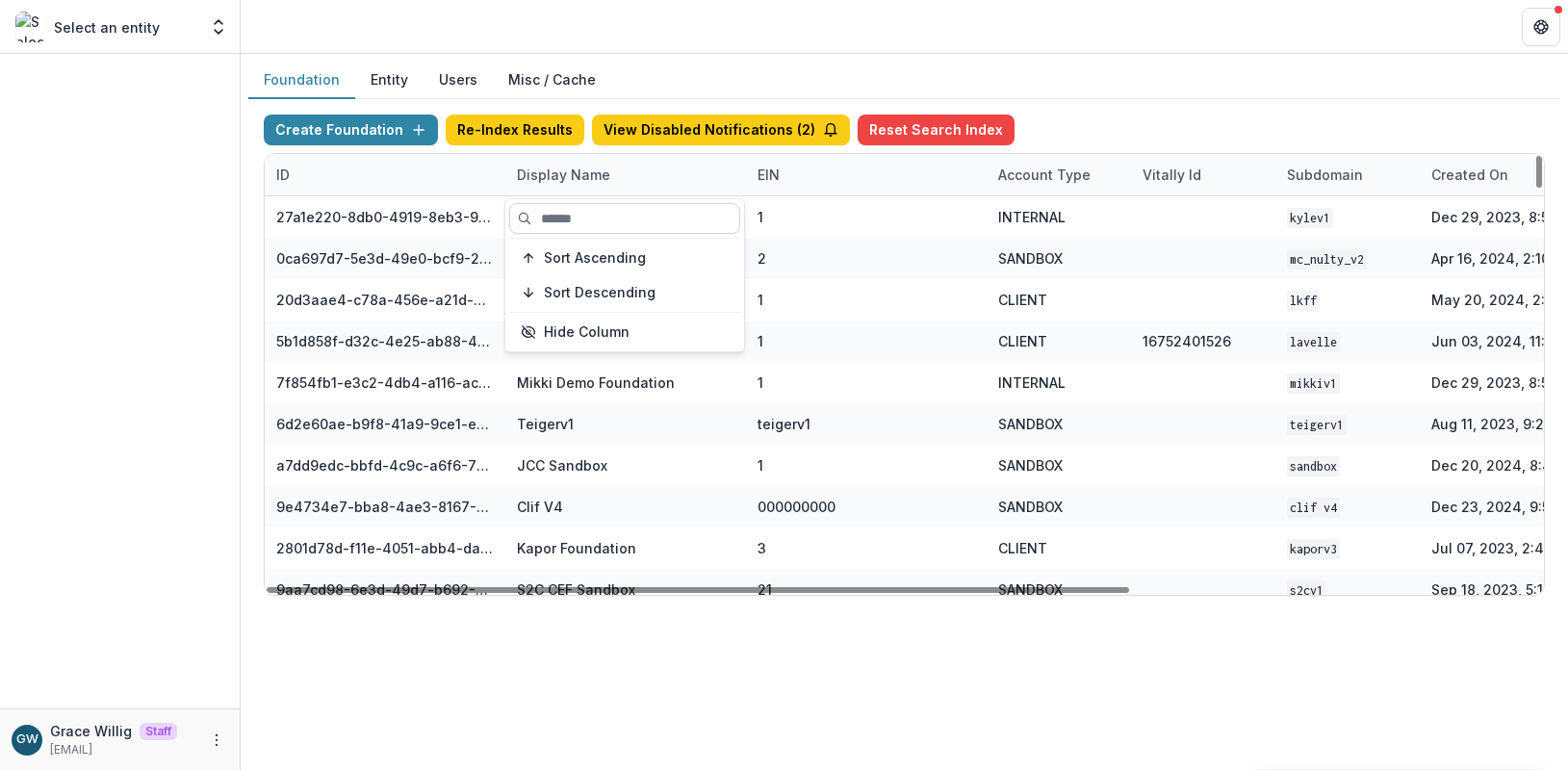 click at bounding box center [625, 218] 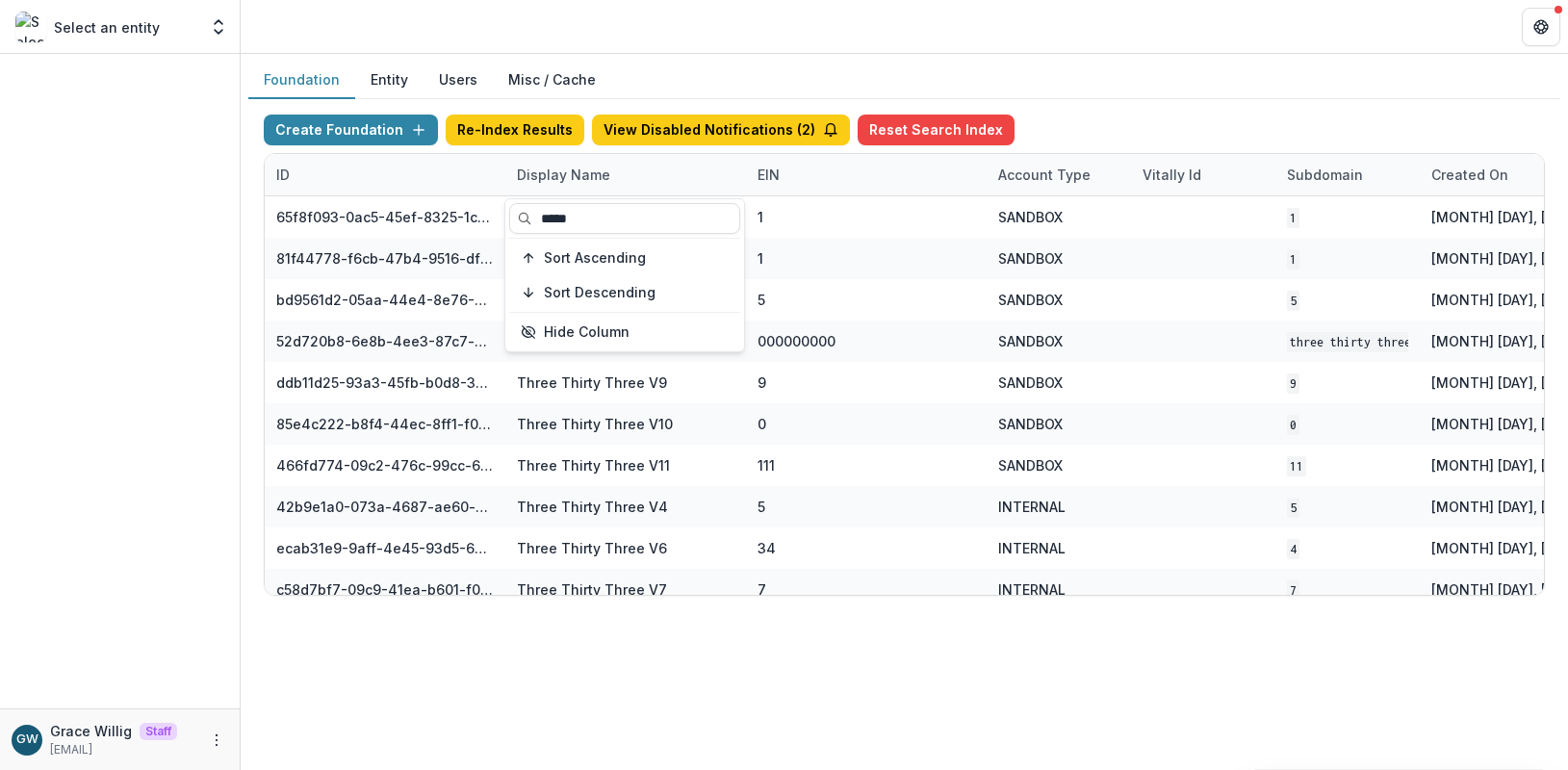 type on "*****" 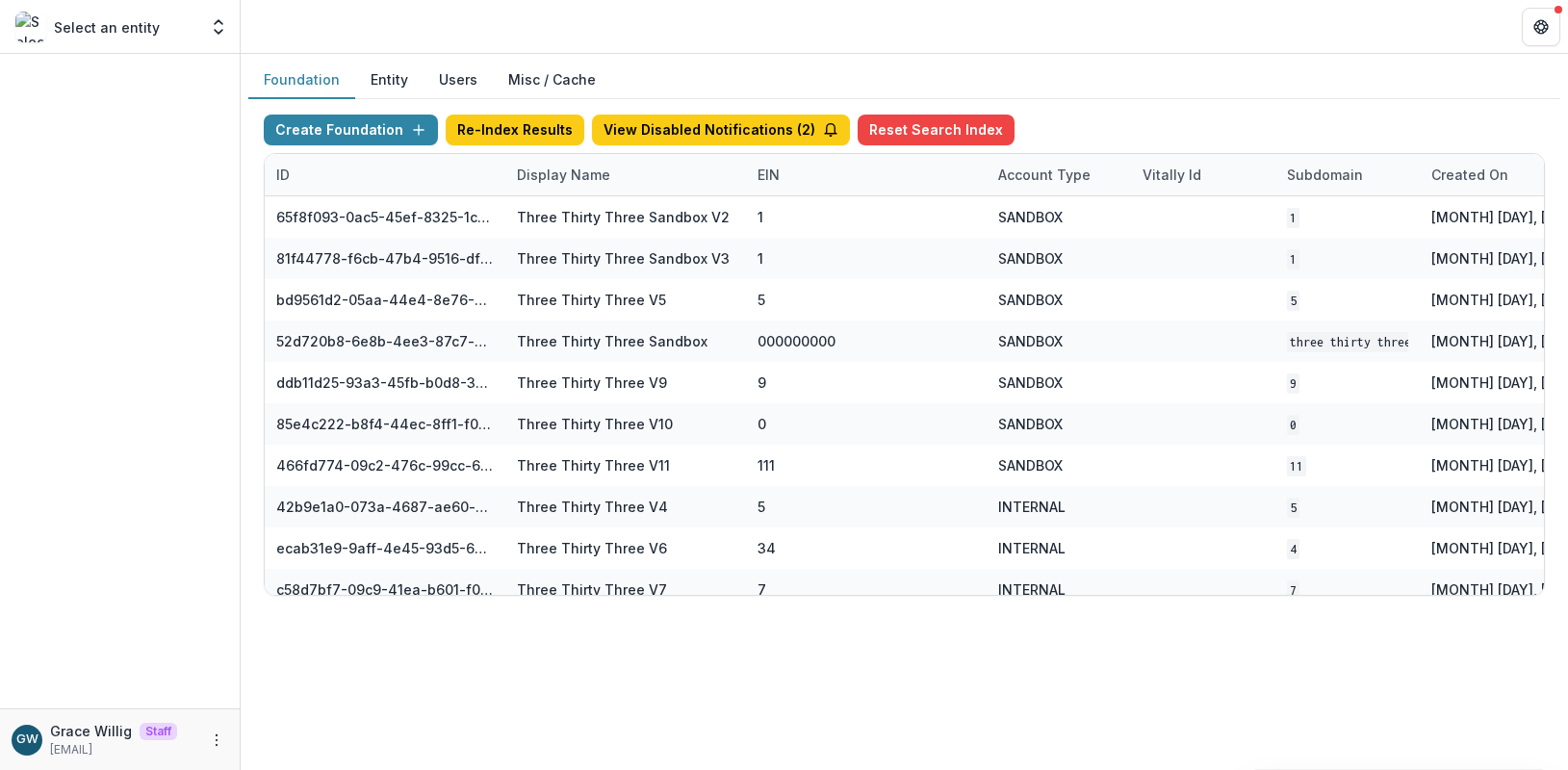 click on "Foundation Entity Users Misc / Cache" at bounding box center [904, 80] 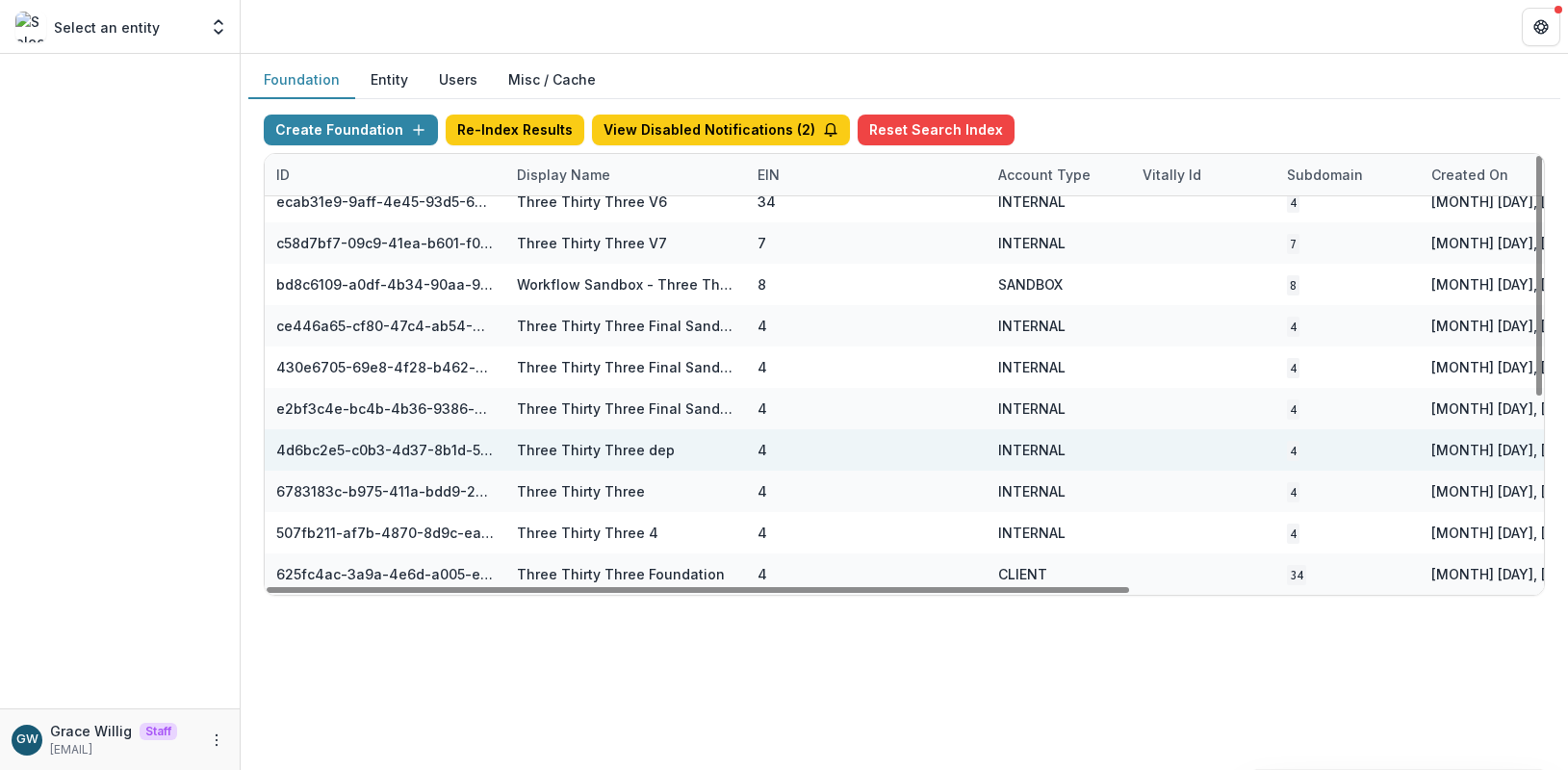 scroll, scrollTop: 346, scrollLeft: 598, axis: both 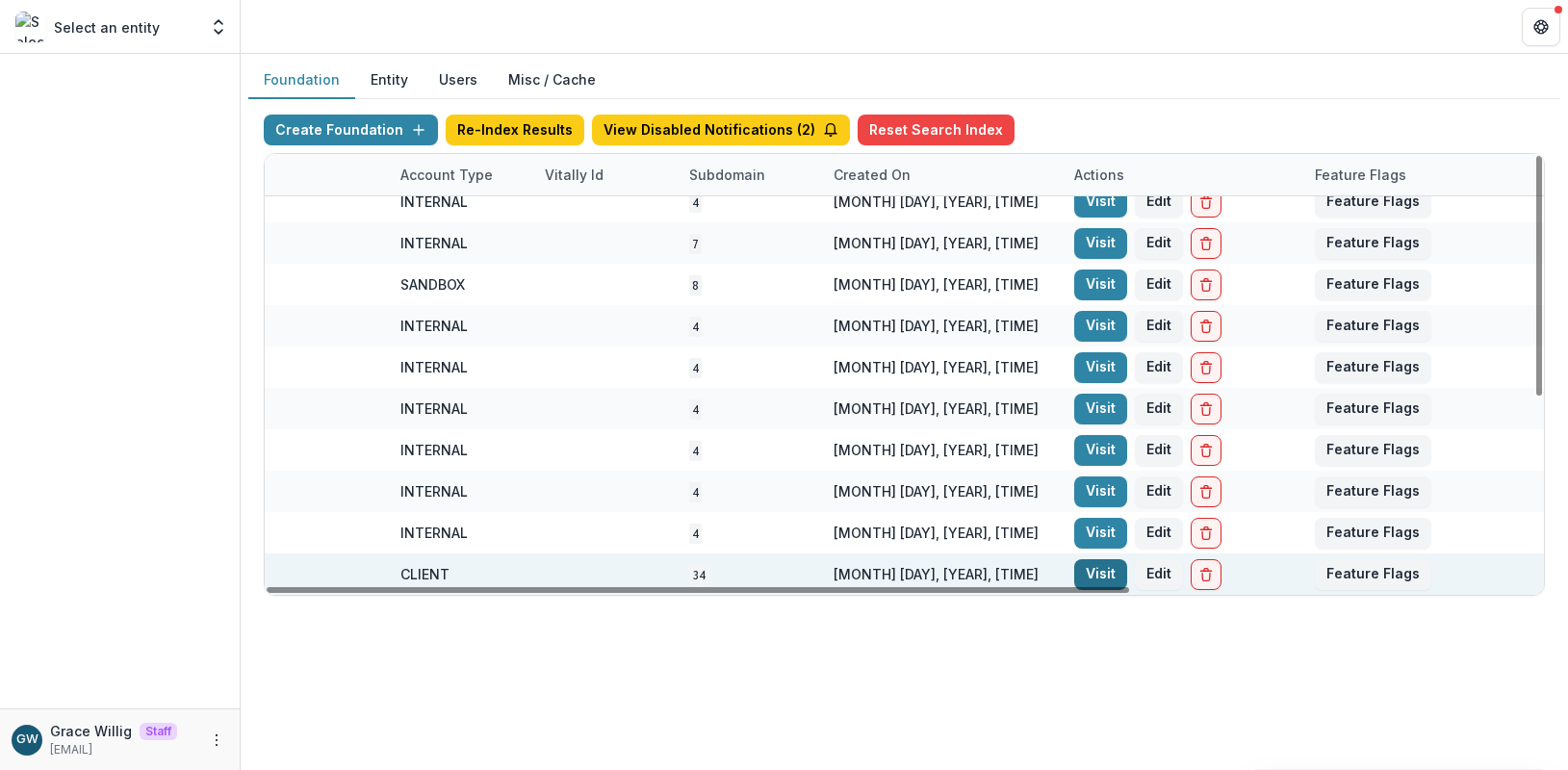 click on "Visit" at bounding box center [1100, 575] 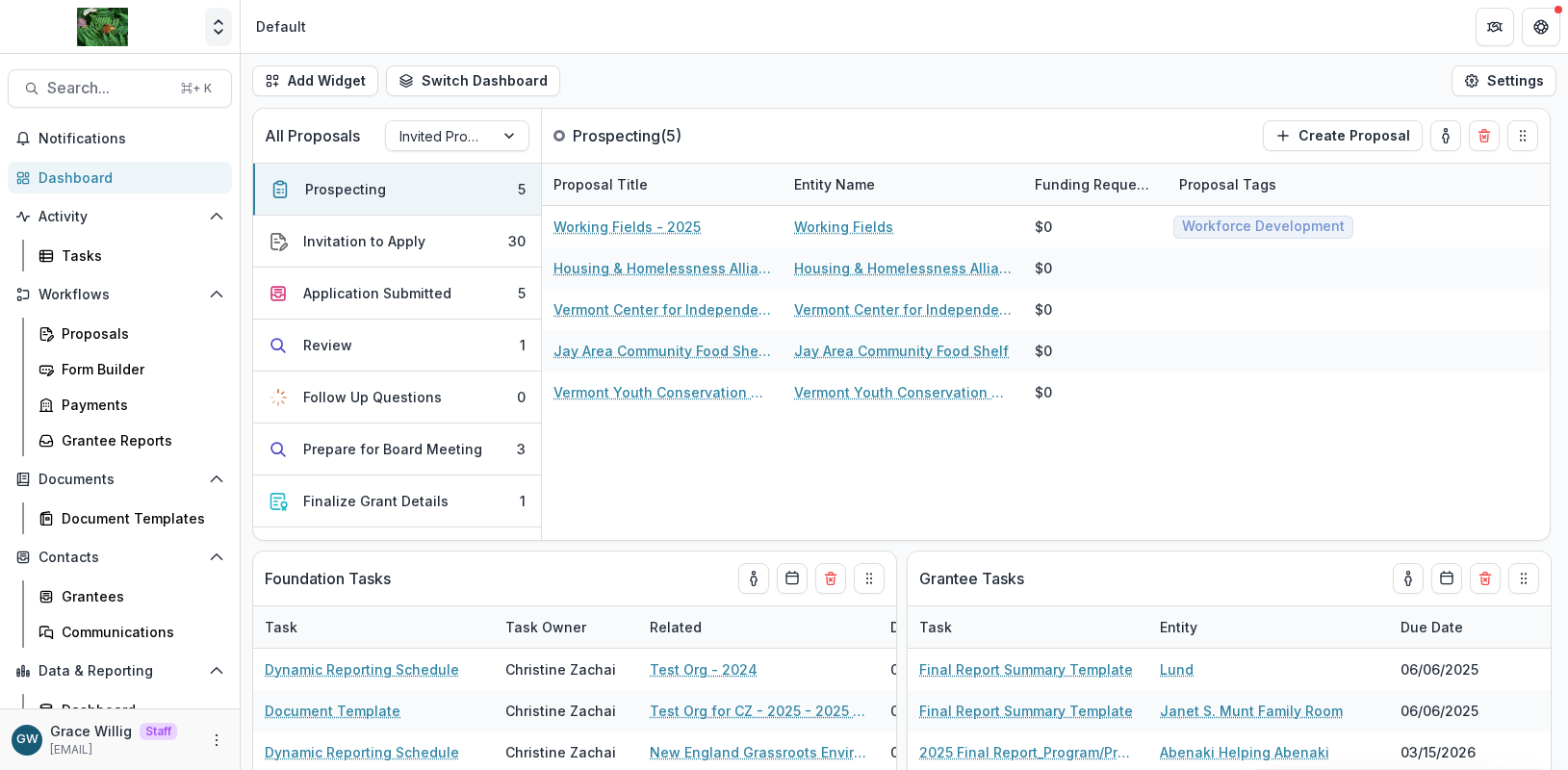 click 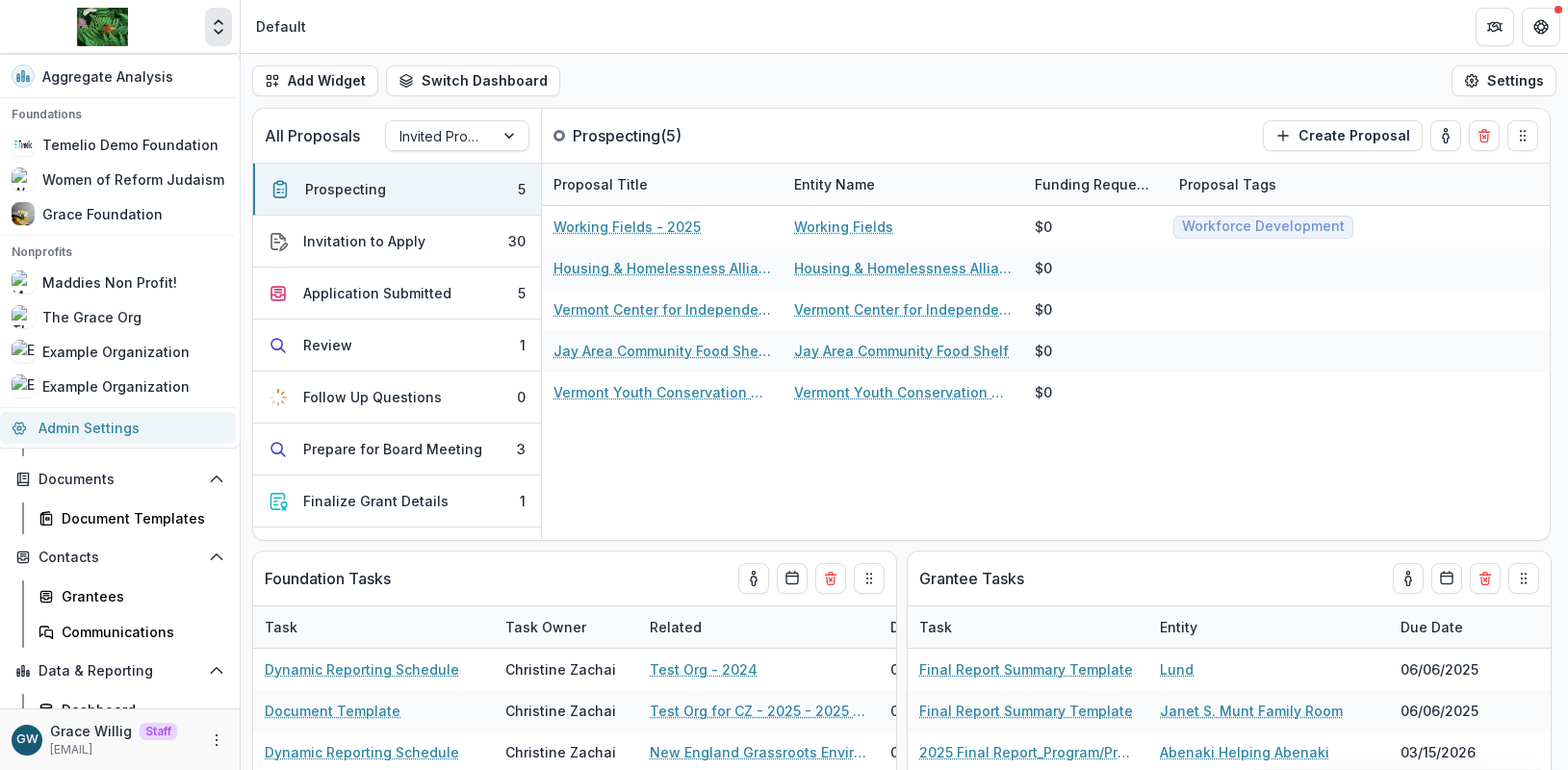 click on "Admin Settings" at bounding box center (117, 427) 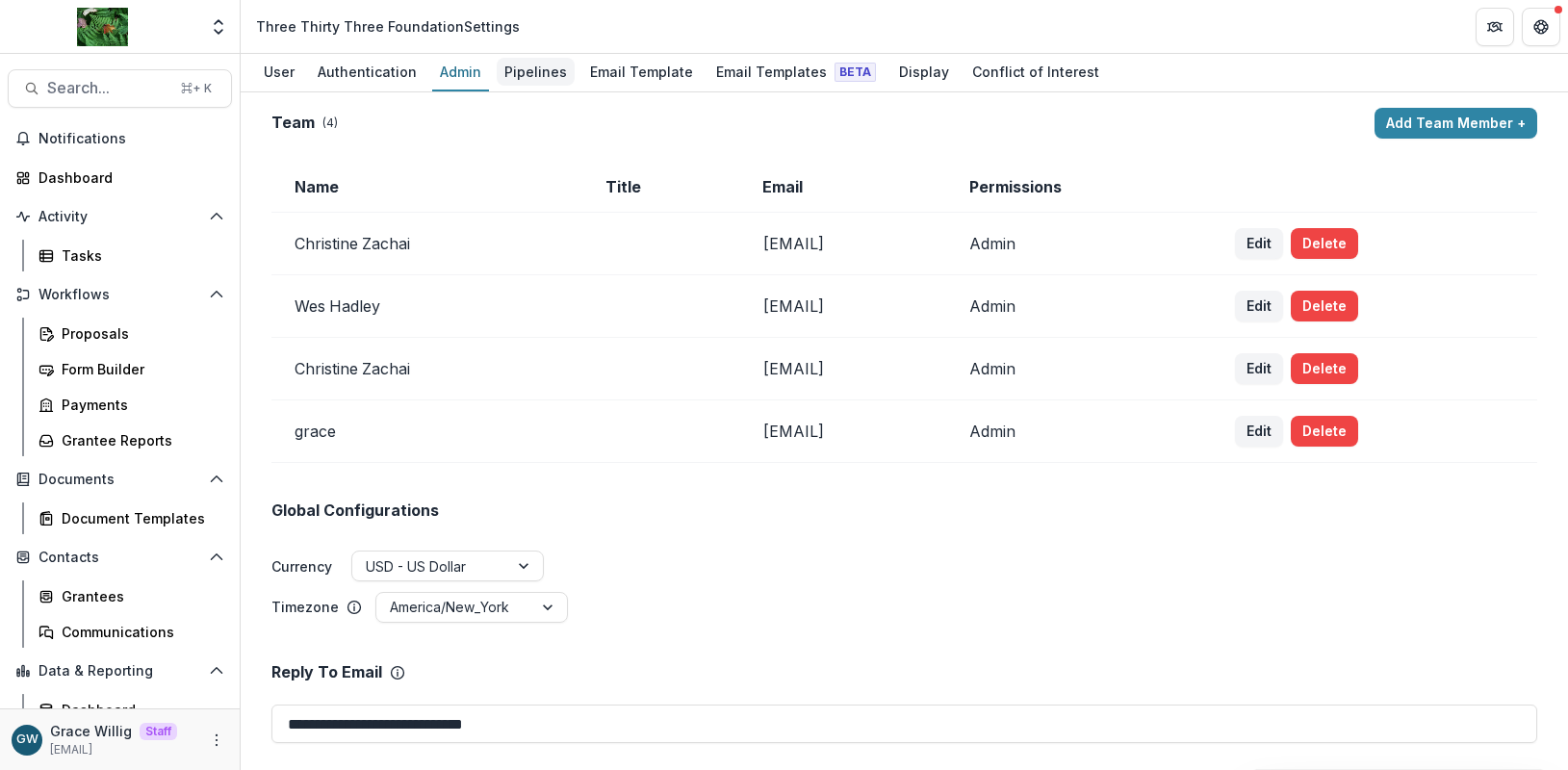 click on "Pipelines" at bounding box center (535, 71) 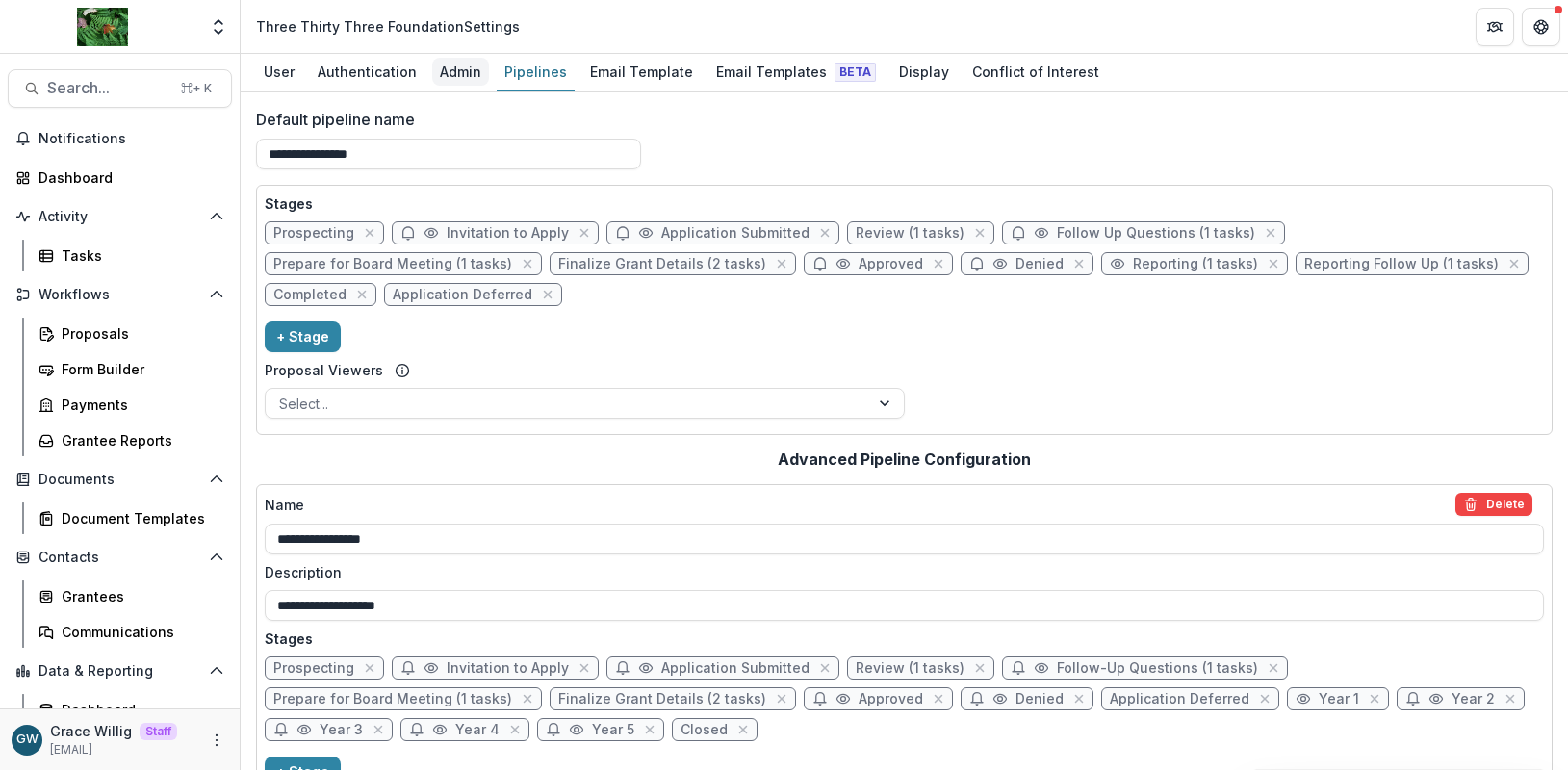 click on "Admin" at bounding box center [460, 71] 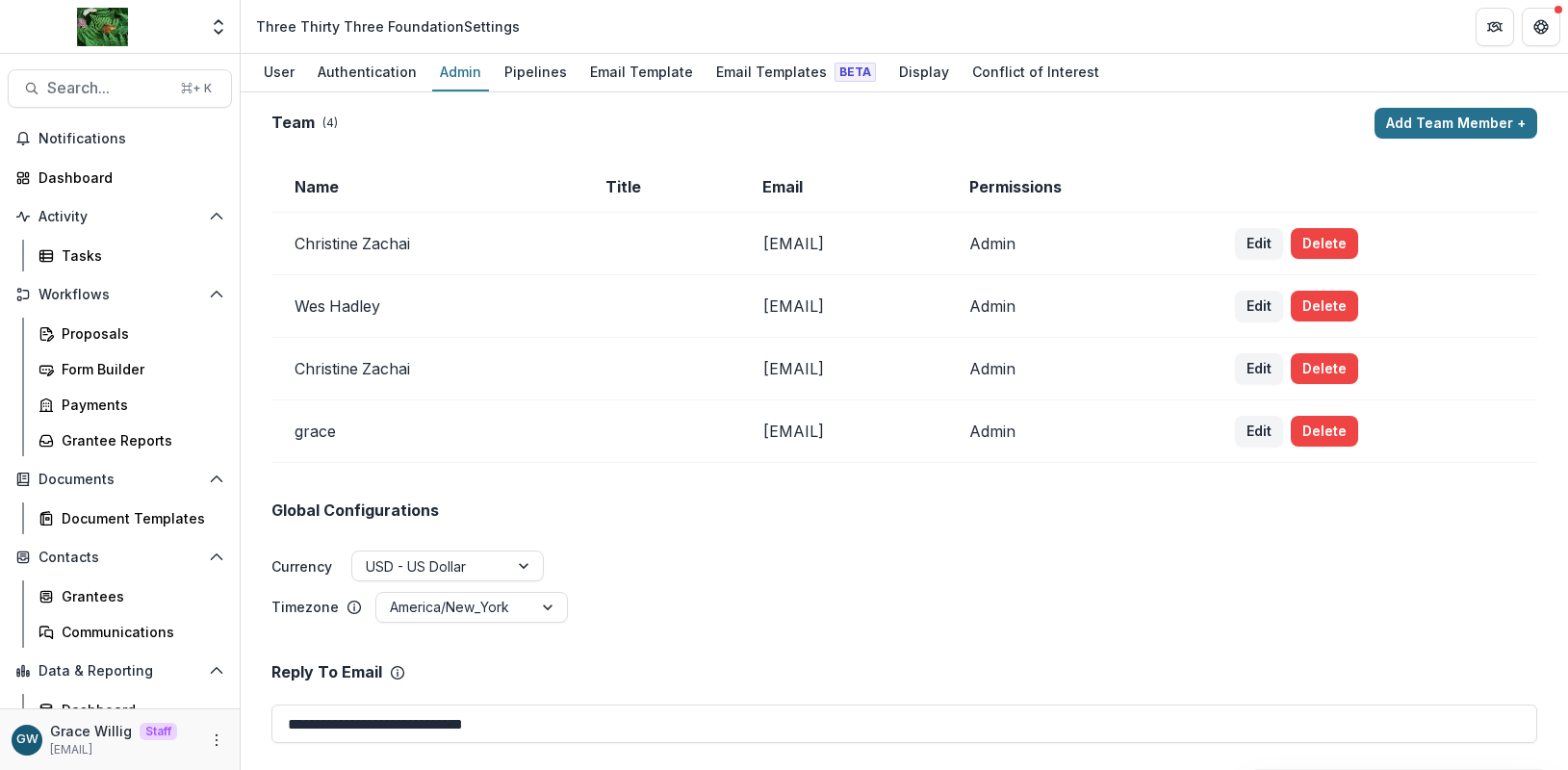 click on "Add Team Member +" at bounding box center (1455, 123) 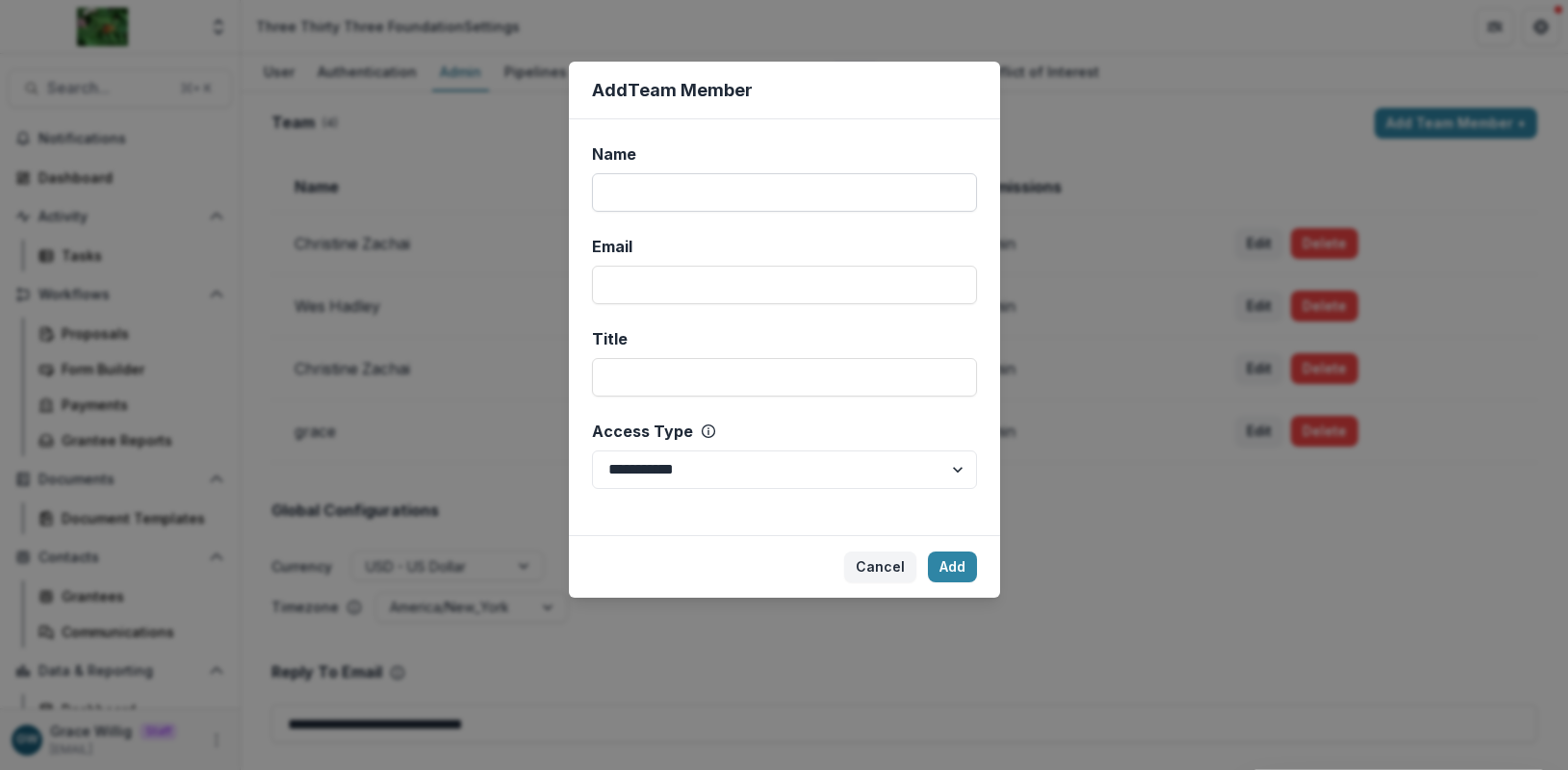click on "Name" at bounding box center [784, 192] 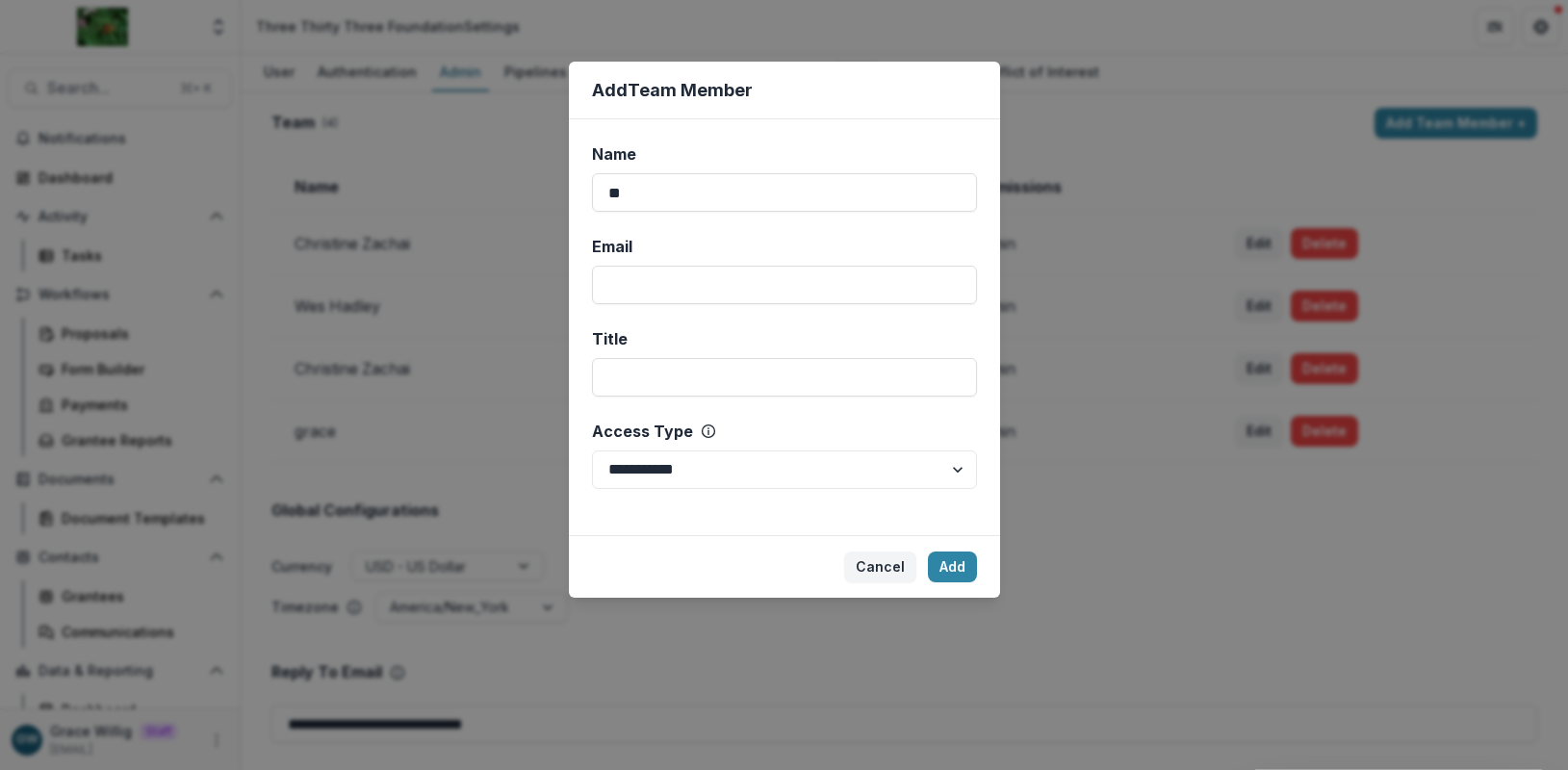 type on "*" 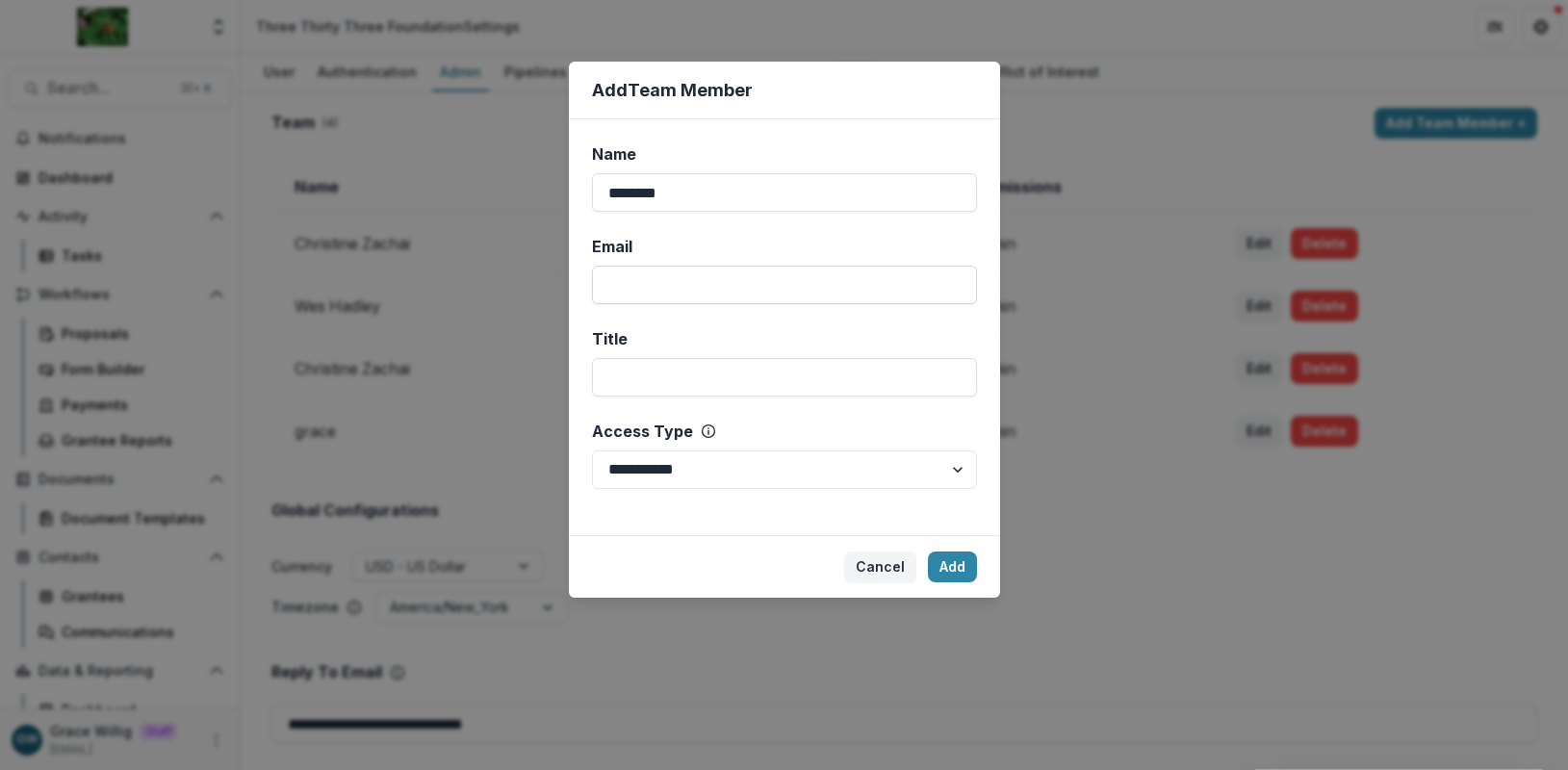 type on "********" 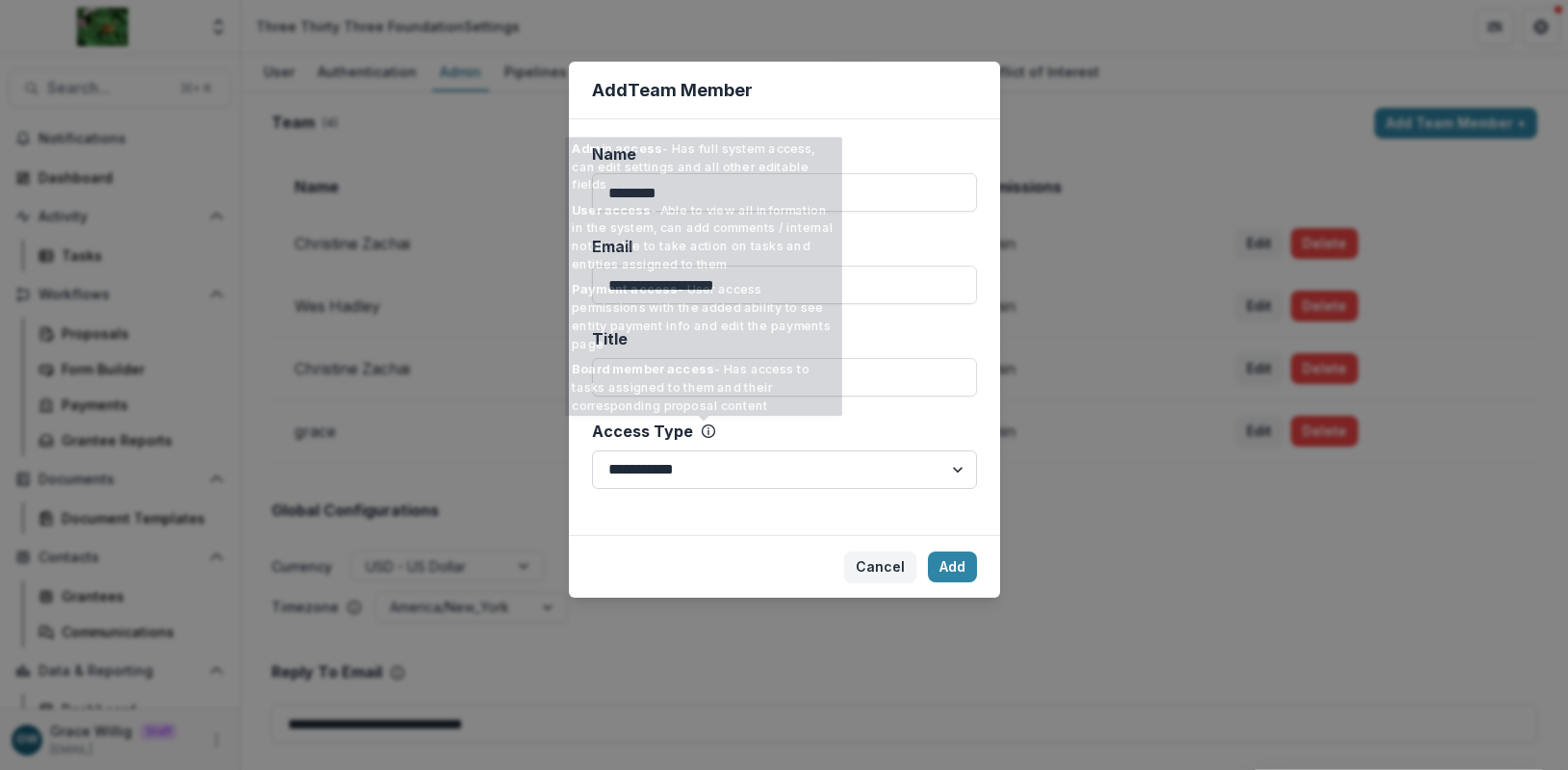 type on "**********" 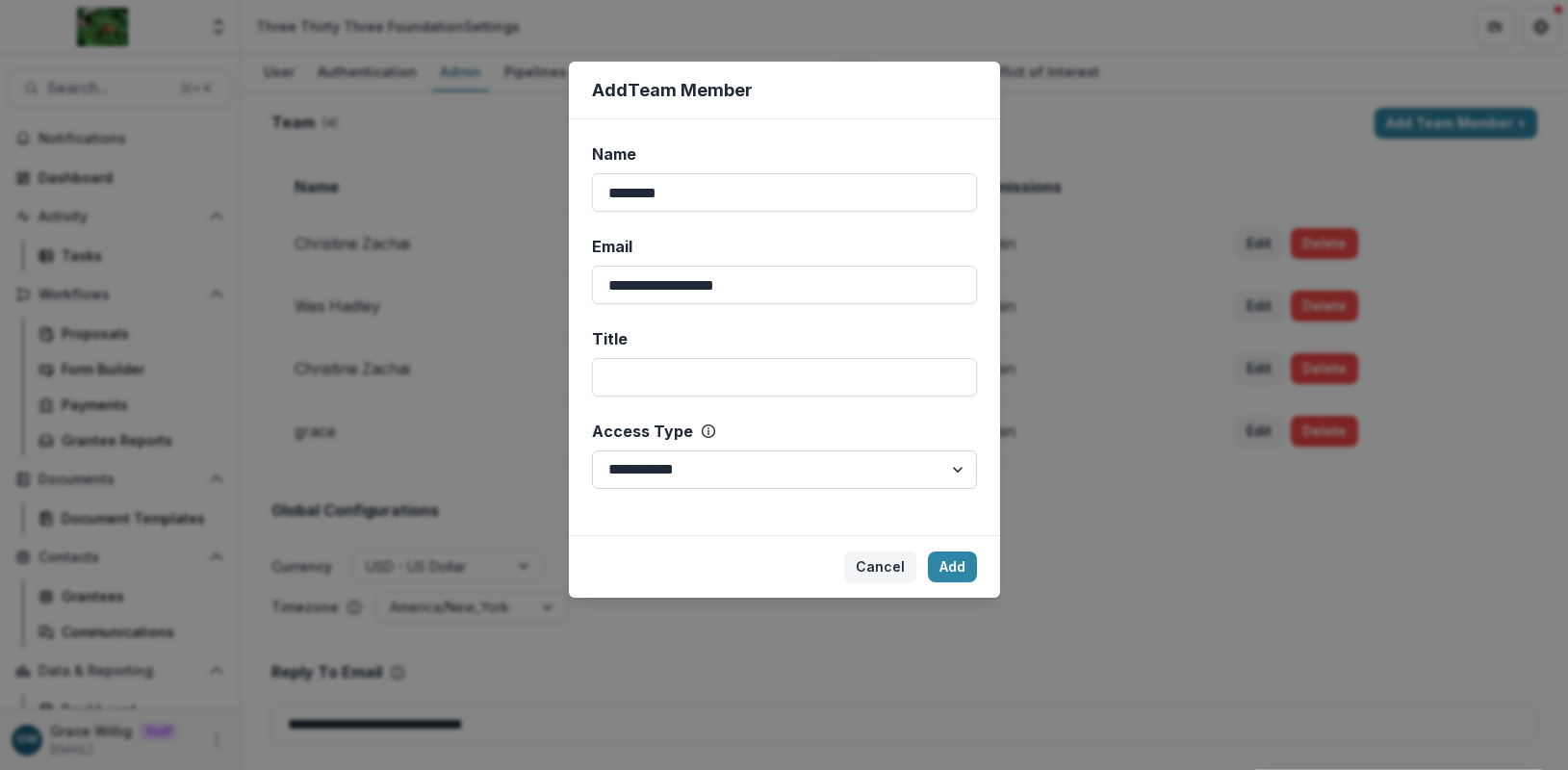 select on "*****" 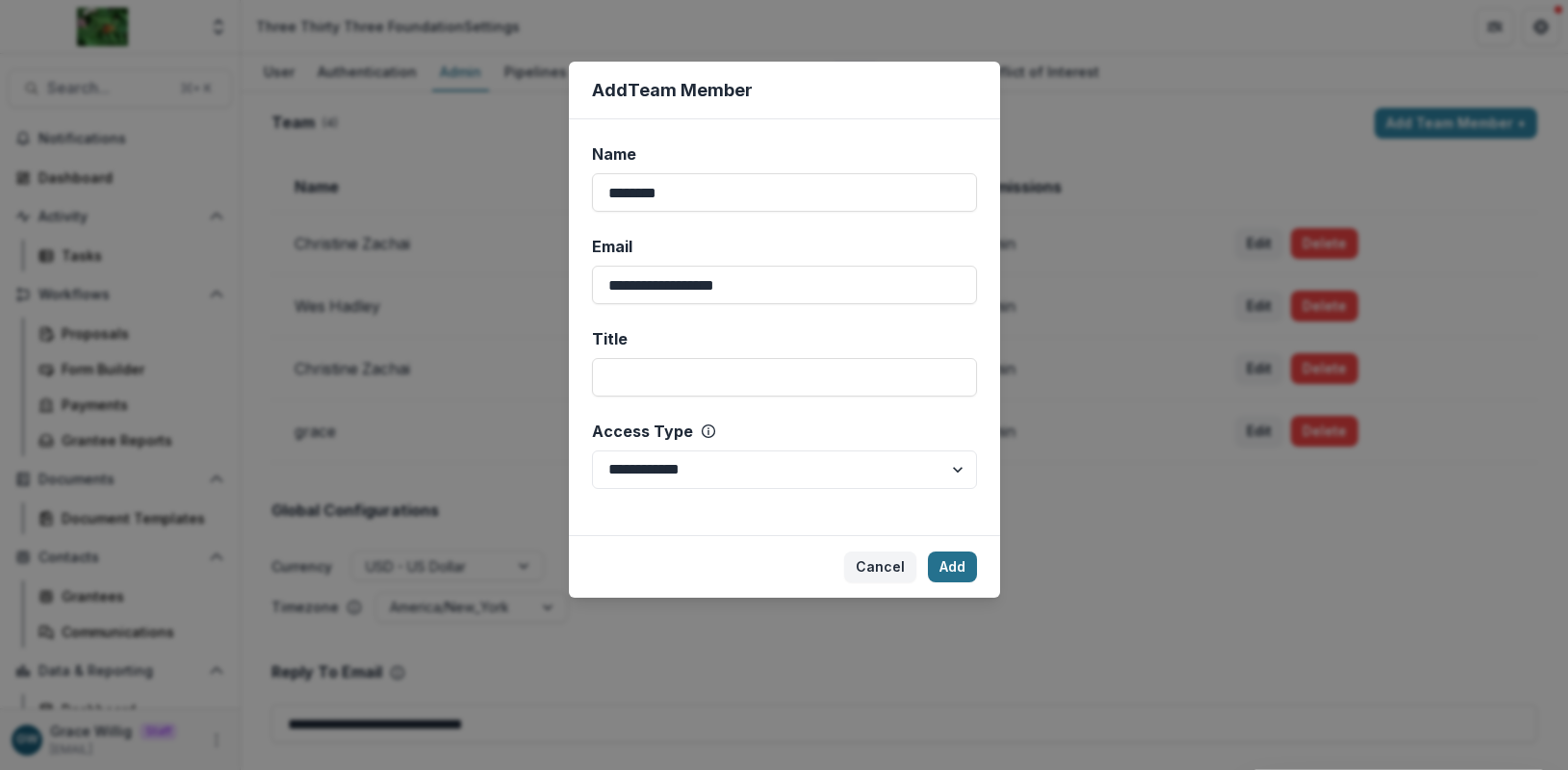 click on "Add" at bounding box center [952, 567] 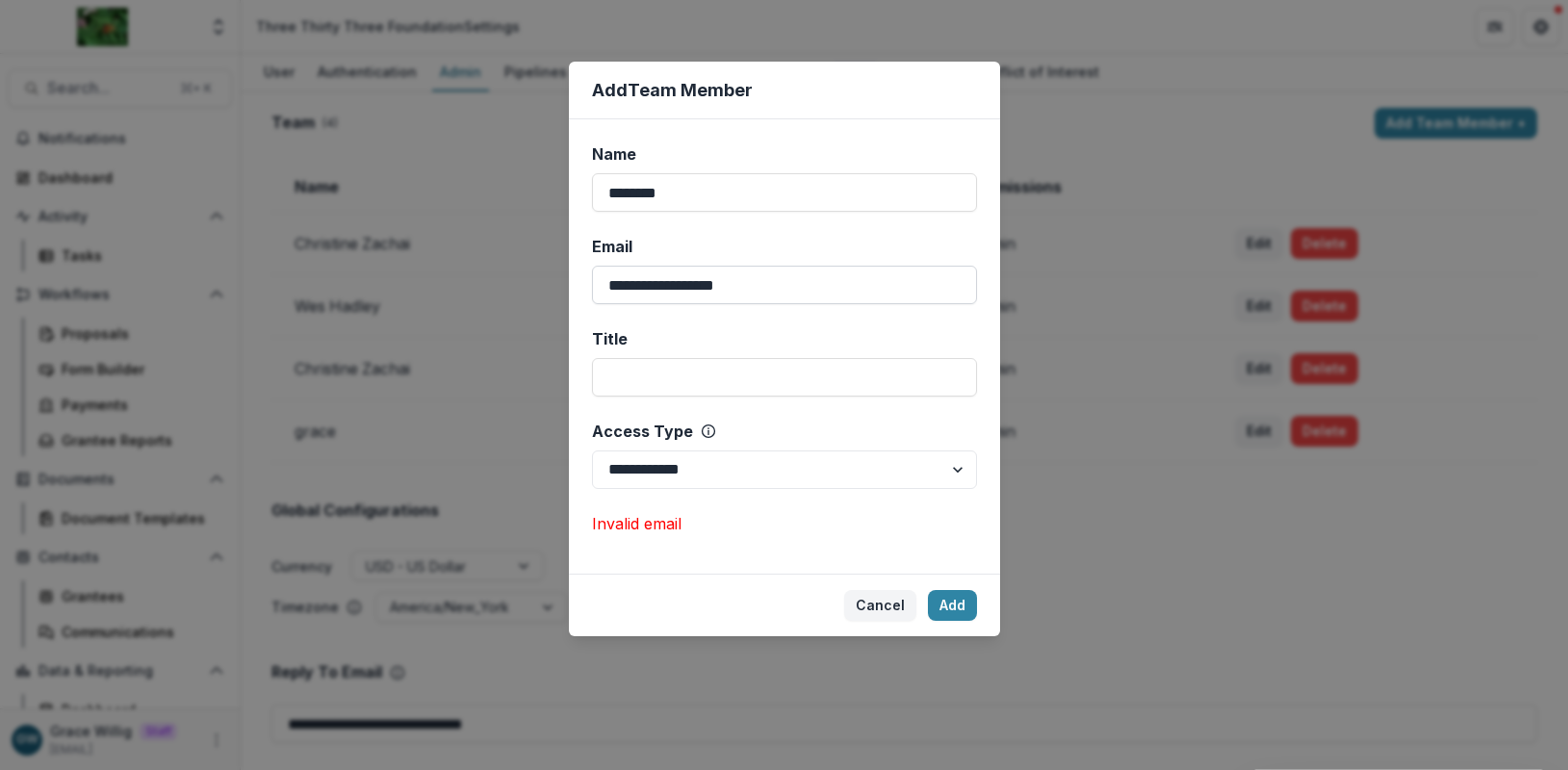 click on "**********" at bounding box center (784, 285) 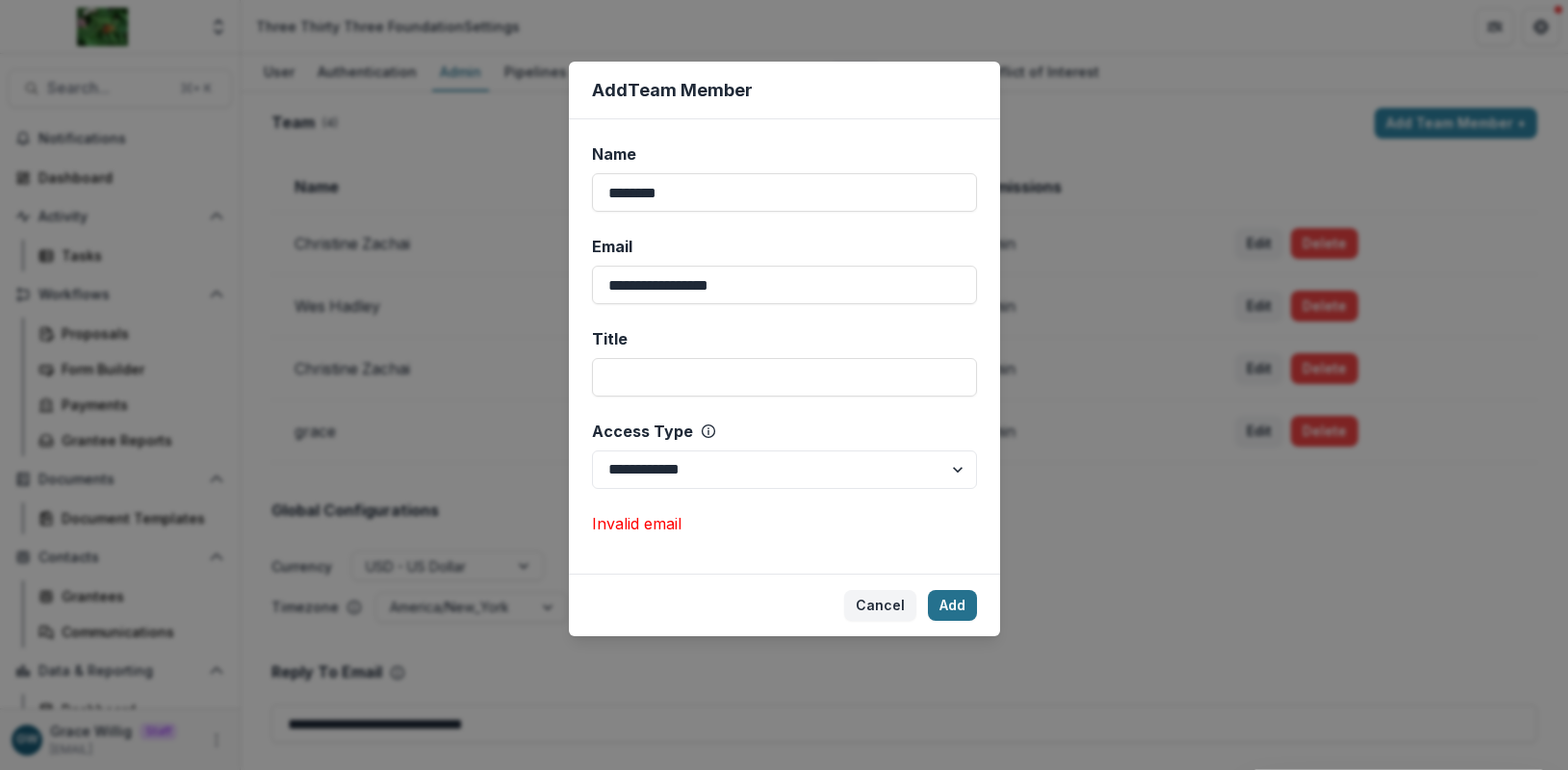 type on "**********" 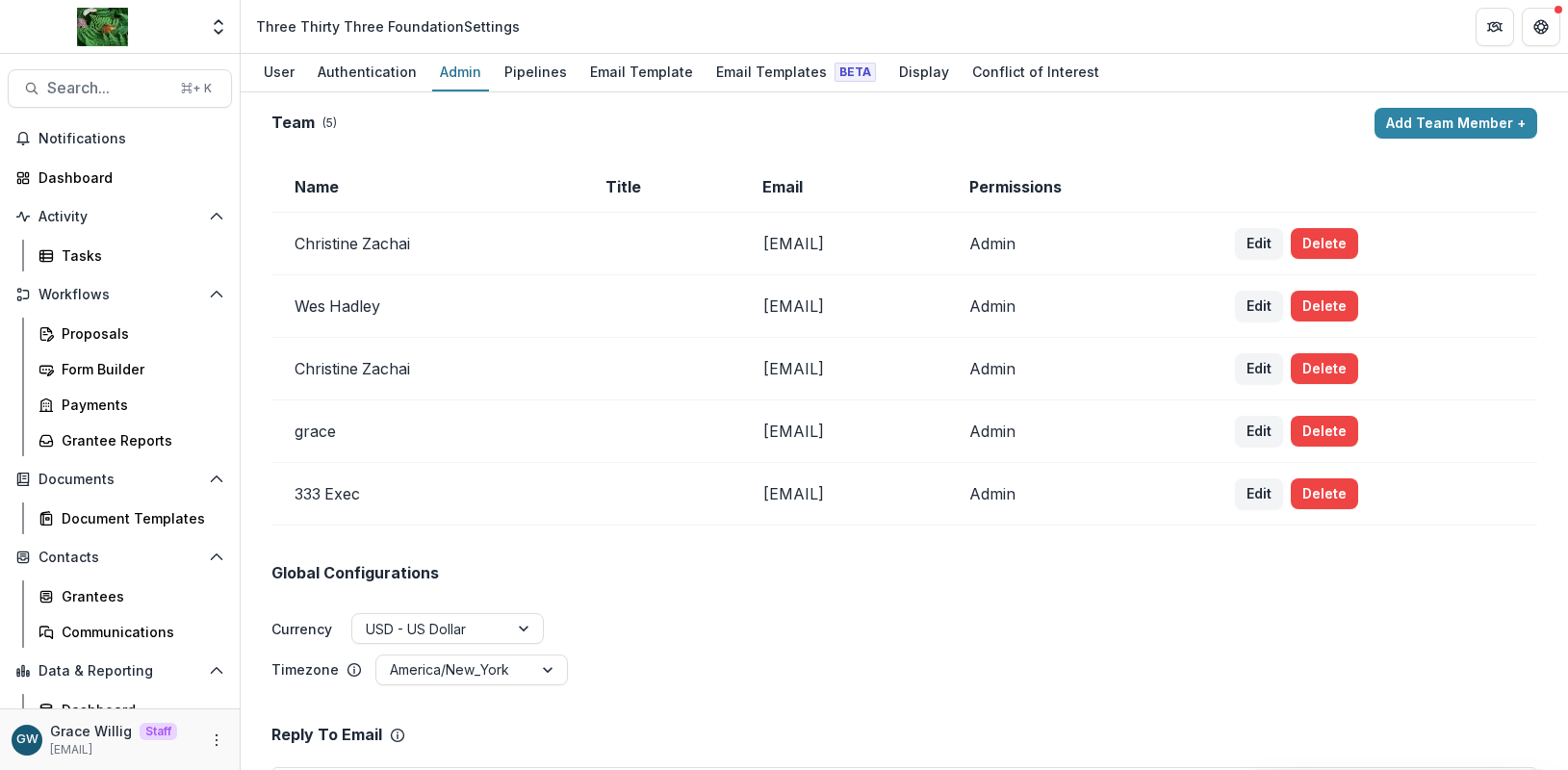 drag, startPoint x: 837, startPoint y: 497, endPoint x: 663, endPoint y: 500, distance: 174.02586 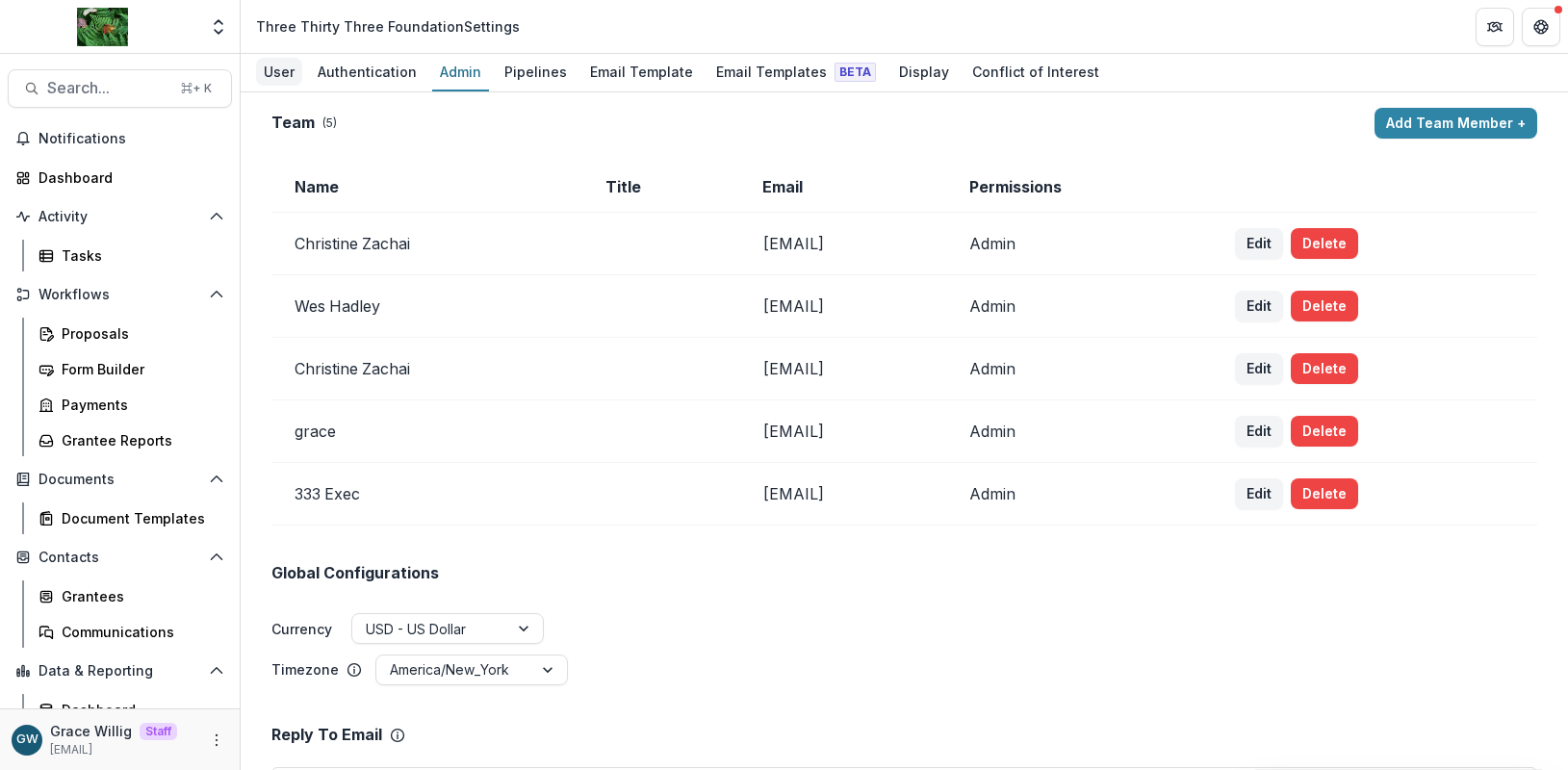 click on "User" at bounding box center [279, 71] 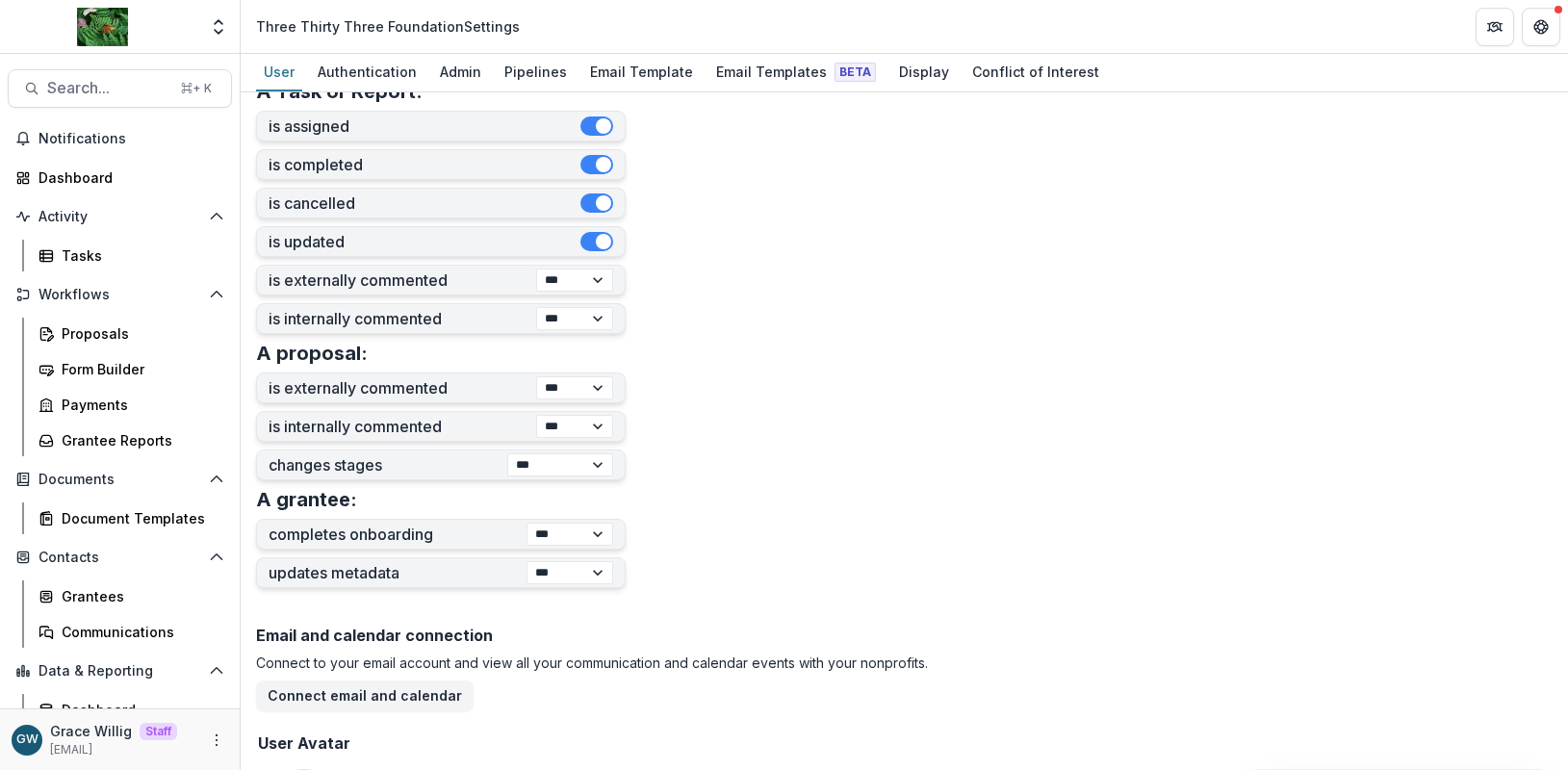 scroll, scrollTop: 695, scrollLeft: 0, axis: vertical 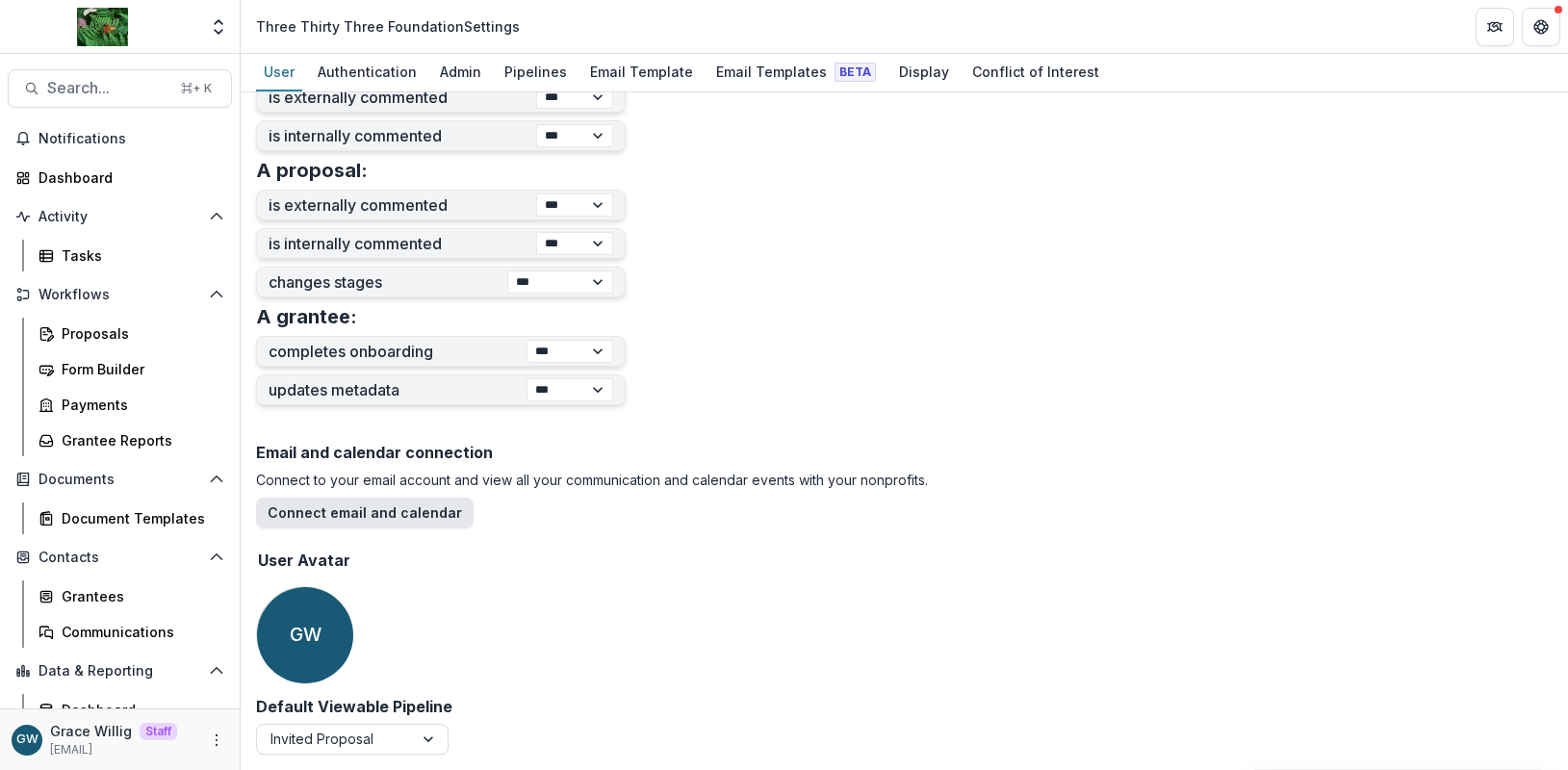 click on "Connect email and calendar" at bounding box center [365, 513] 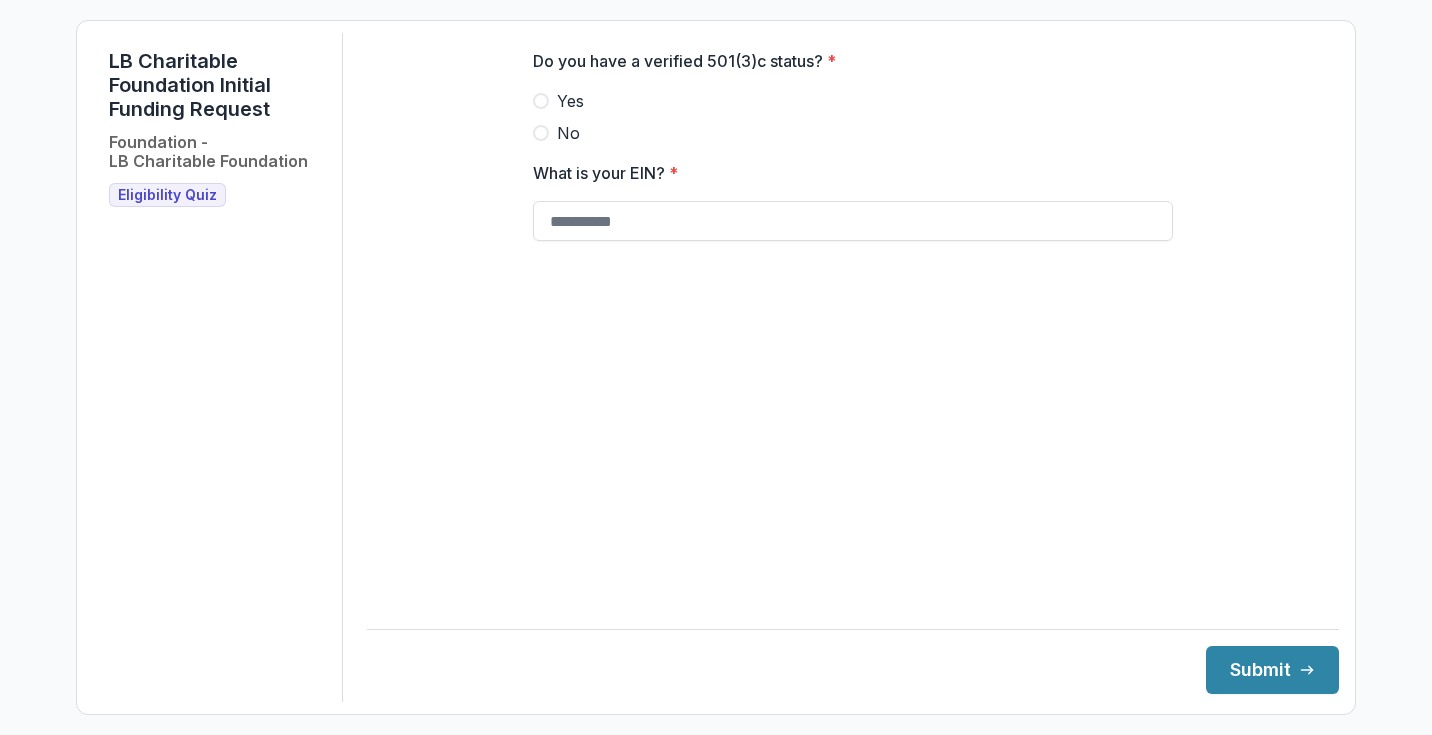scroll, scrollTop: 0, scrollLeft: 0, axis: both 